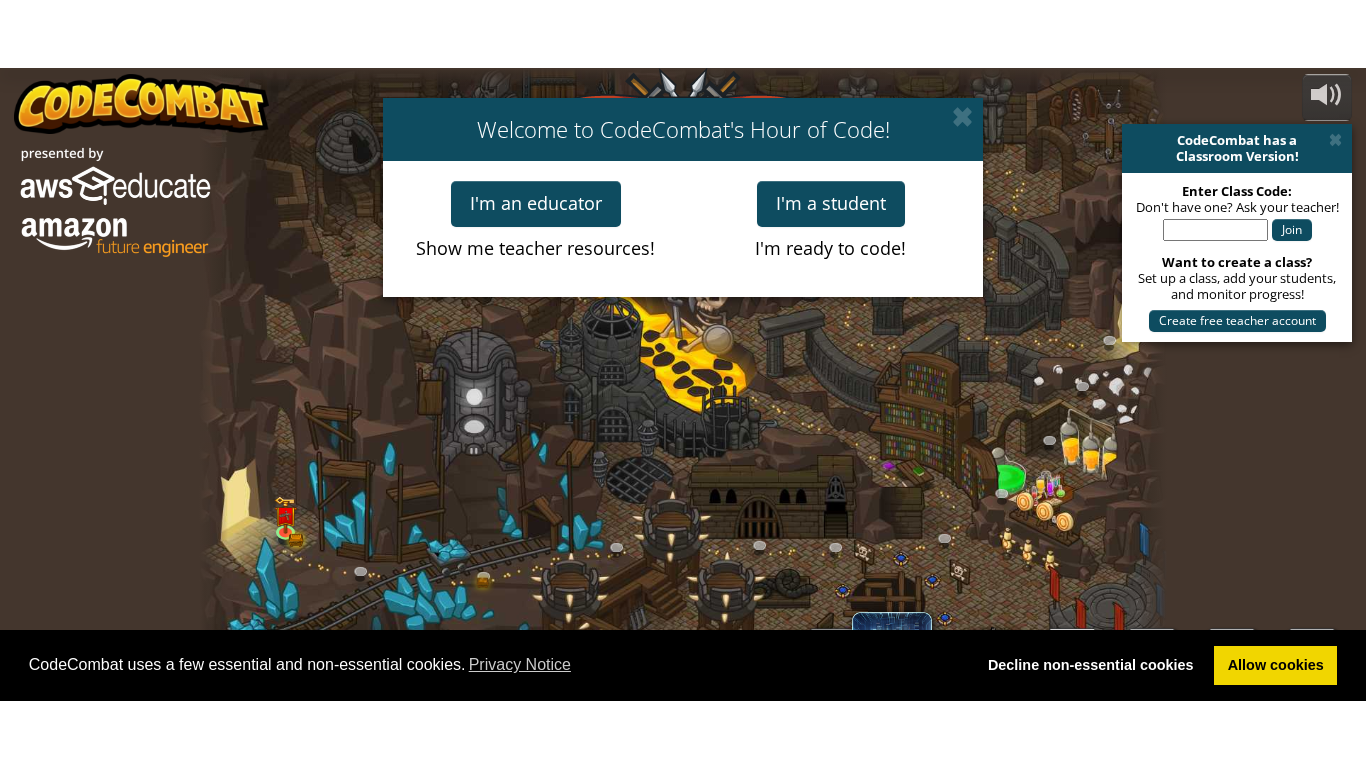 scroll, scrollTop: 0, scrollLeft: 0, axis: both 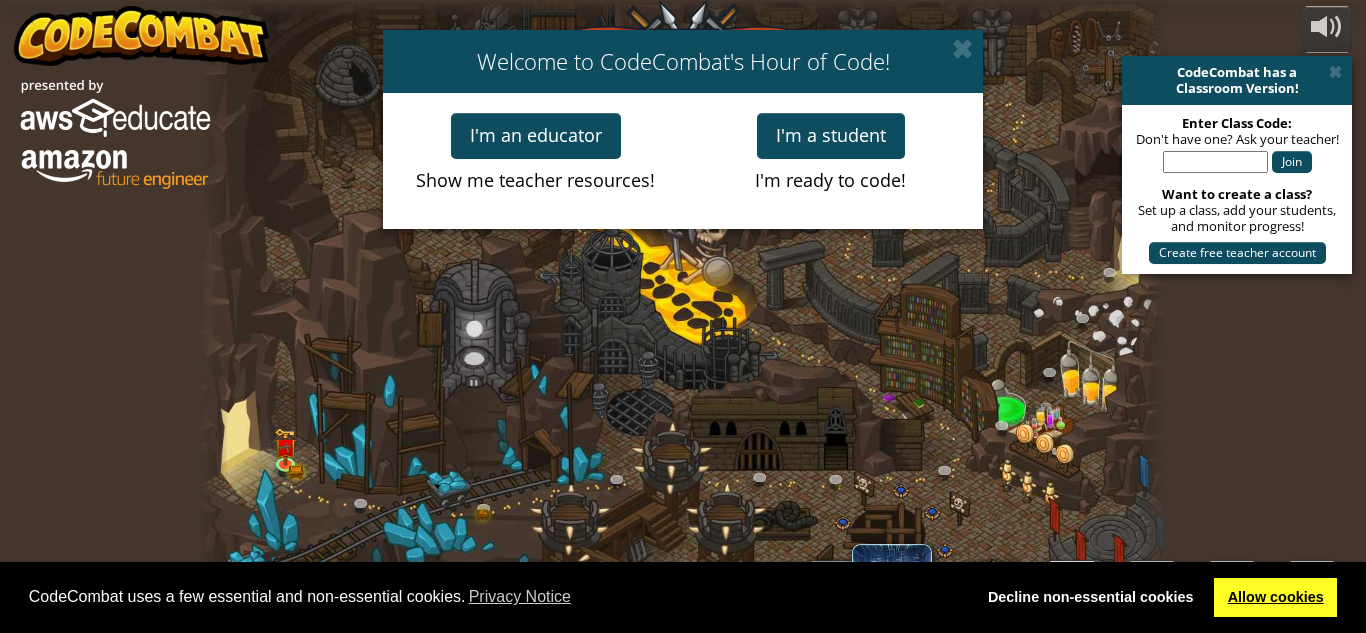 click on "Allow cookies" at bounding box center (1275, 598) 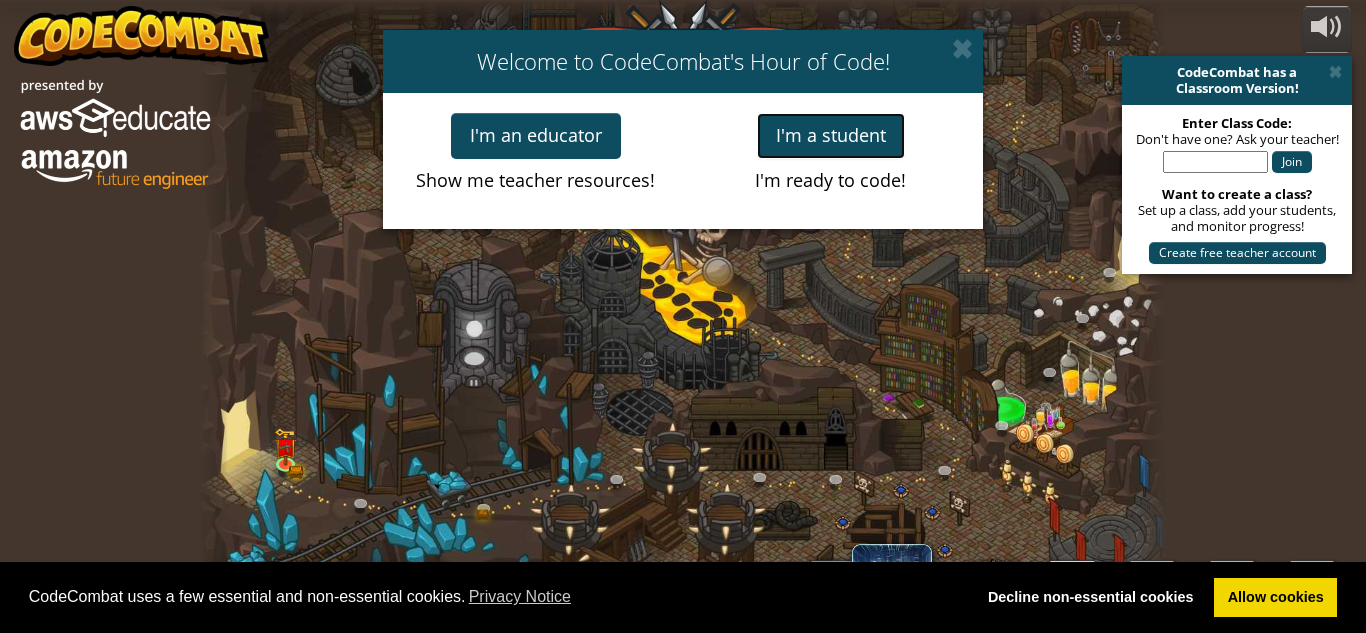 click on "I'm a student" at bounding box center [831, 136] 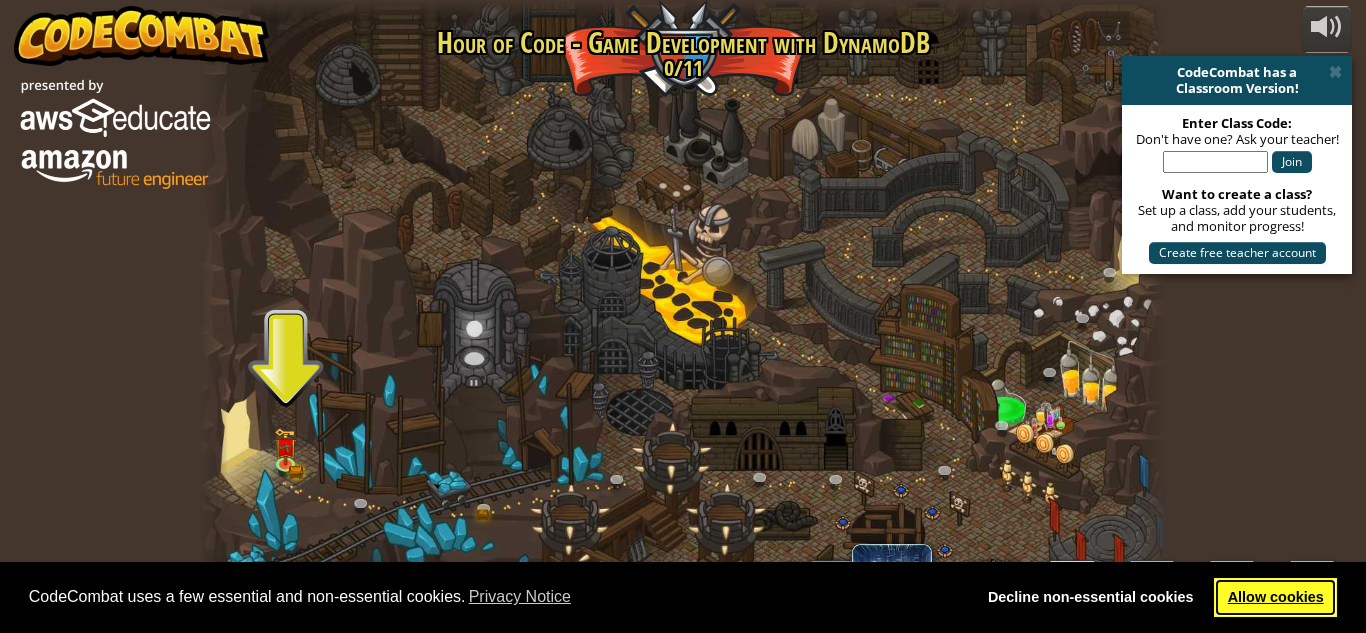 click on "Allow cookies" at bounding box center (1275, 598) 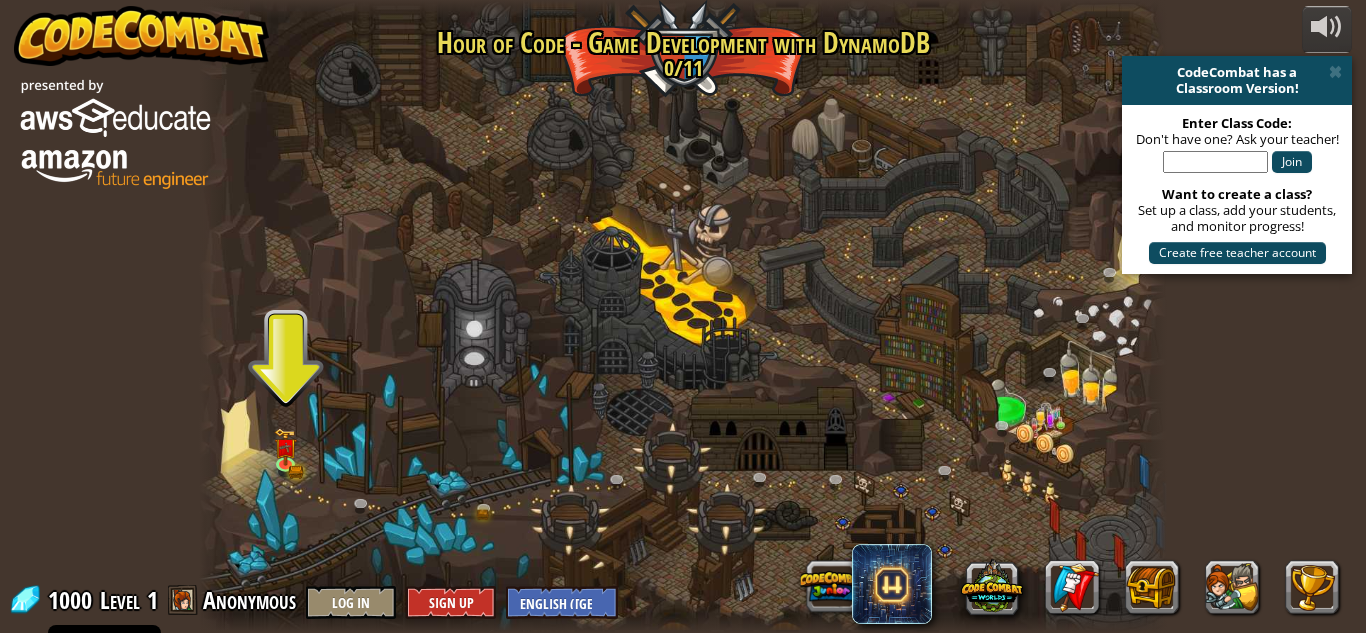 click at bounding box center [683, 316] 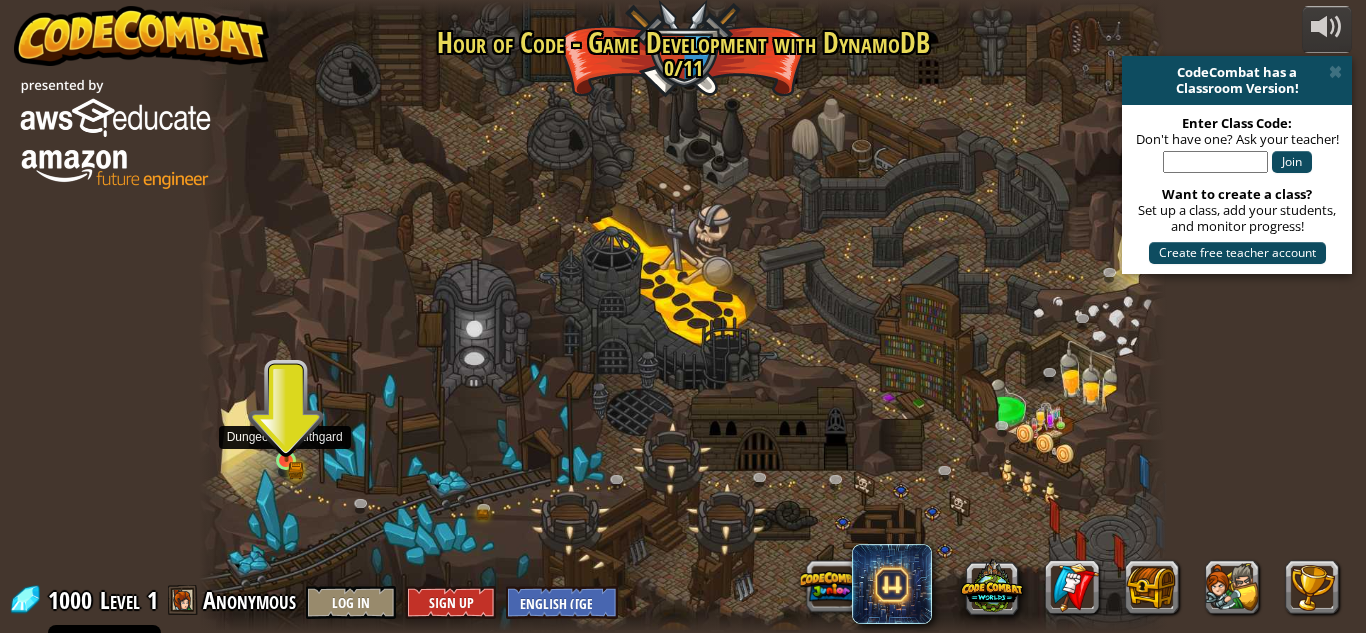 click at bounding box center (285, 460) 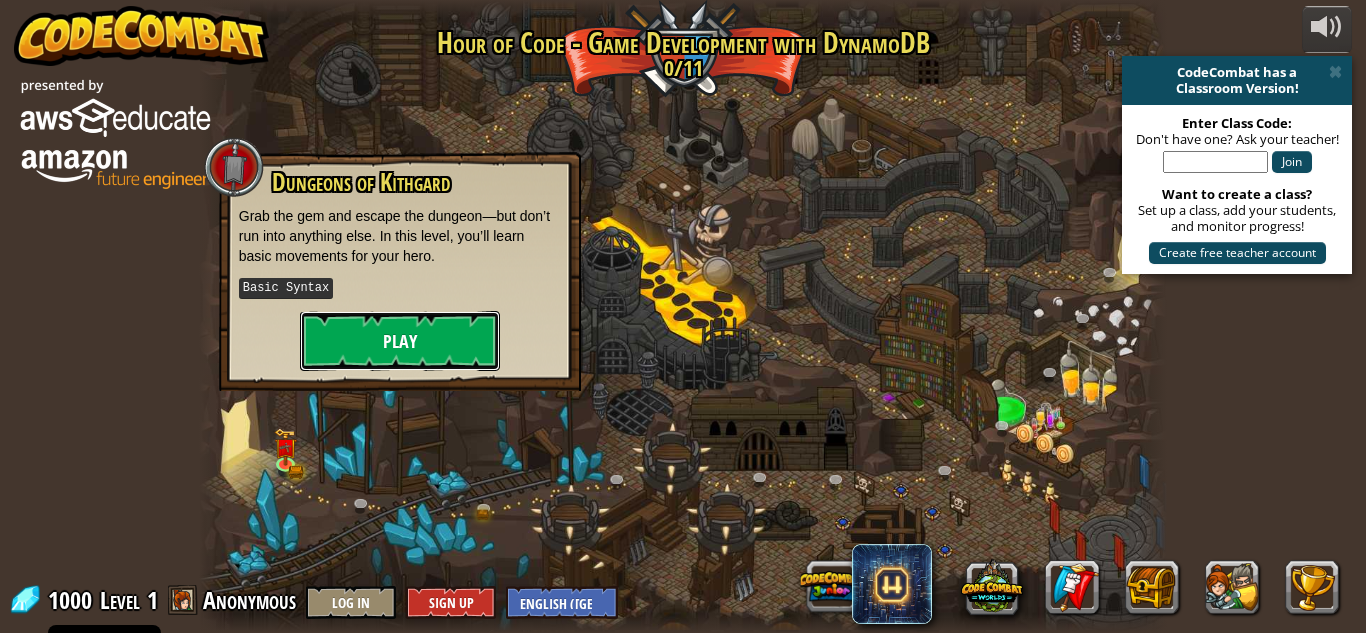 click on "Play" at bounding box center (400, 341) 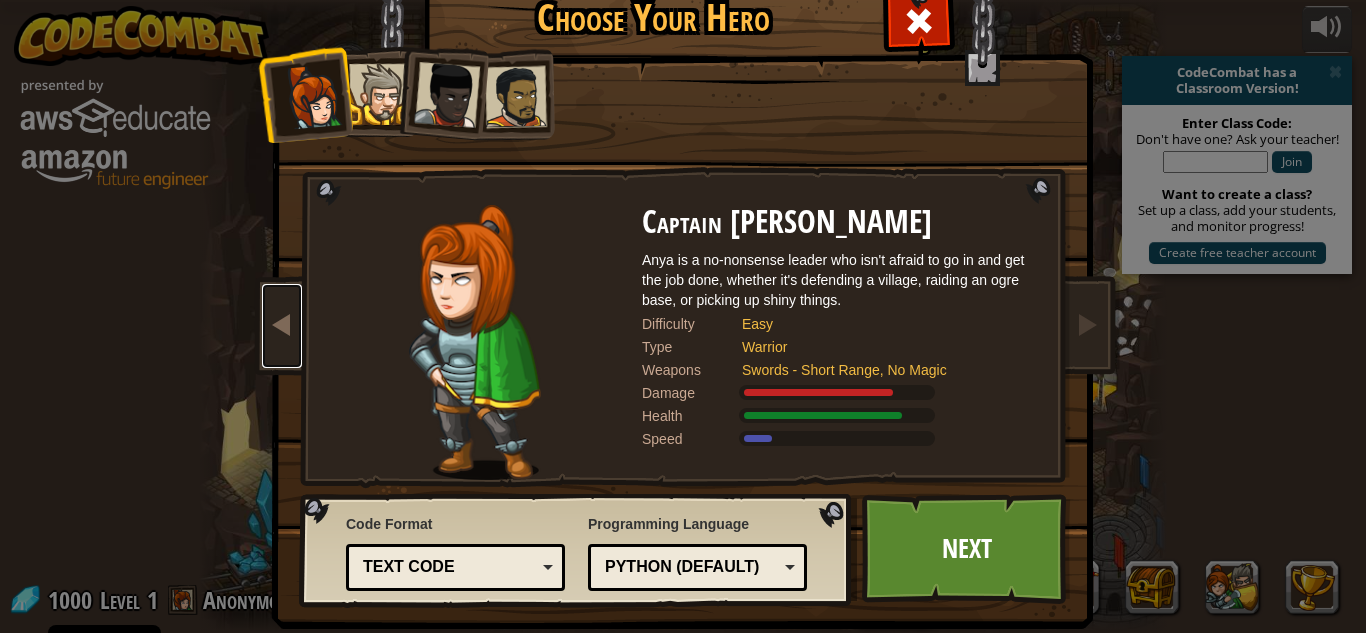 click at bounding box center (282, 324) 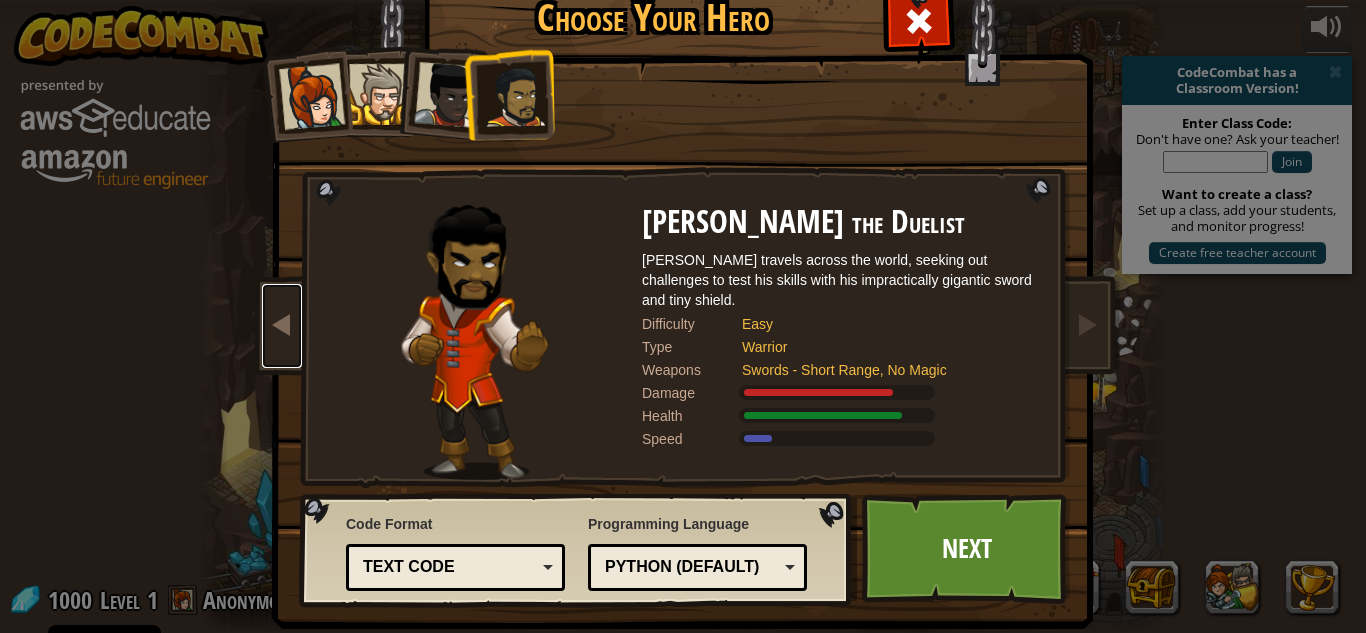 click at bounding box center [282, 324] 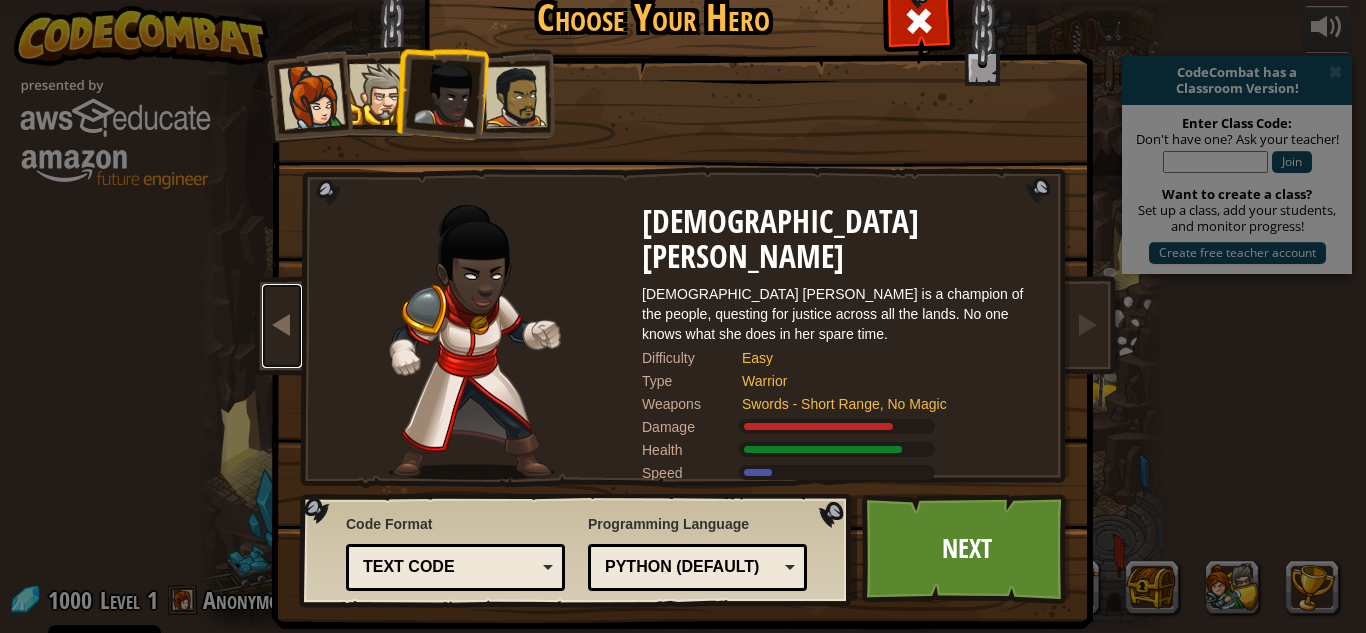 click at bounding box center [282, 324] 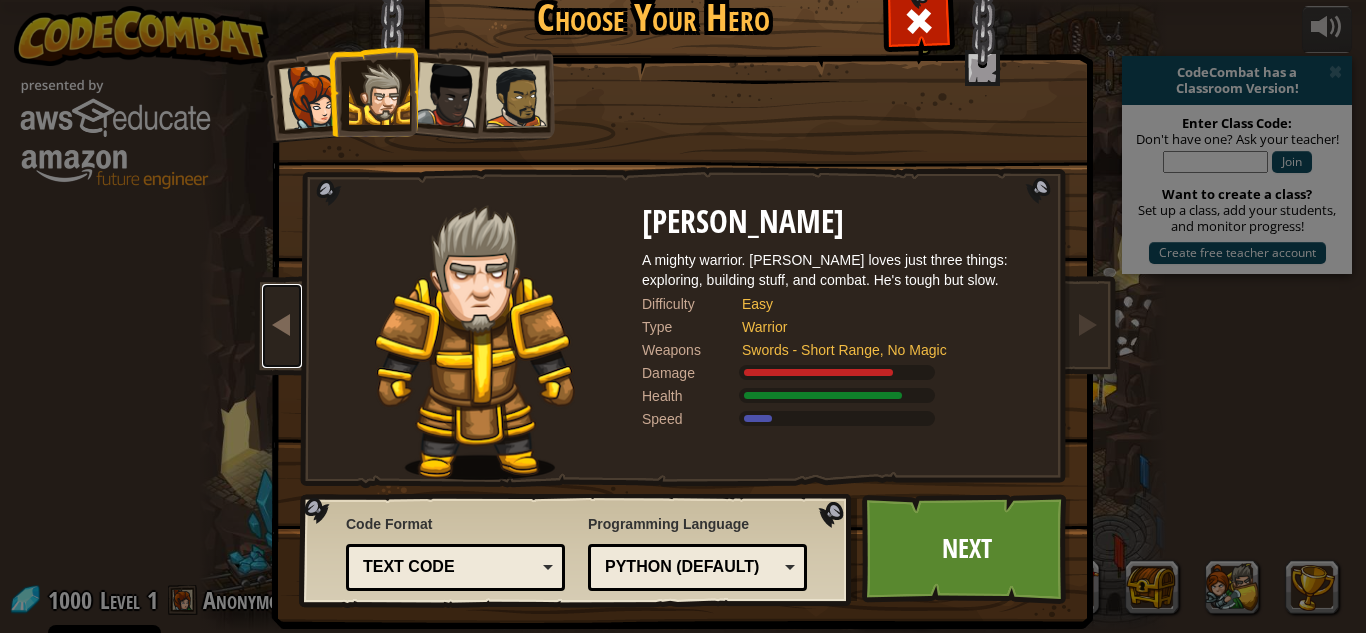 click at bounding box center [282, 324] 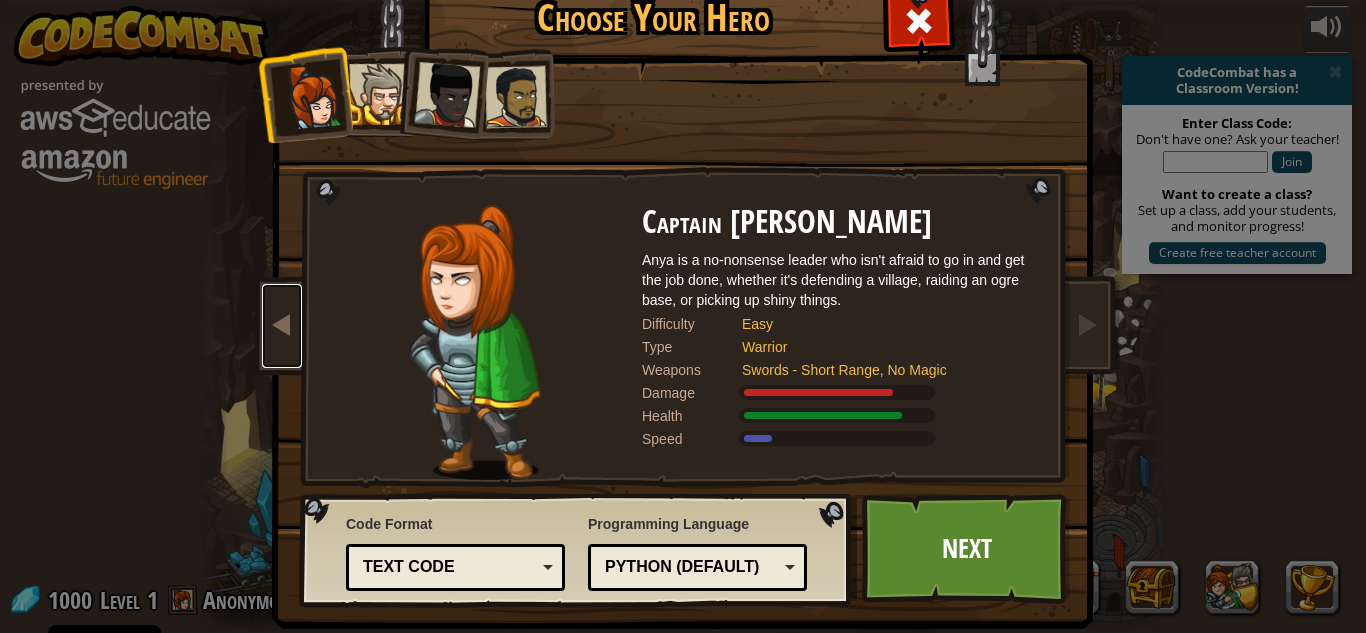 click at bounding box center (282, 324) 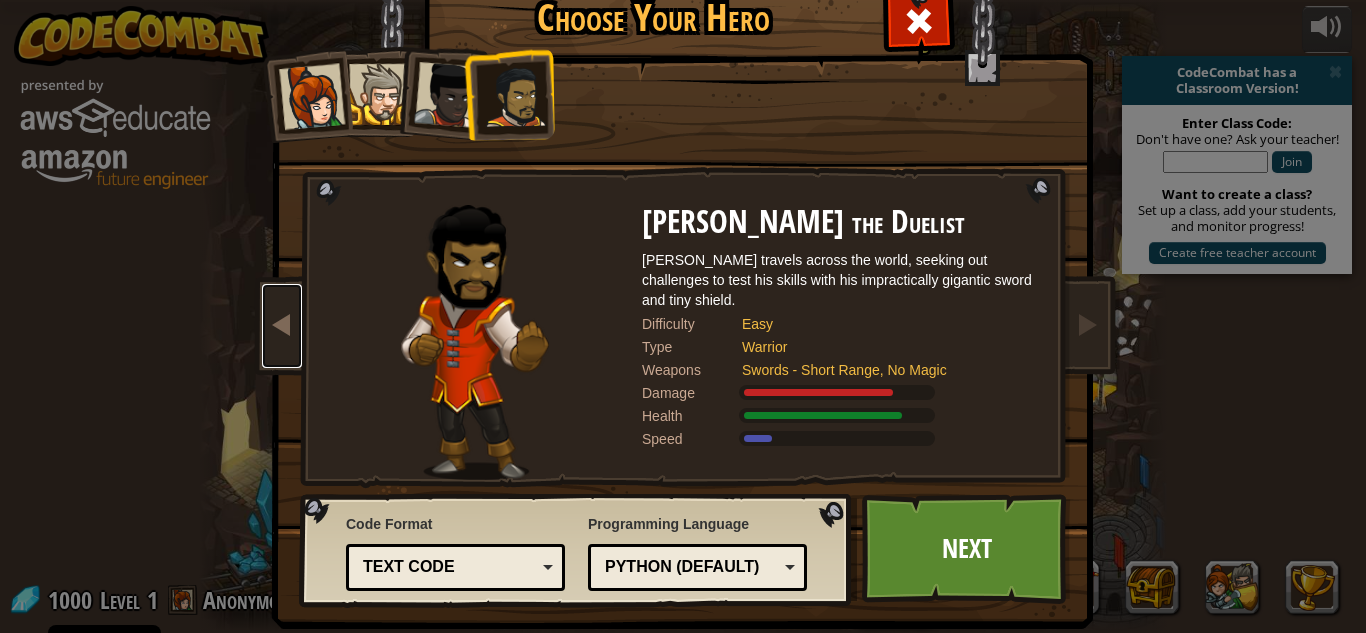click at bounding box center [282, 324] 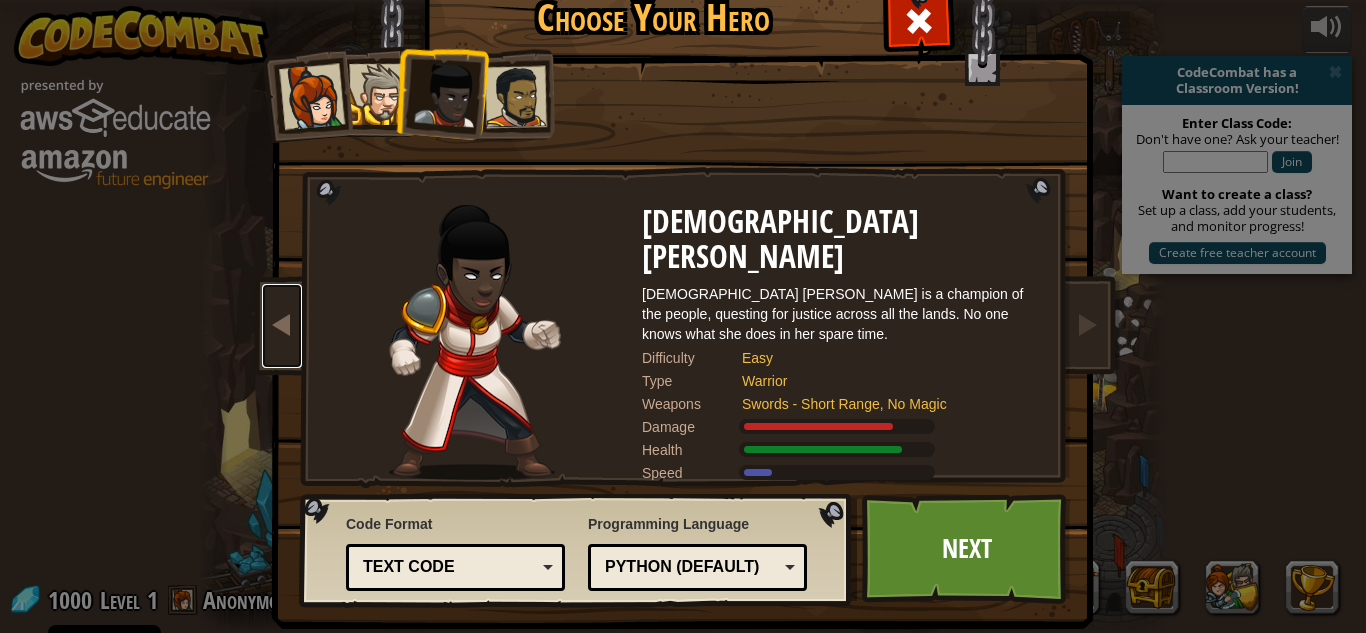 click at bounding box center [282, 324] 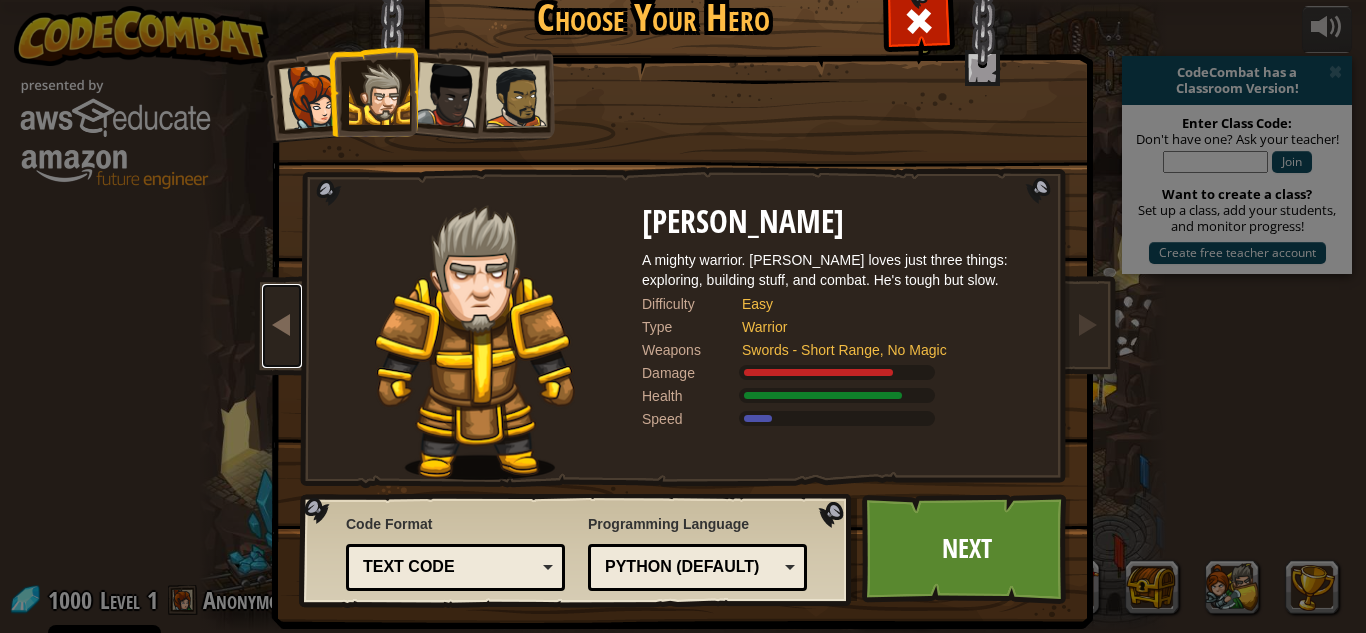click at bounding box center (282, 324) 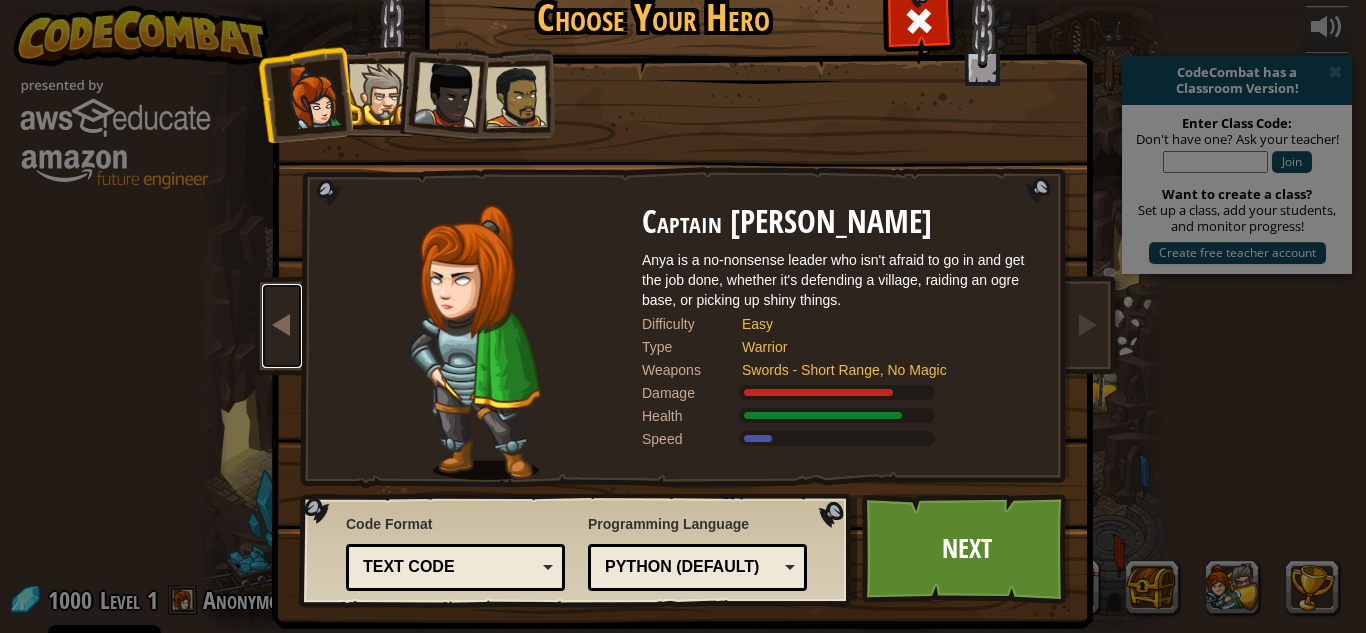 click at bounding box center [282, 324] 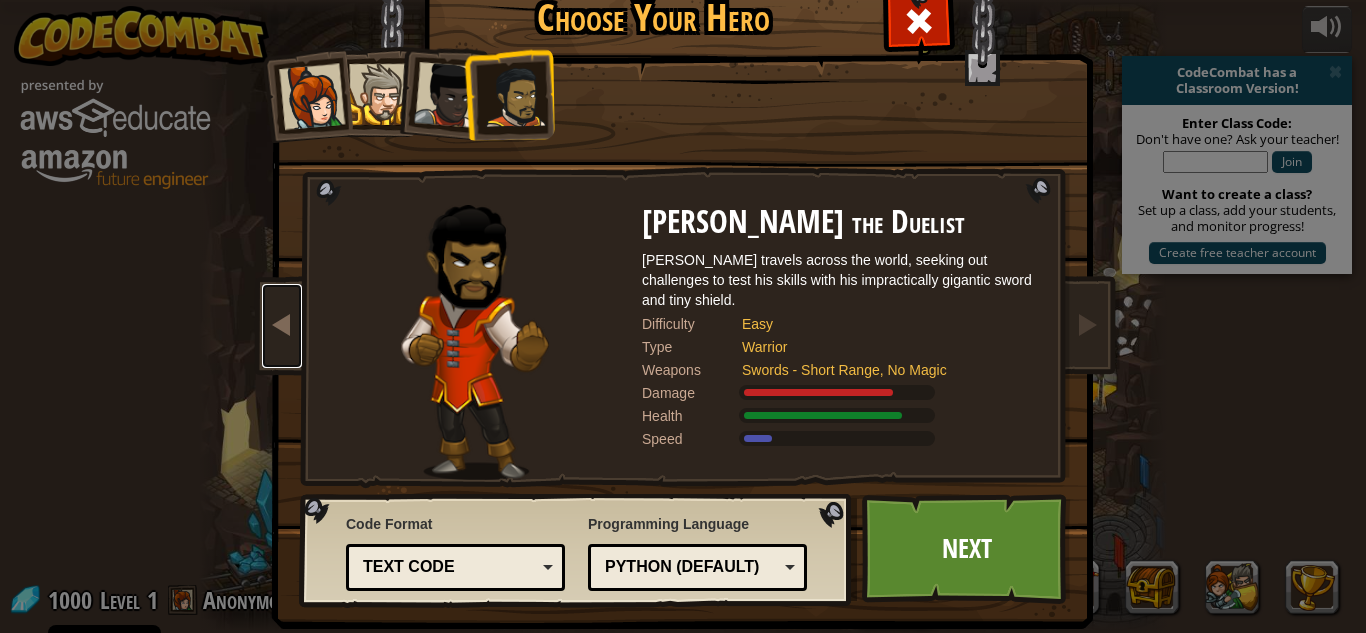 click at bounding box center [282, 324] 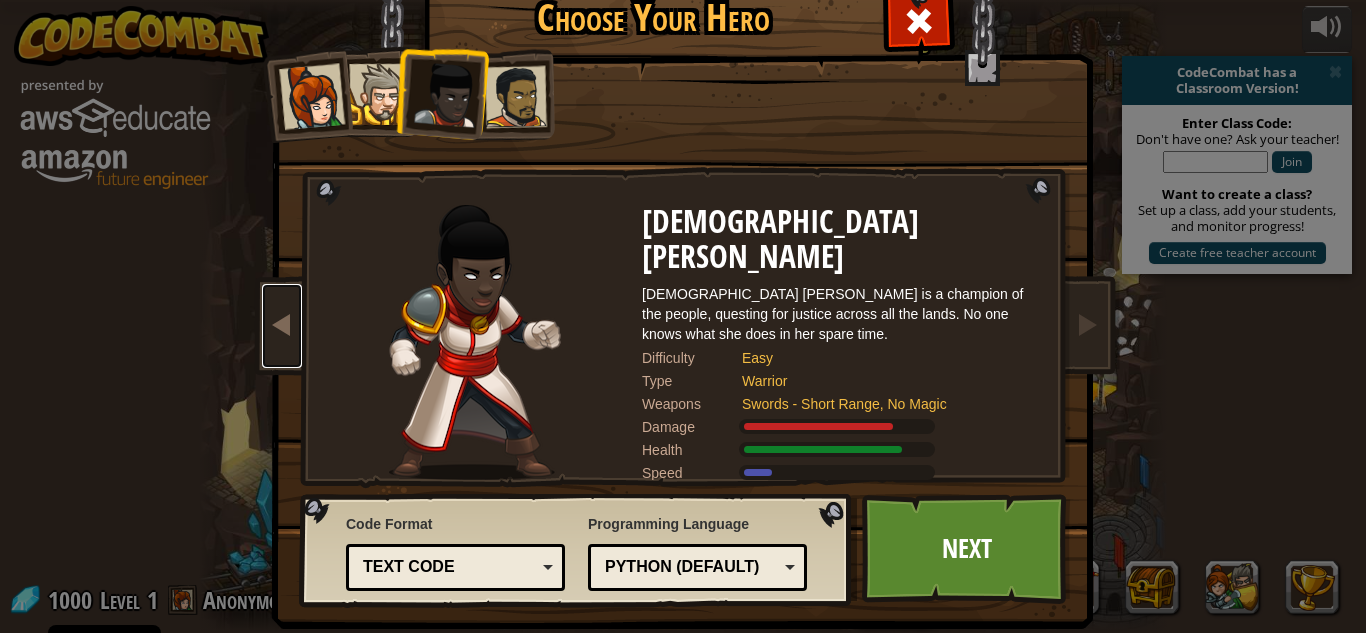 click at bounding box center (282, 324) 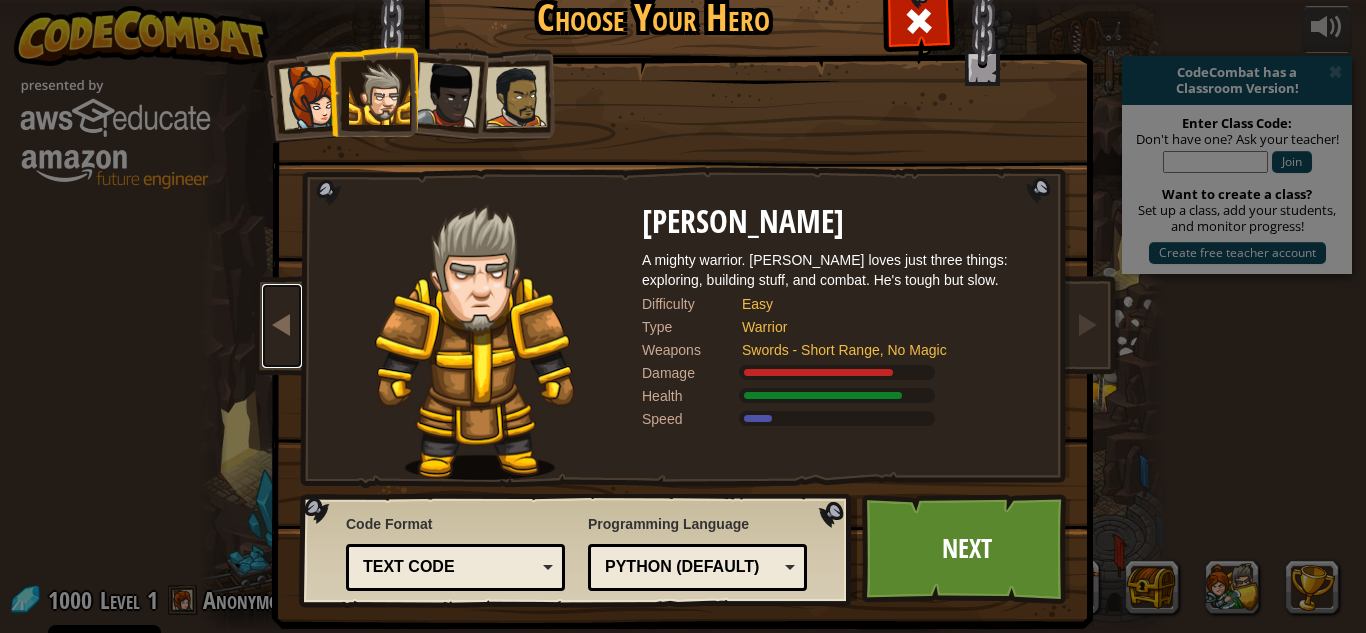 click at bounding box center [282, 324] 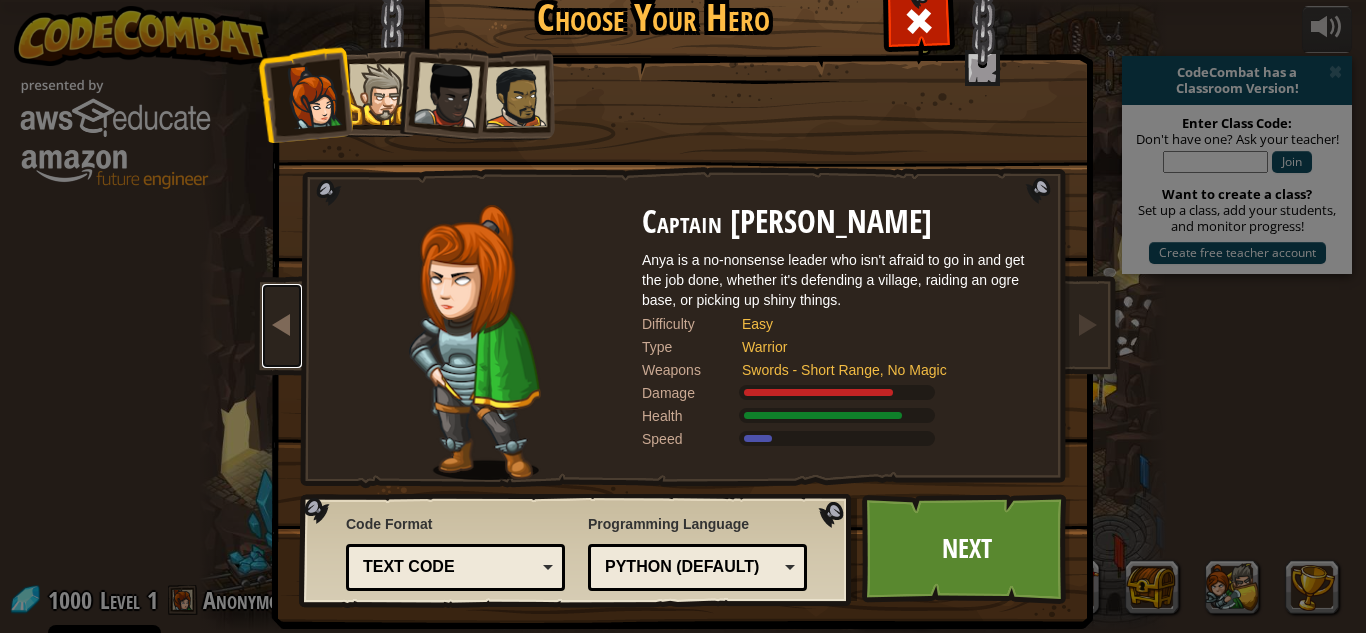 click at bounding box center [282, 324] 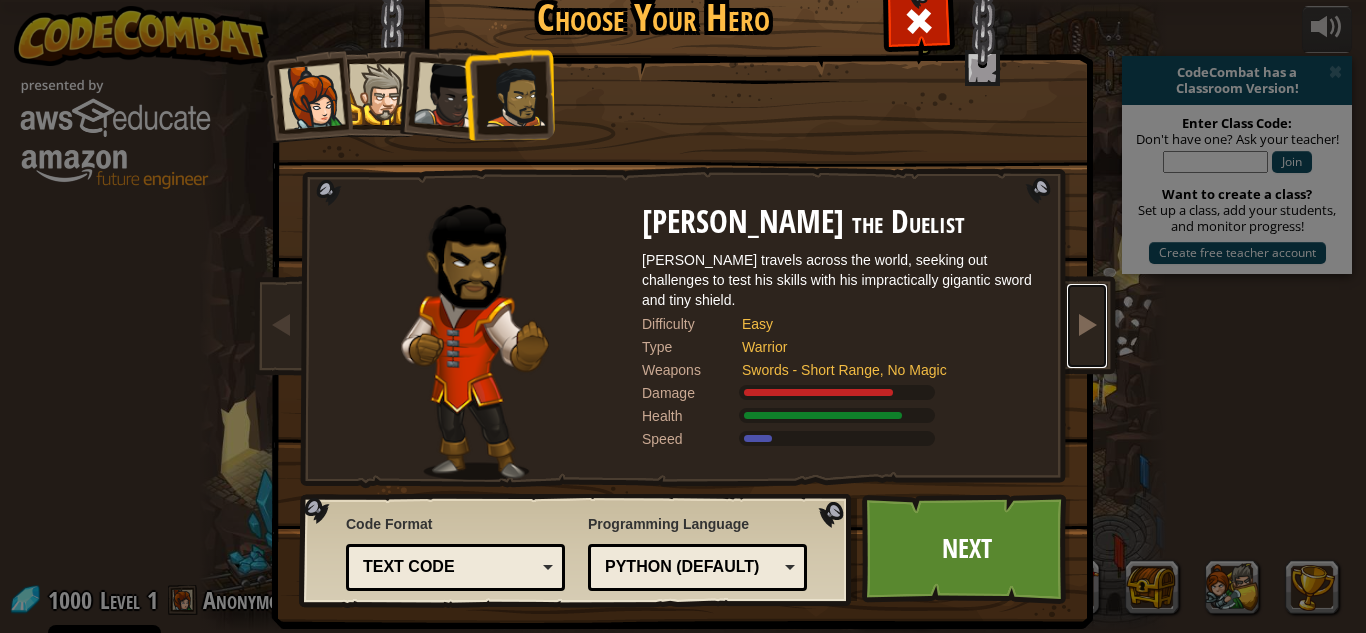 click at bounding box center (1087, 326) 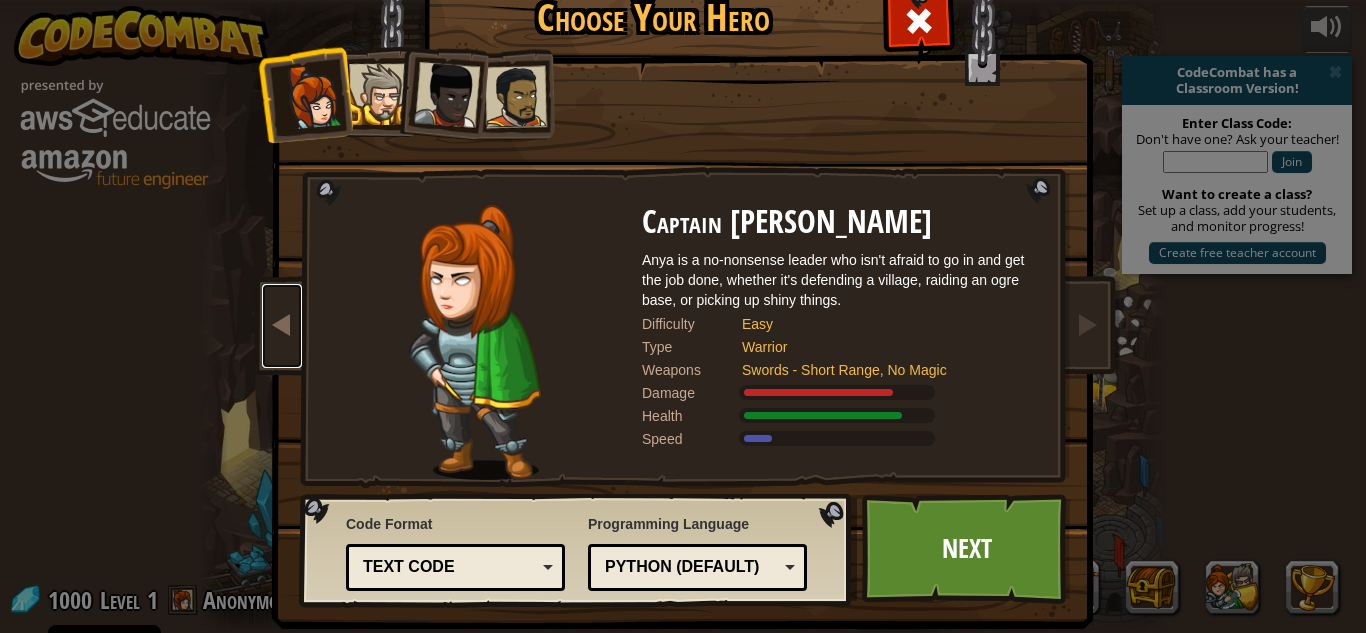 click at bounding box center [282, 326] 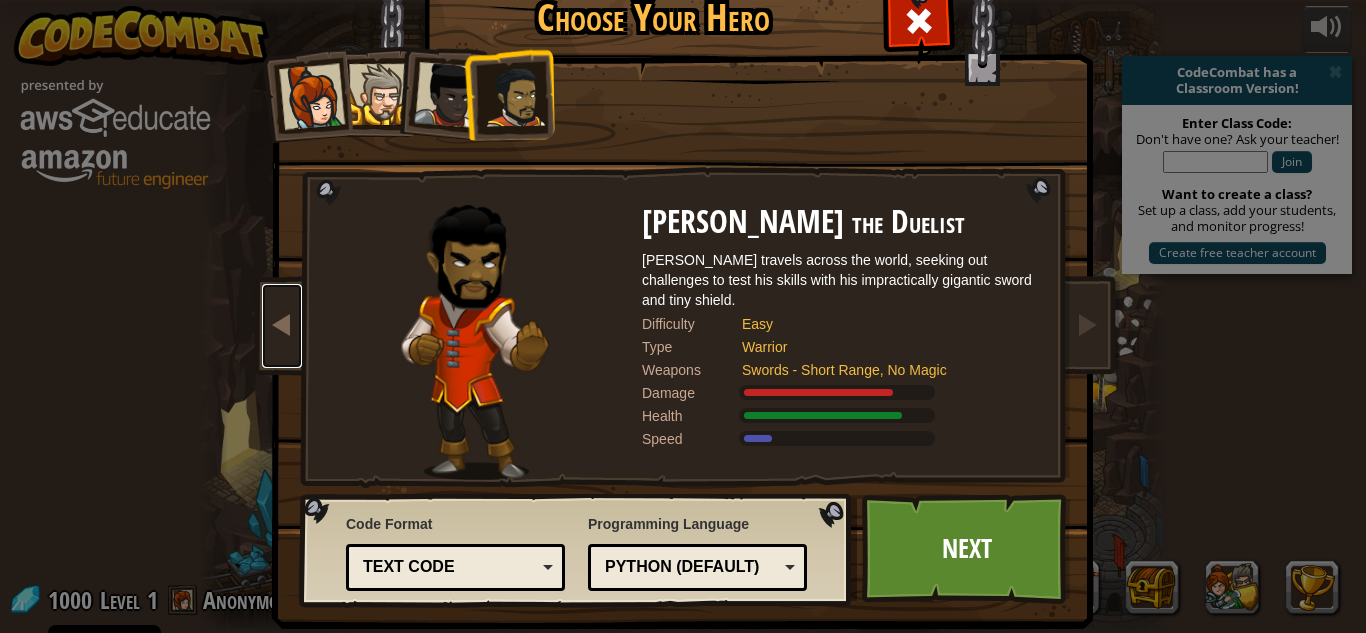 click at bounding box center (282, 324) 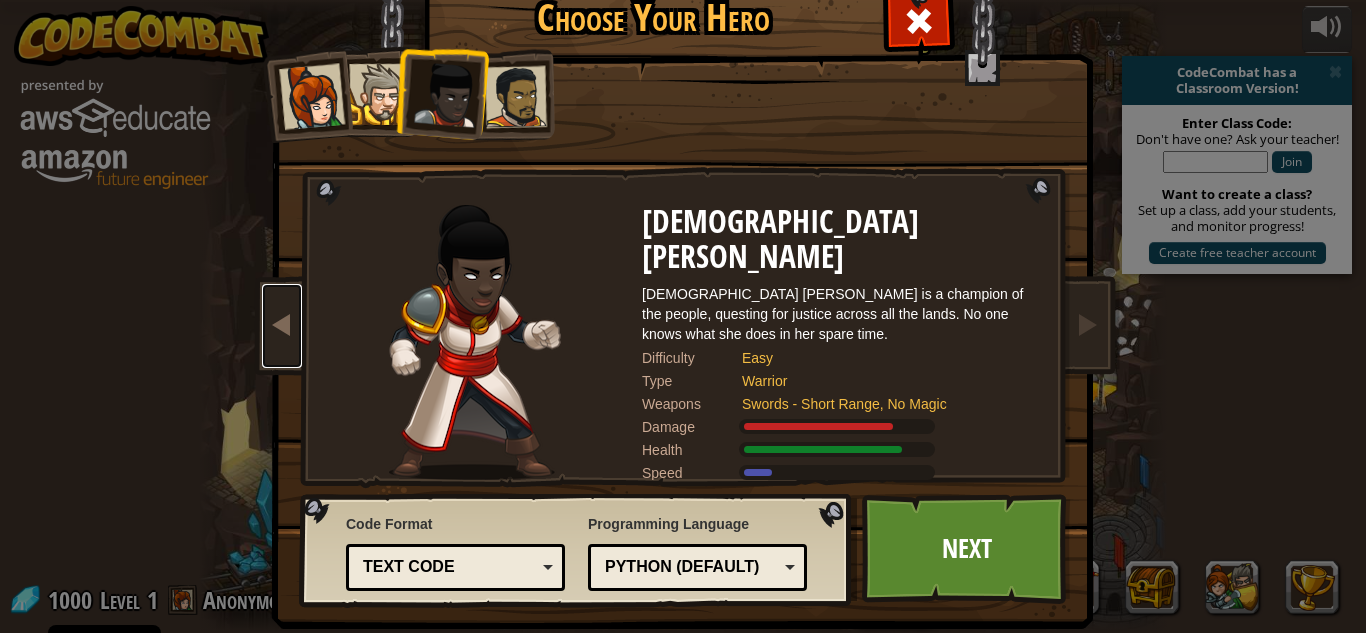 click at bounding box center [282, 324] 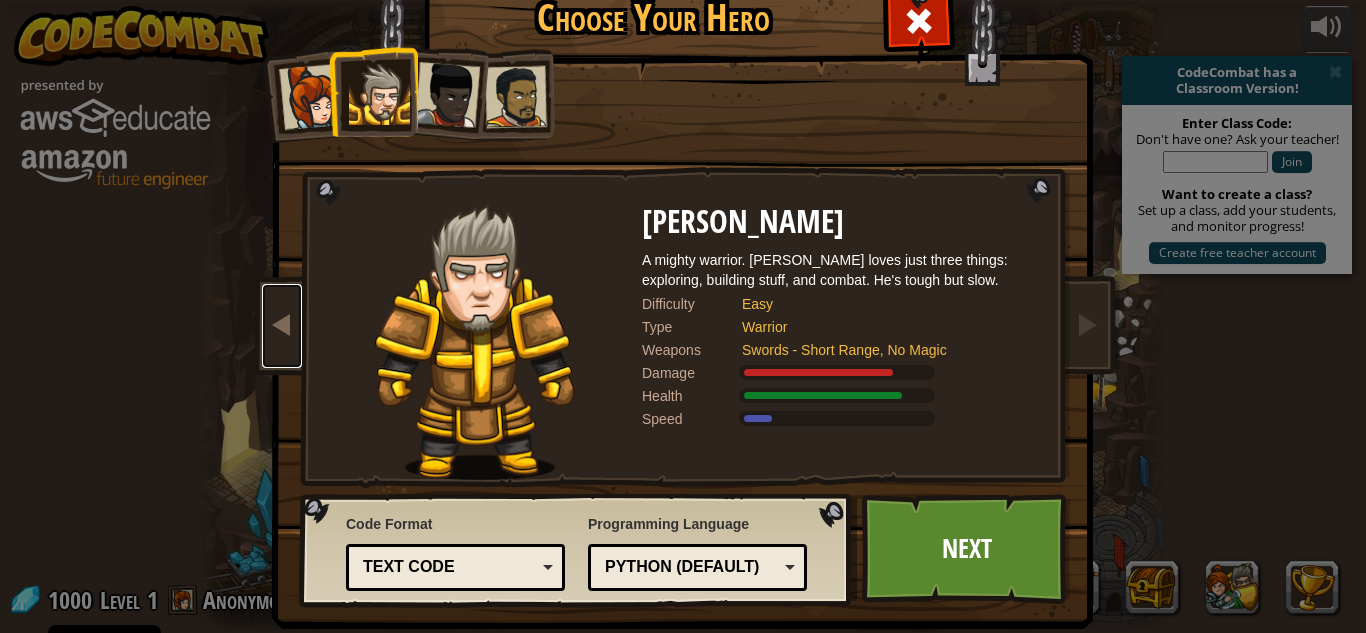 click at bounding box center (282, 324) 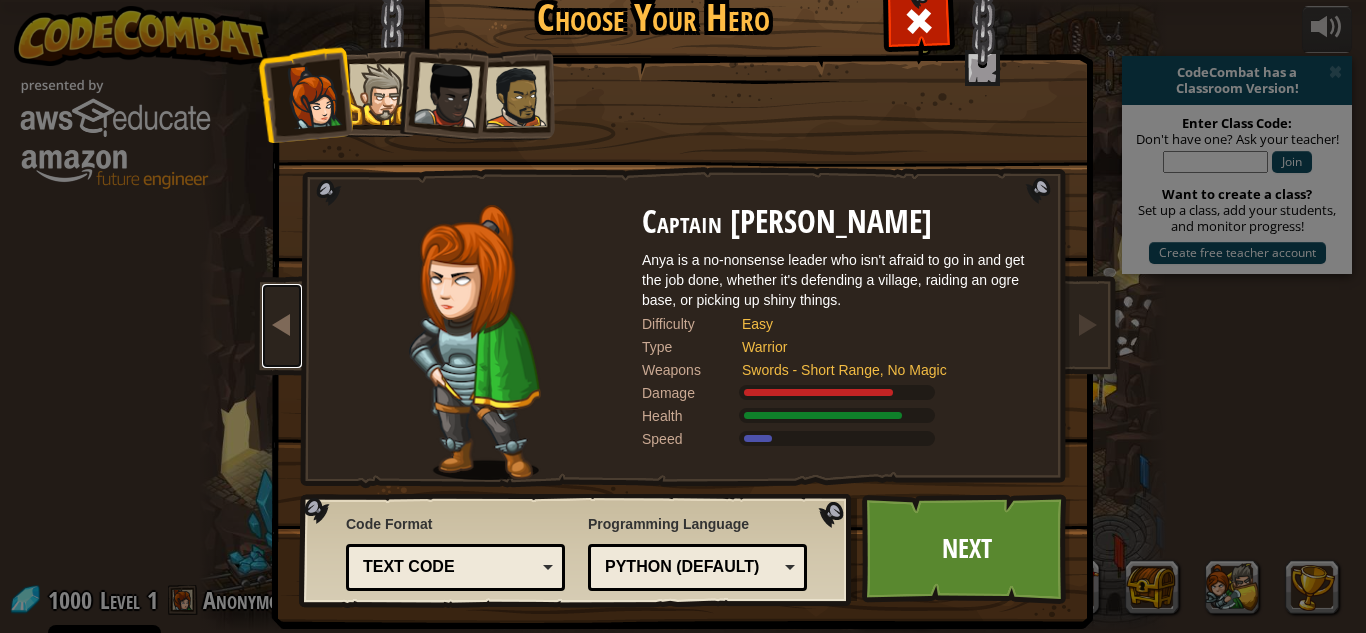 click at bounding box center (282, 324) 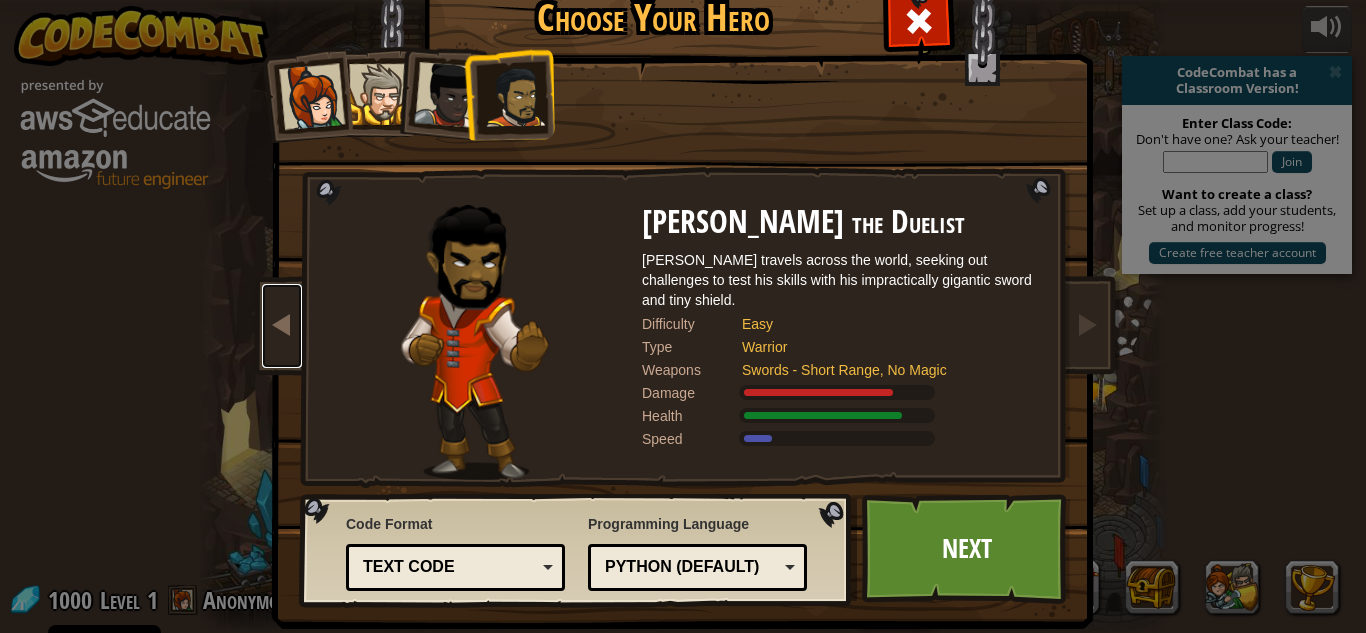 click at bounding box center [282, 324] 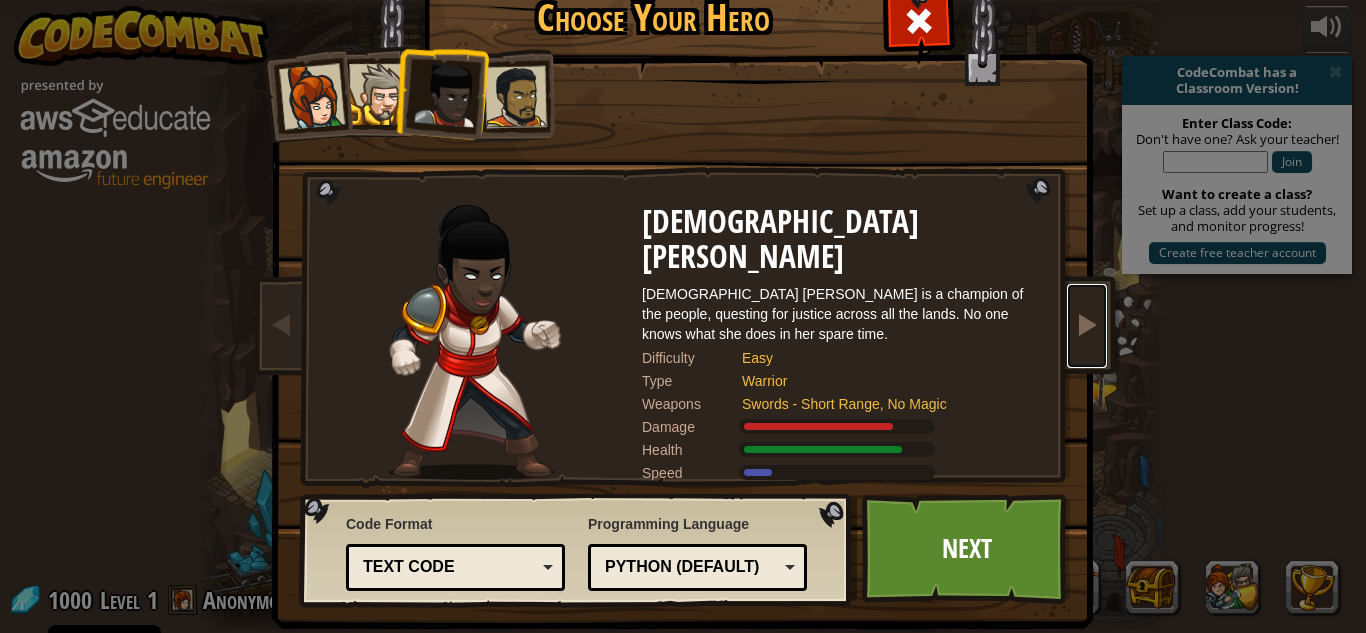 click at bounding box center (1087, 326) 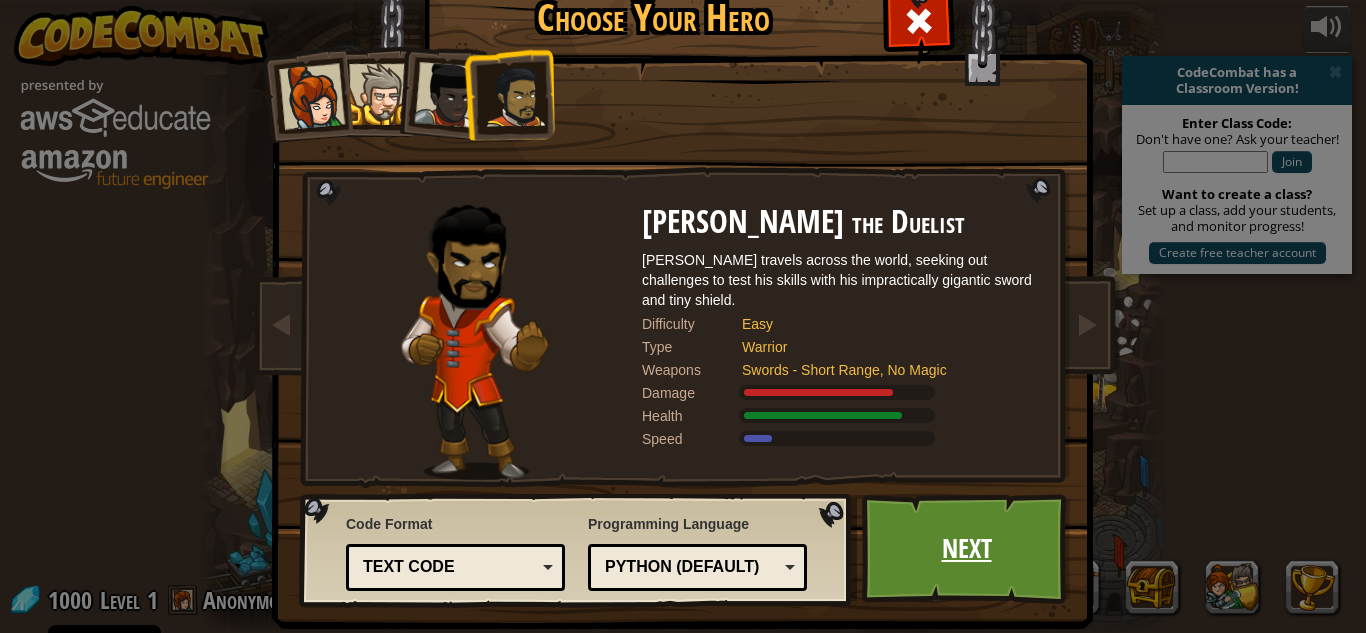 click on "Next" at bounding box center (966, 549) 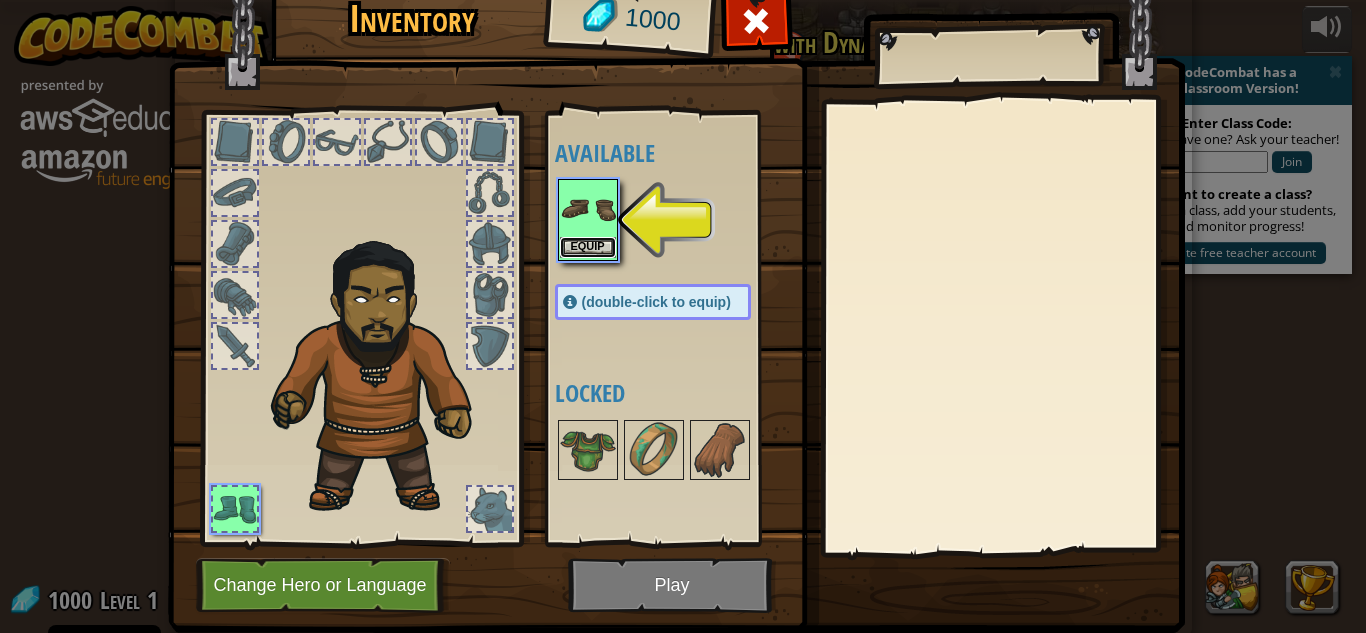 click on "Equip" at bounding box center (588, 247) 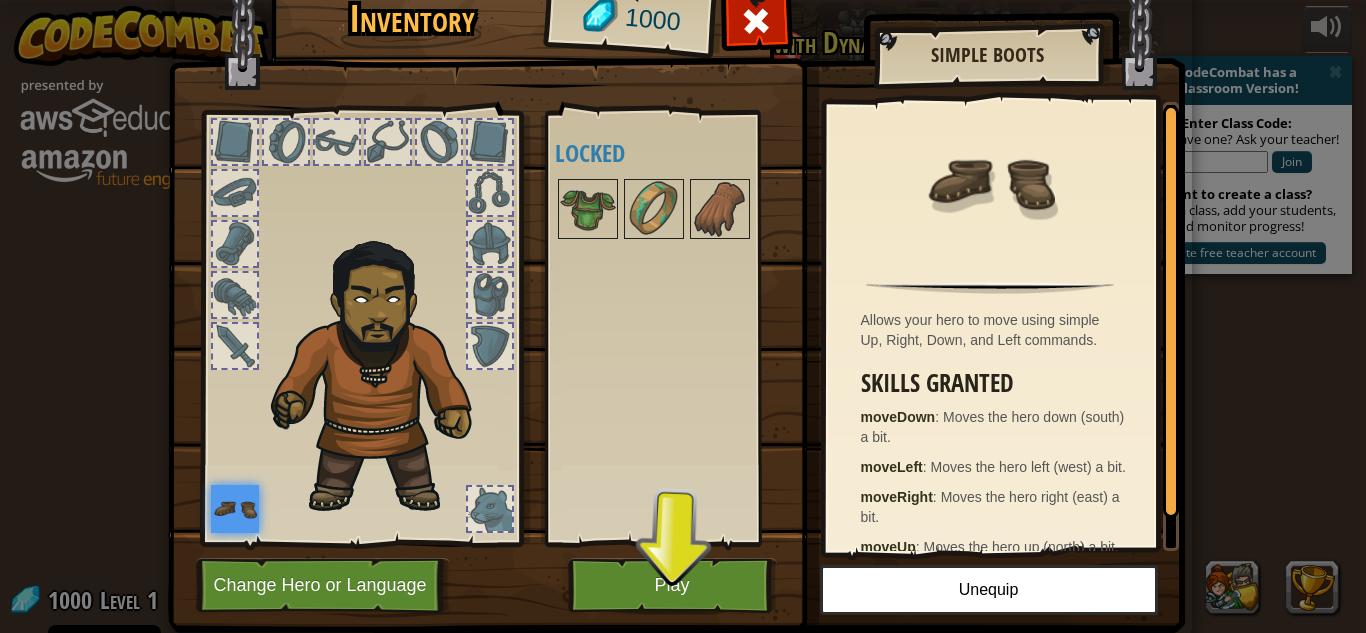 click at bounding box center [235, 295] 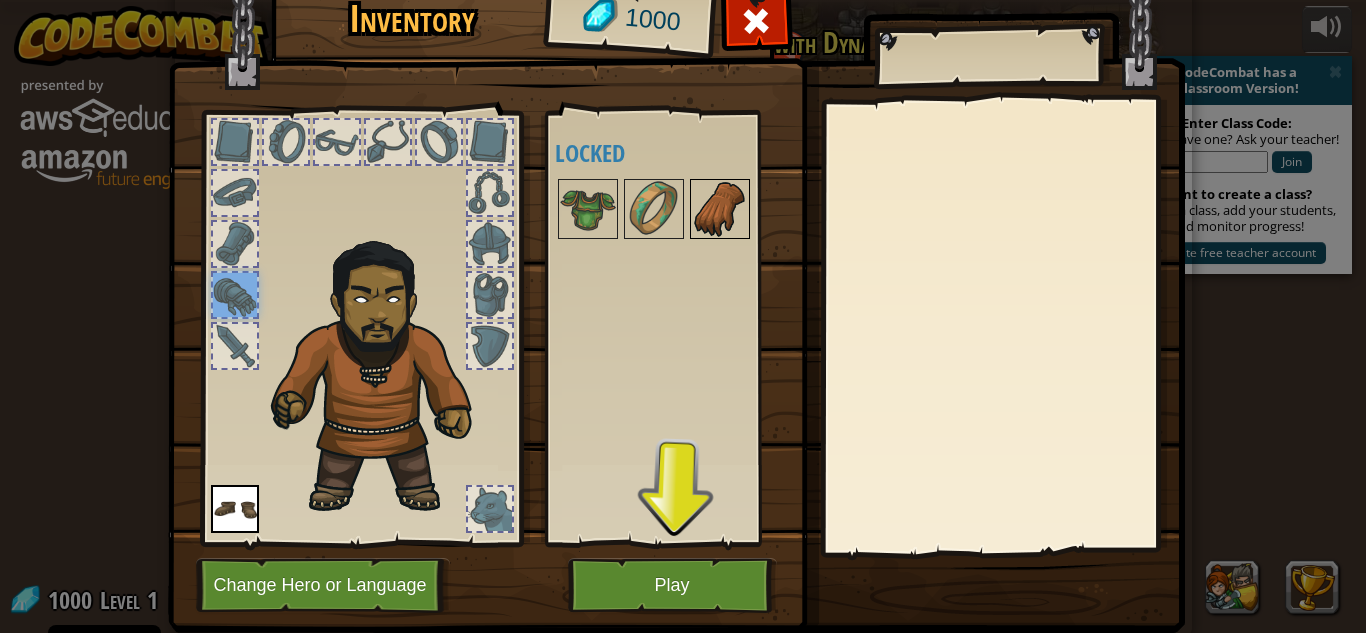 click at bounding box center [720, 209] 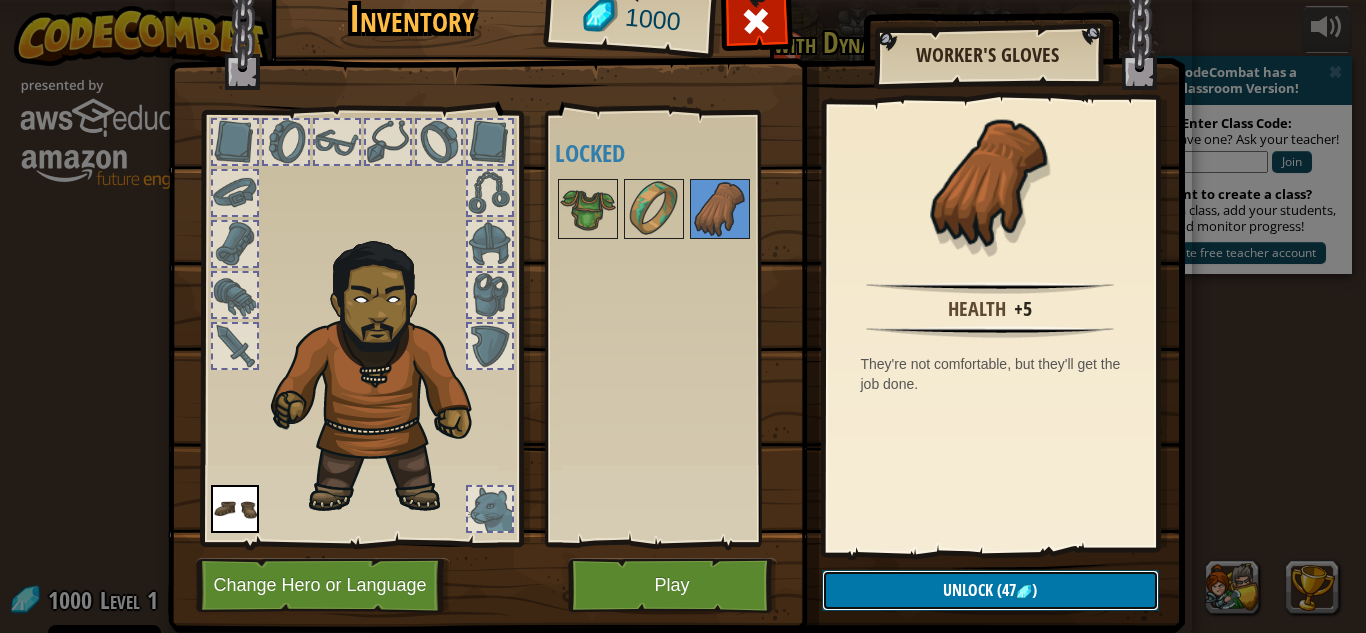 drag, startPoint x: 1095, startPoint y: 593, endPoint x: 863, endPoint y: 399, distance: 302.42355 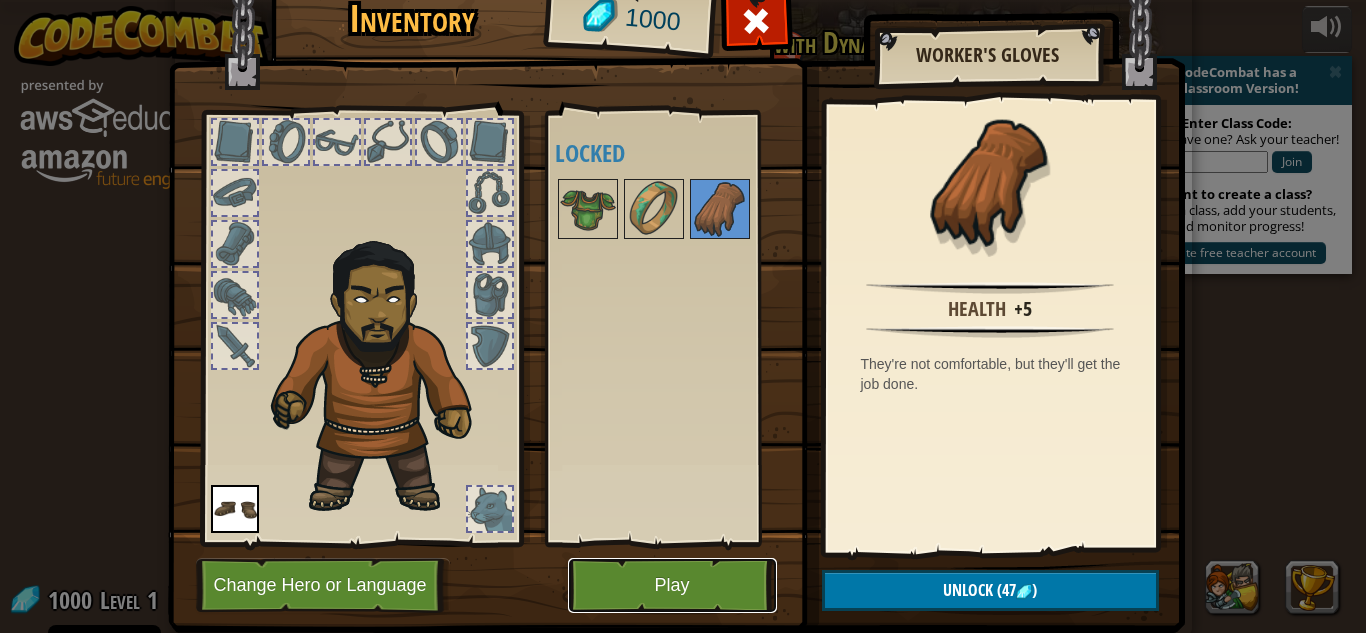 click on "Play" at bounding box center (672, 585) 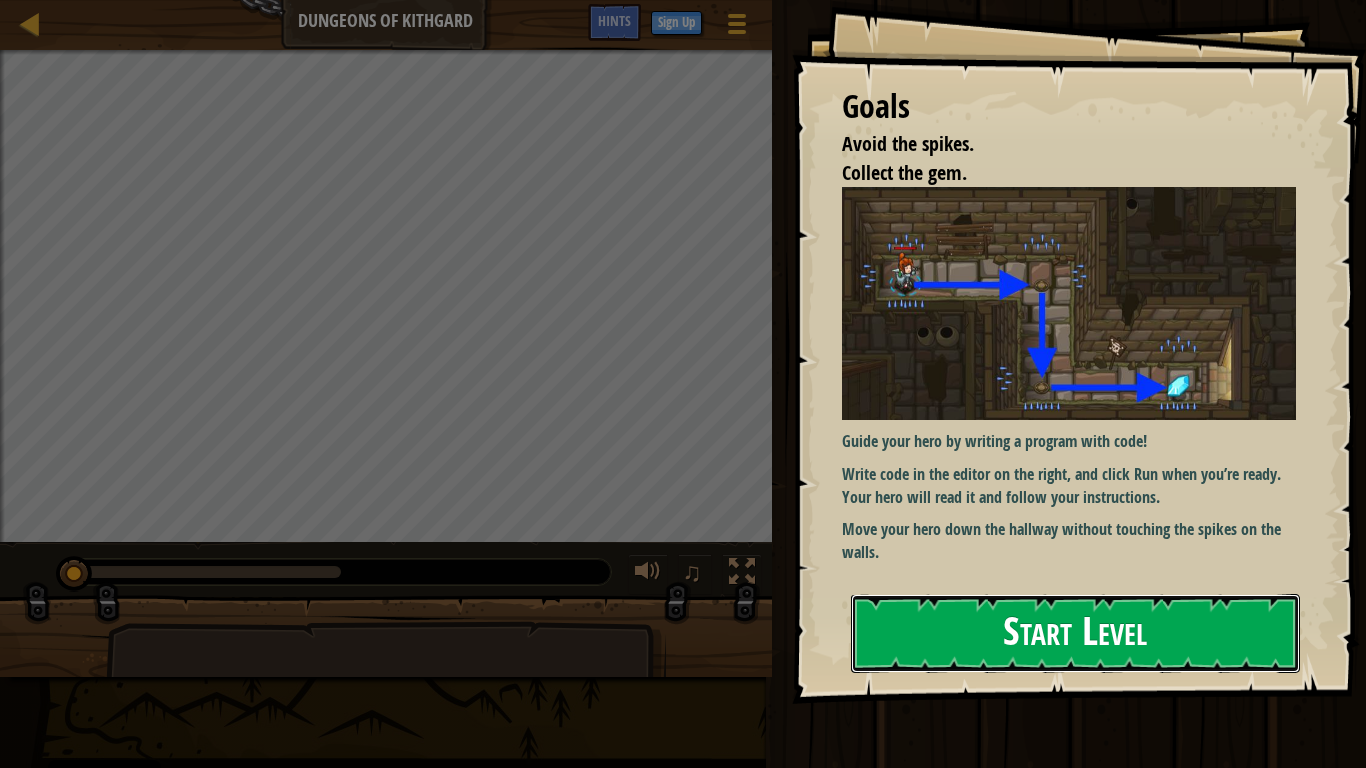 click on "Start Level" at bounding box center (1075, 633) 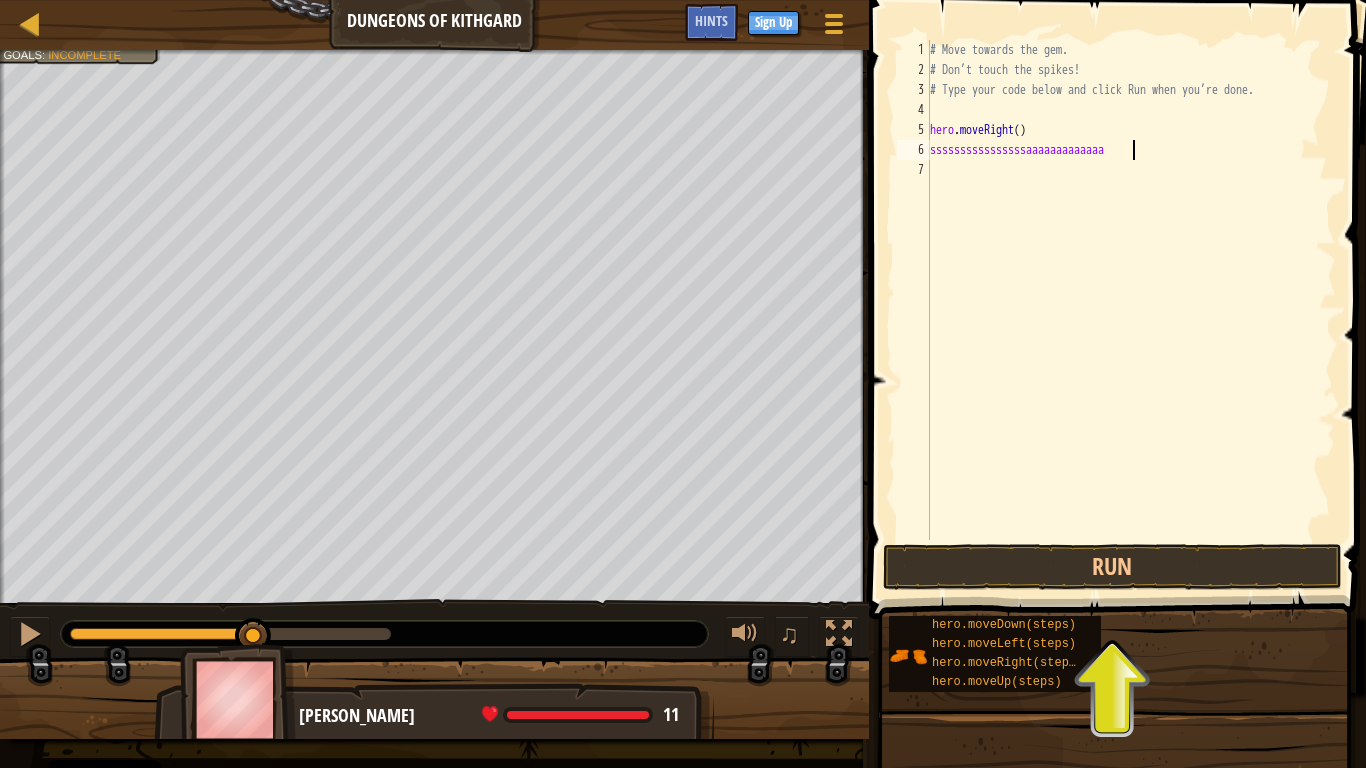 scroll, scrollTop: 9, scrollLeft: 28, axis: both 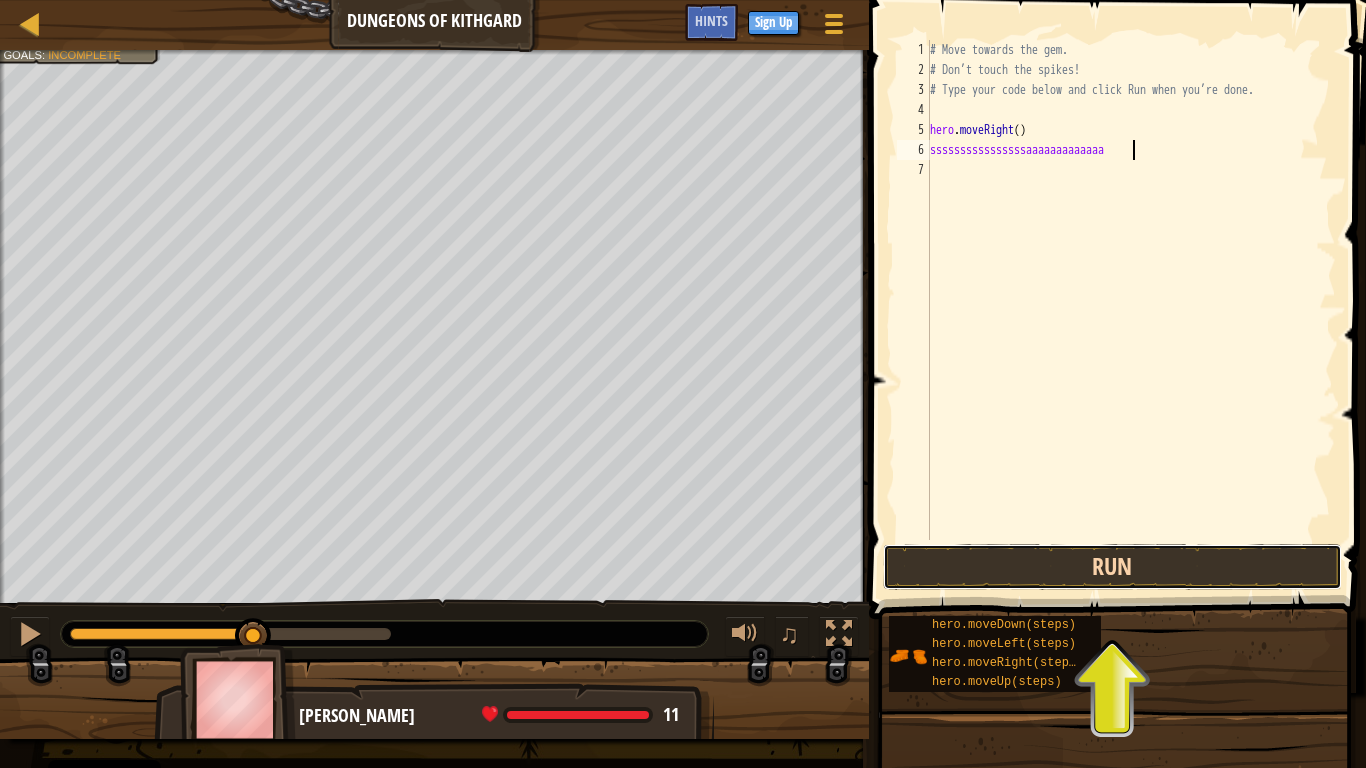 click on "Run" at bounding box center (1112, 567) 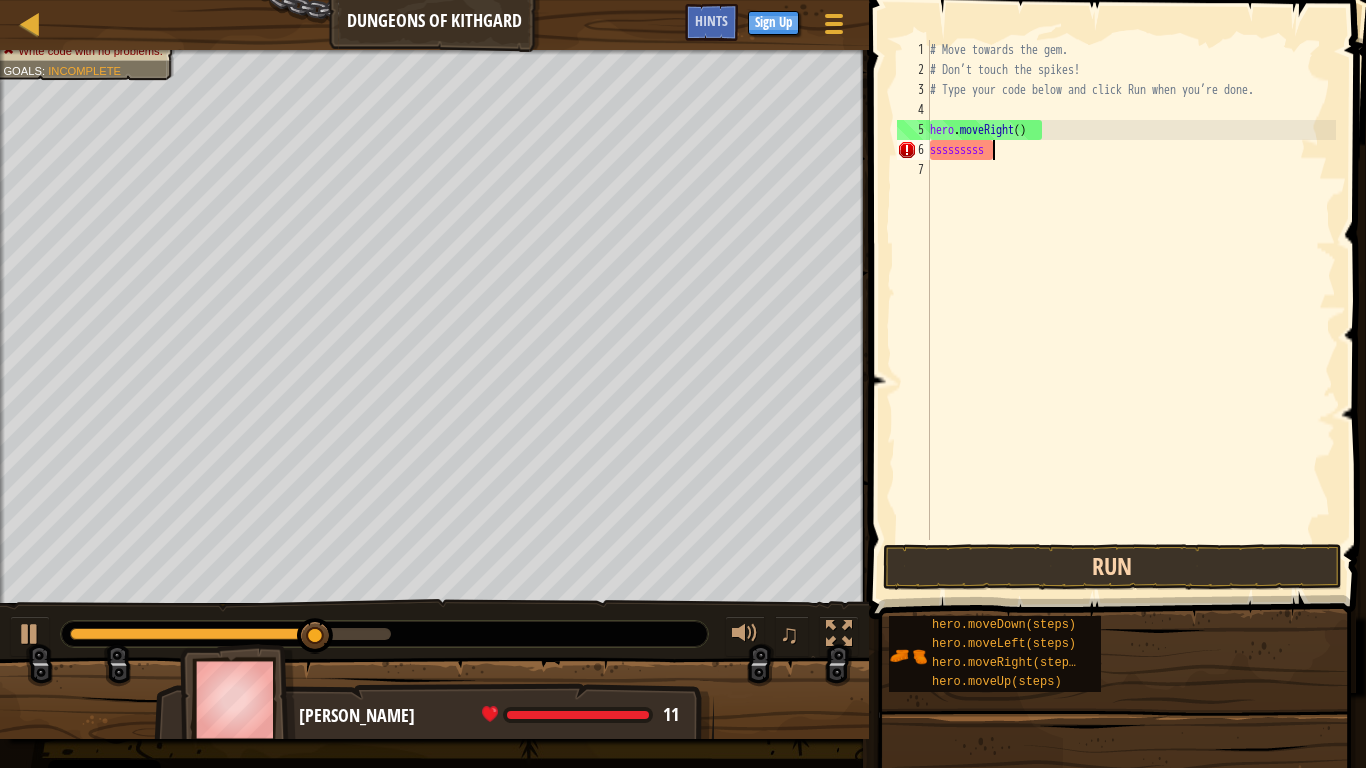 scroll, scrollTop: 9, scrollLeft: 7, axis: both 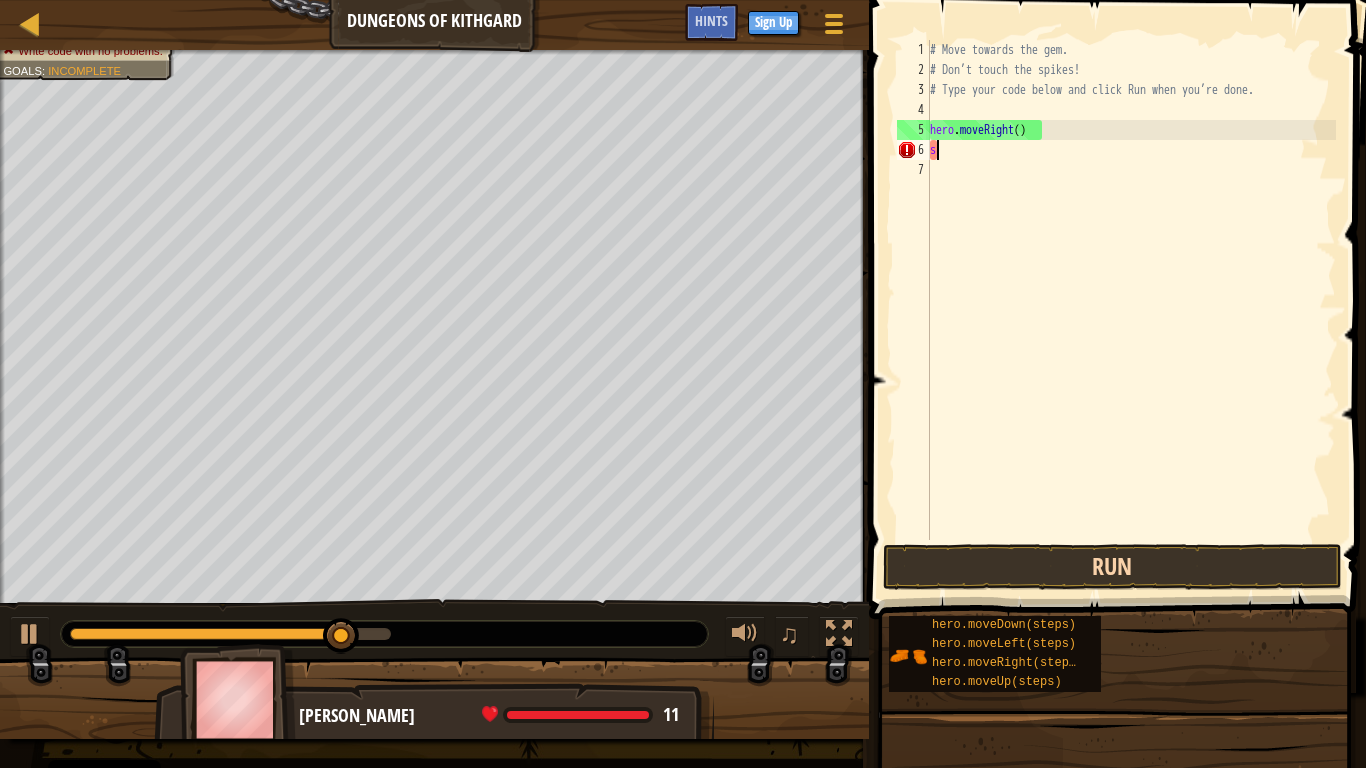 type on "s" 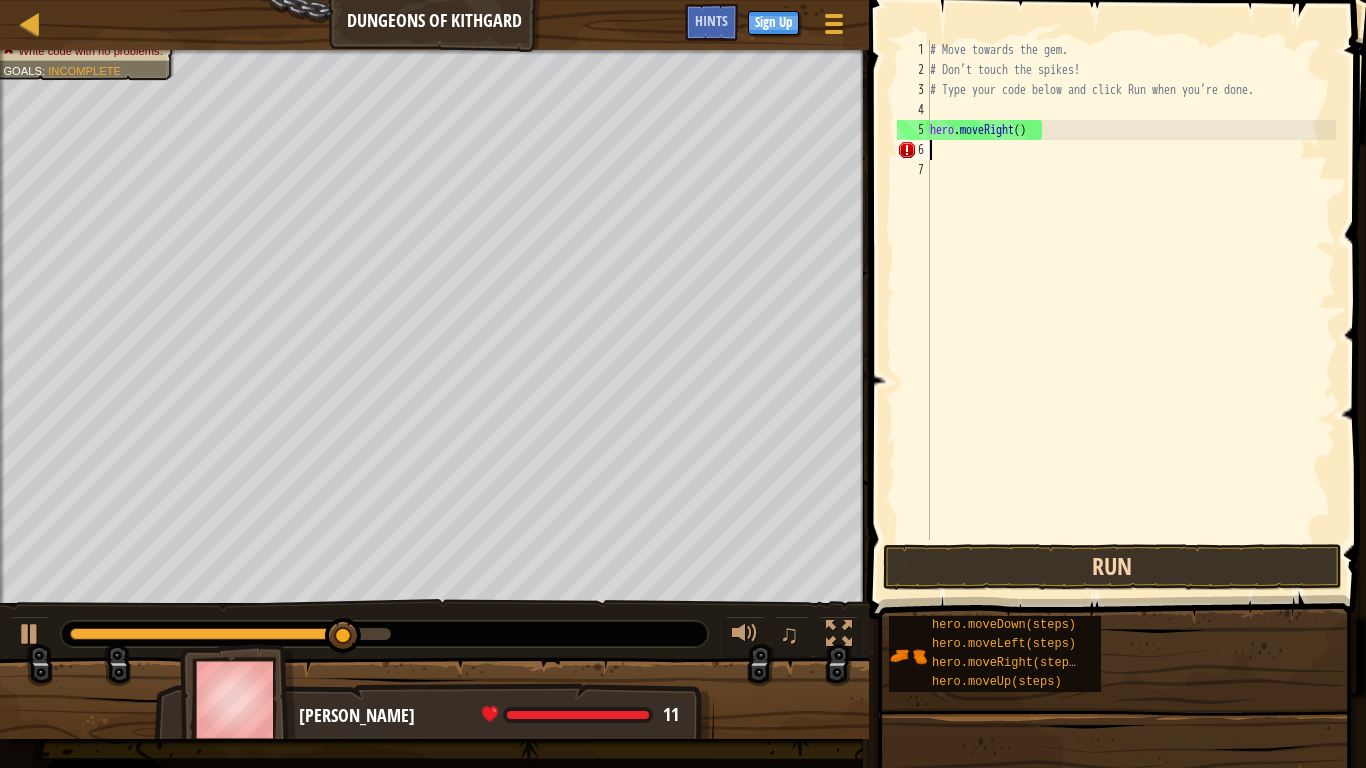 scroll, scrollTop: 9, scrollLeft: 0, axis: vertical 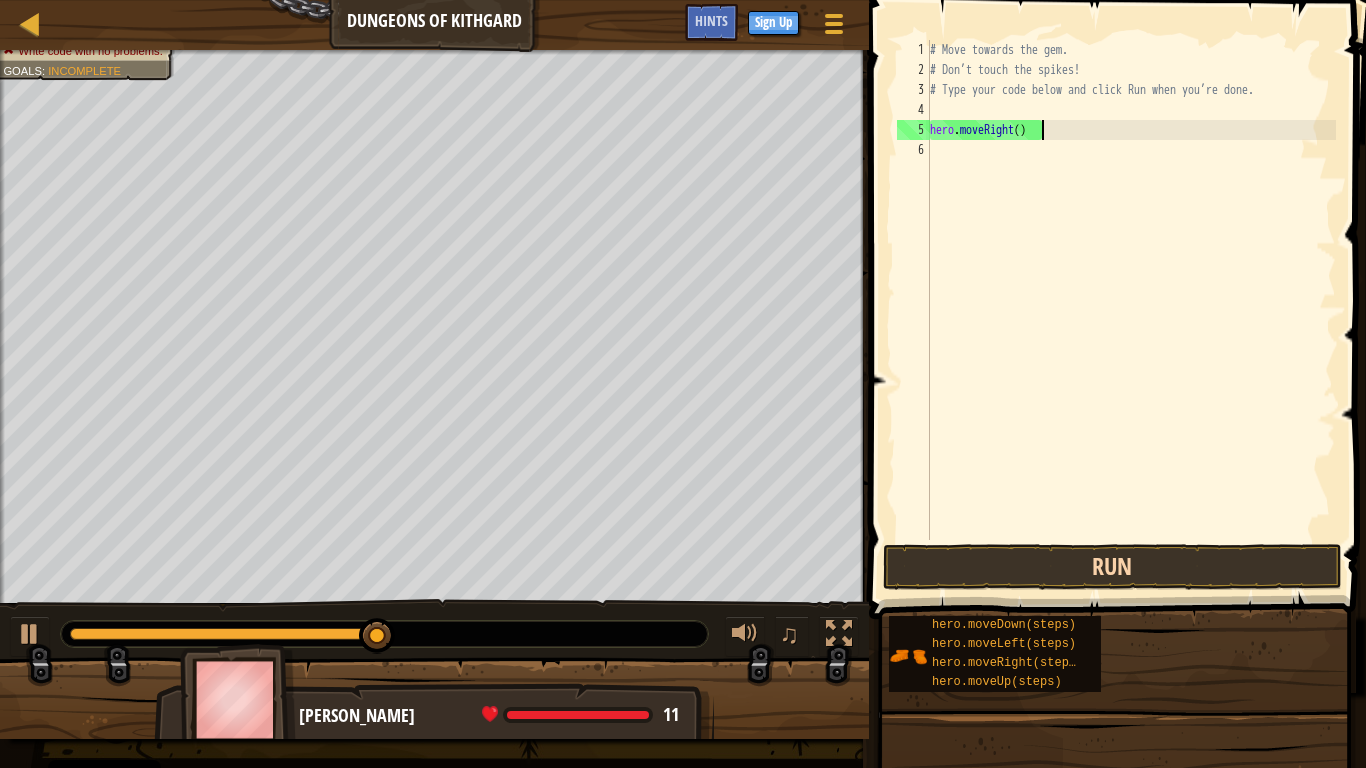 type on "hero.moveRig" 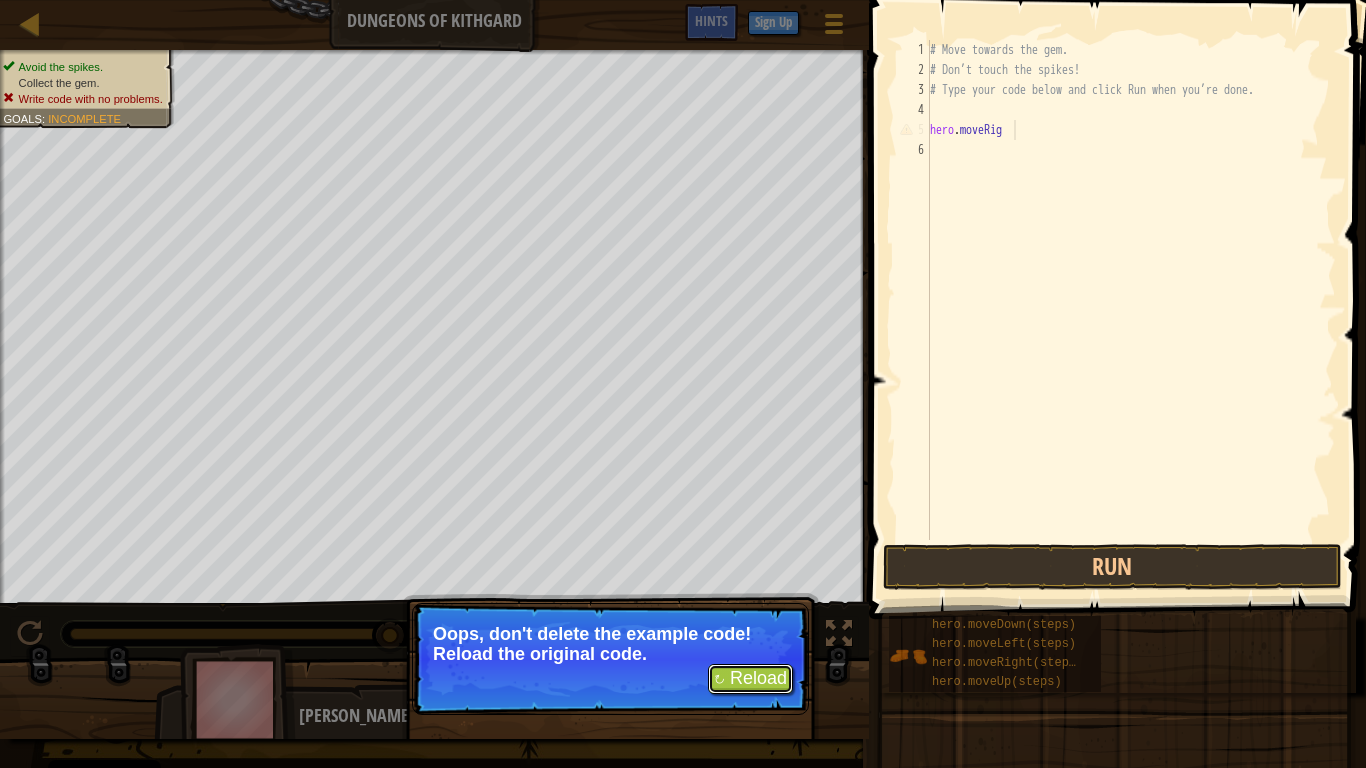 click on "↻ Reload" at bounding box center [750, 679] 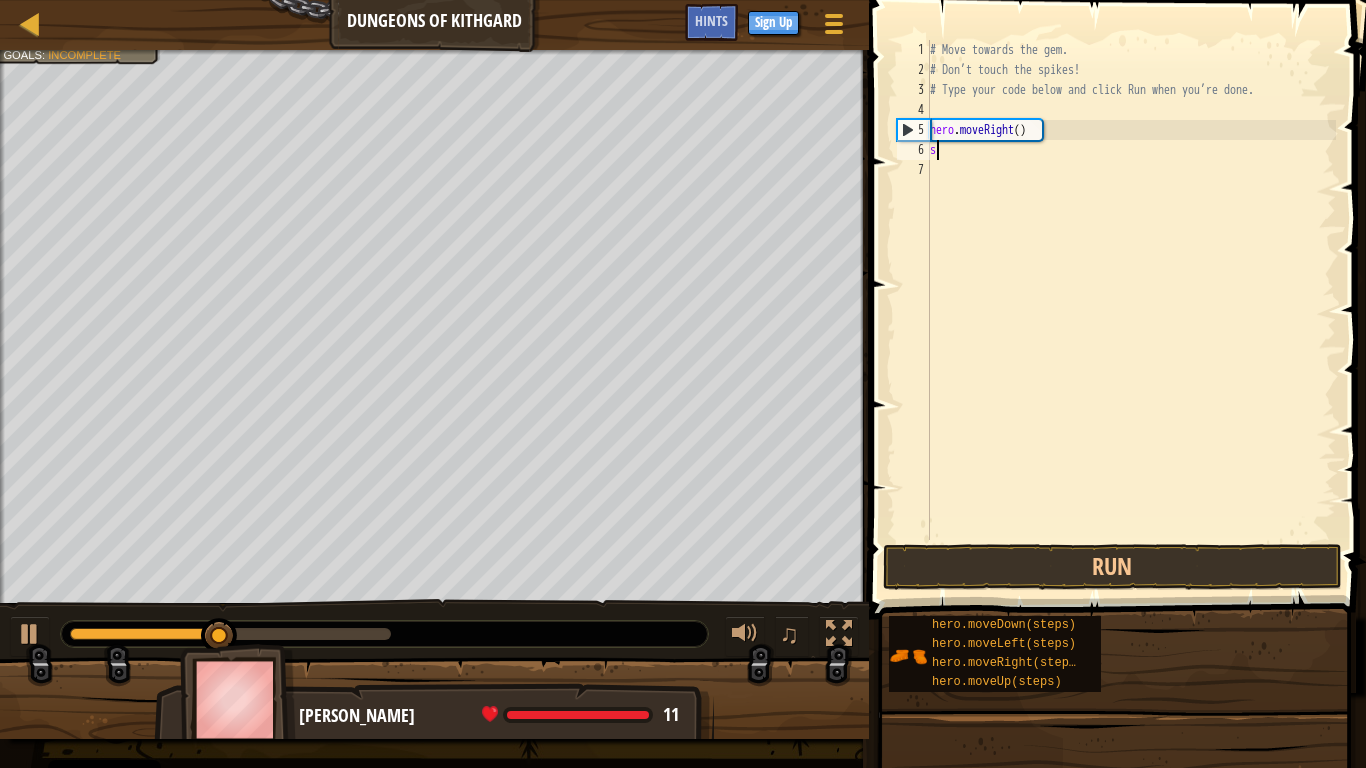 scroll, scrollTop: 9, scrollLeft: 1, axis: both 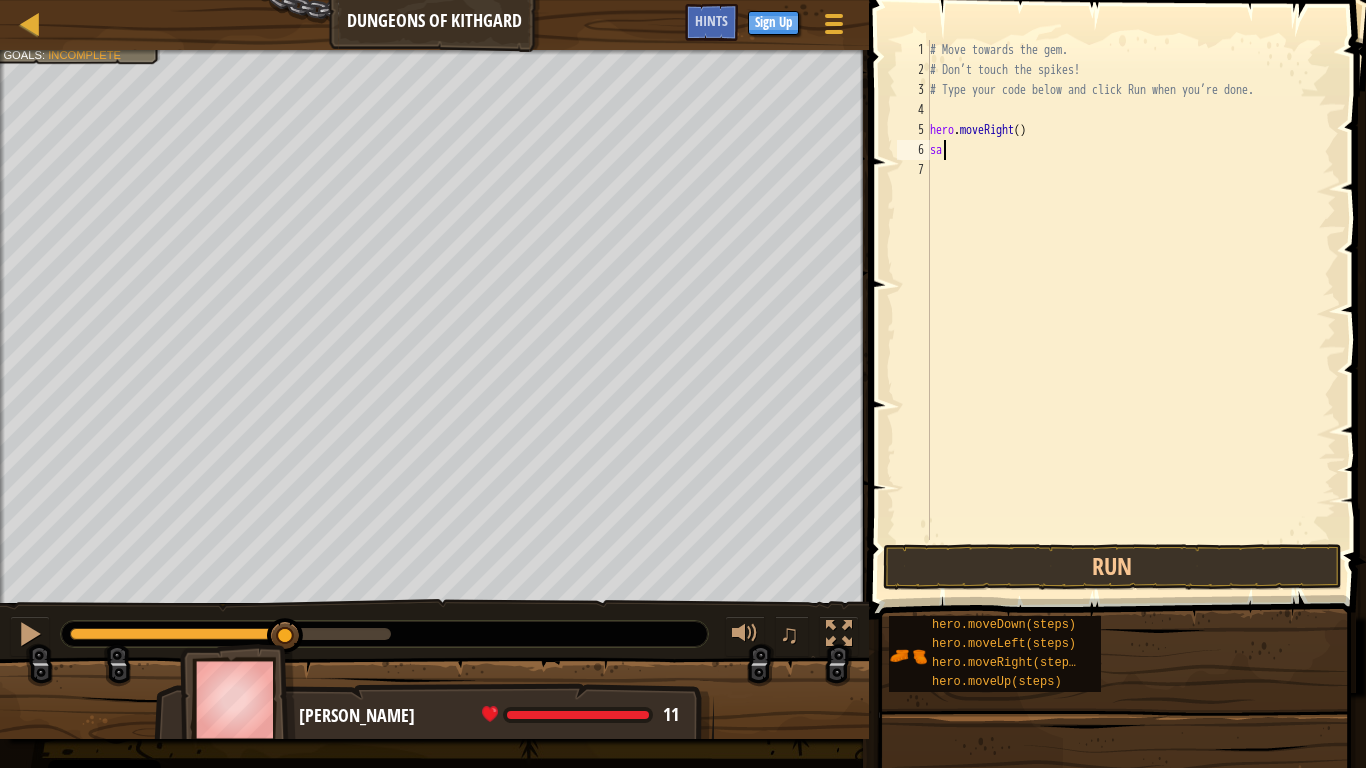 type on "s" 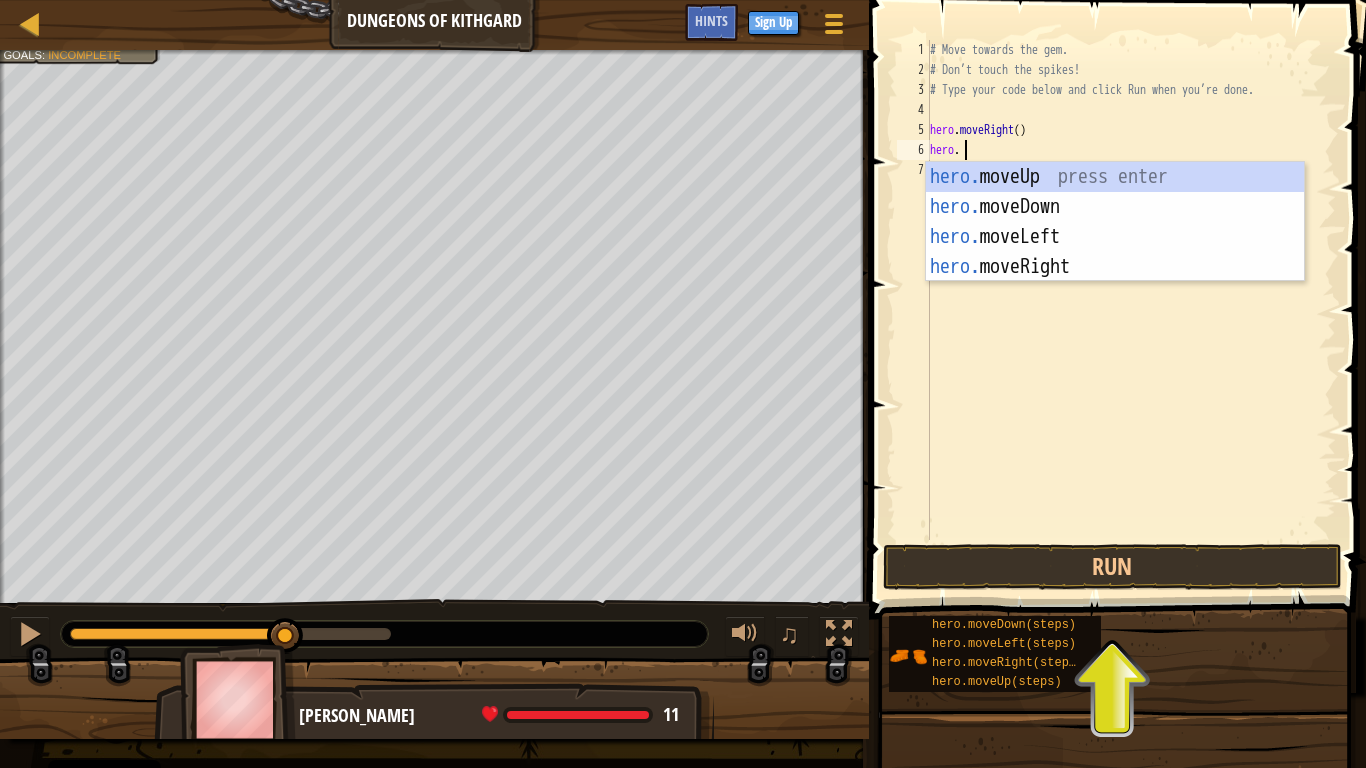 scroll, scrollTop: 9, scrollLeft: 4, axis: both 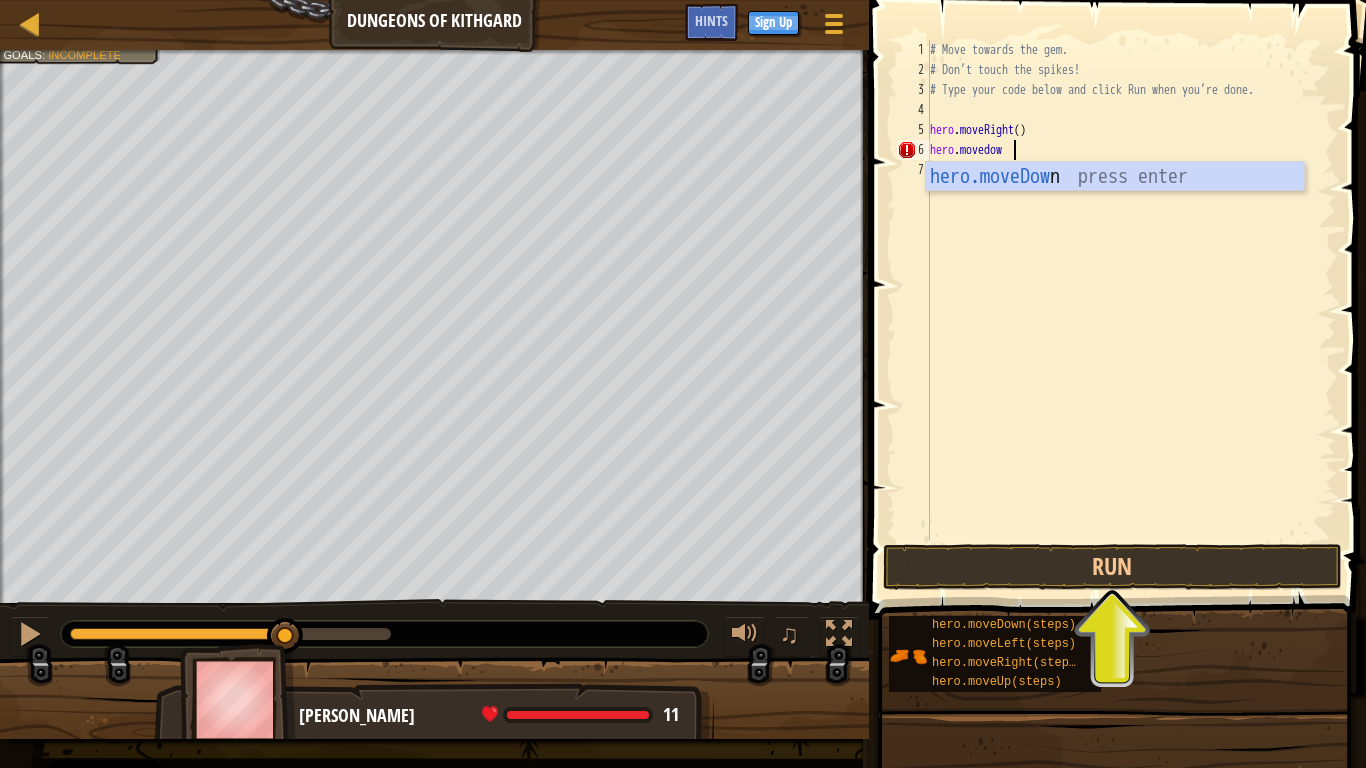 type on "hero.movedown" 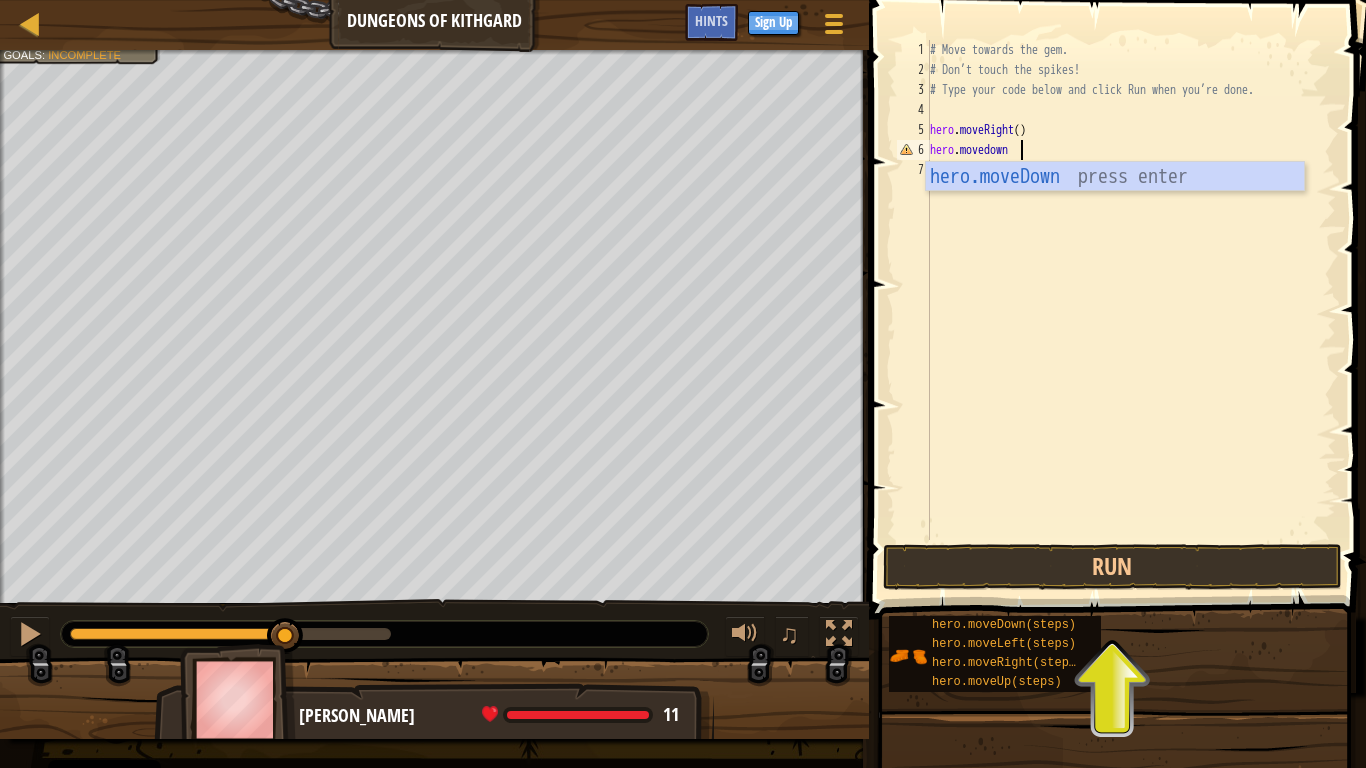 scroll, scrollTop: 9, scrollLeft: 0, axis: vertical 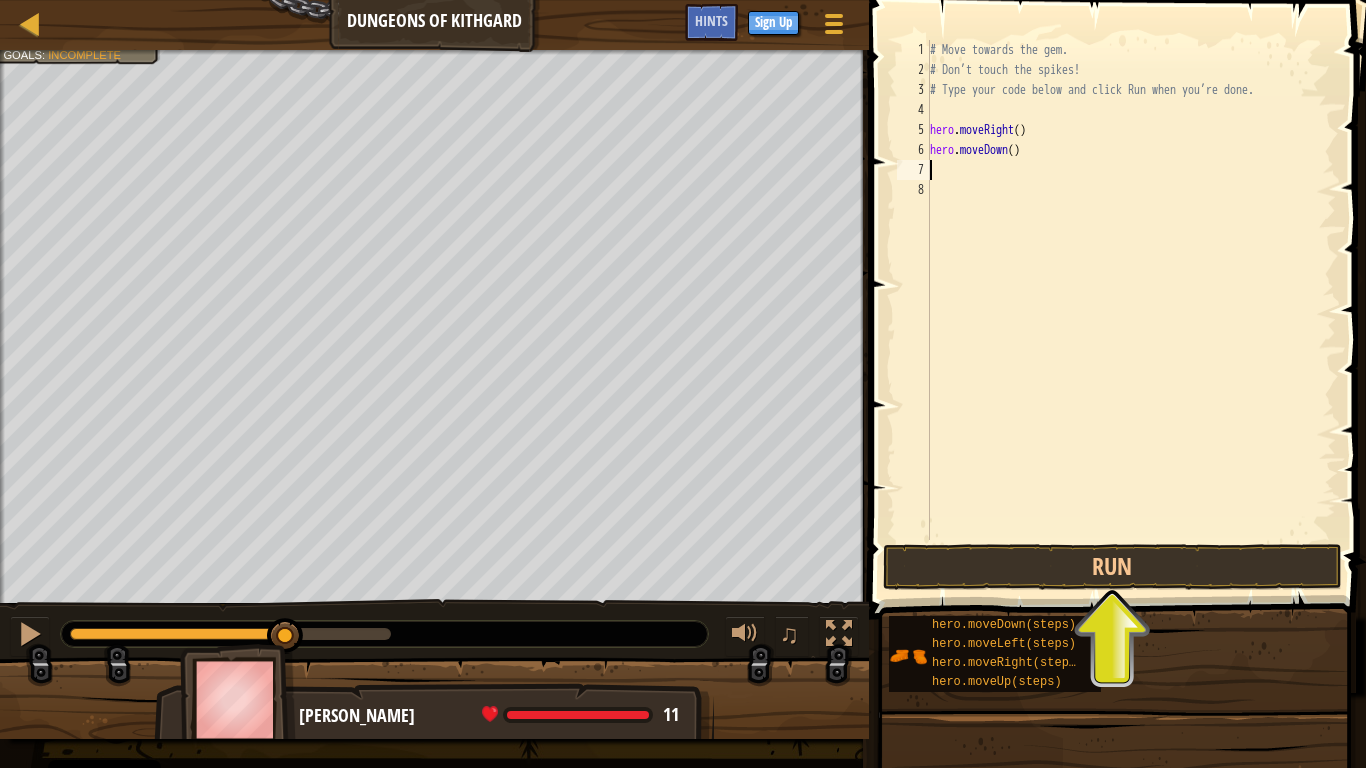 click on "# Move towards the gem. # Don’t touch the spikes! # Type your code below and click Run when you’re done. hero . moveRight ( ) hero . moveDown ( )" at bounding box center (1131, 310) 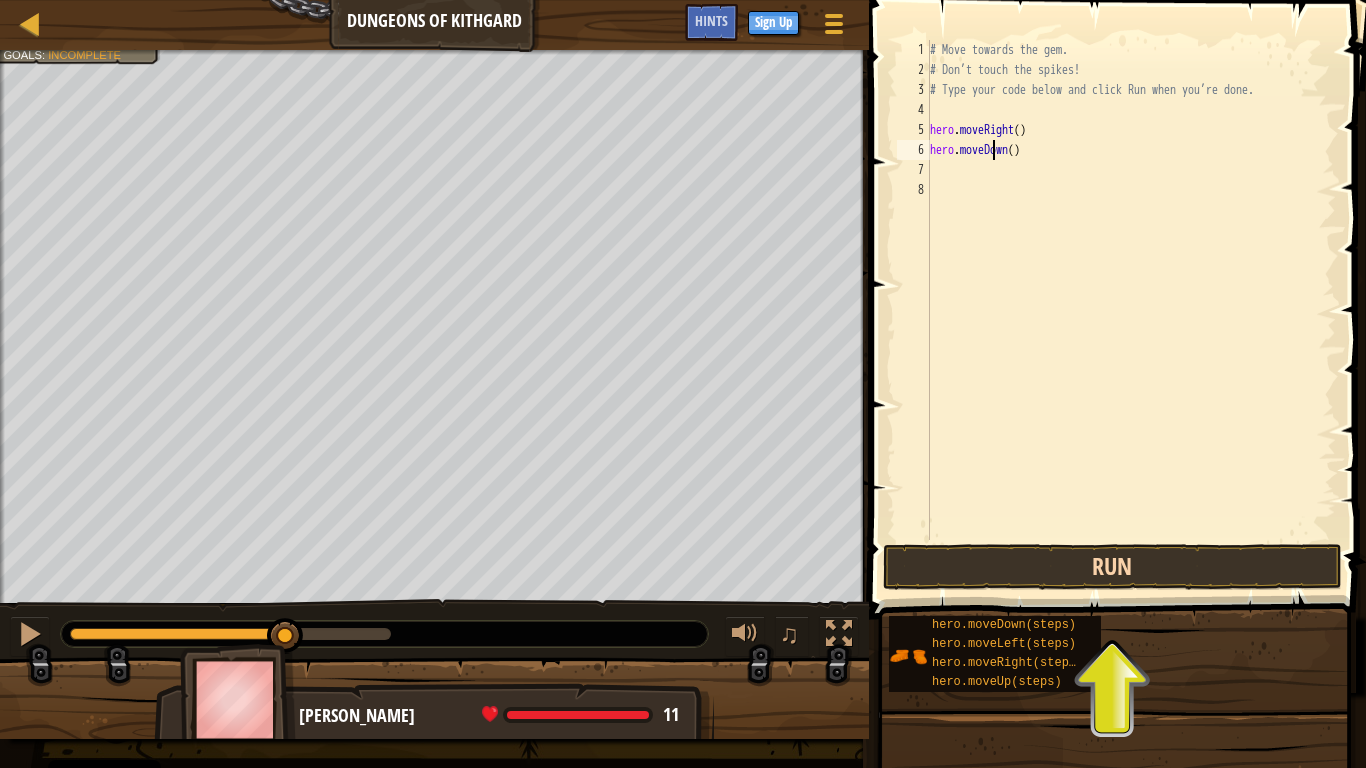 type on "hero.moveDown()" 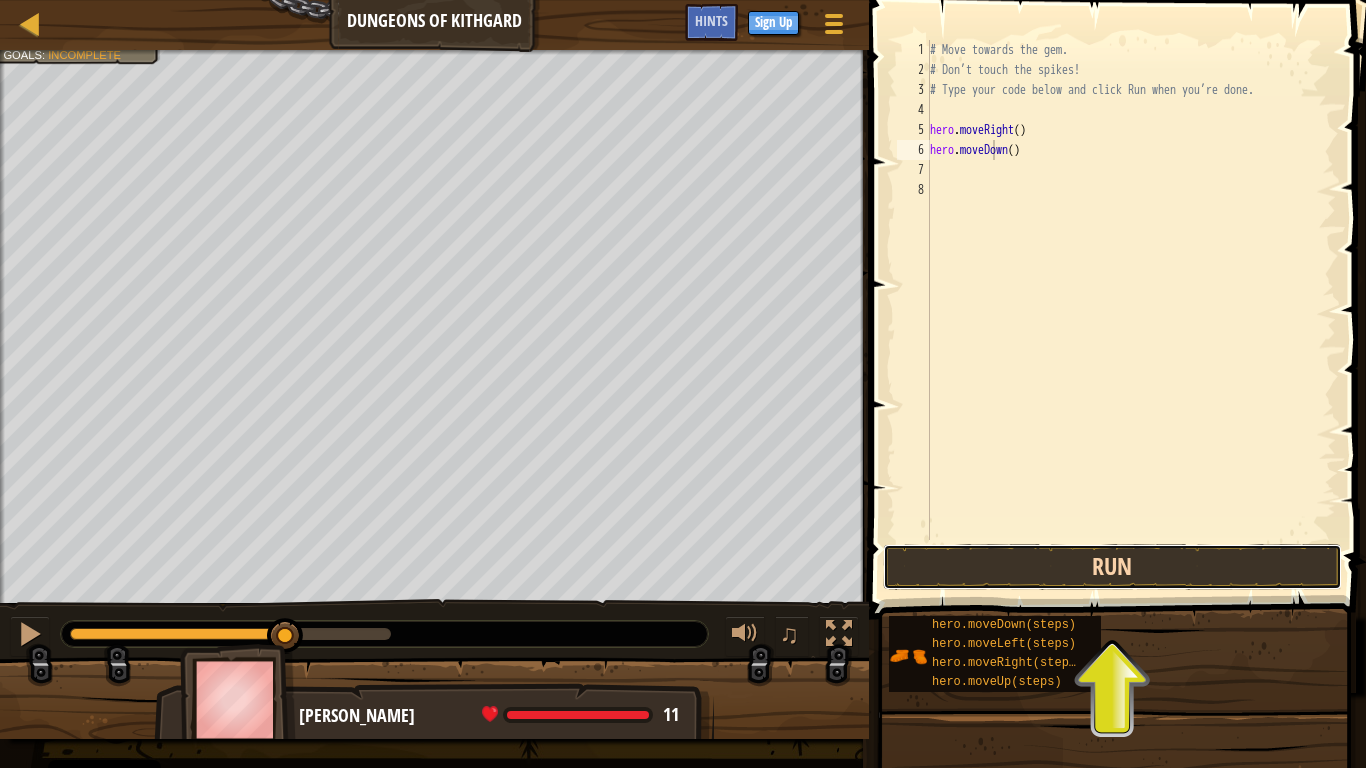 click on "Run" at bounding box center [1112, 567] 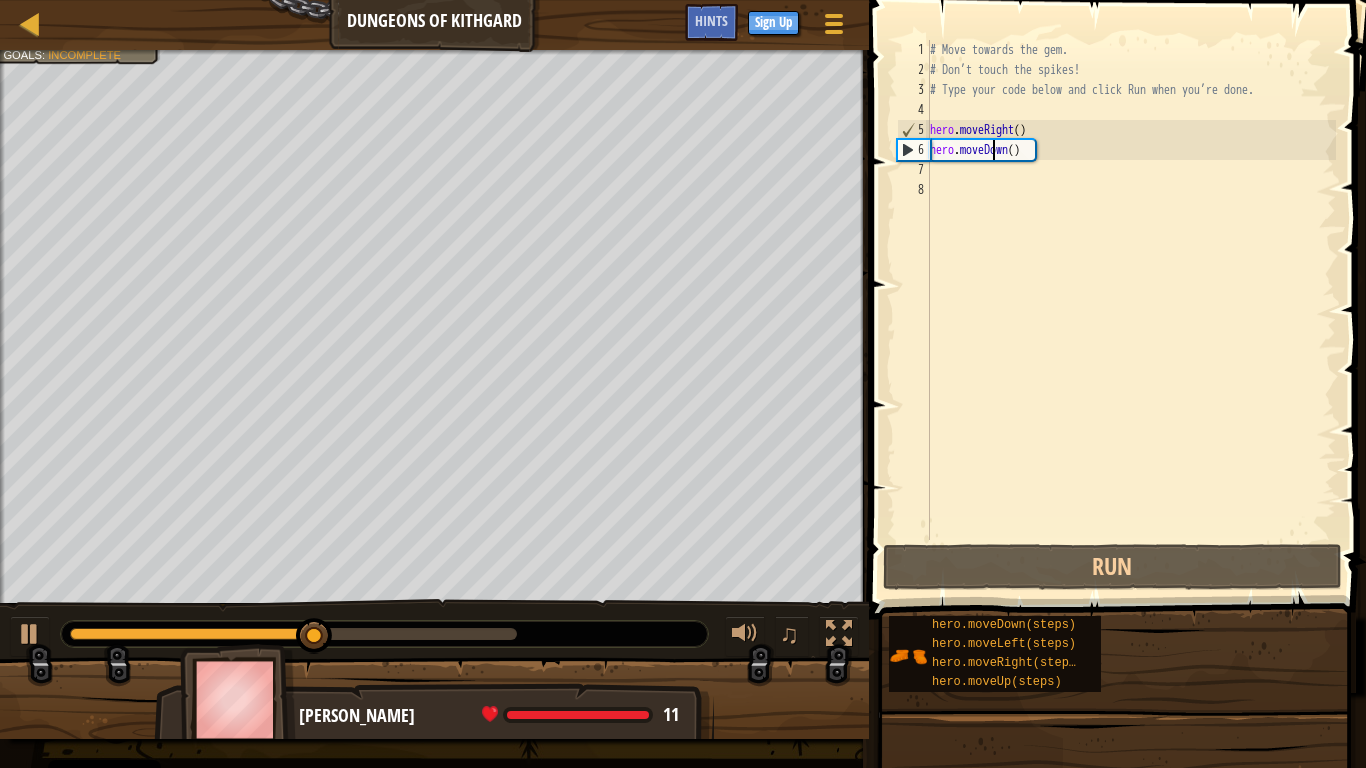 click on "# Move towards the gem. # Don’t touch the spikes! # Type your code below and click Run when you’re done. hero . moveRight ( ) hero . moveDown ( )" at bounding box center [1131, 310] 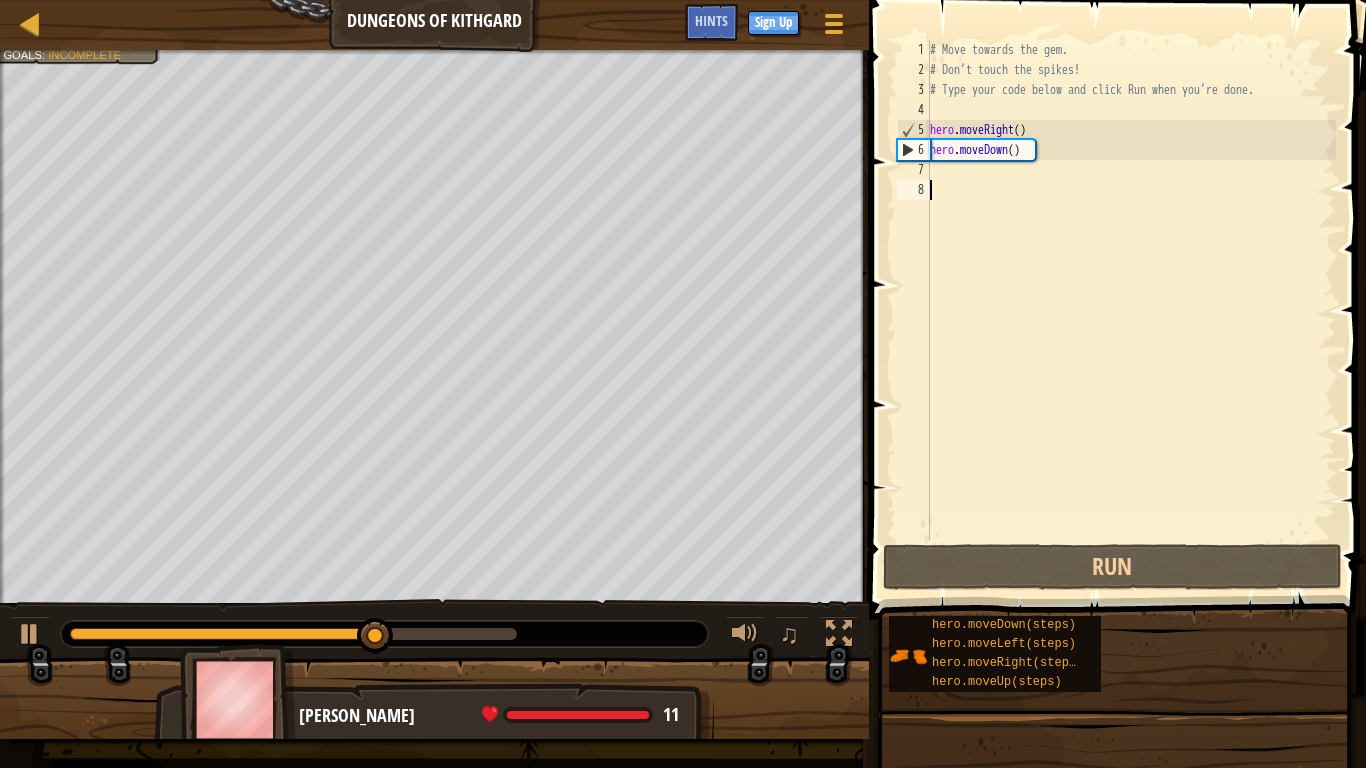 click on "# Move towards the gem. # Don’t touch the spikes! # Type your code below and click Run when you’re done. hero . moveRight ( ) hero . moveDown ( )" at bounding box center [1131, 310] 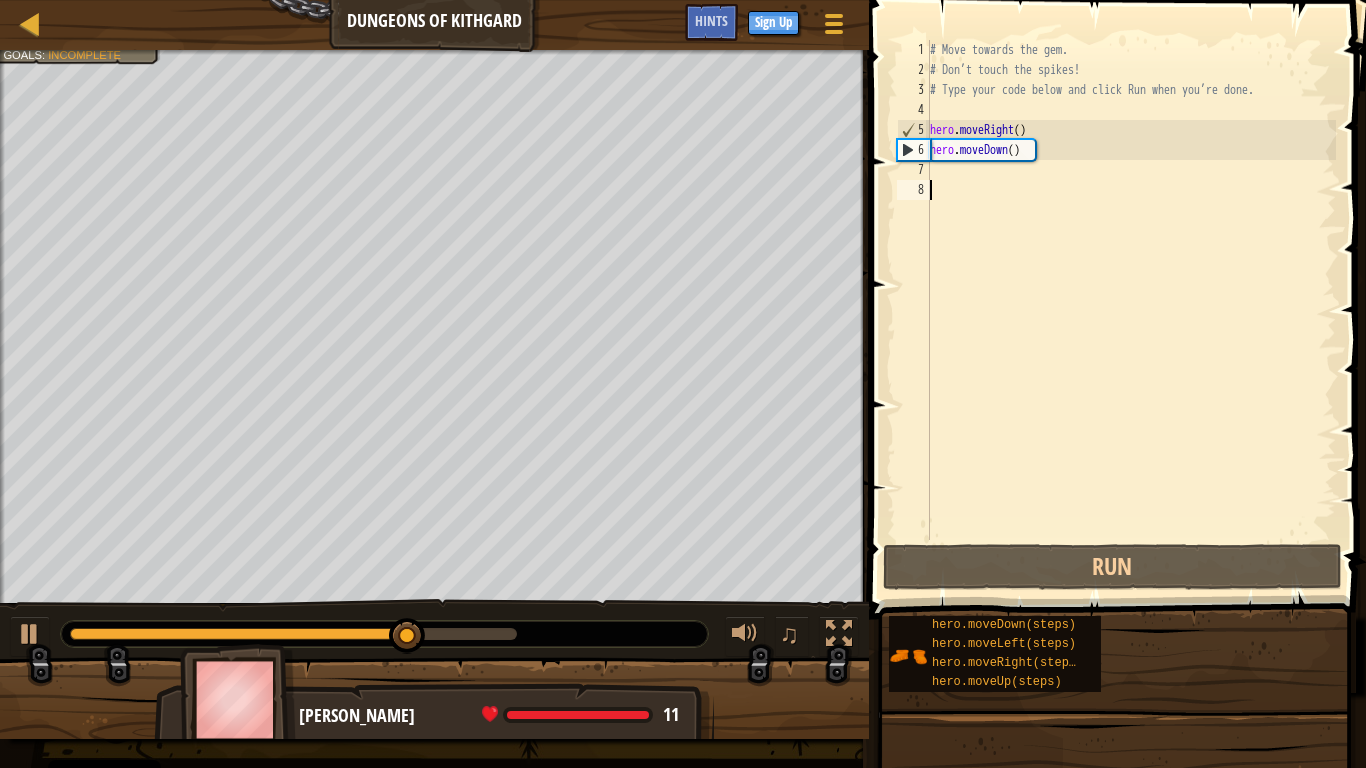 click on "# Move towards the gem. # Don’t touch the spikes! # Type your code below and click Run when you’re done. hero . moveRight ( ) hero . moveDown ( )" at bounding box center (1131, 310) 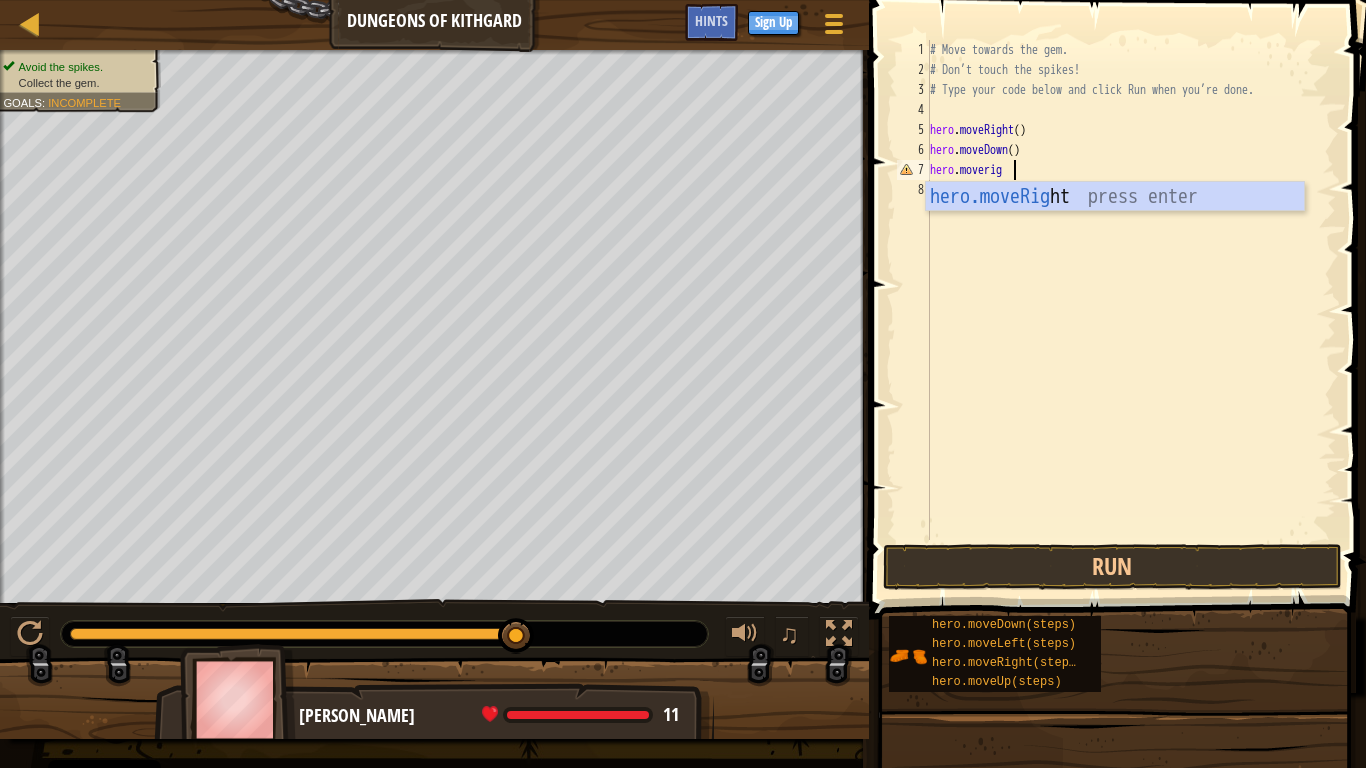 type on "hero.moveright" 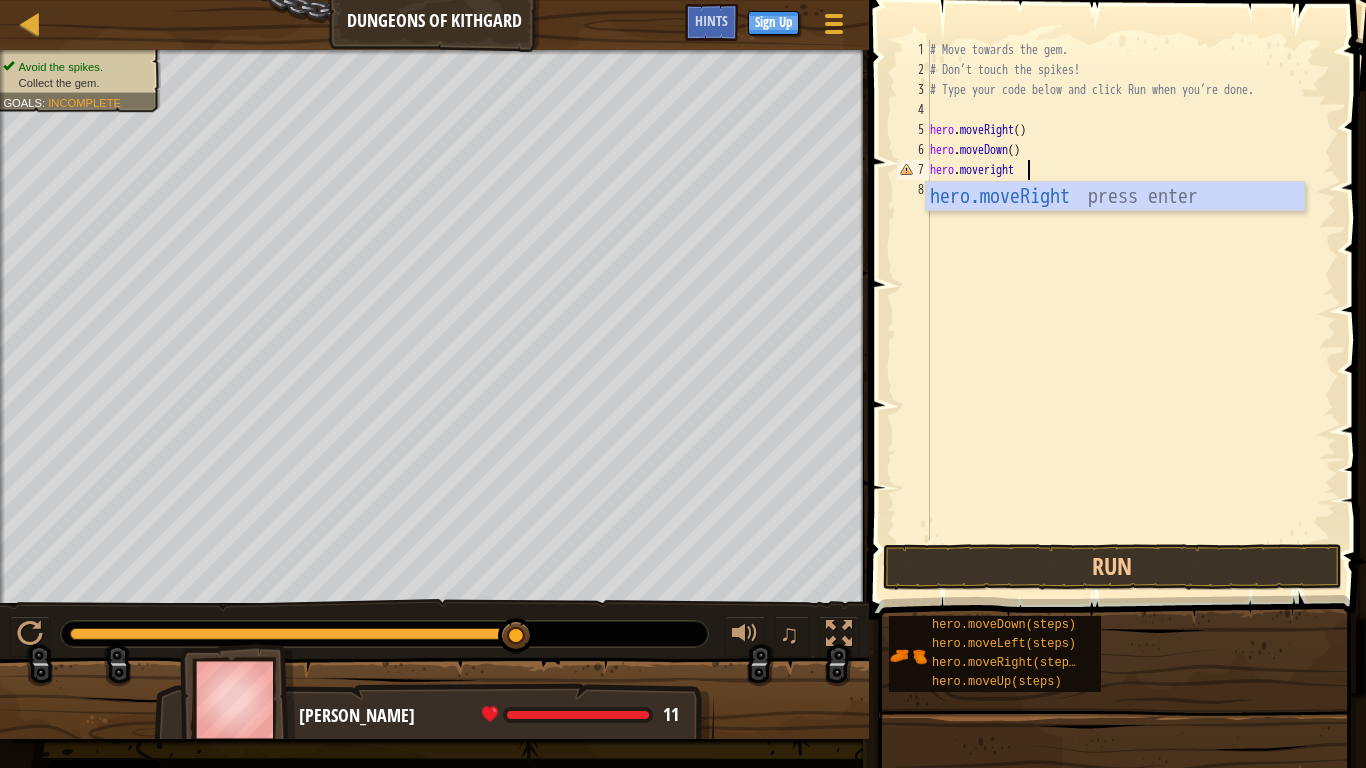 scroll, scrollTop: 9, scrollLeft: 13, axis: both 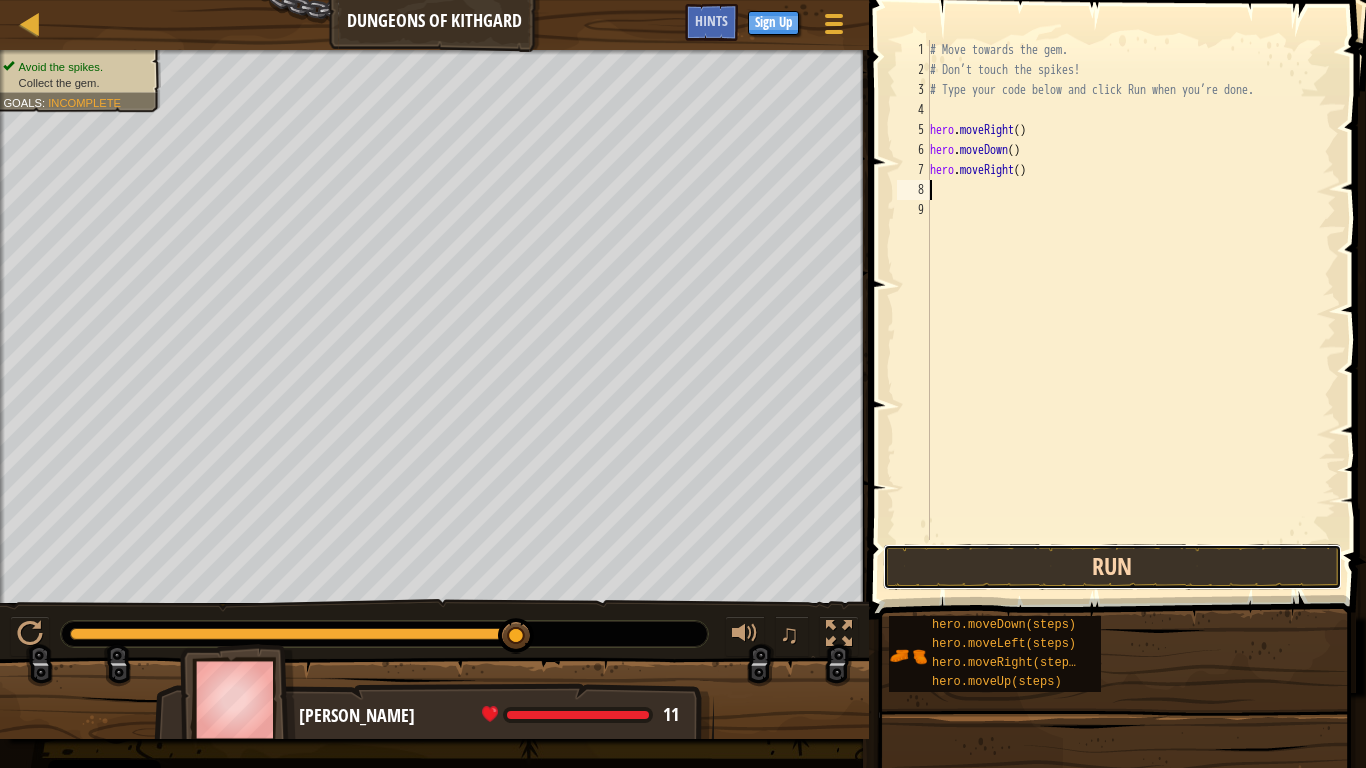 click on "Run" at bounding box center [1112, 567] 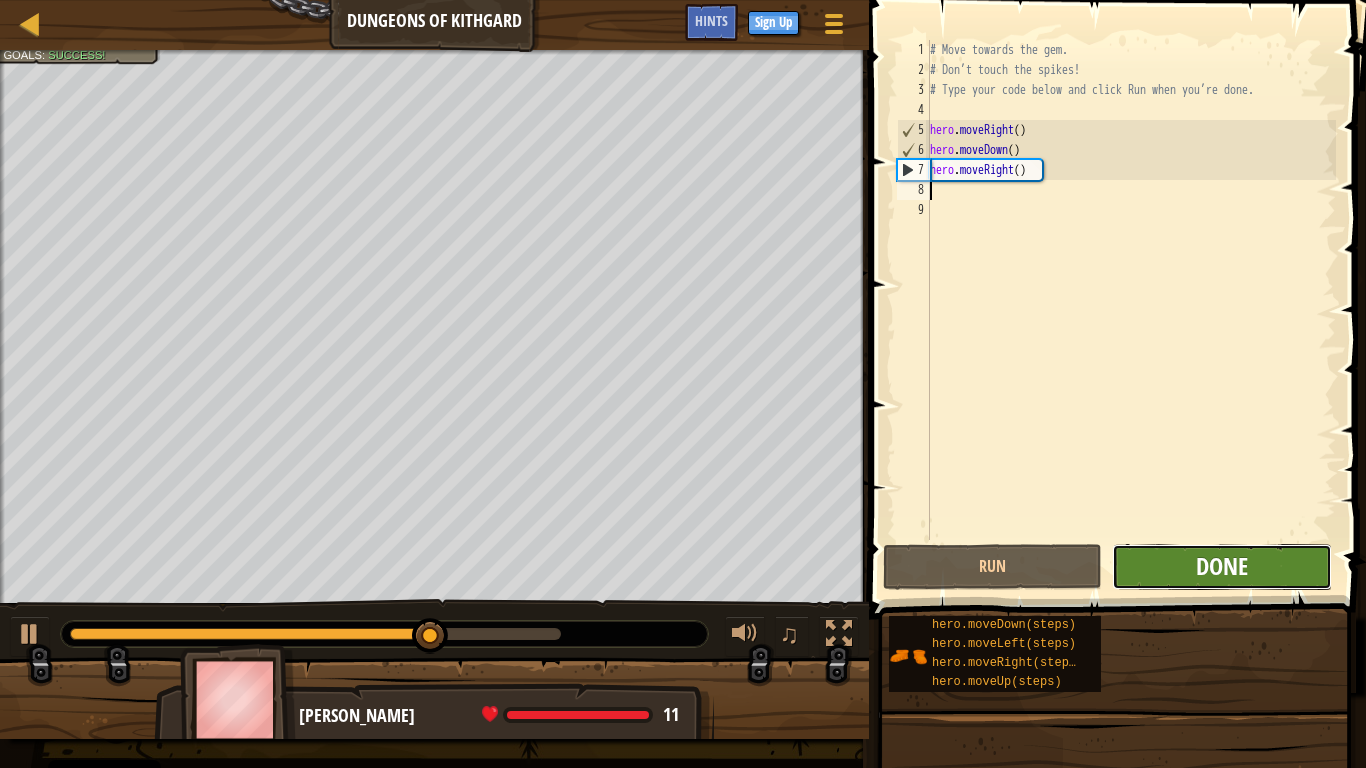 click on "Done" at bounding box center (1222, 566) 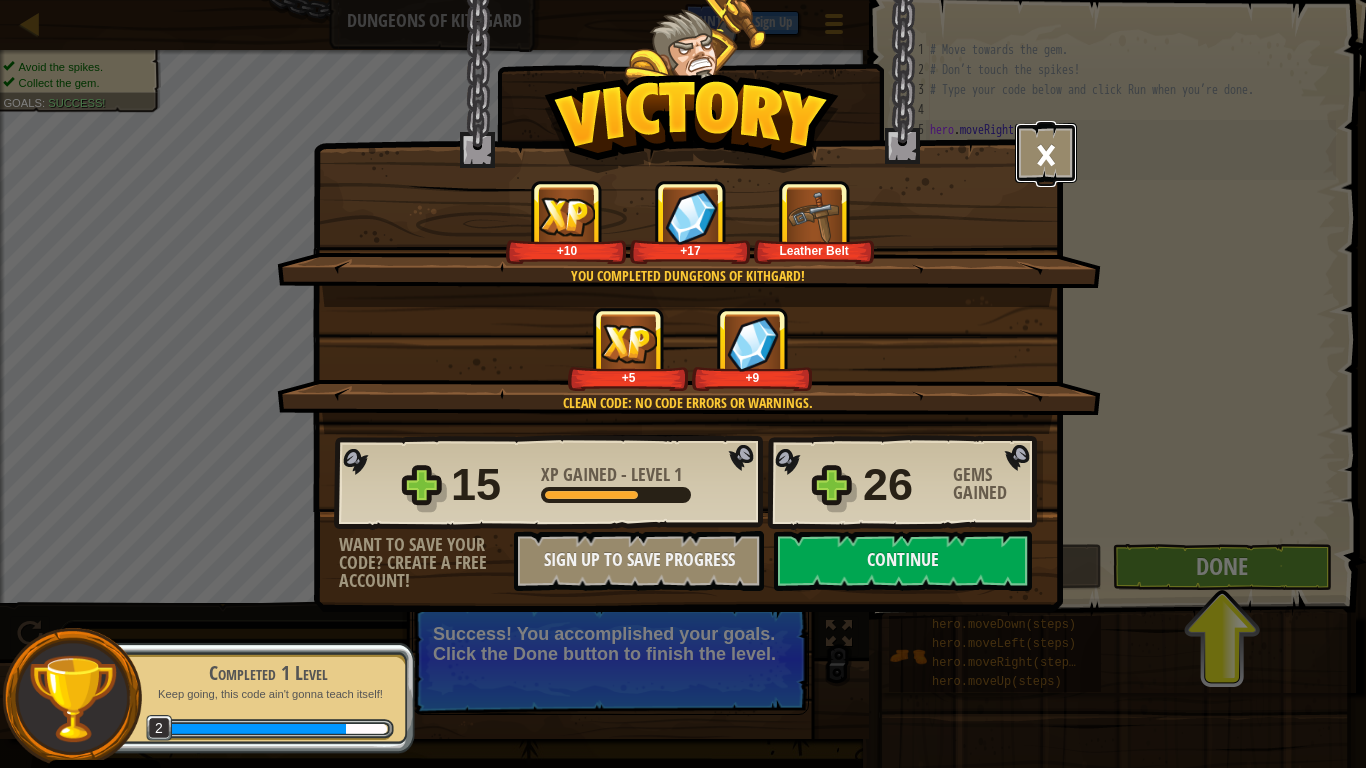 click on "×" at bounding box center (1046, 153) 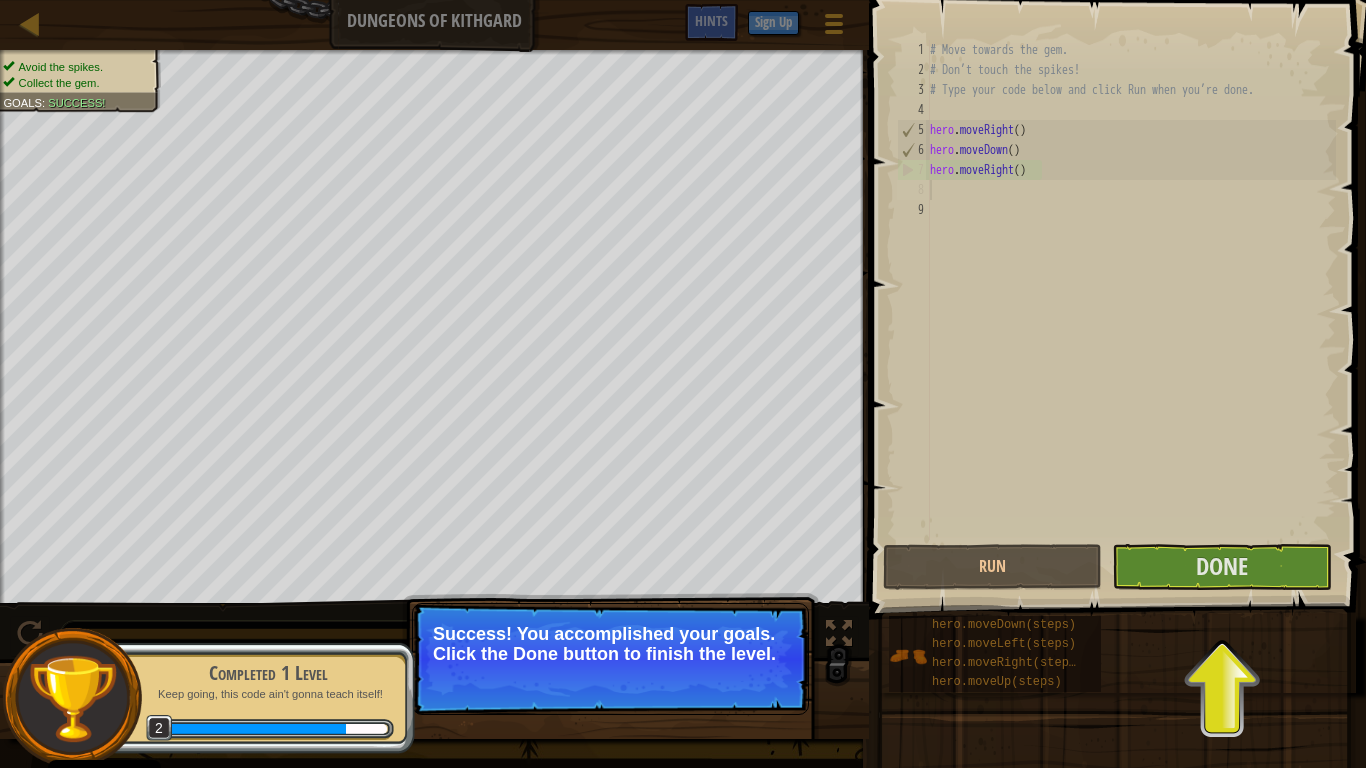 drag, startPoint x: 1231, startPoint y: 613, endPoint x: 1267, endPoint y: 527, distance: 93.230896 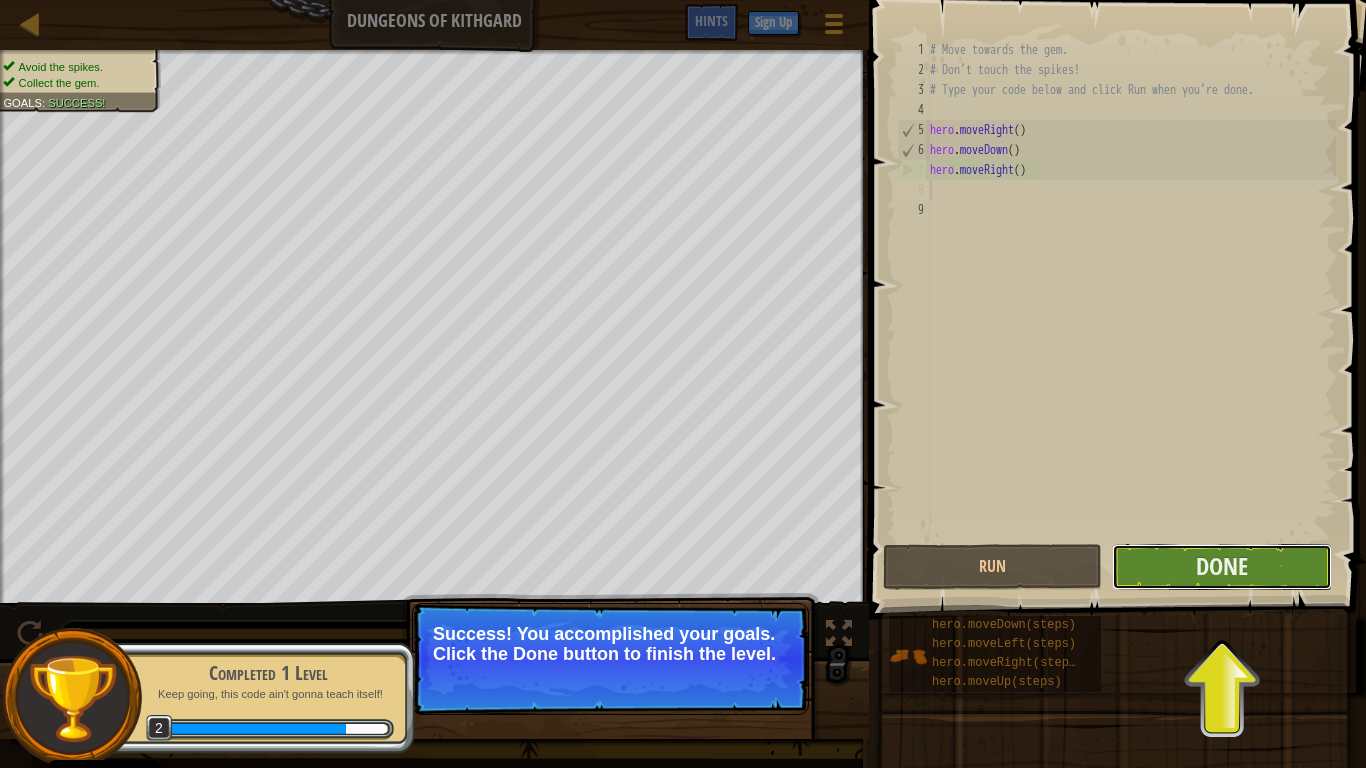 click on "Done" at bounding box center (1221, 567) 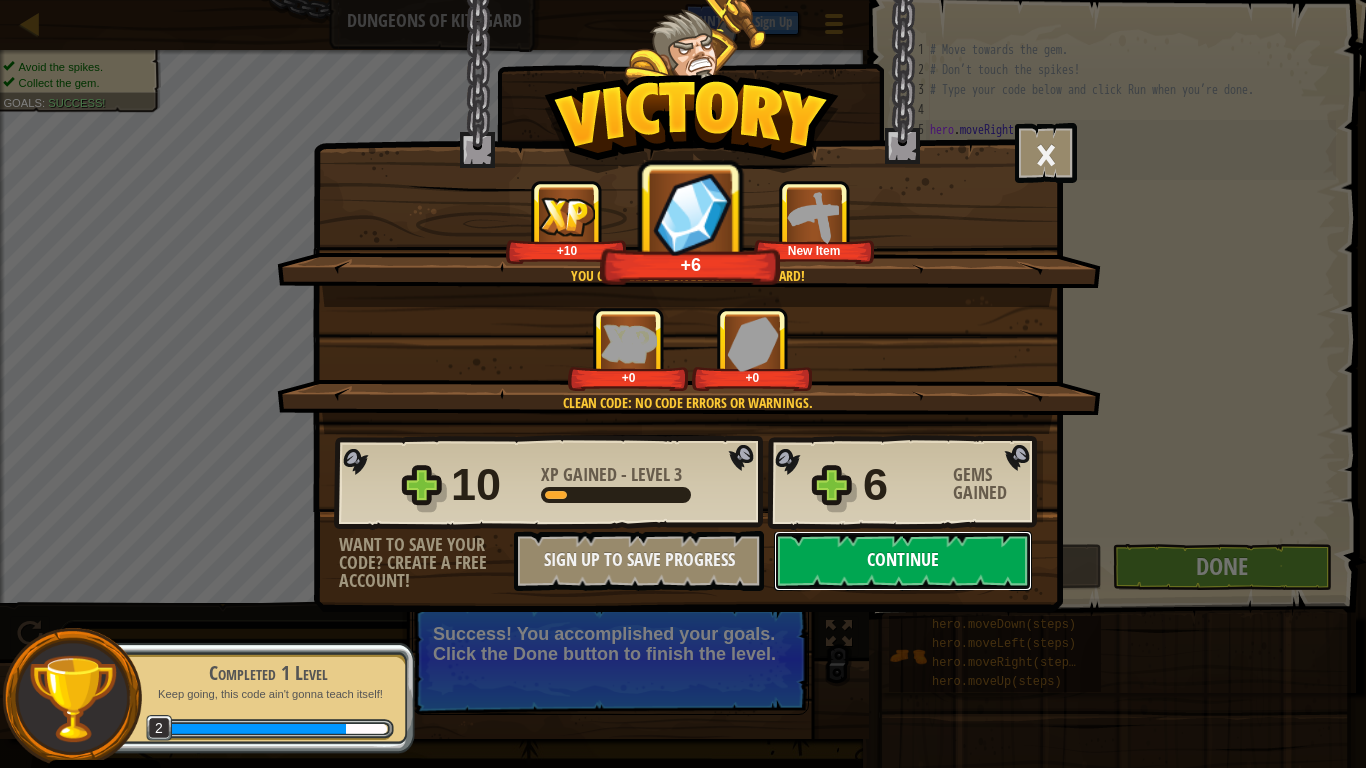 click on "Continue" at bounding box center (903, 561) 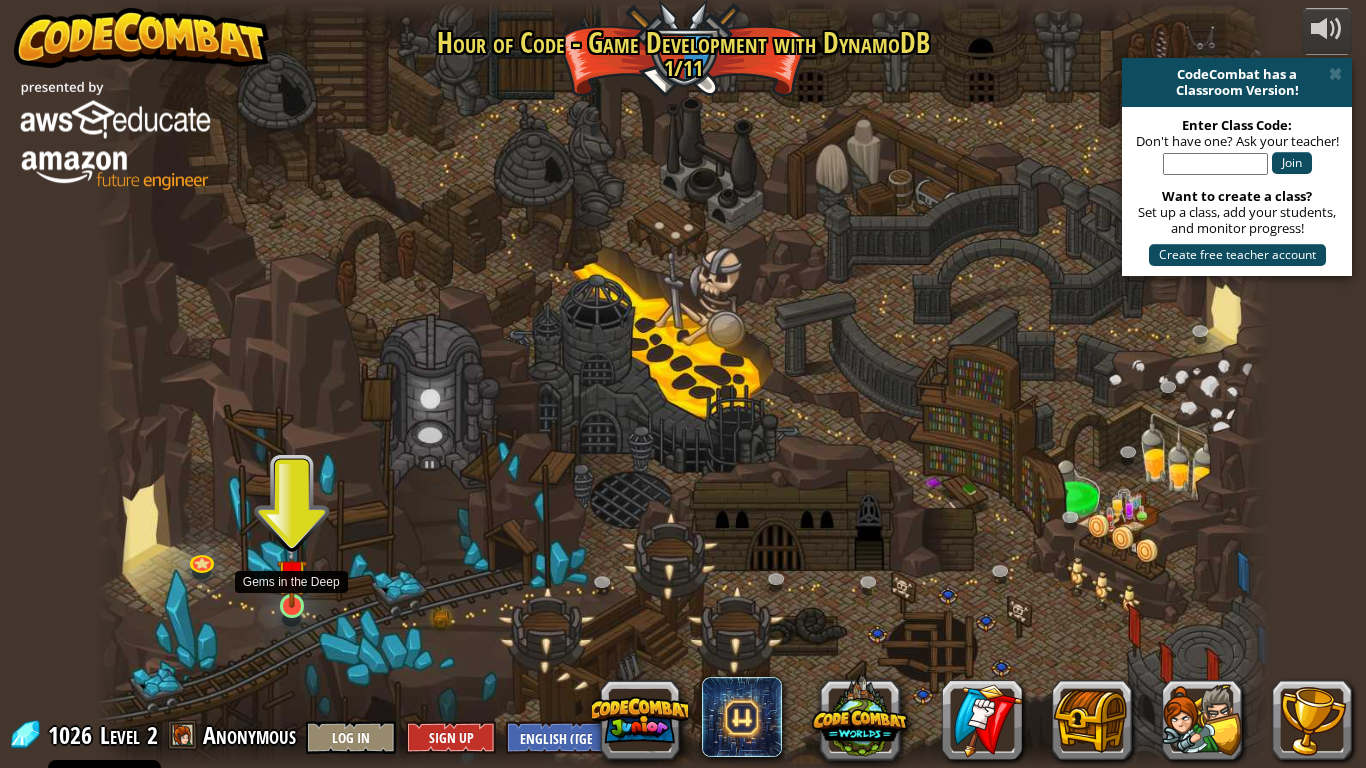 click at bounding box center [292, 574] 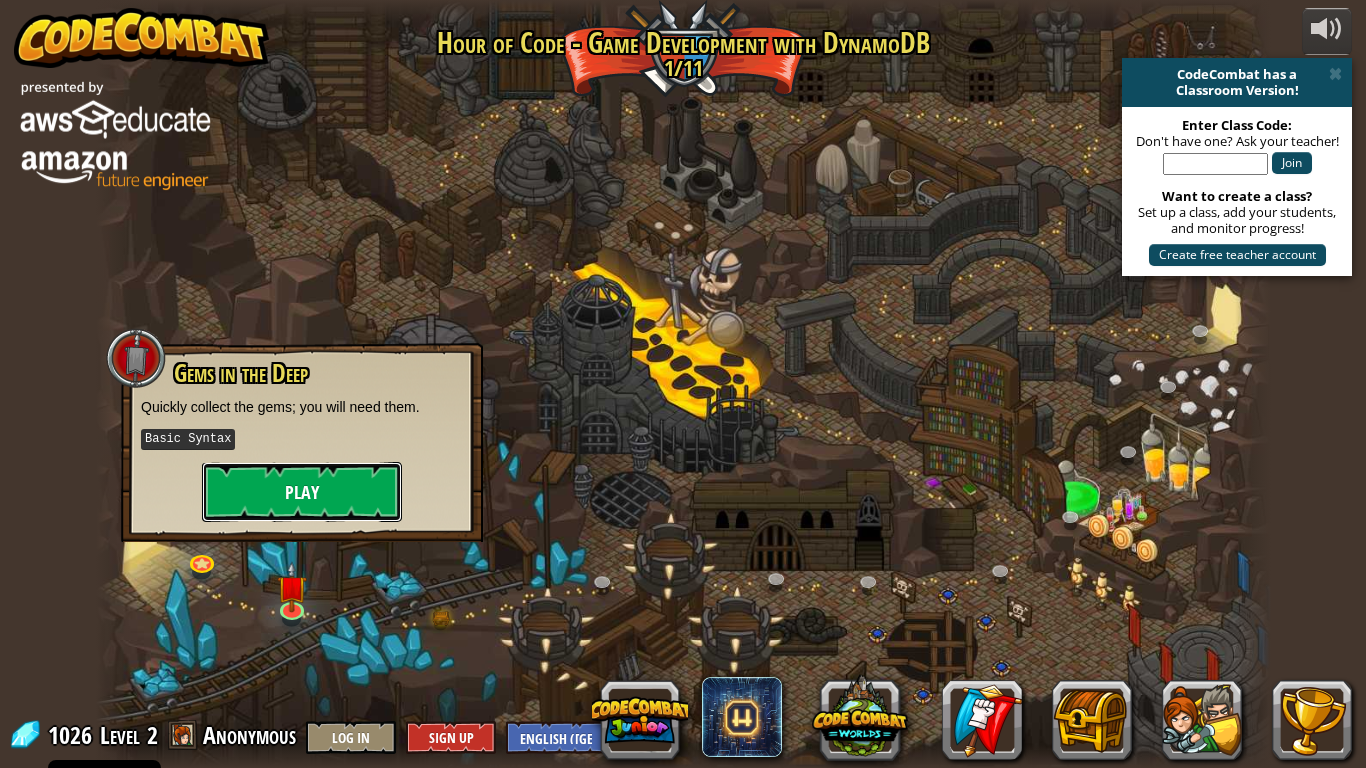 click on "Play" at bounding box center [302, 492] 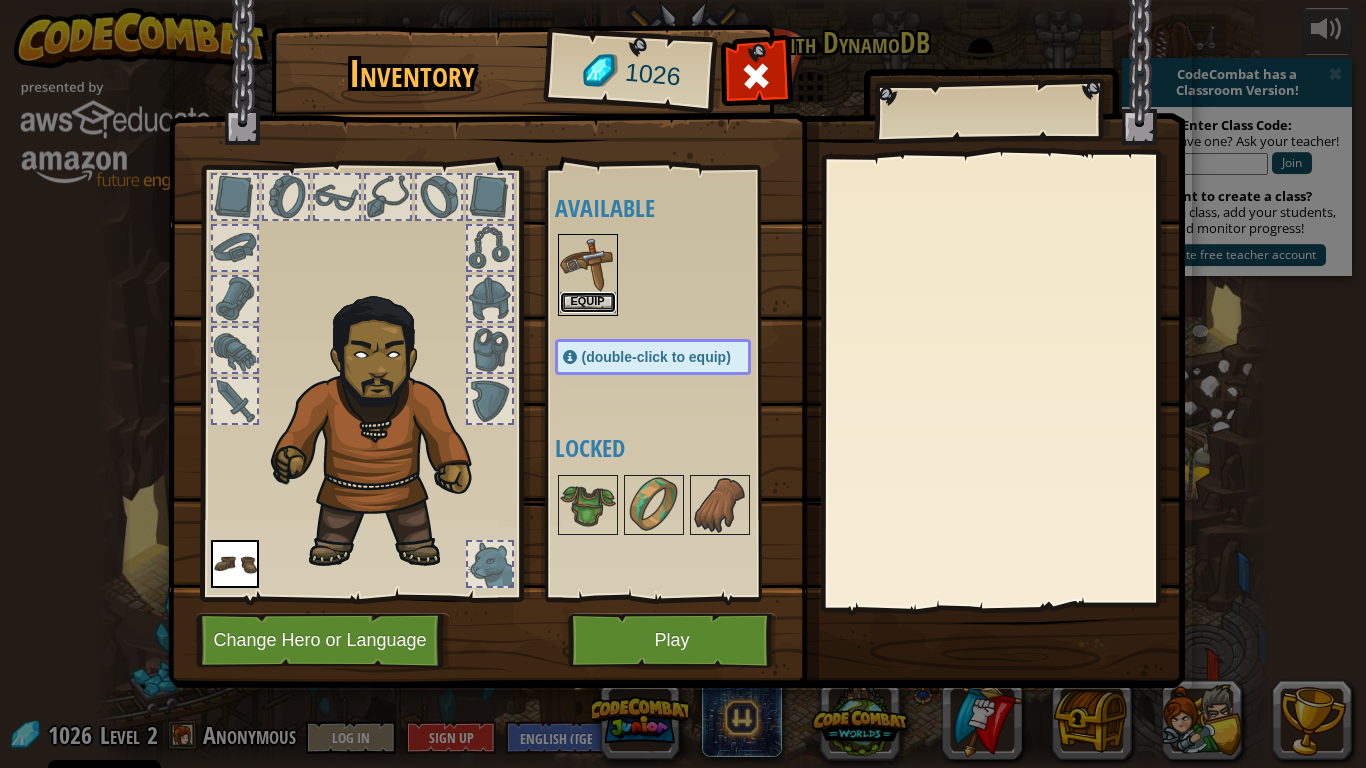 click on "Equip" at bounding box center [588, 302] 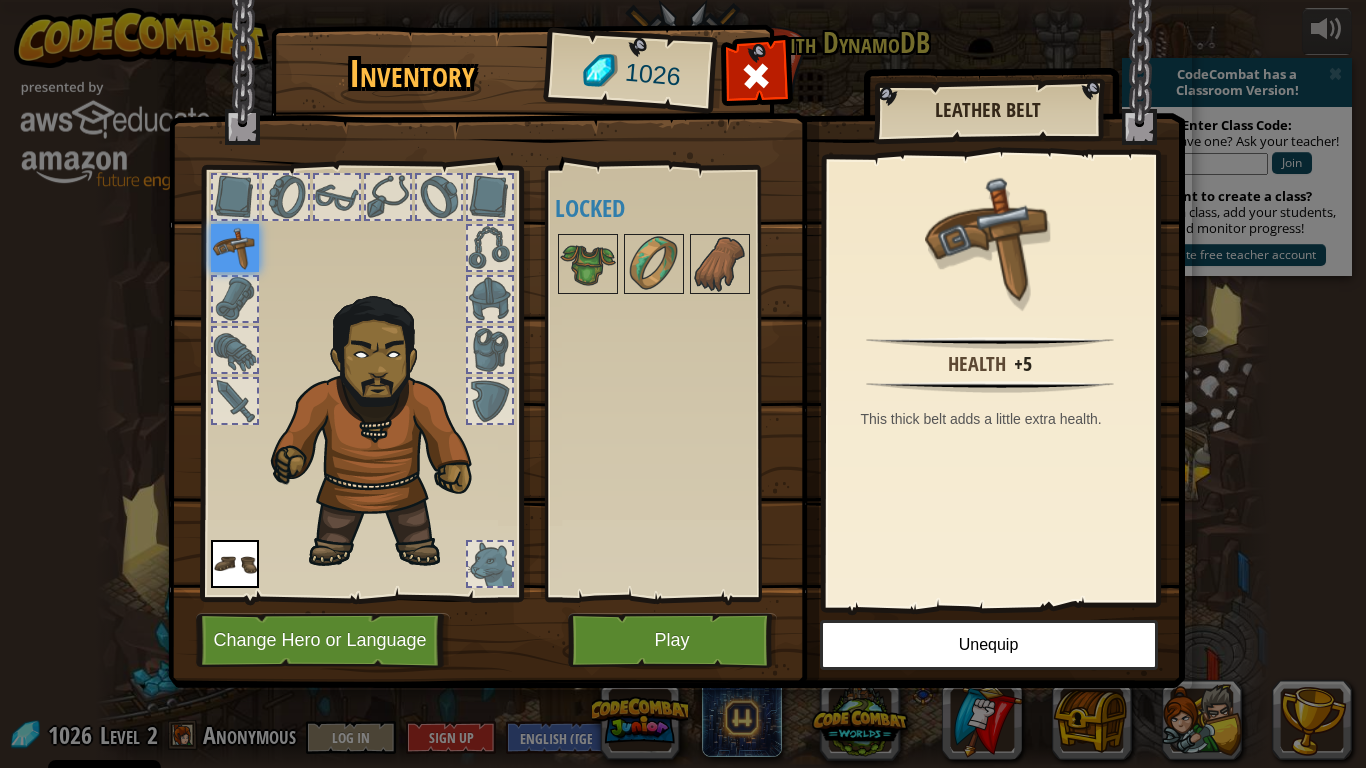 click at bounding box center (286, 197) 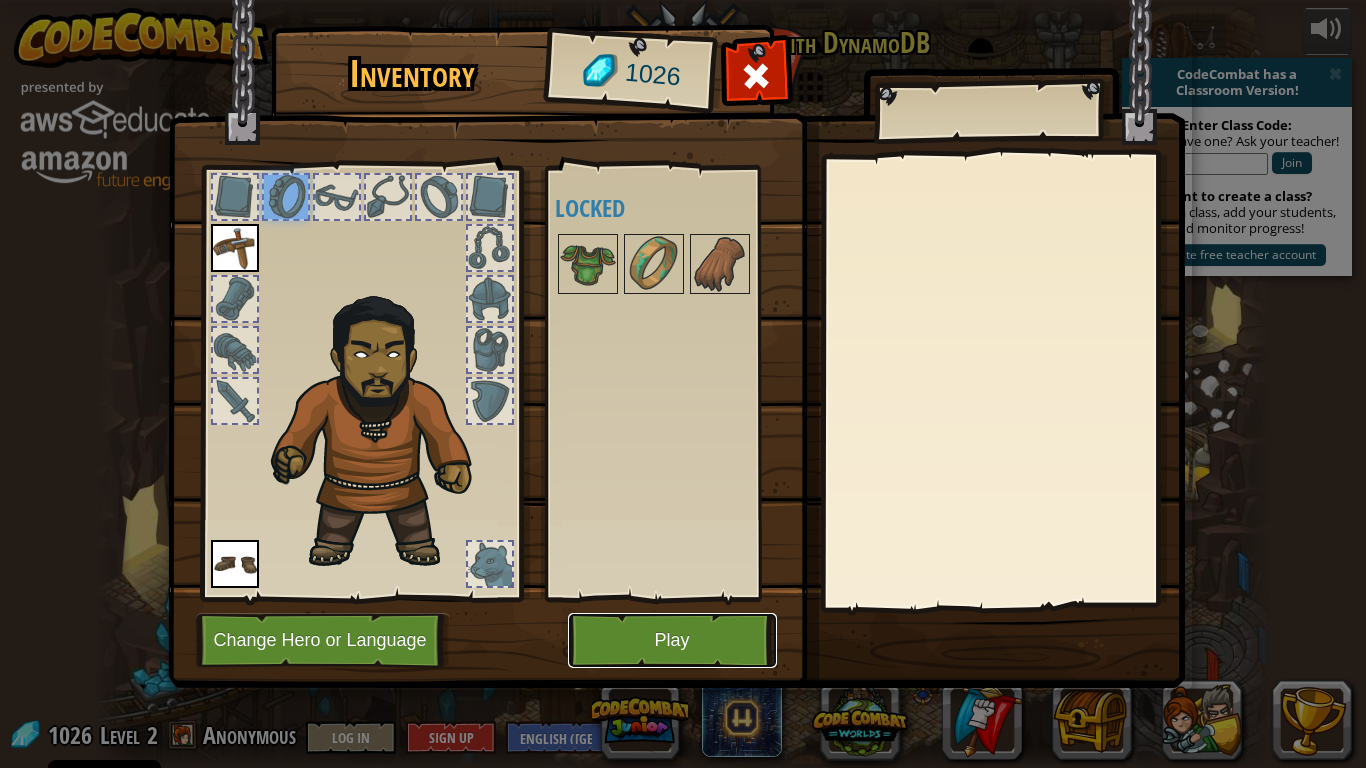 click on "Play" at bounding box center [672, 640] 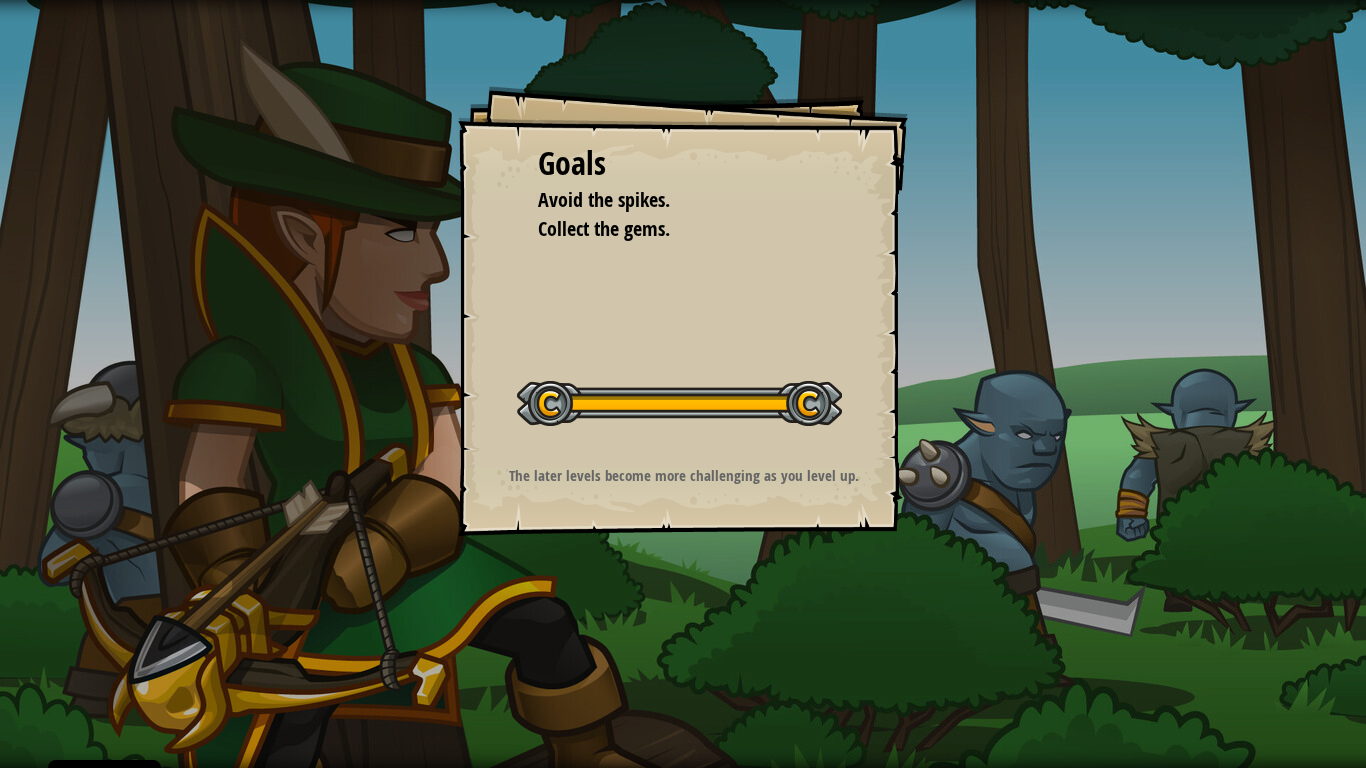 click on "Run Submit Done" at bounding box center [1066, 379] 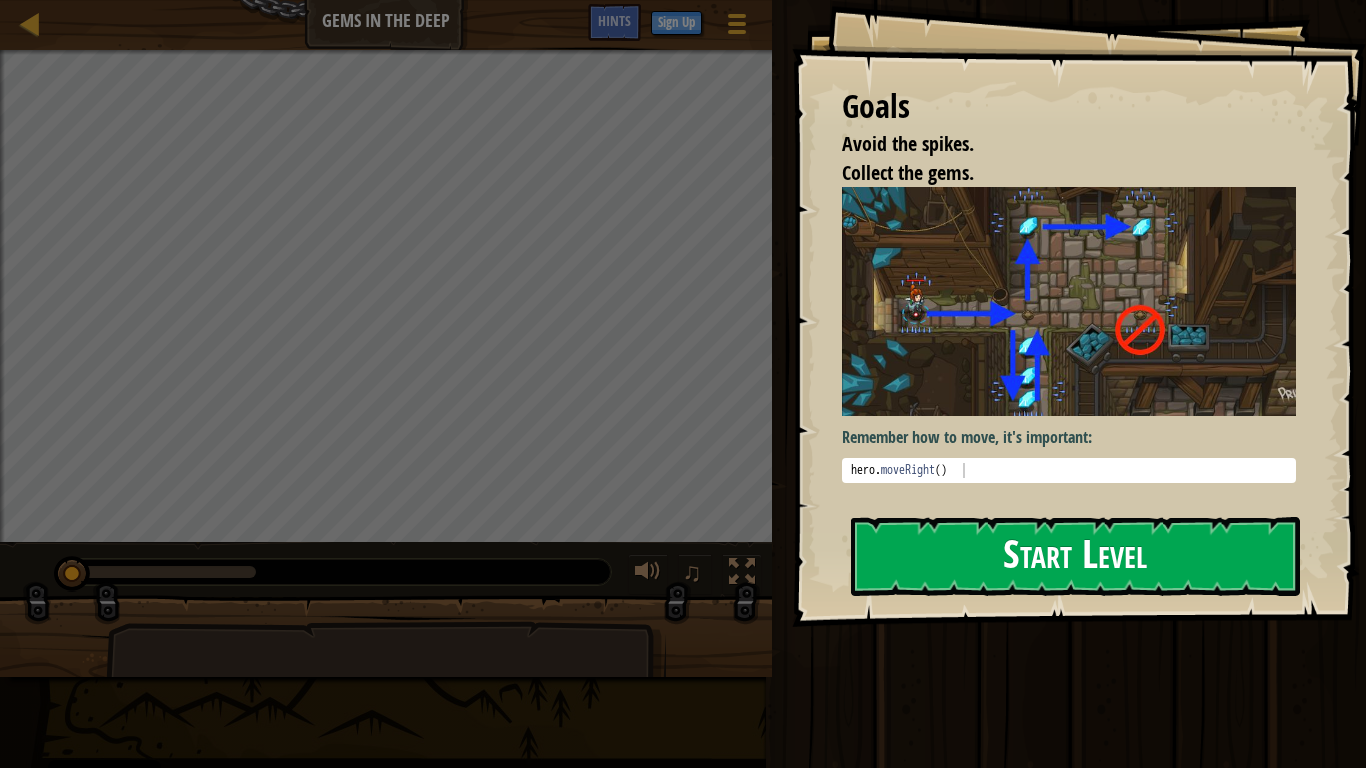 click on "Start Level" at bounding box center (1075, 556) 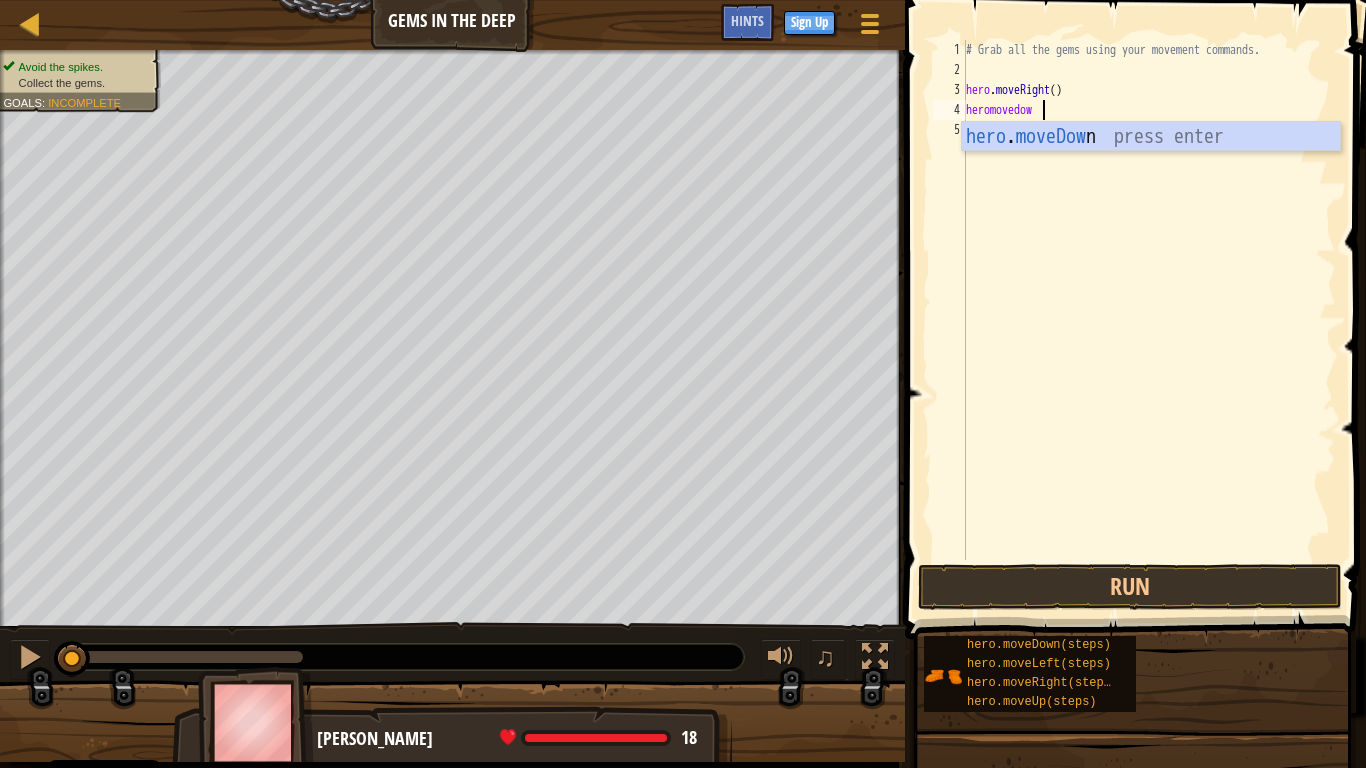 scroll, scrollTop: 9, scrollLeft: 11, axis: both 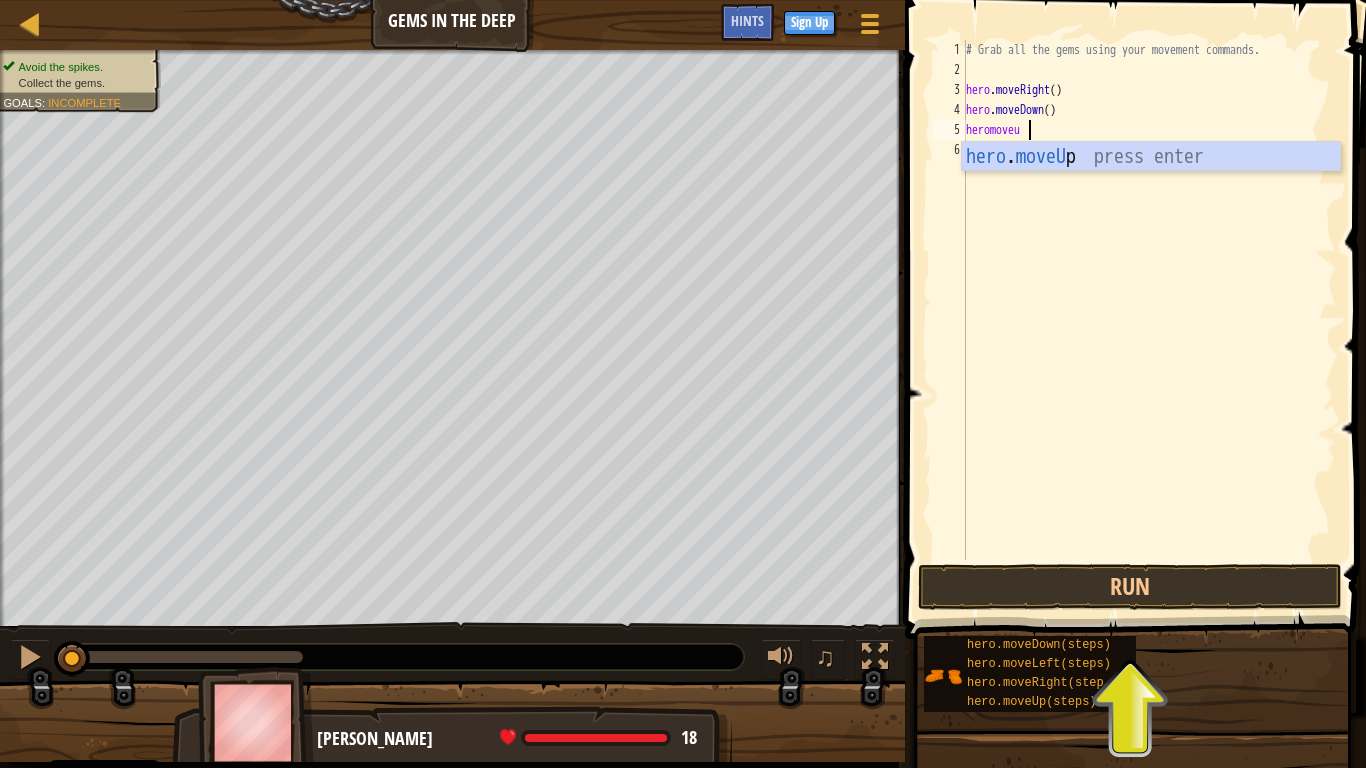 type on "heromoveup" 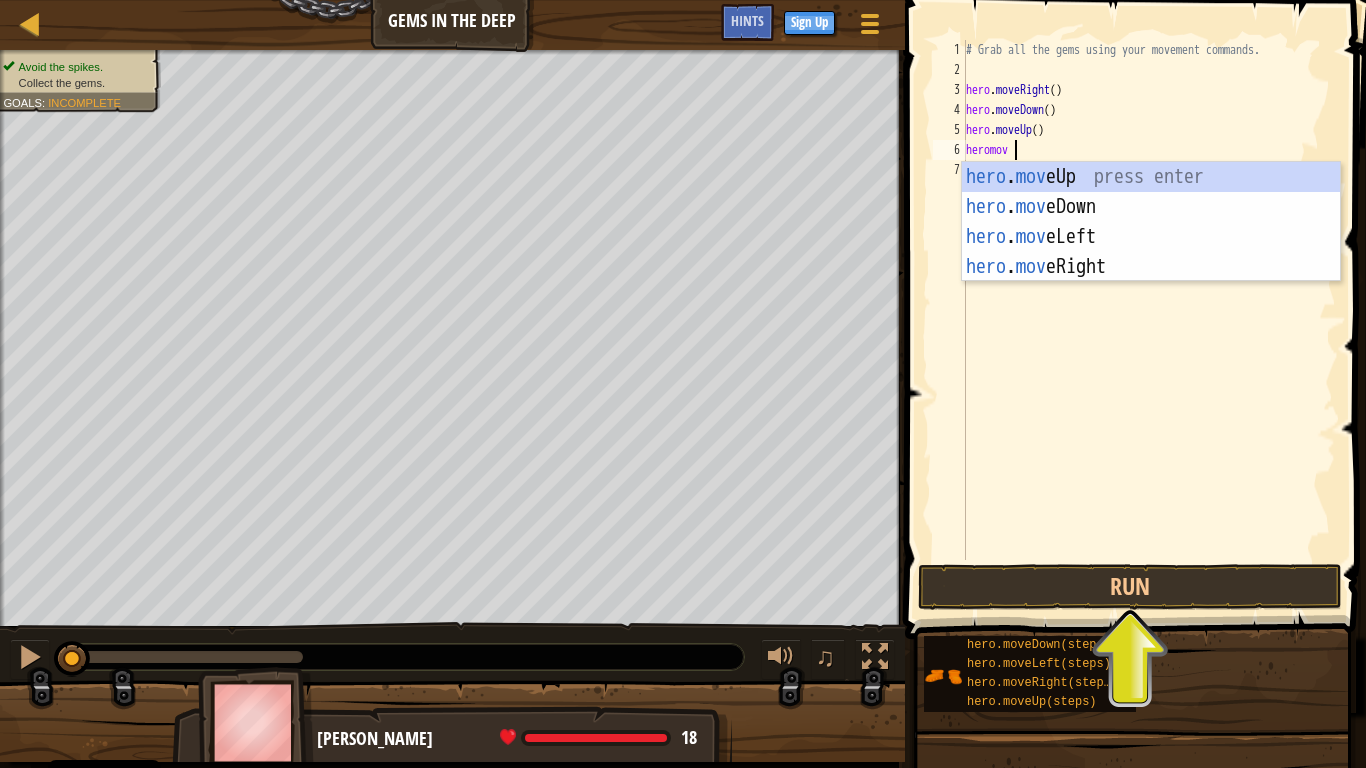 scroll, scrollTop: 9, scrollLeft: 7, axis: both 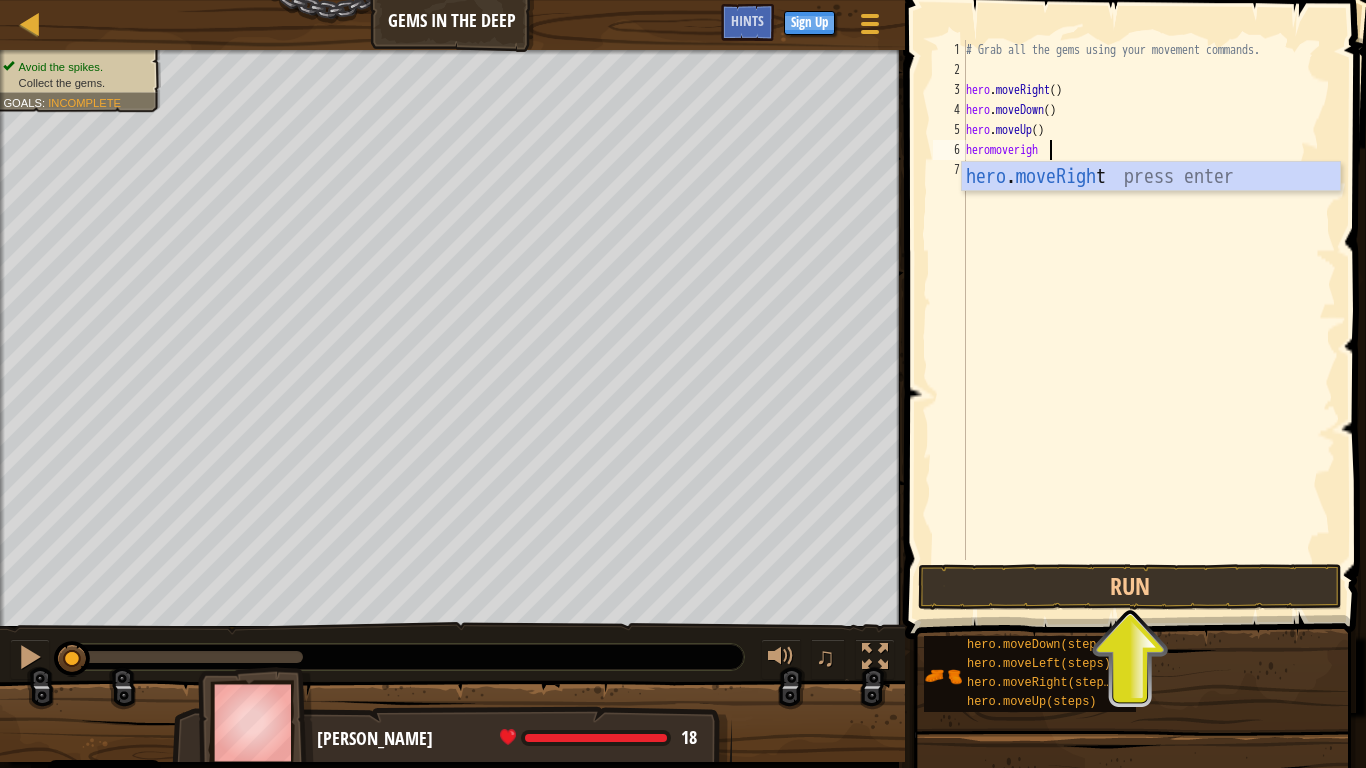type on "heromoveright" 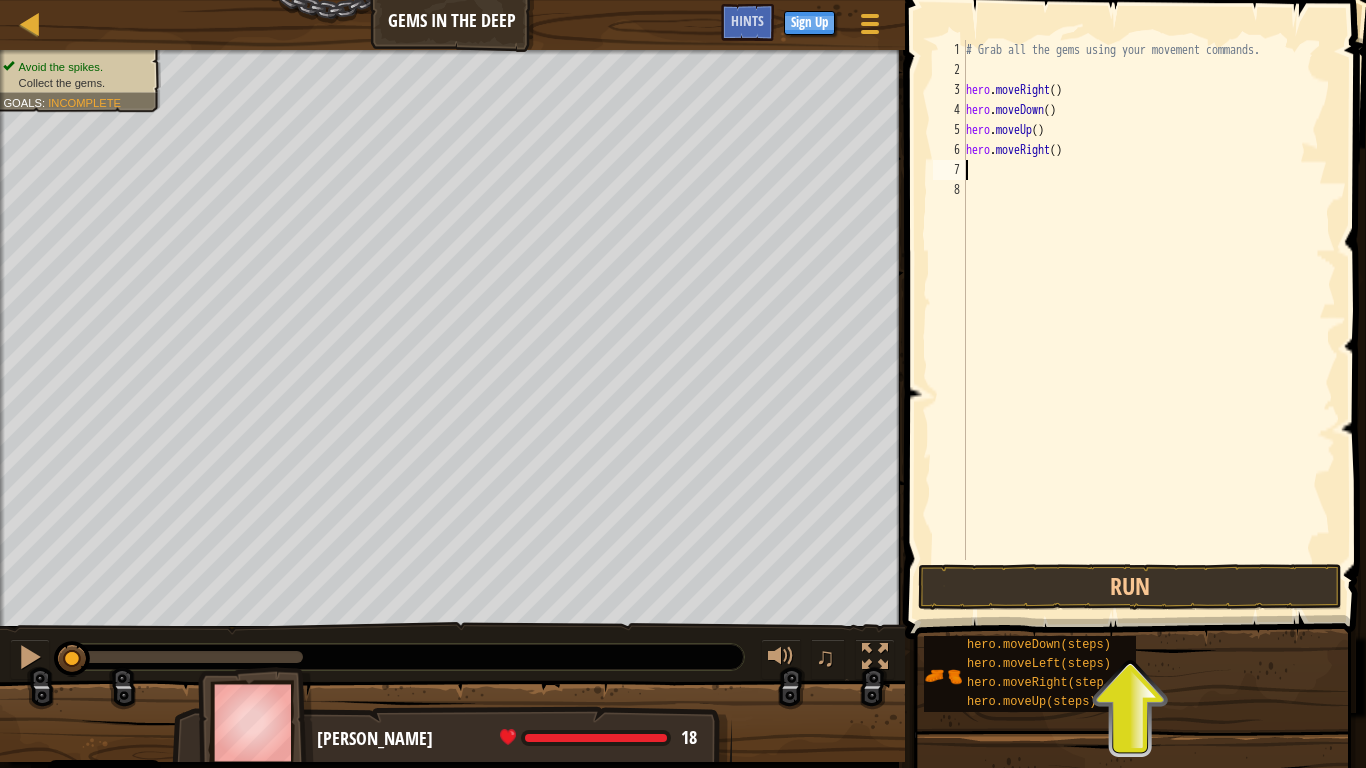 scroll, scrollTop: 9, scrollLeft: 0, axis: vertical 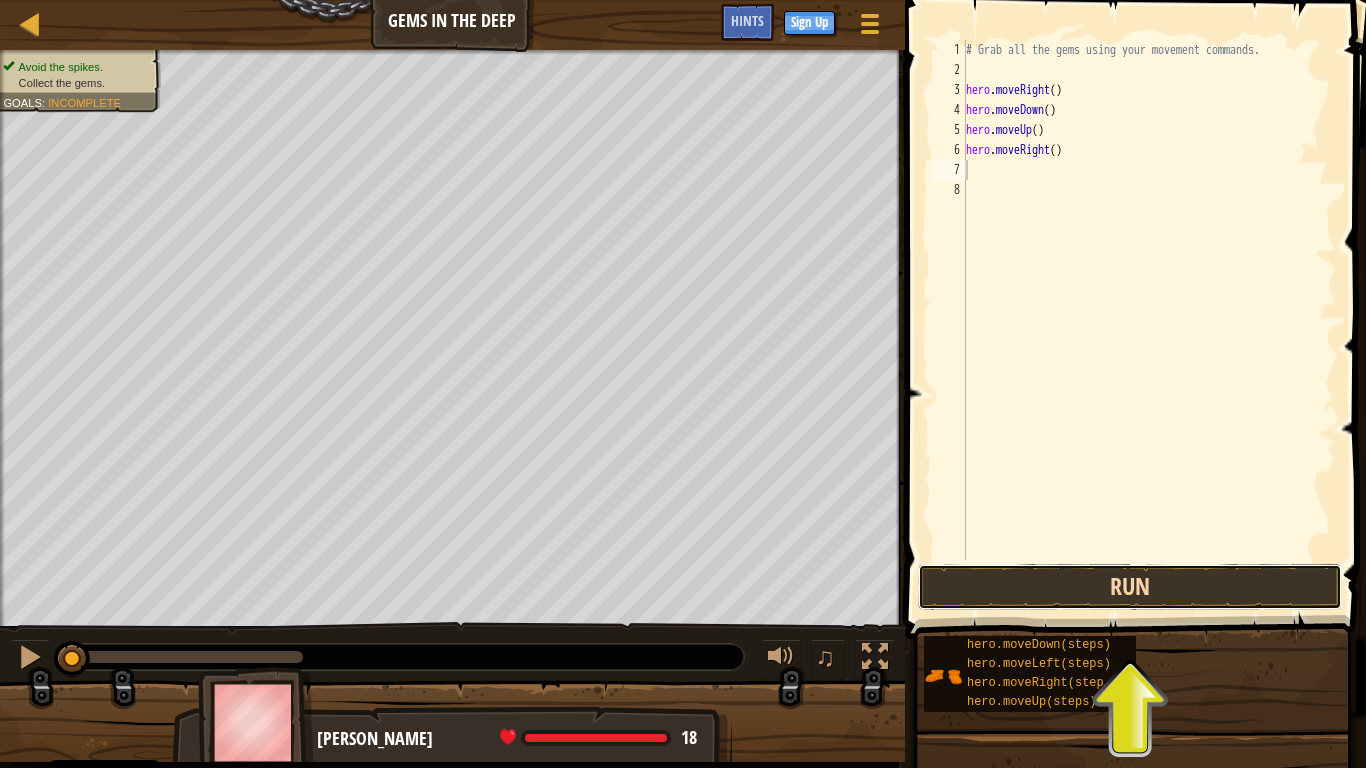 click on "Run" at bounding box center (1130, 587) 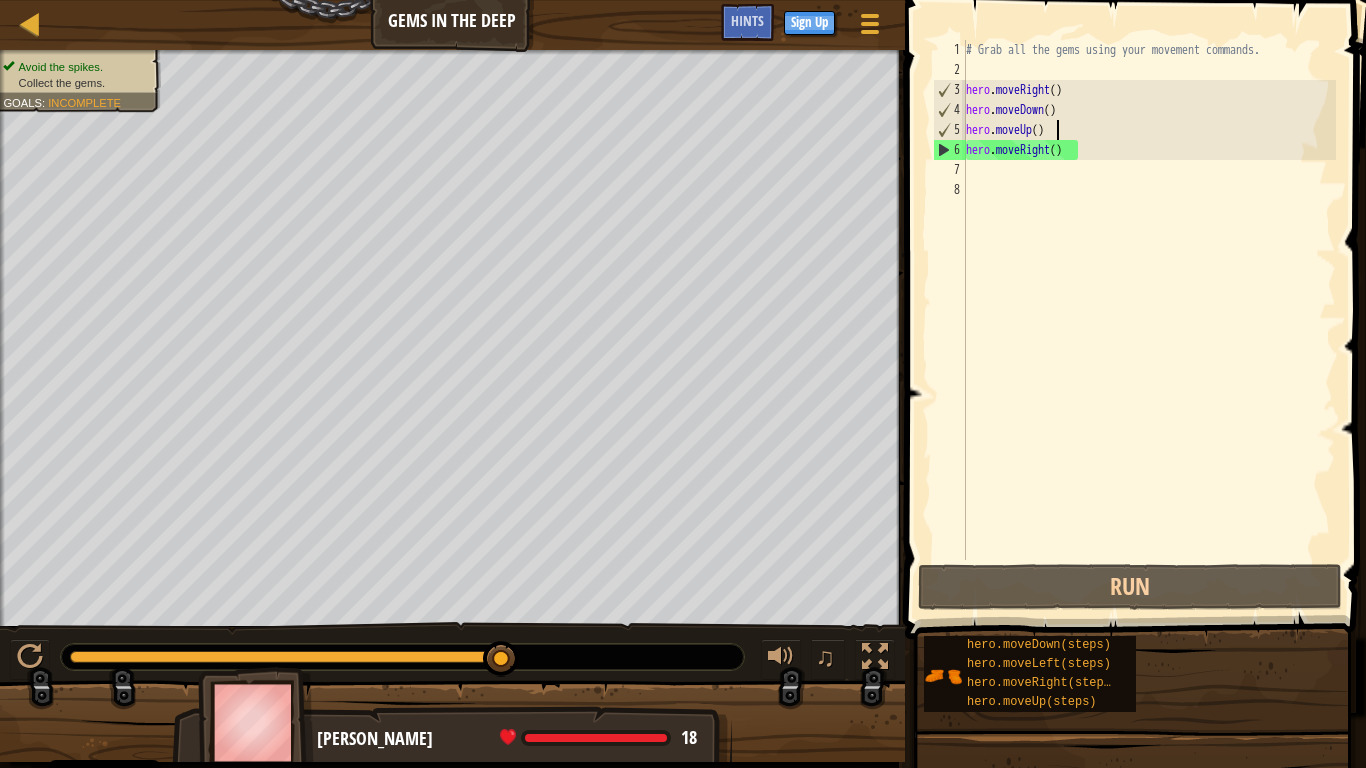 click on "# Grab all the gems using your movement commands. hero . moveRight ( ) hero . moveDown ( ) hero . moveUp ( ) hero . moveRight ( )" at bounding box center [1149, 320] 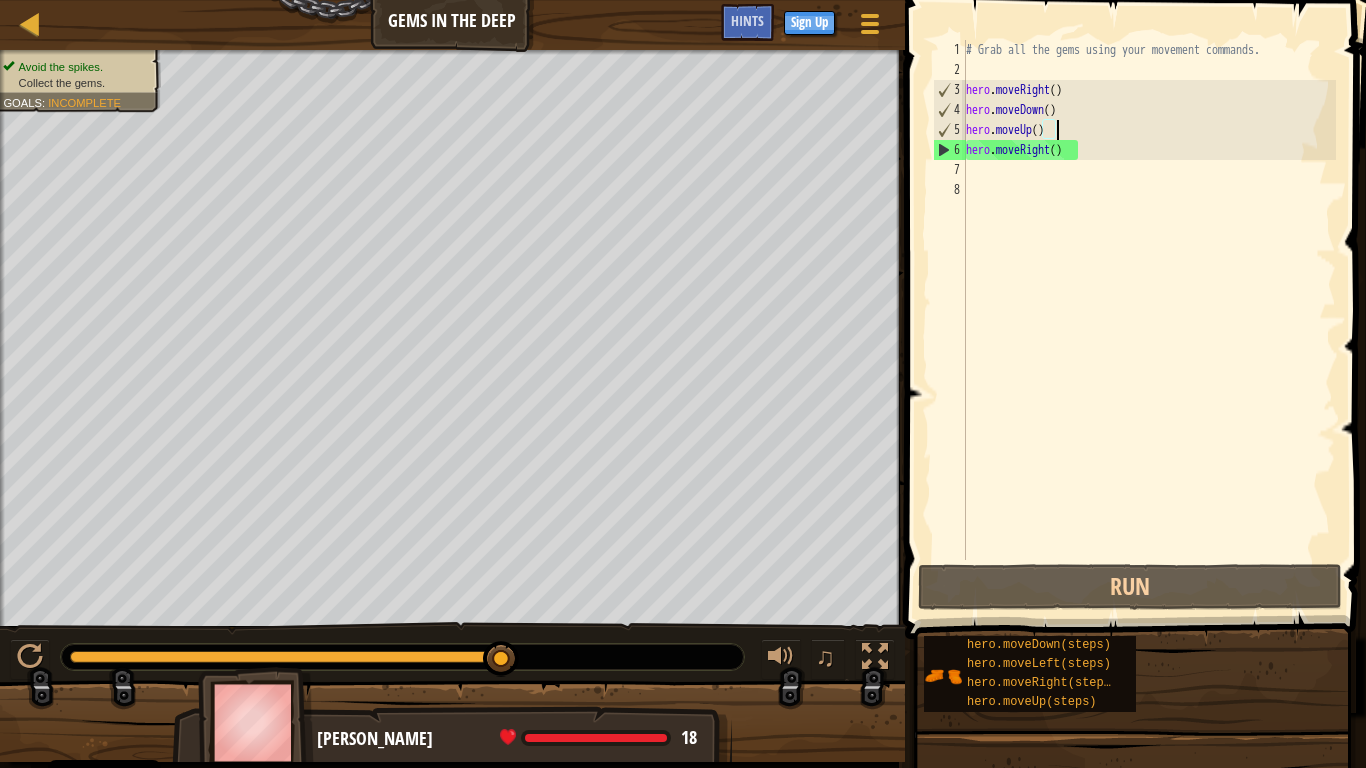 click on "# Grab all the gems using your movement commands. hero . moveRight ( ) hero . moveDown ( ) hero . moveUp ( ) hero . moveRight ( )" at bounding box center (1149, 320) 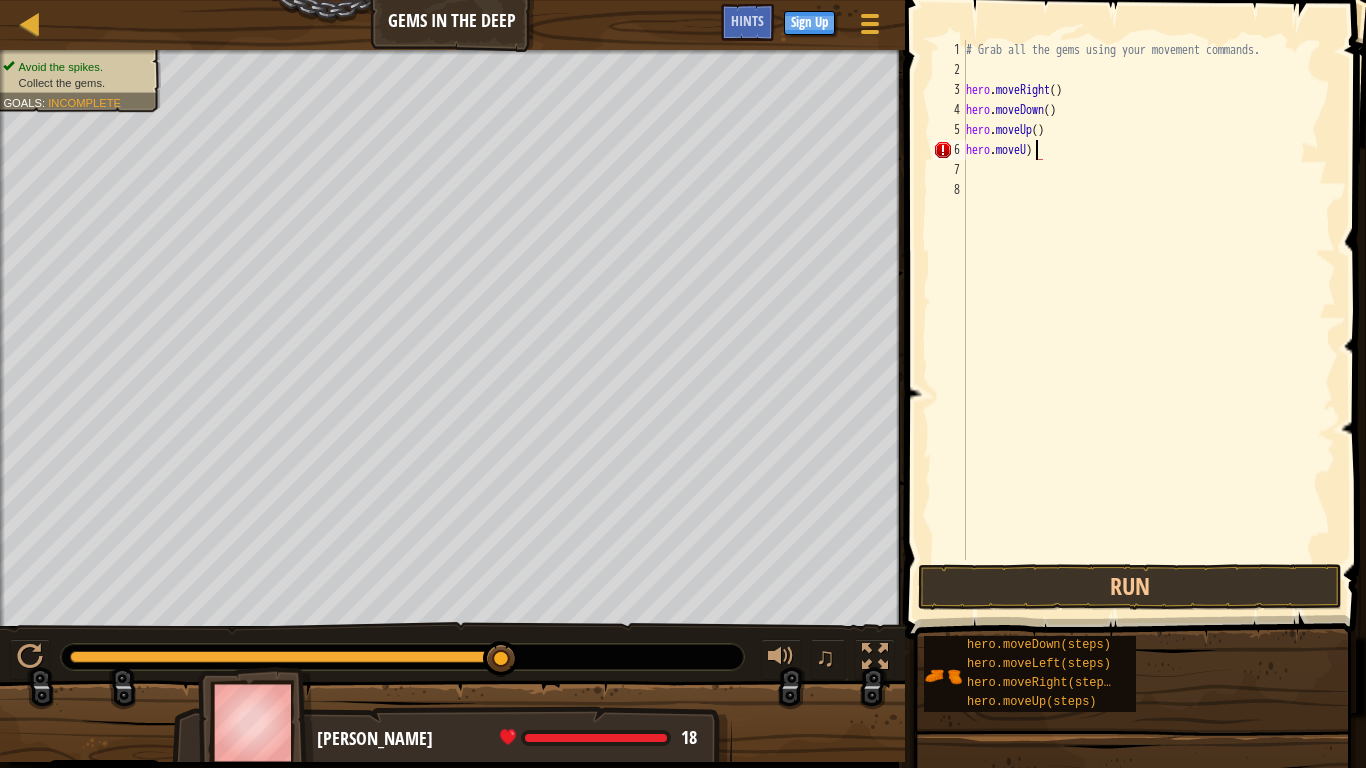 scroll, scrollTop: 9, scrollLeft: 11, axis: both 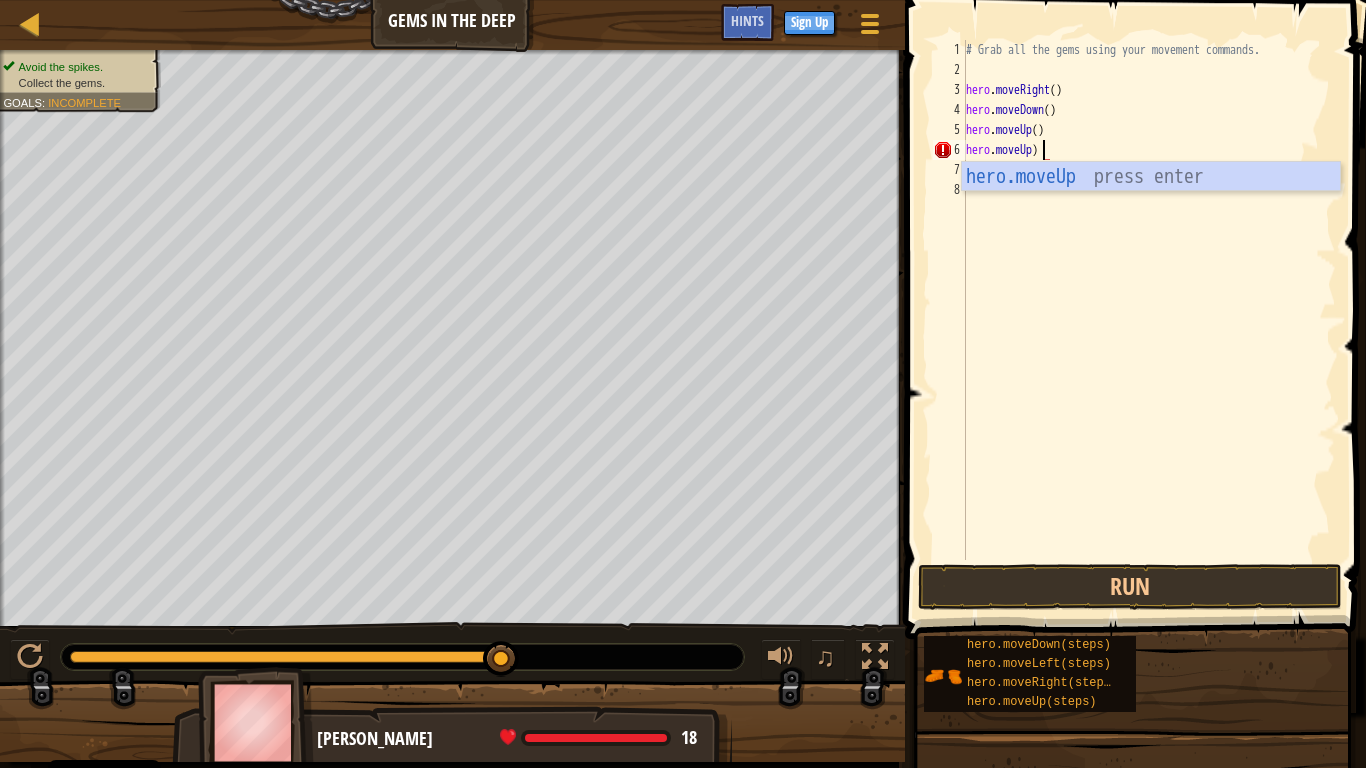 type on "hero.moveUp()" 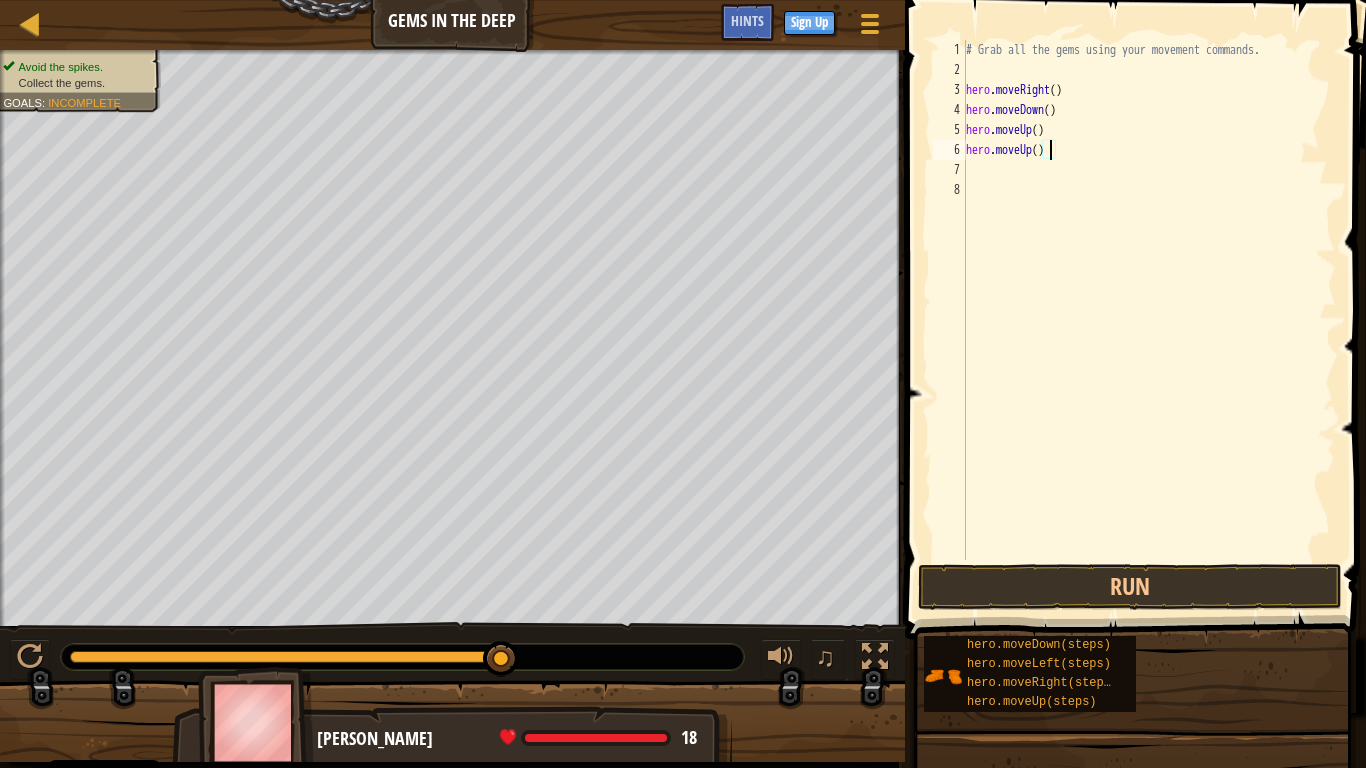 click on "# Grab all the gems using your movement commands. hero . moveRight ( ) hero . moveDown ( ) hero . moveUp ( ) hero . moveUp ( )" at bounding box center (1149, 320) 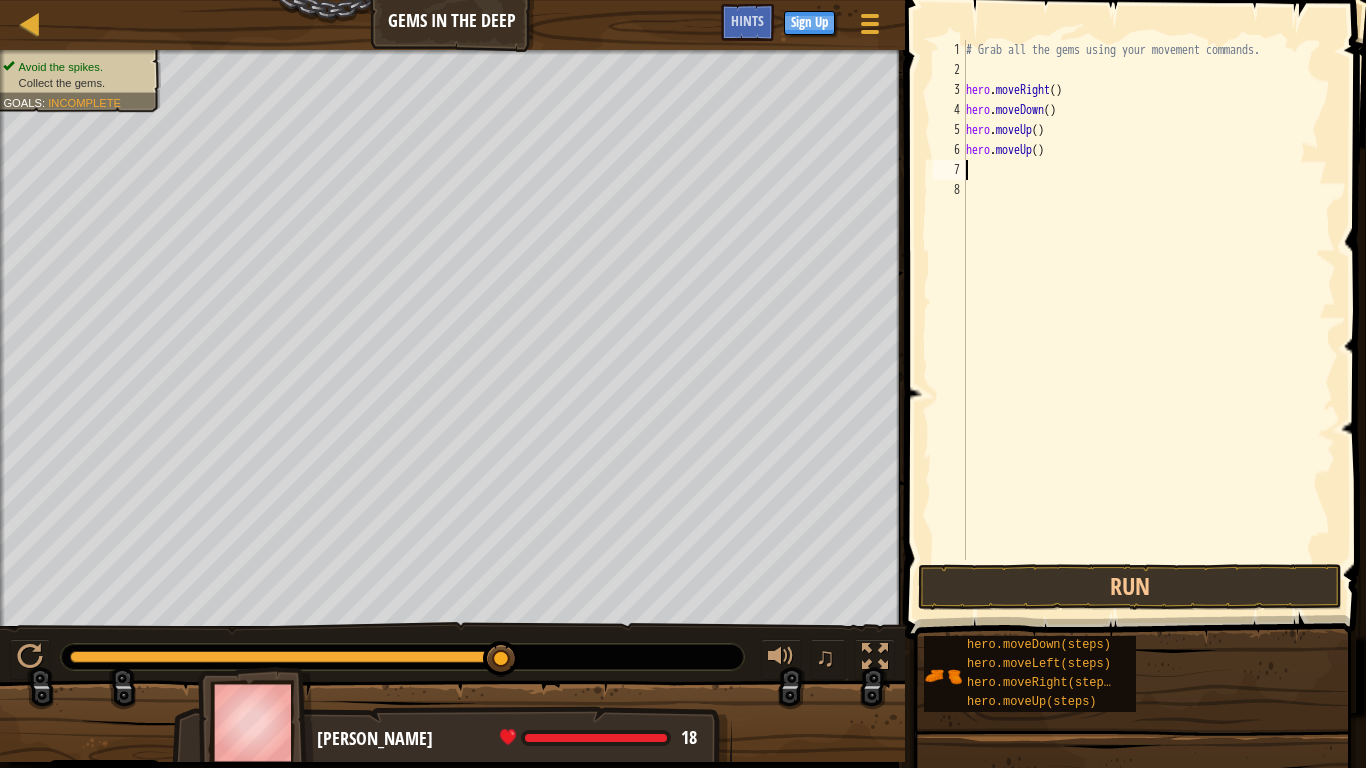 scroll, scrollTop: 9, scrollLeft: 0, axis: vertical 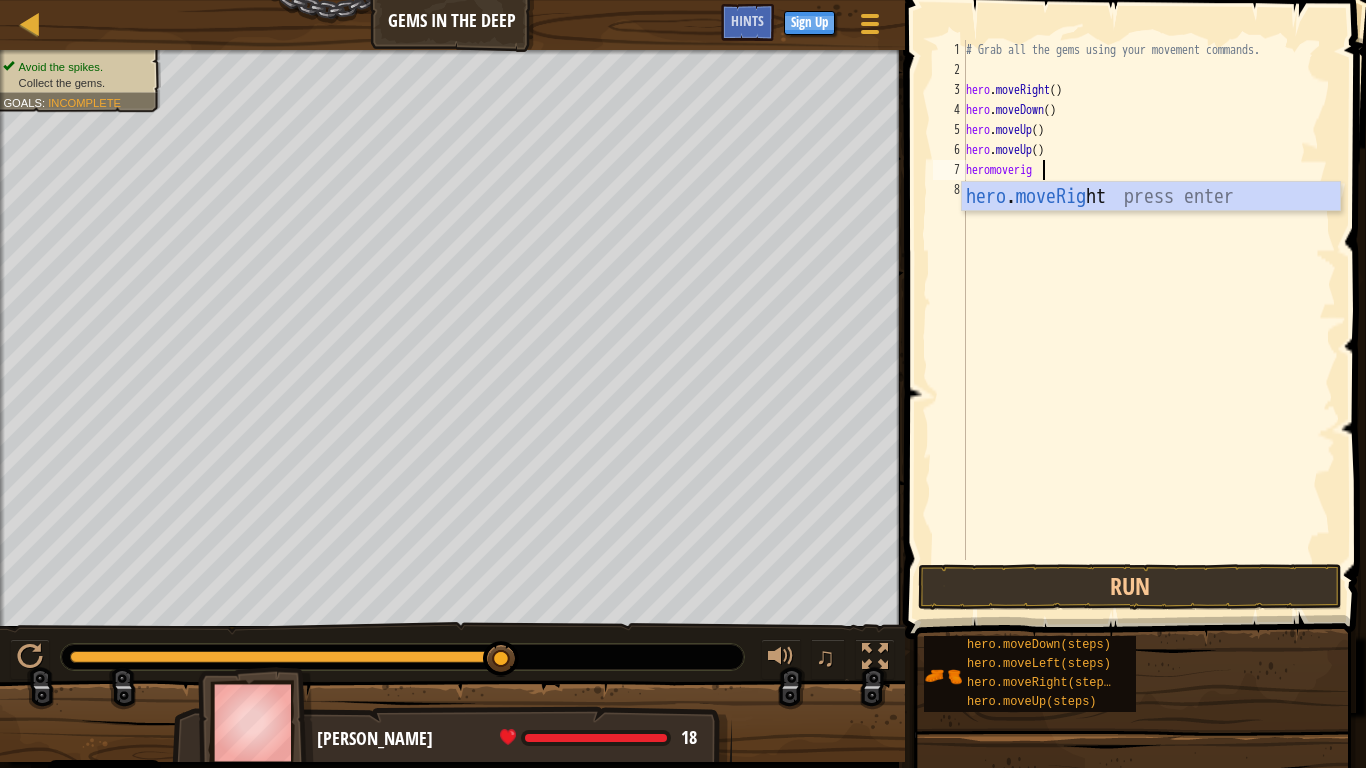 type on "heromoveright" 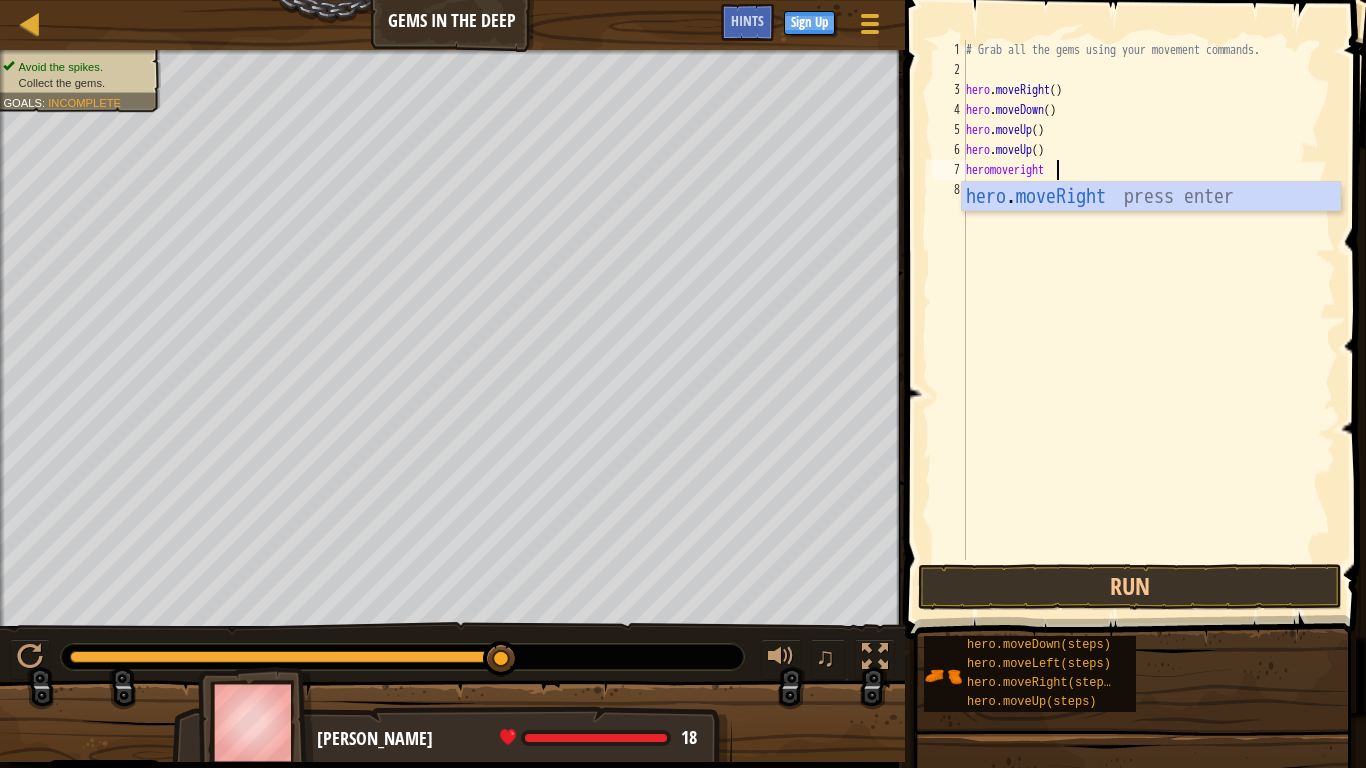 scroll, scrollTop: 9, scrollLeft: 0, axis: vertical 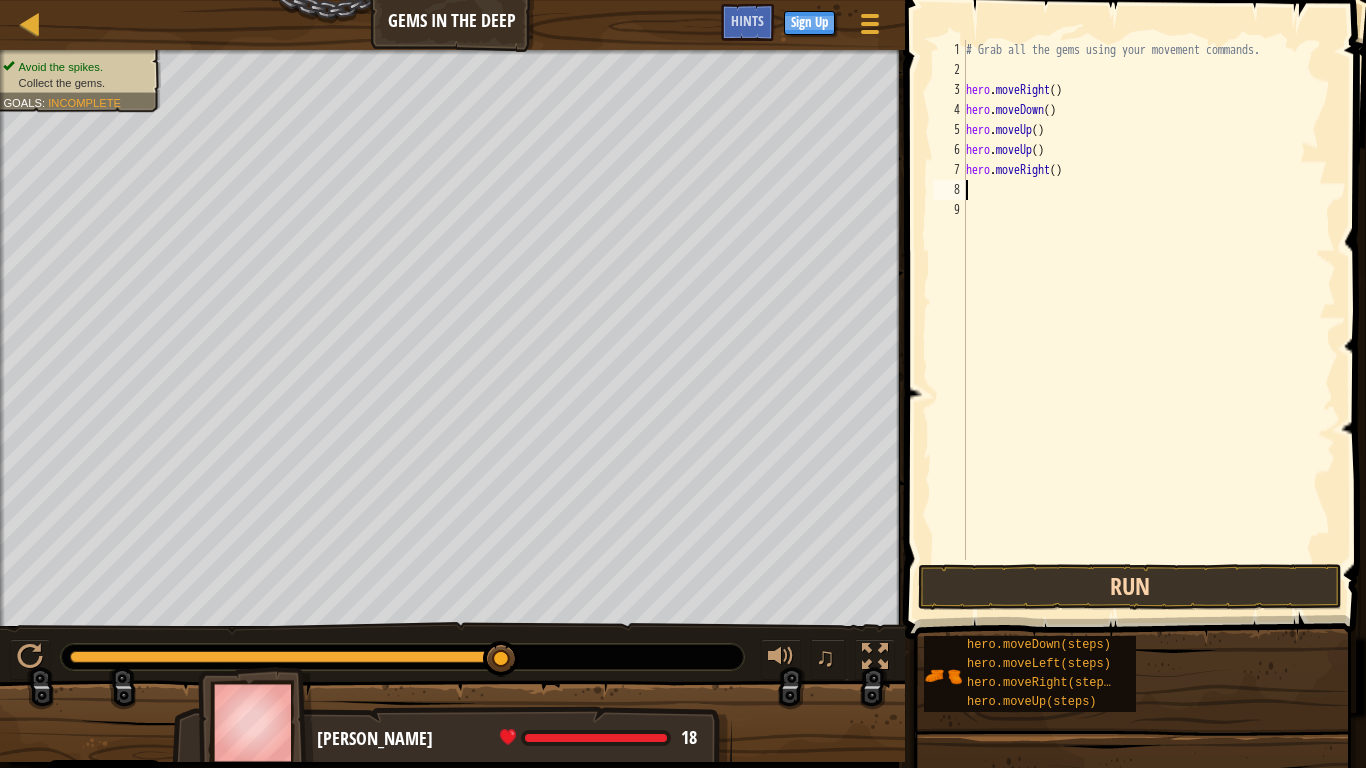 type 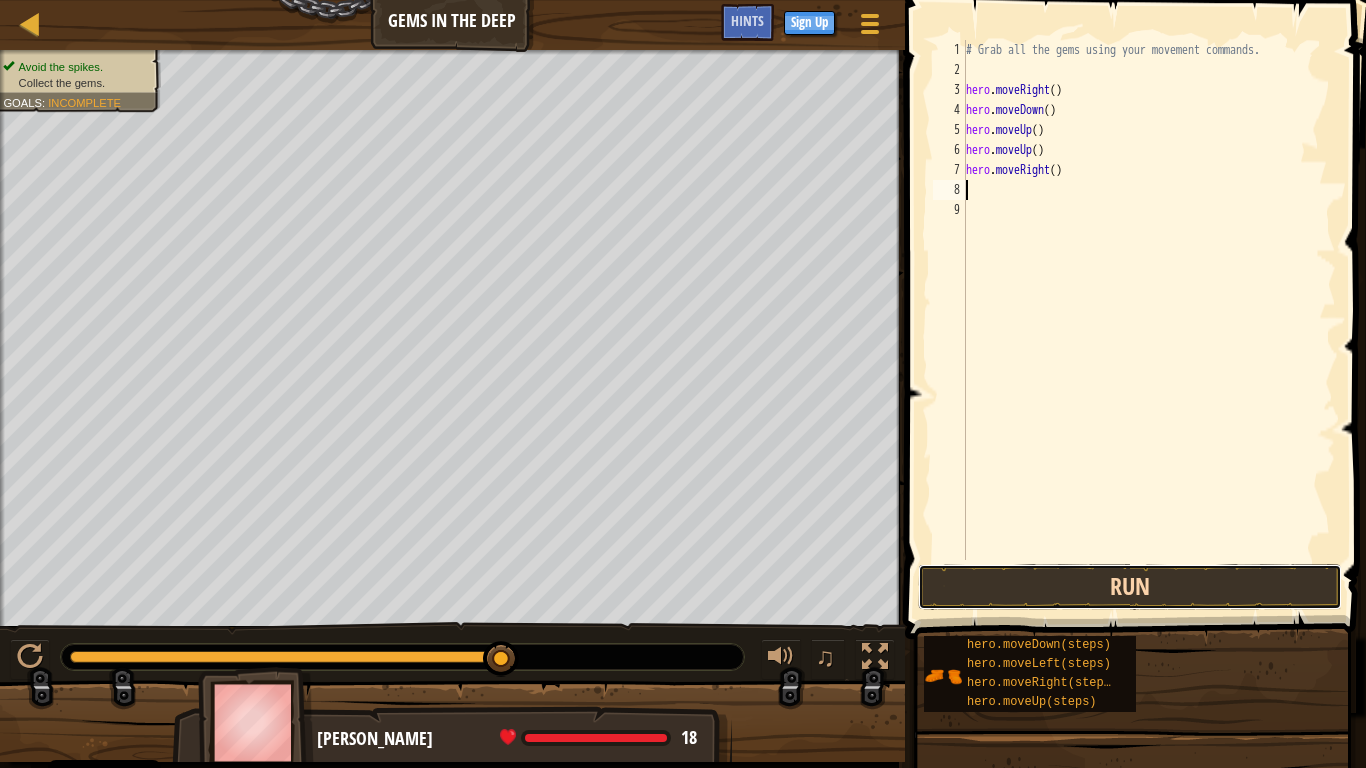 click on "Run" at bounding box center [1130, 587] 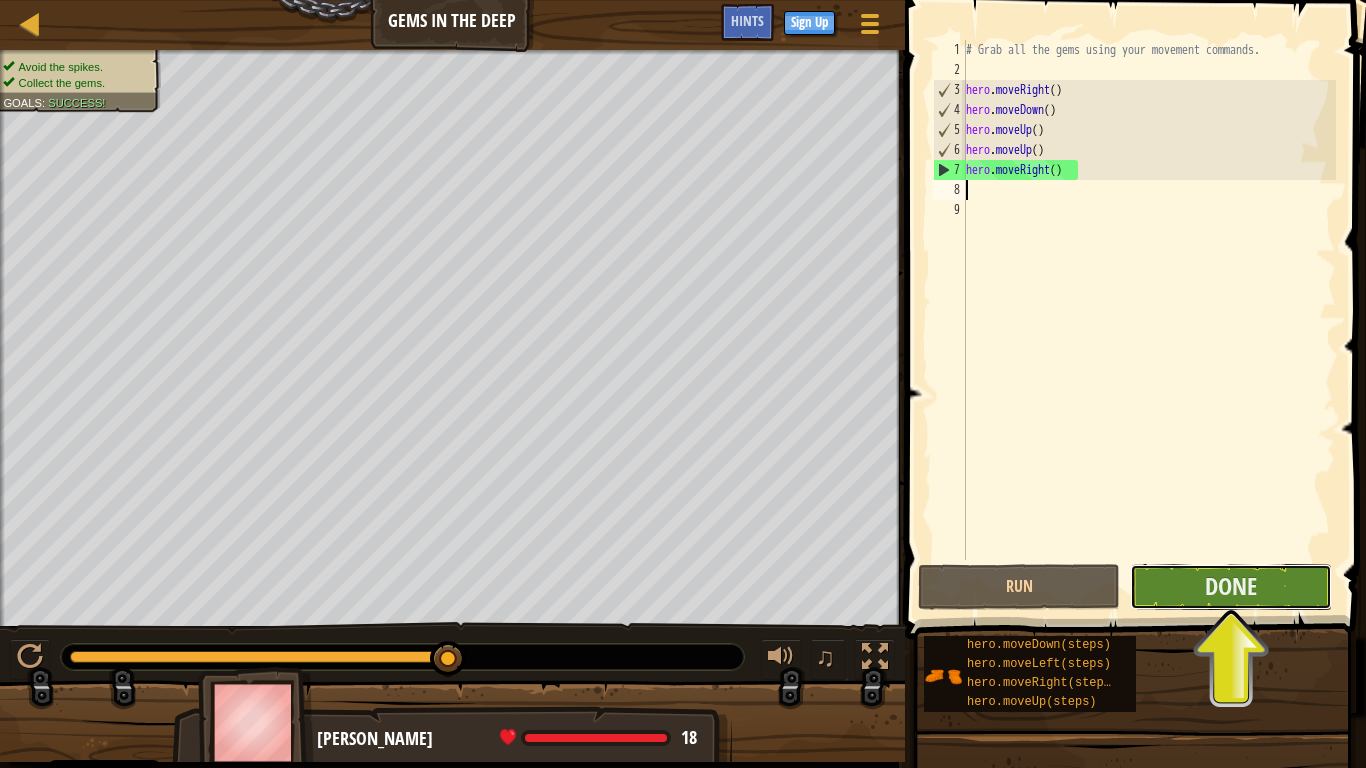 click on "Done" at bounding box center [1231, 587] 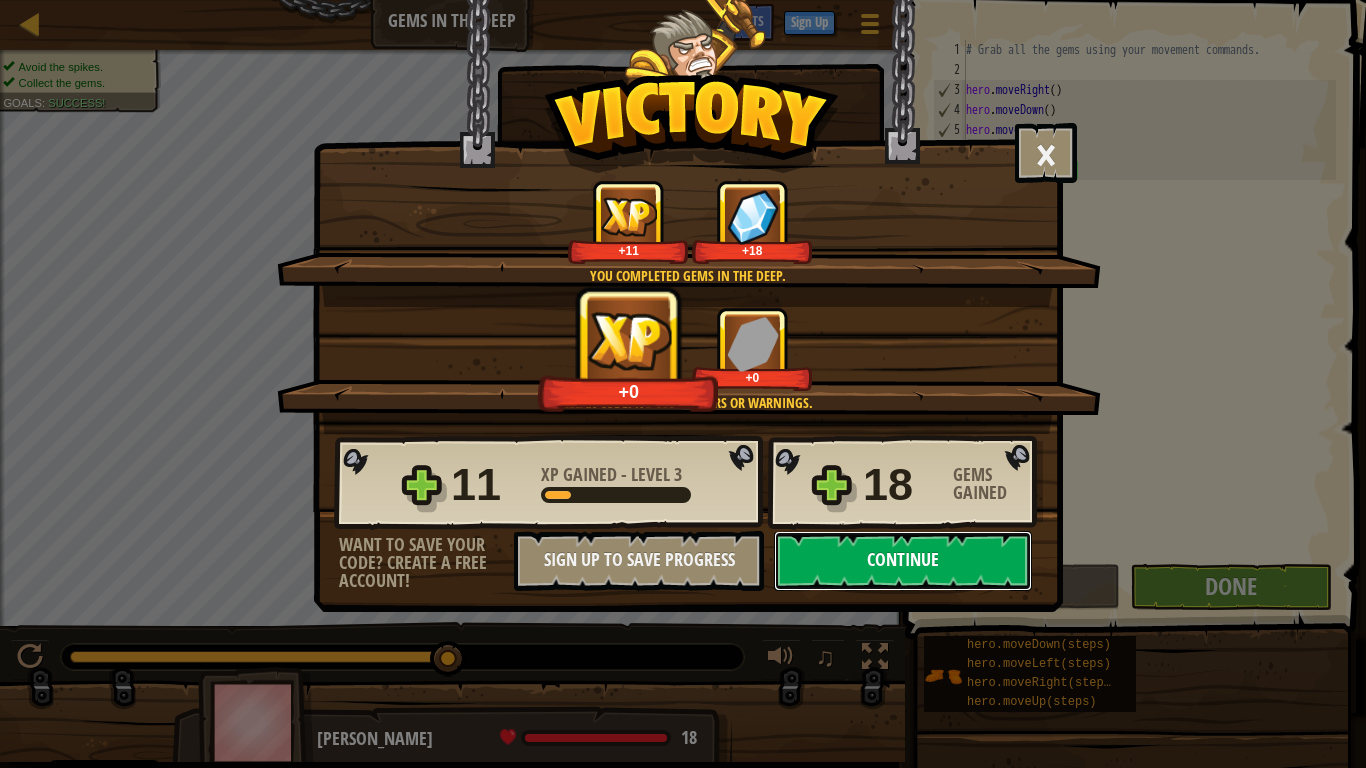 click on "Continue" at bounding box center [903, 561] 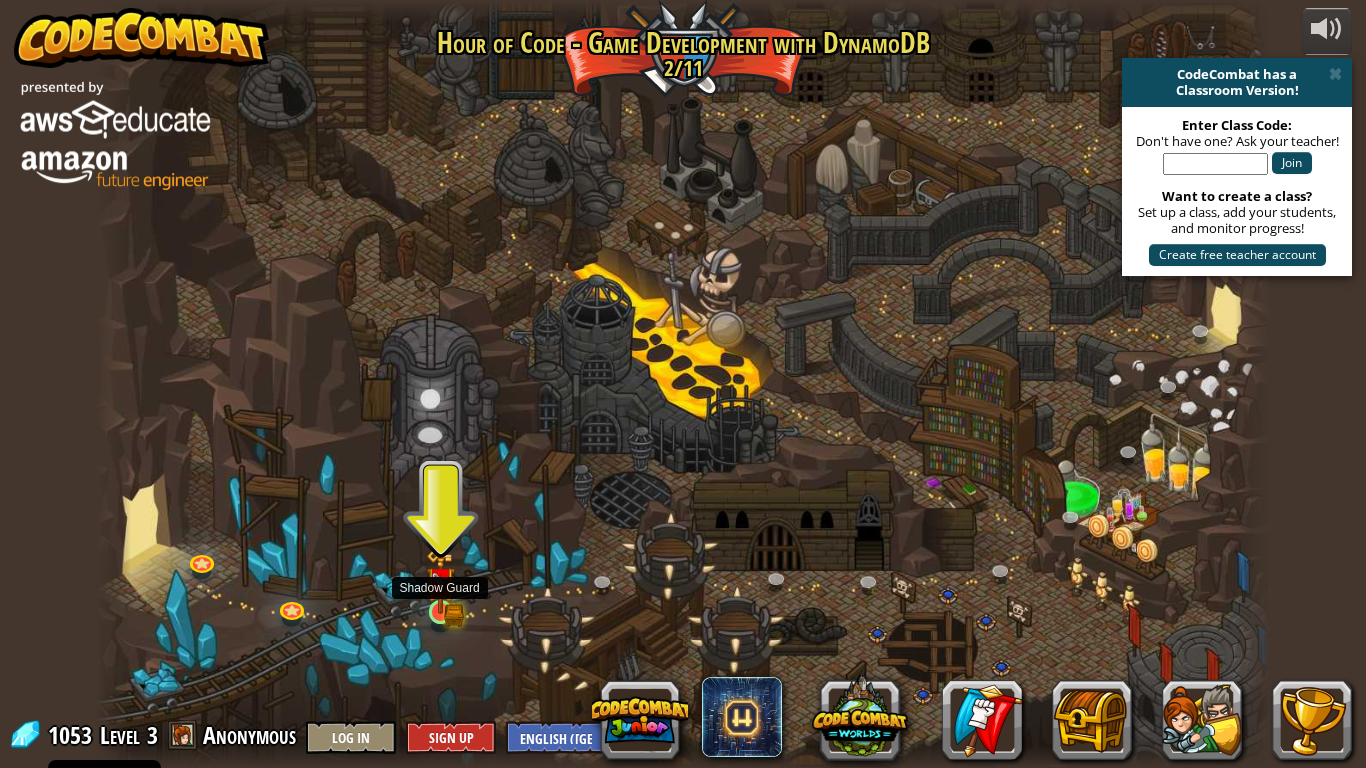 click at bounding box center (441, 582) 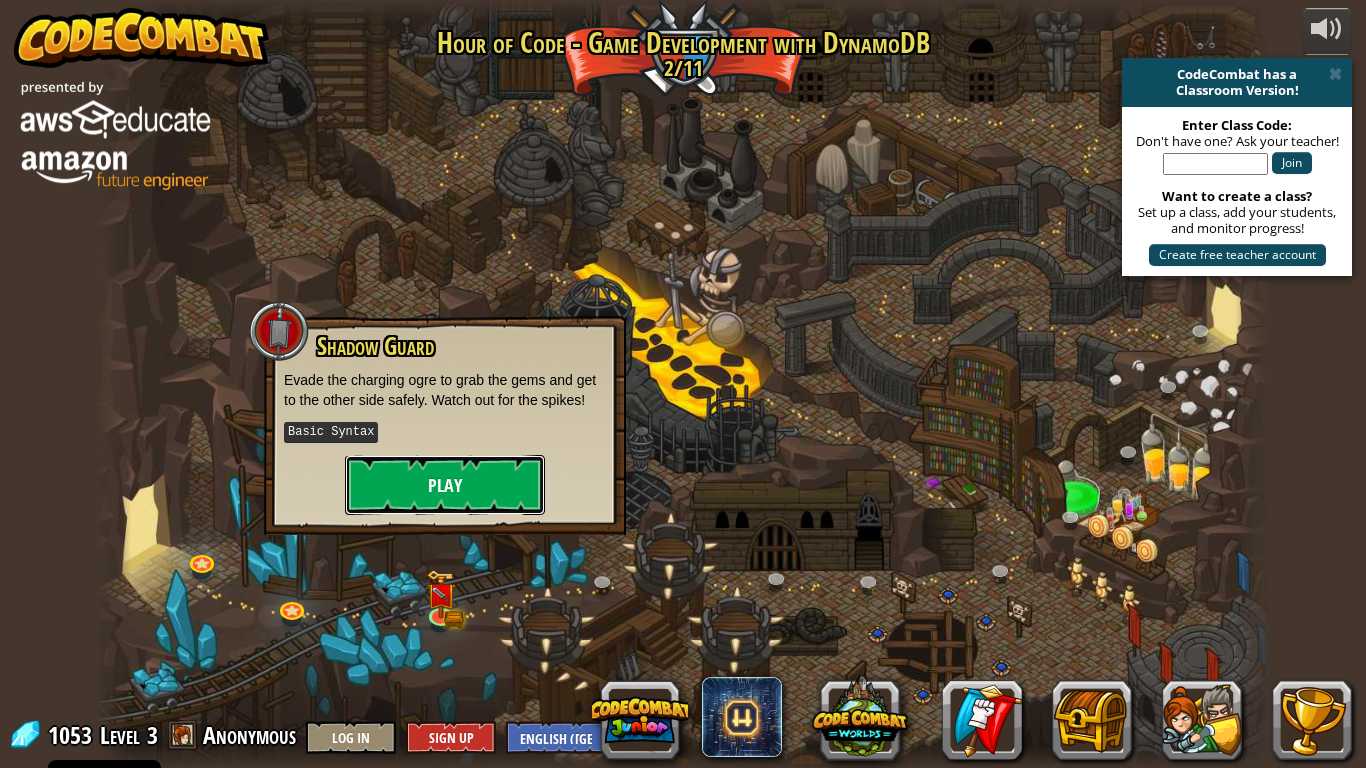 click on "Play" at bounding box center (445, 485) 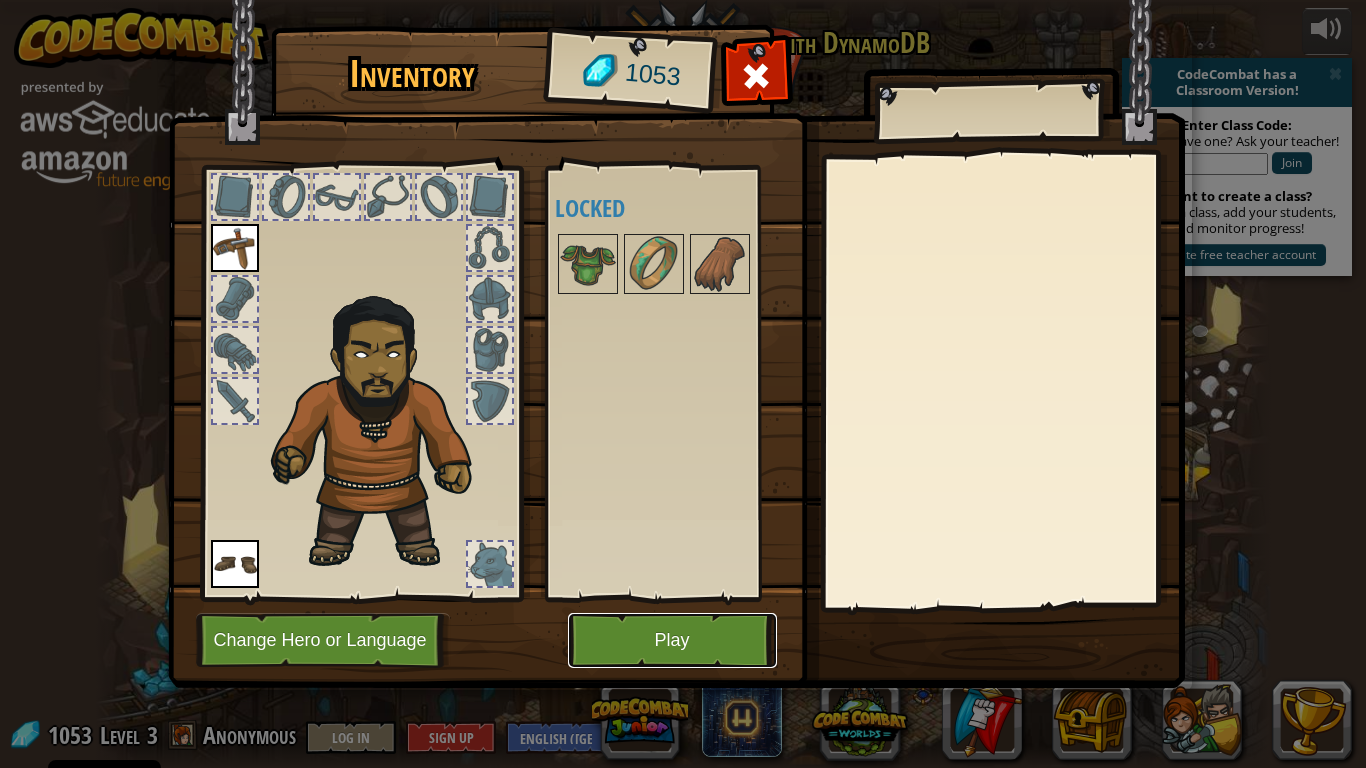 click on "Play" at bounding box center [672, 640] 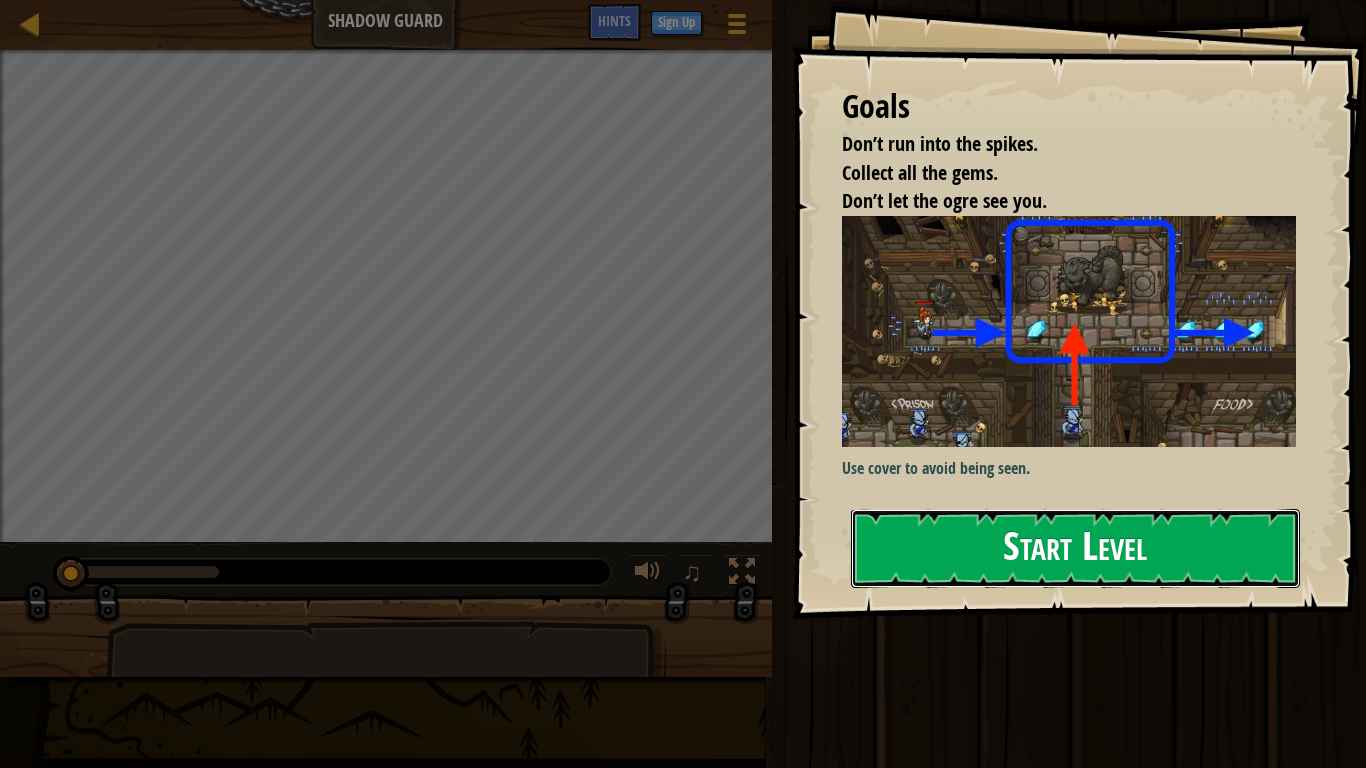 click on "Start Level" at bounding box center [1075, 548] 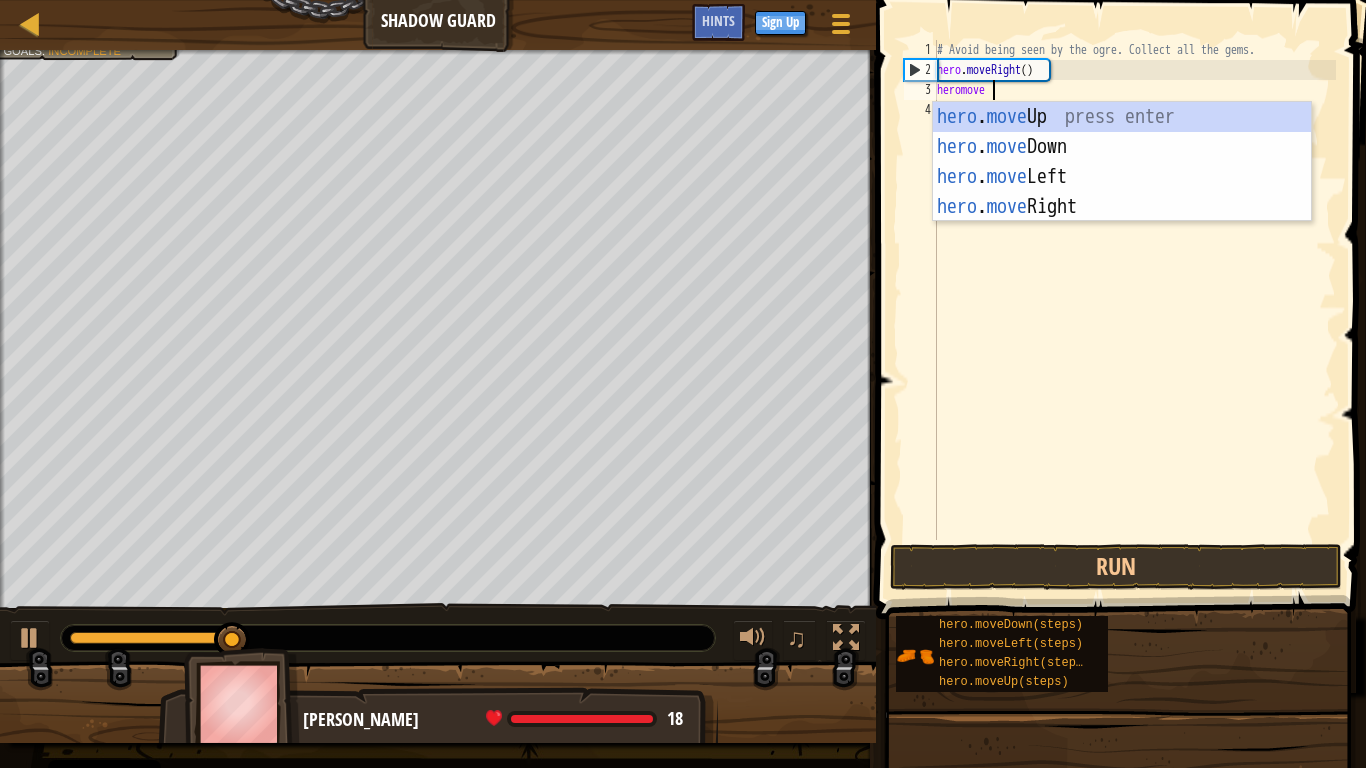 scroll, scrollTop: 9, scrollLeft: 7, axis: both 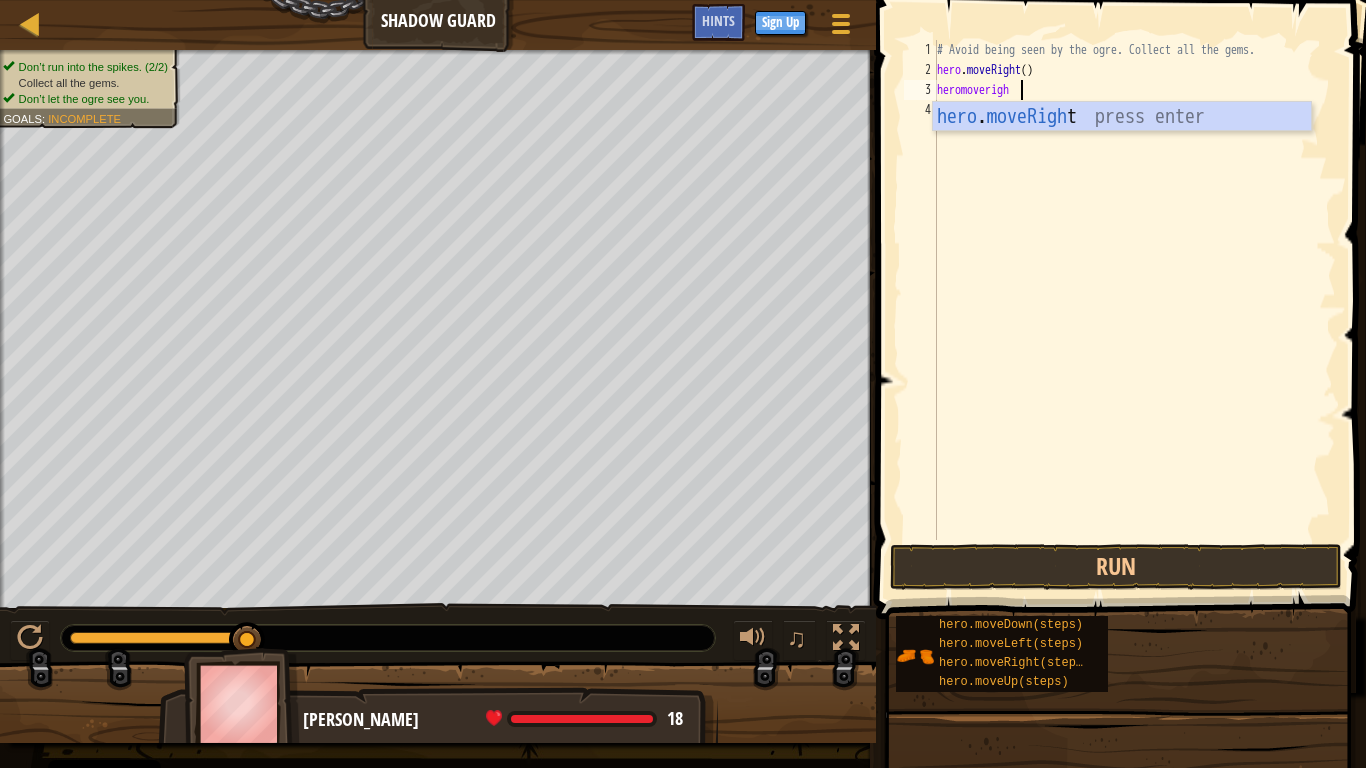 type on "heromoveright" 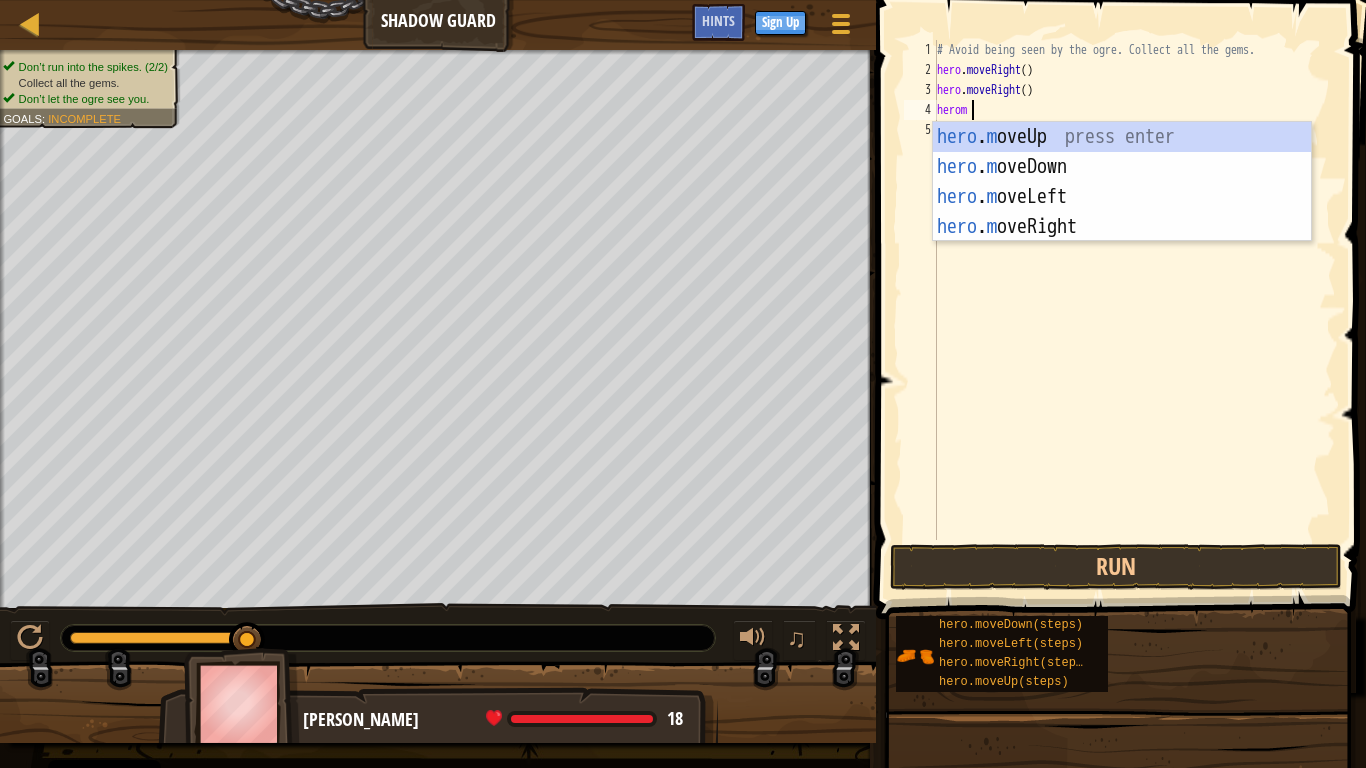 scroll, scrollTop: 9, scrollLeft: 4, axis: both 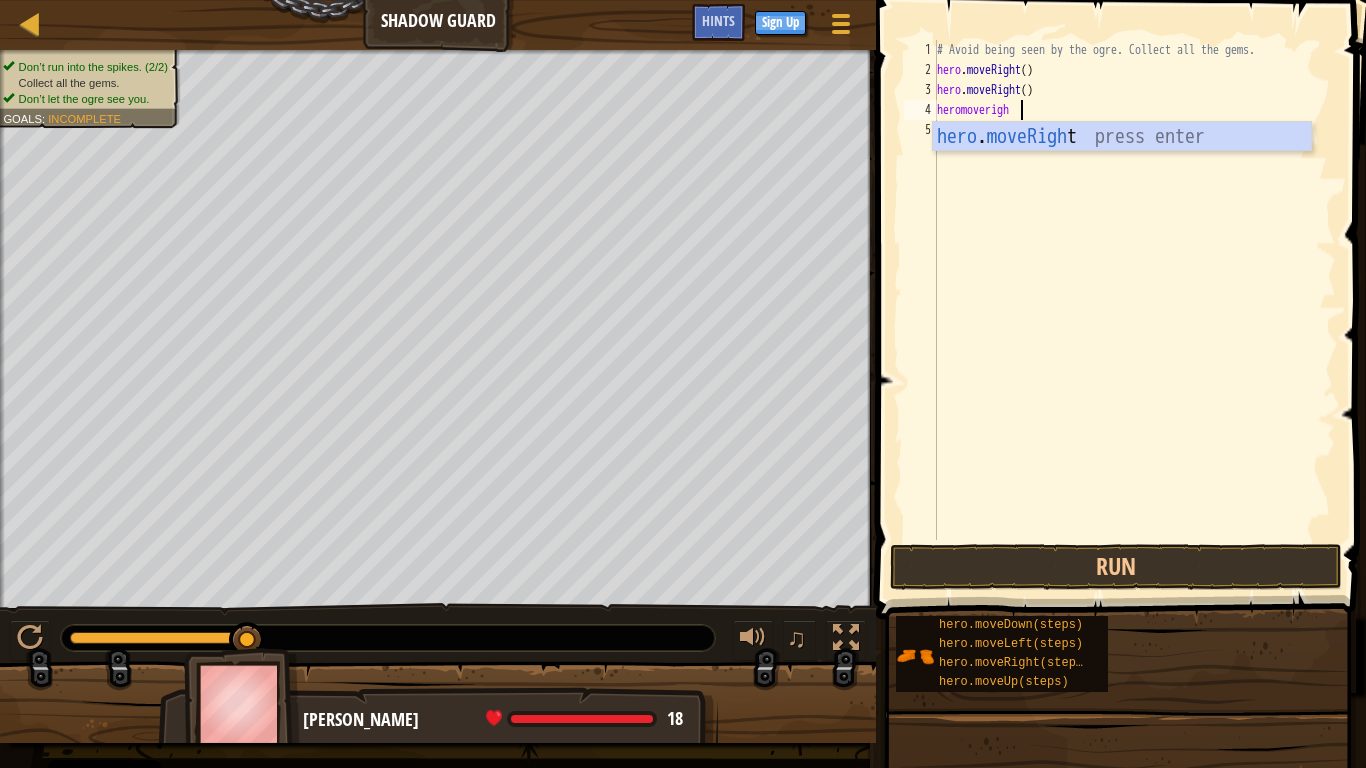 type on "heromoveright" 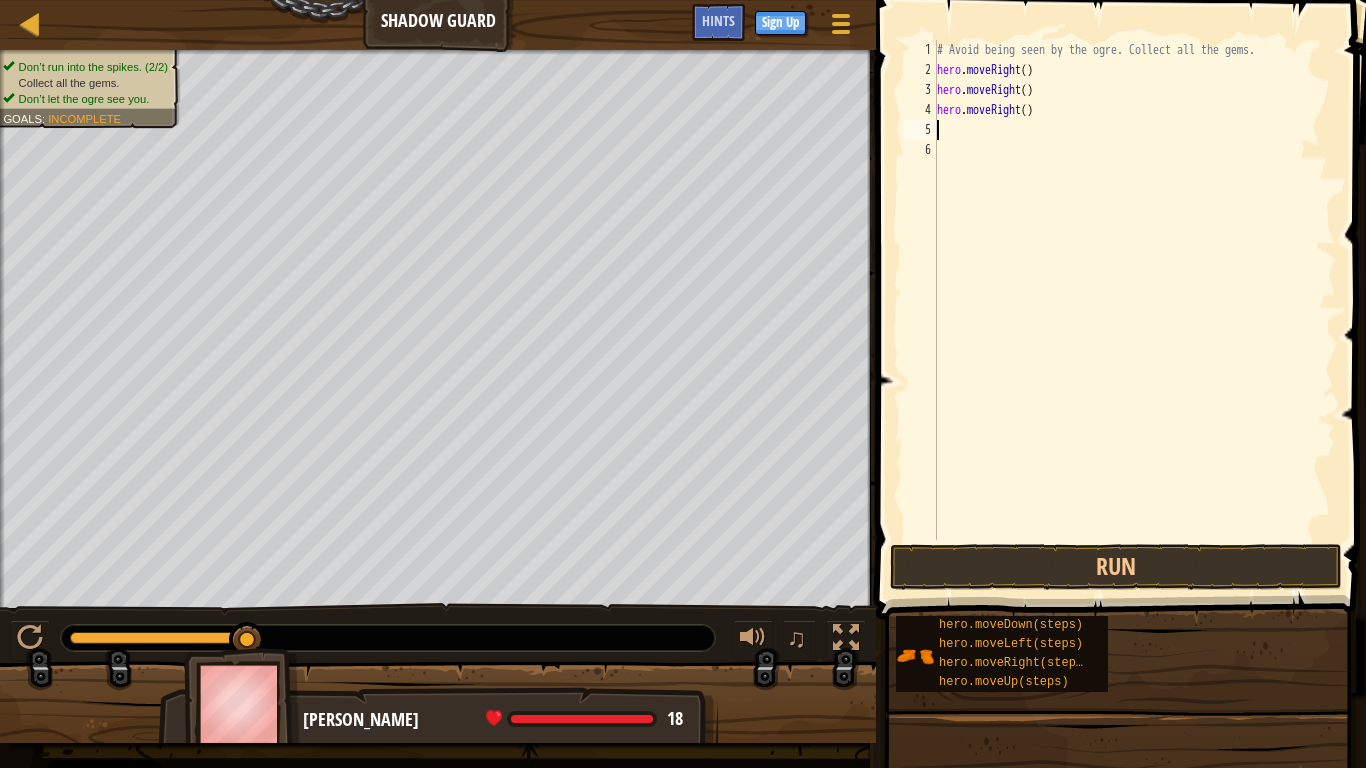 scroll, scrollTop: 9, scrollLeft: 0, axis: vertical 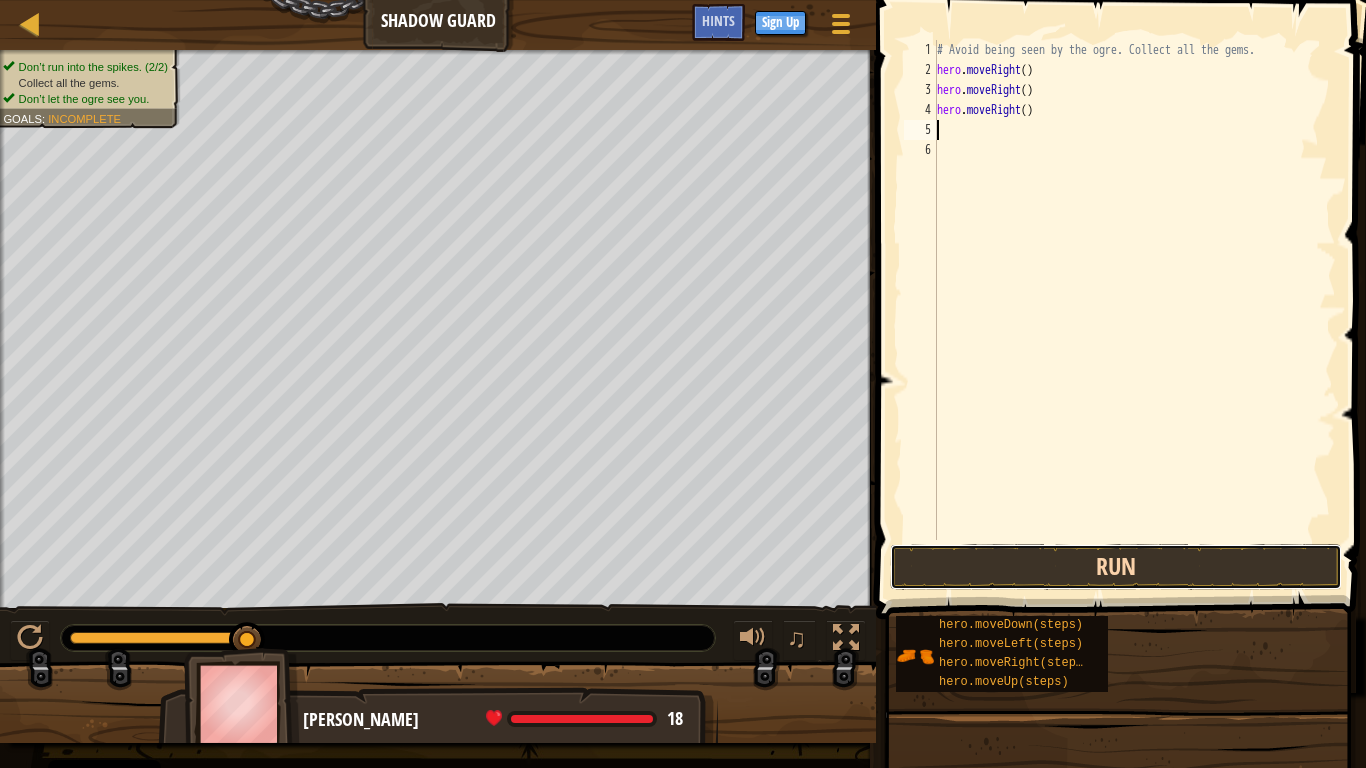 click on "Run" at bounding box center (1116, 567) 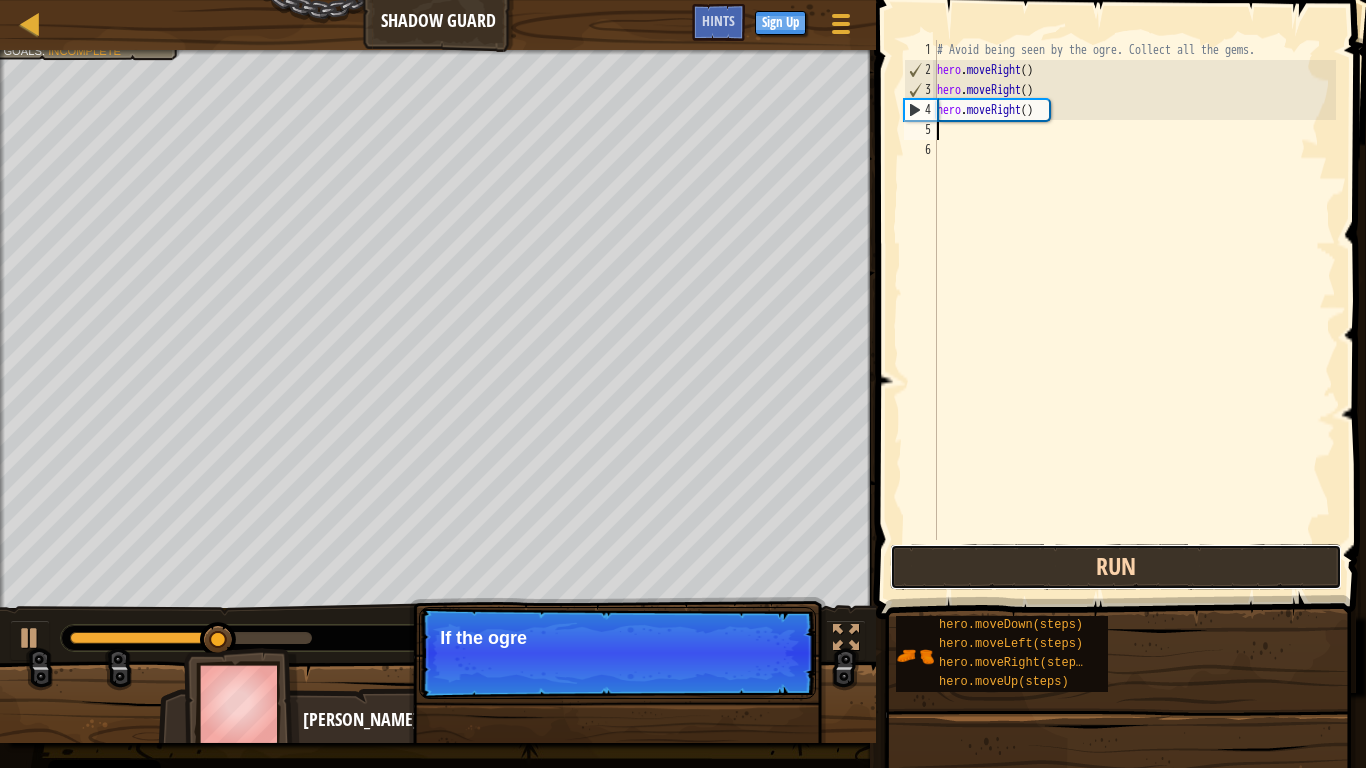 click on "Run" at bounding box center (1116, 567) 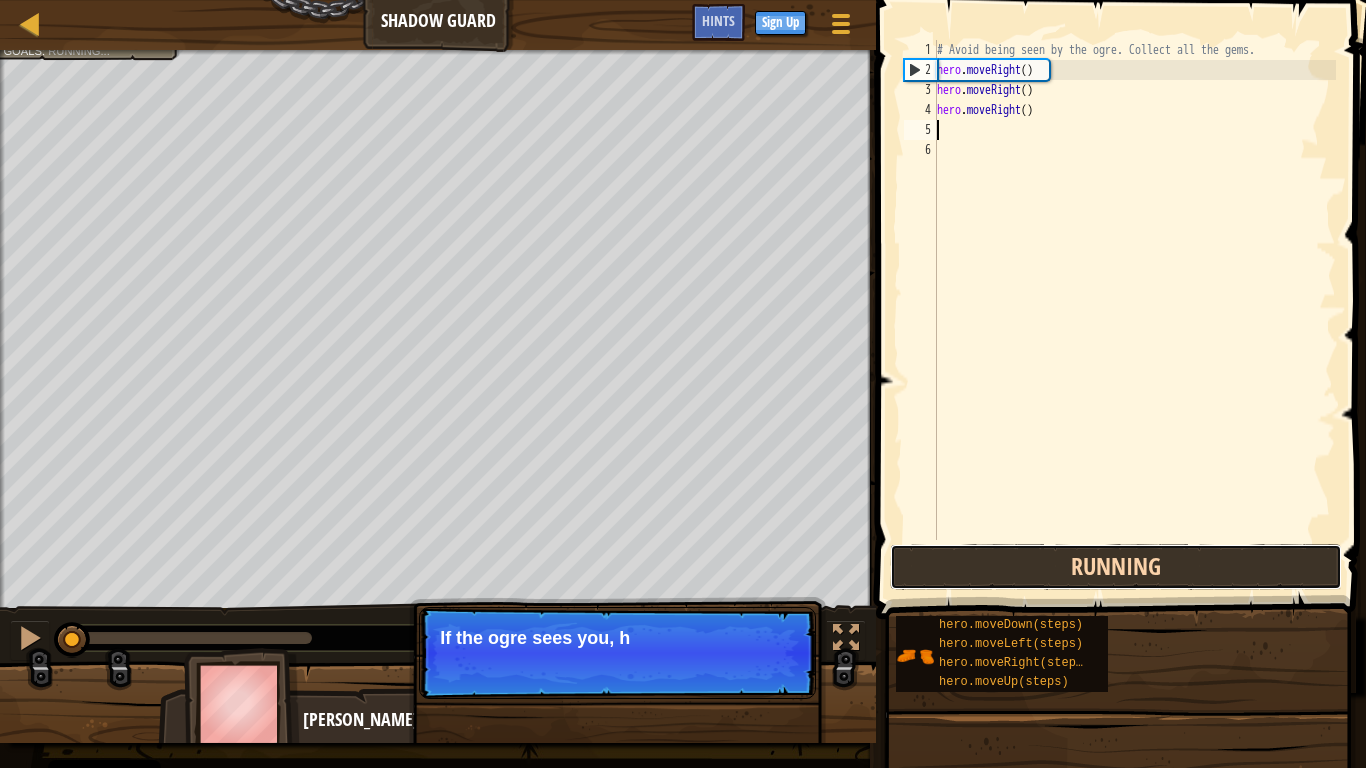 click on "Running" at bounding box center (1116, 567) 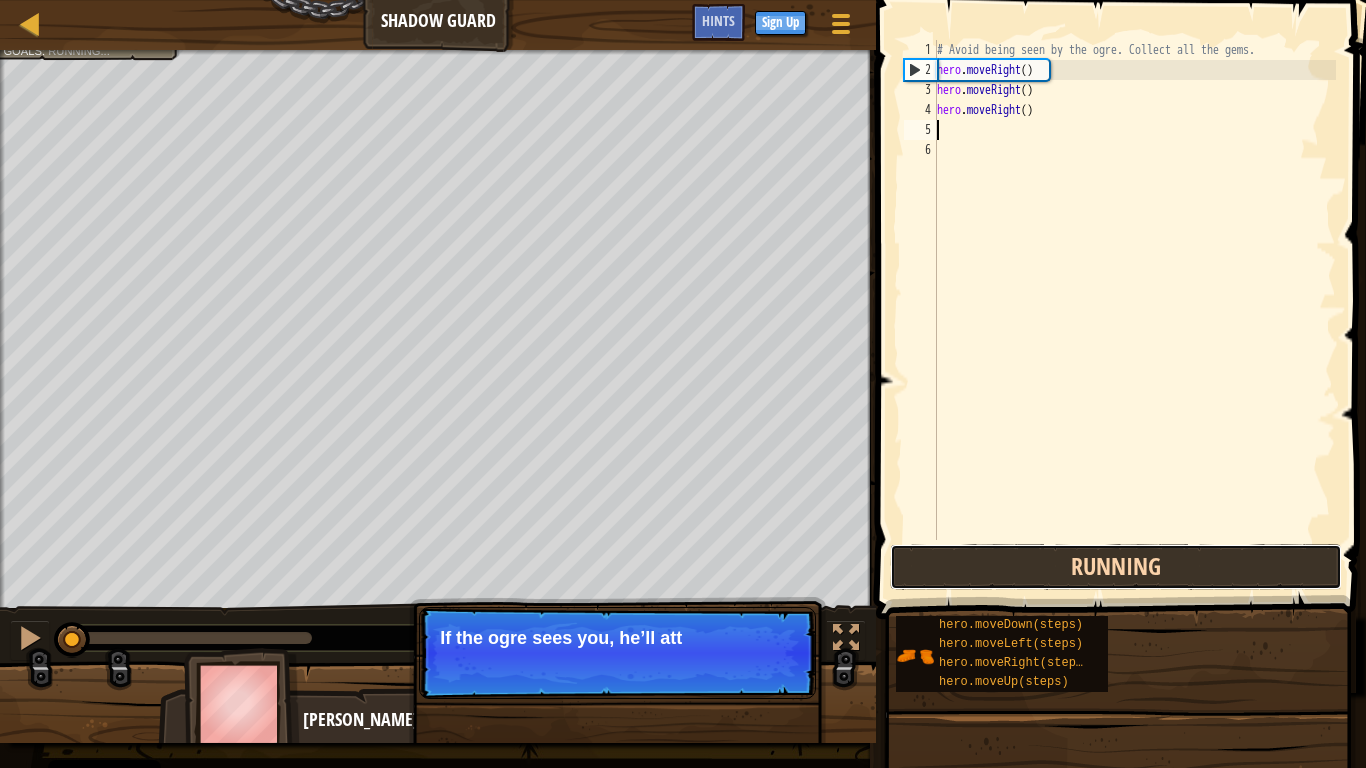 click on "Running" at bounding box center [1116, 567] 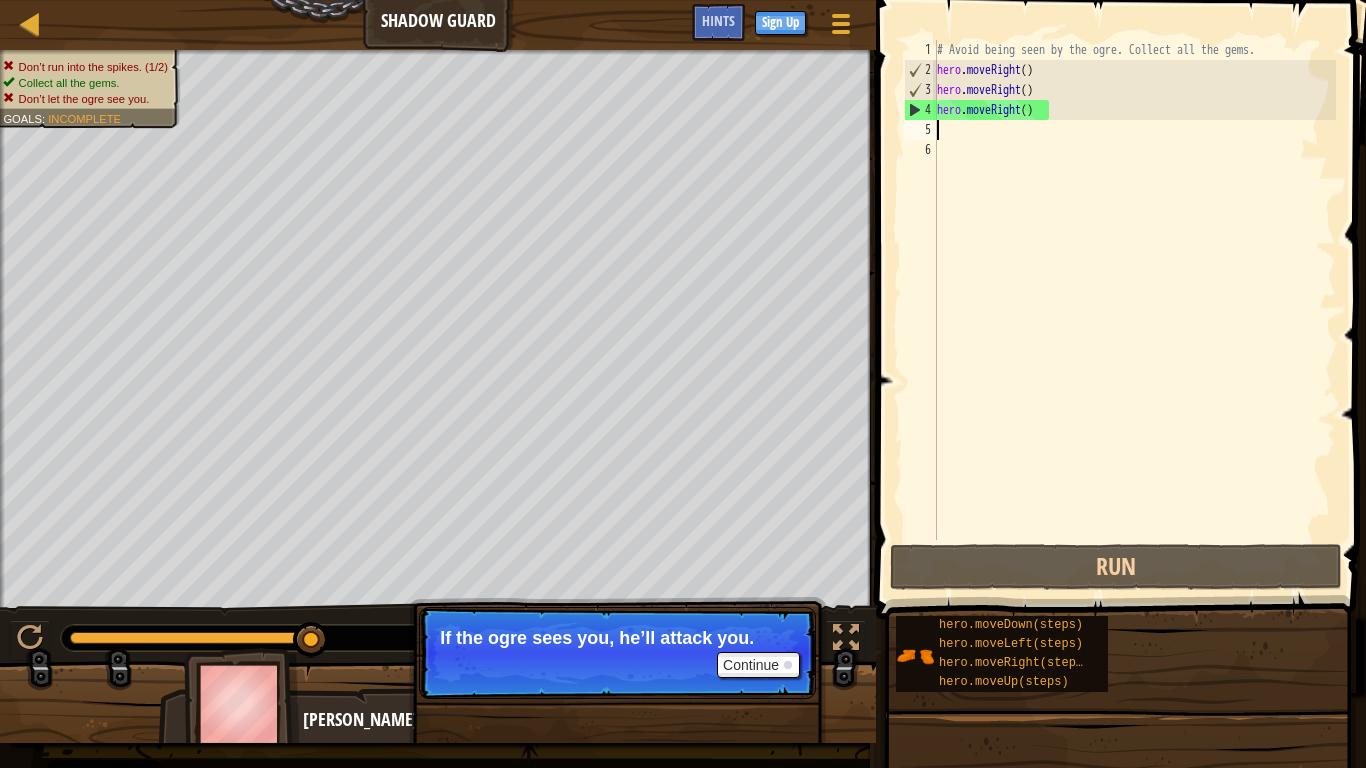 click on "# Avoid being seen by the ogre. Collect all the gems. hero . moveRight ( ) hero . moveRight ( ) hero . moveRight ( )" at bounding box center [1134, 310] 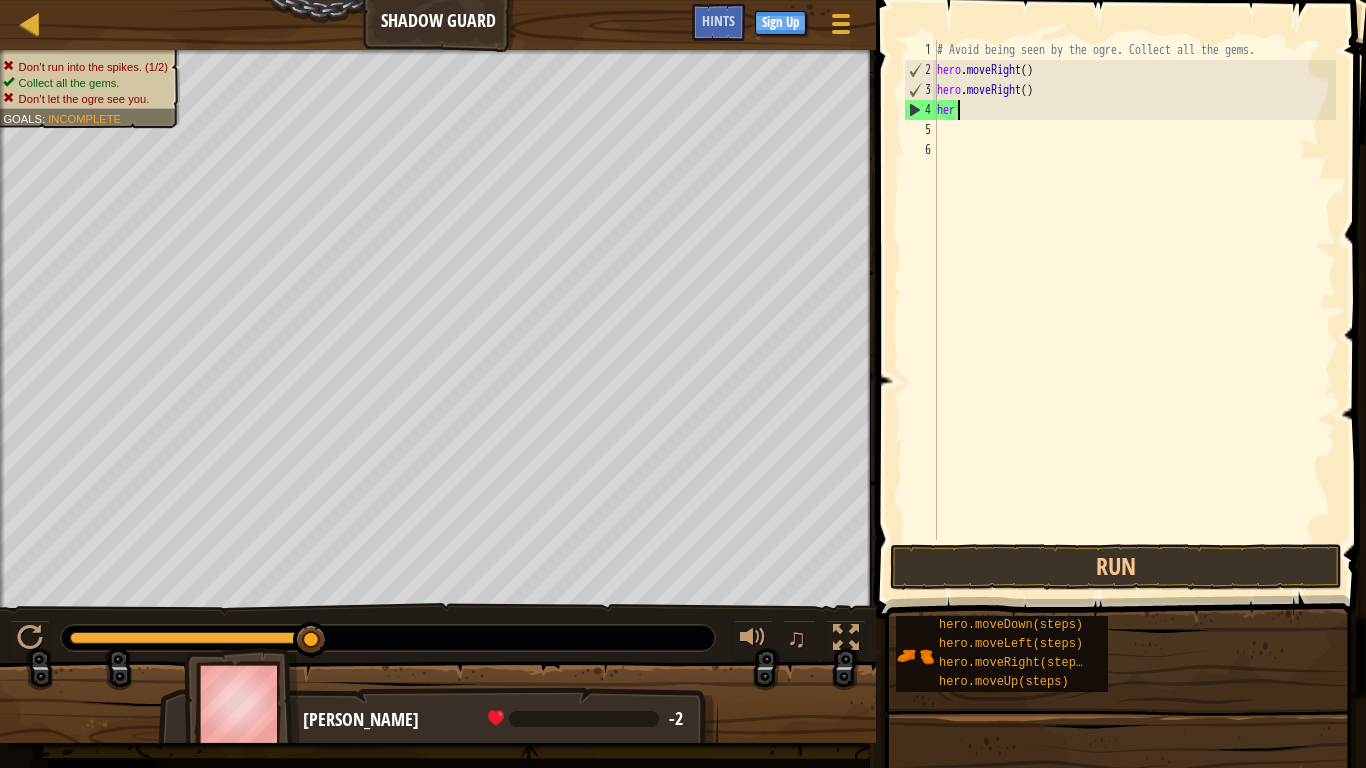 type on "h" 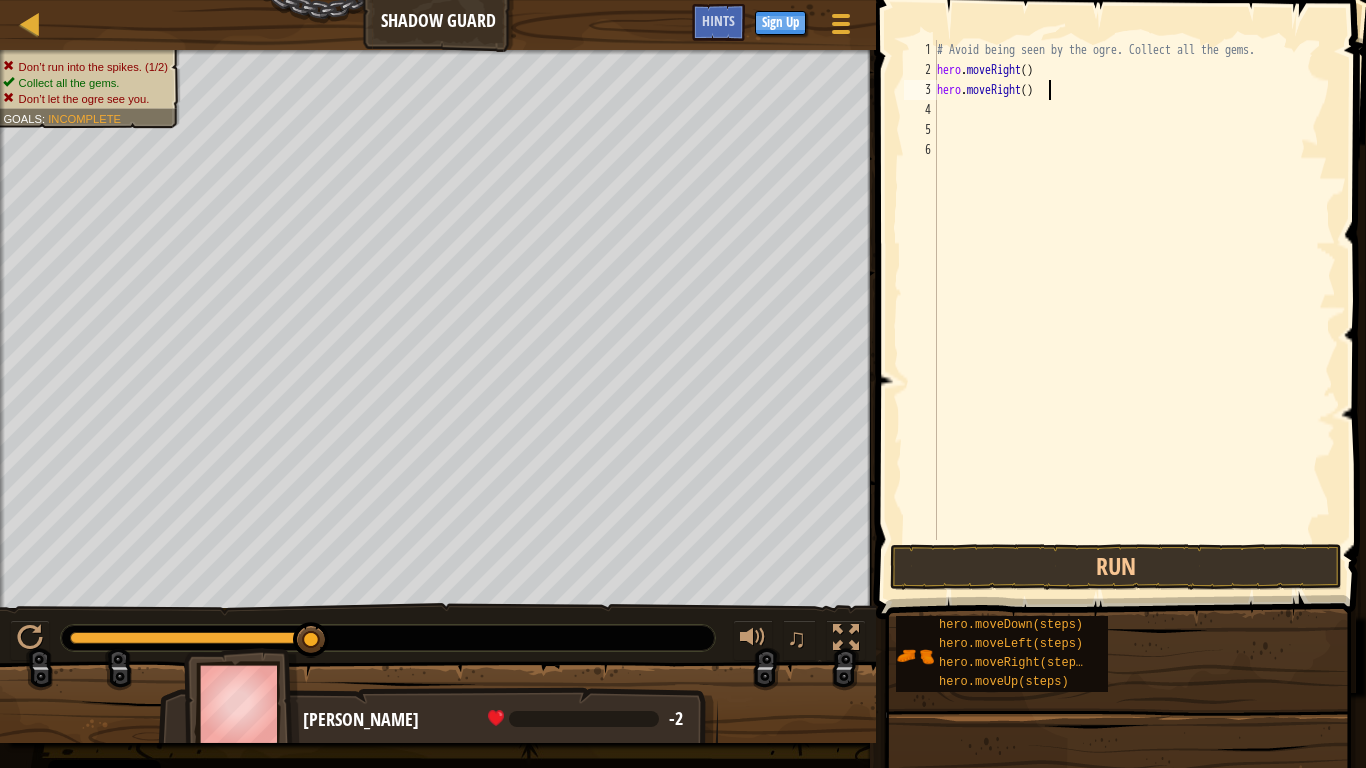 click on "# Avoid being seen by the ogre. Collect all the gems. hero . moveRight ( ) hero . moveRight ( )" at bounding box center (1134, 310) 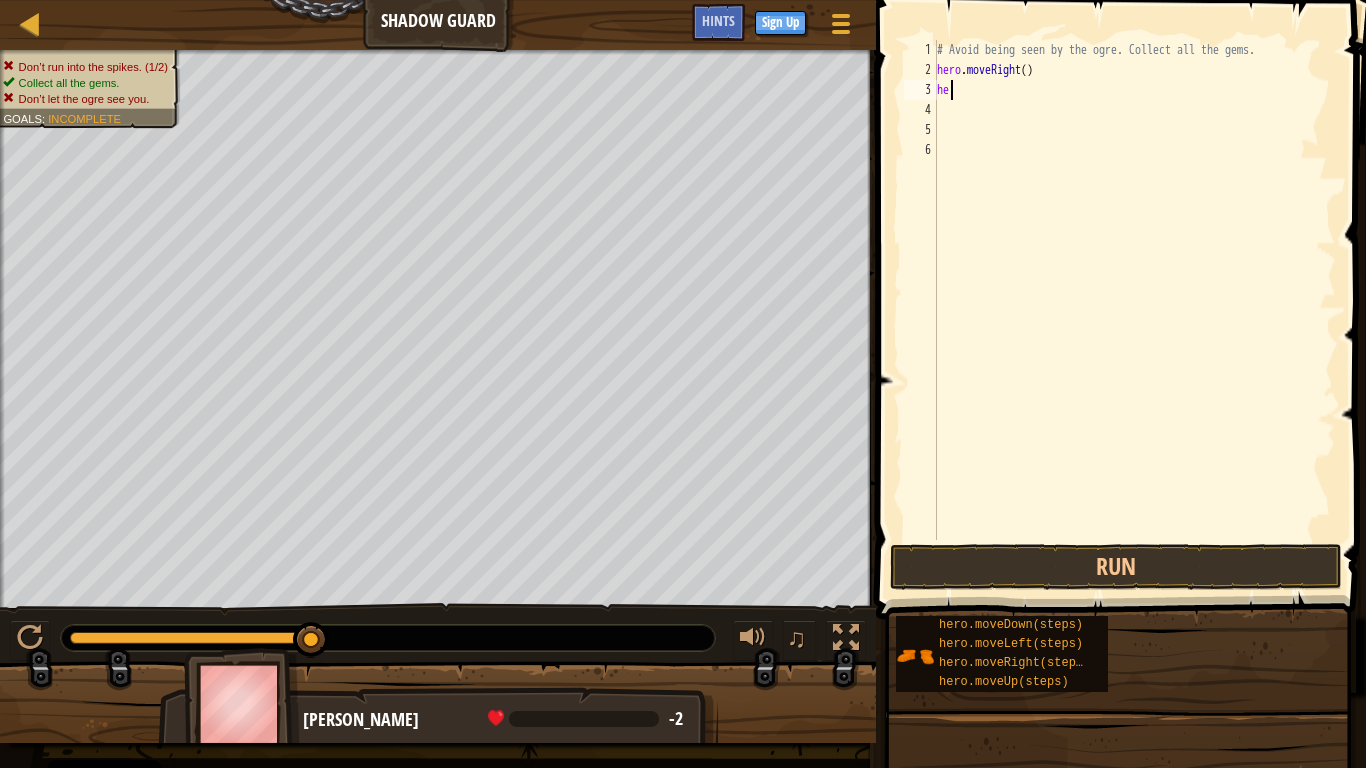 type on "h" 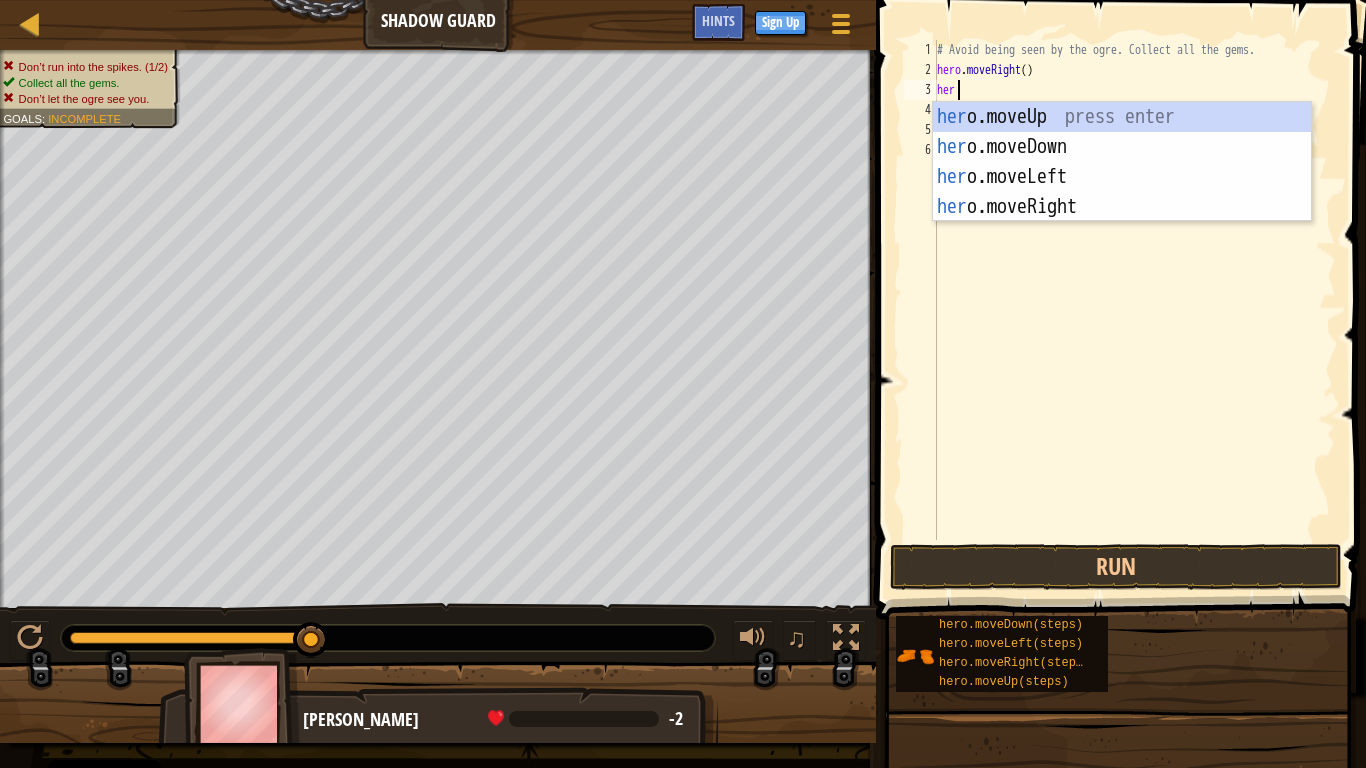 scroll, scrollTop: 9, scrollLeft: 3, axis: both 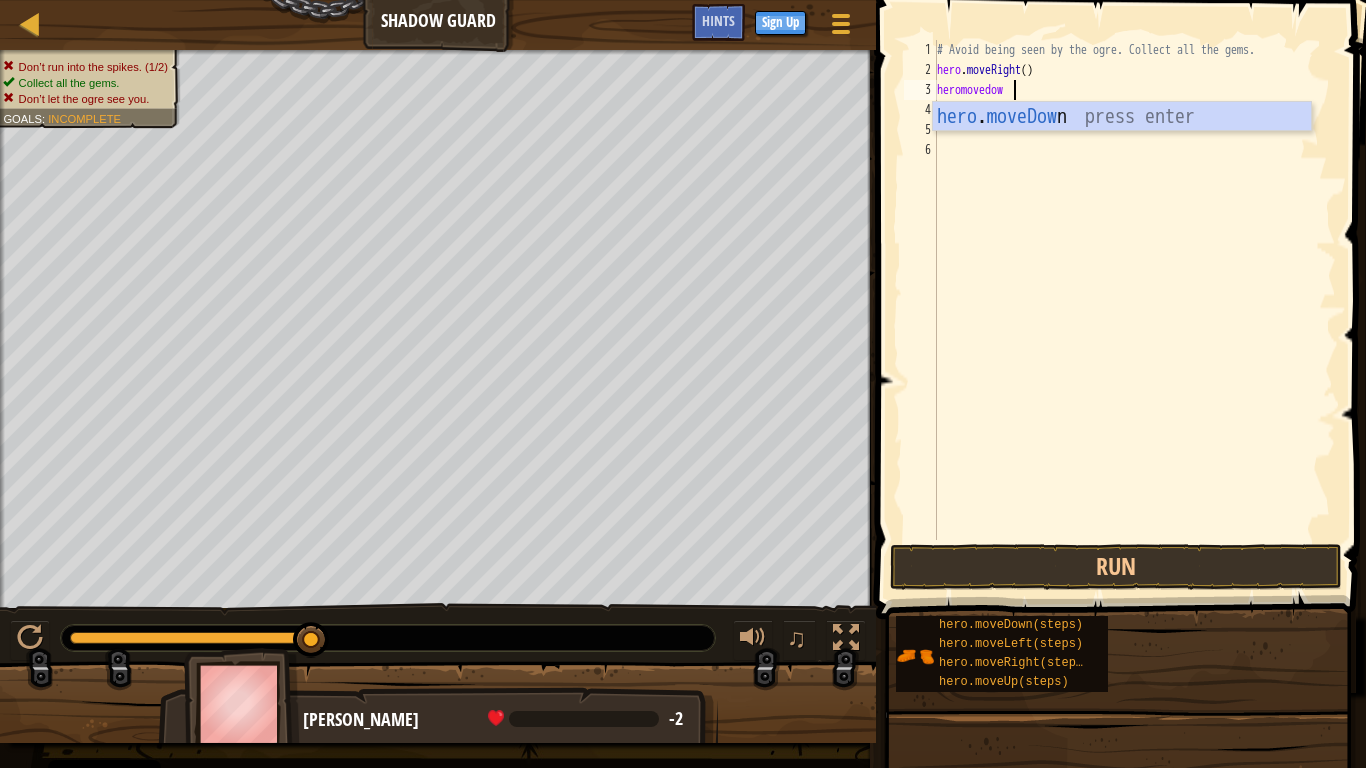 type on "heromovedown" 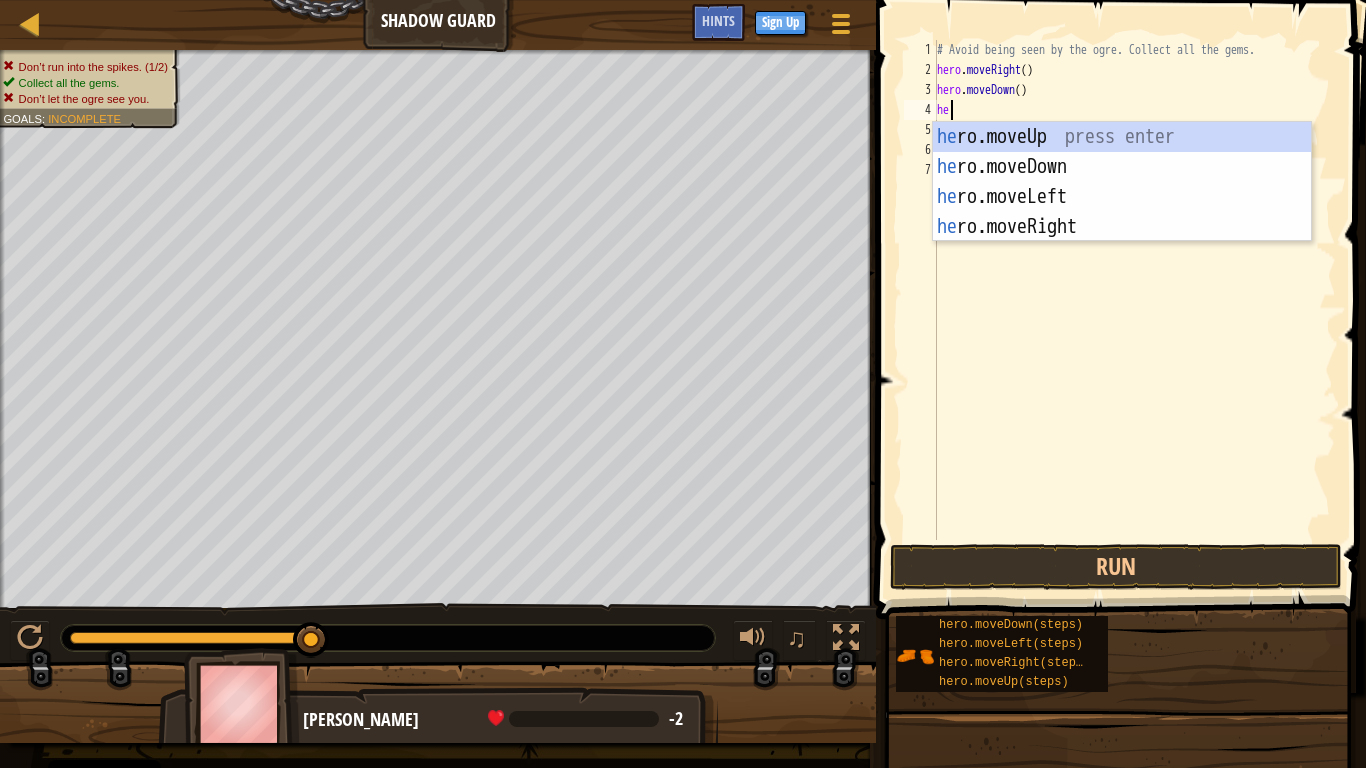 scroll, scrollTop: 9, scrollLeft: 3, axis: both 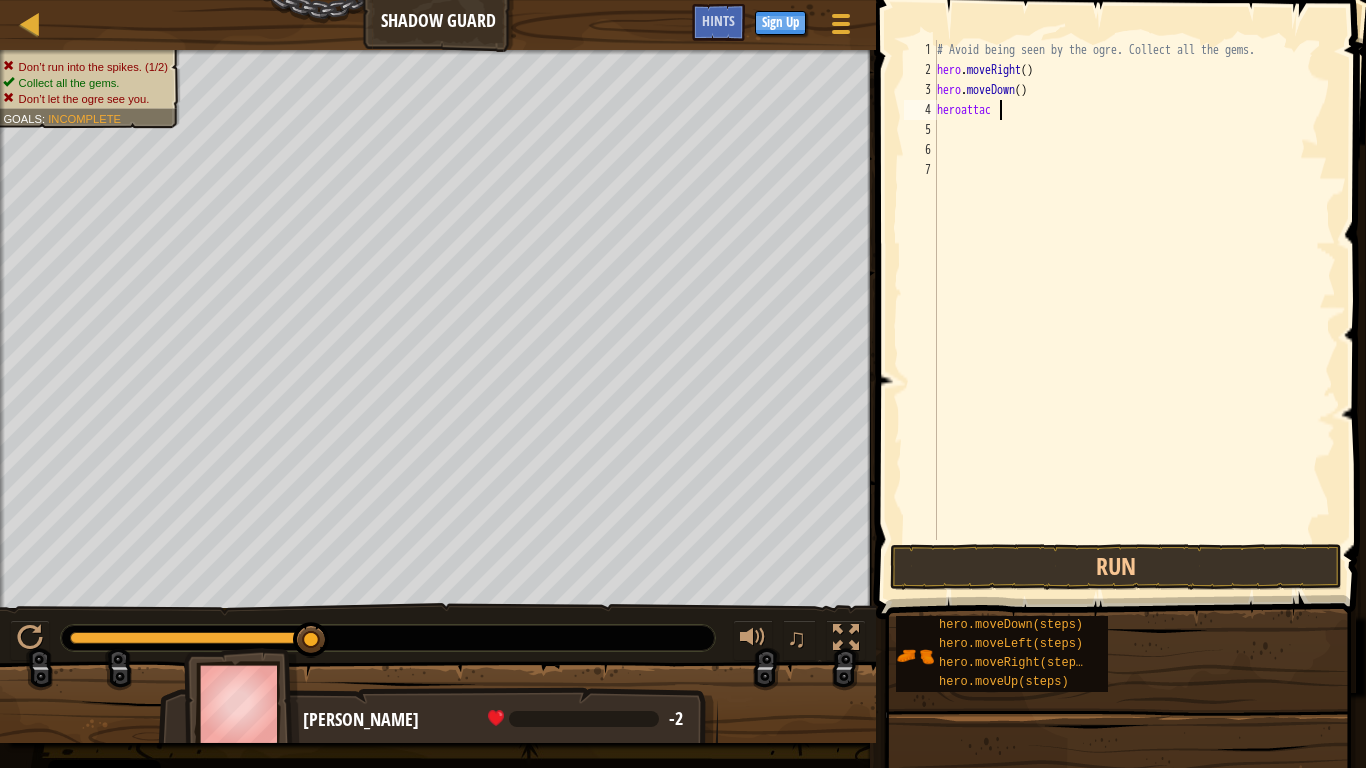 type on "heroattack" 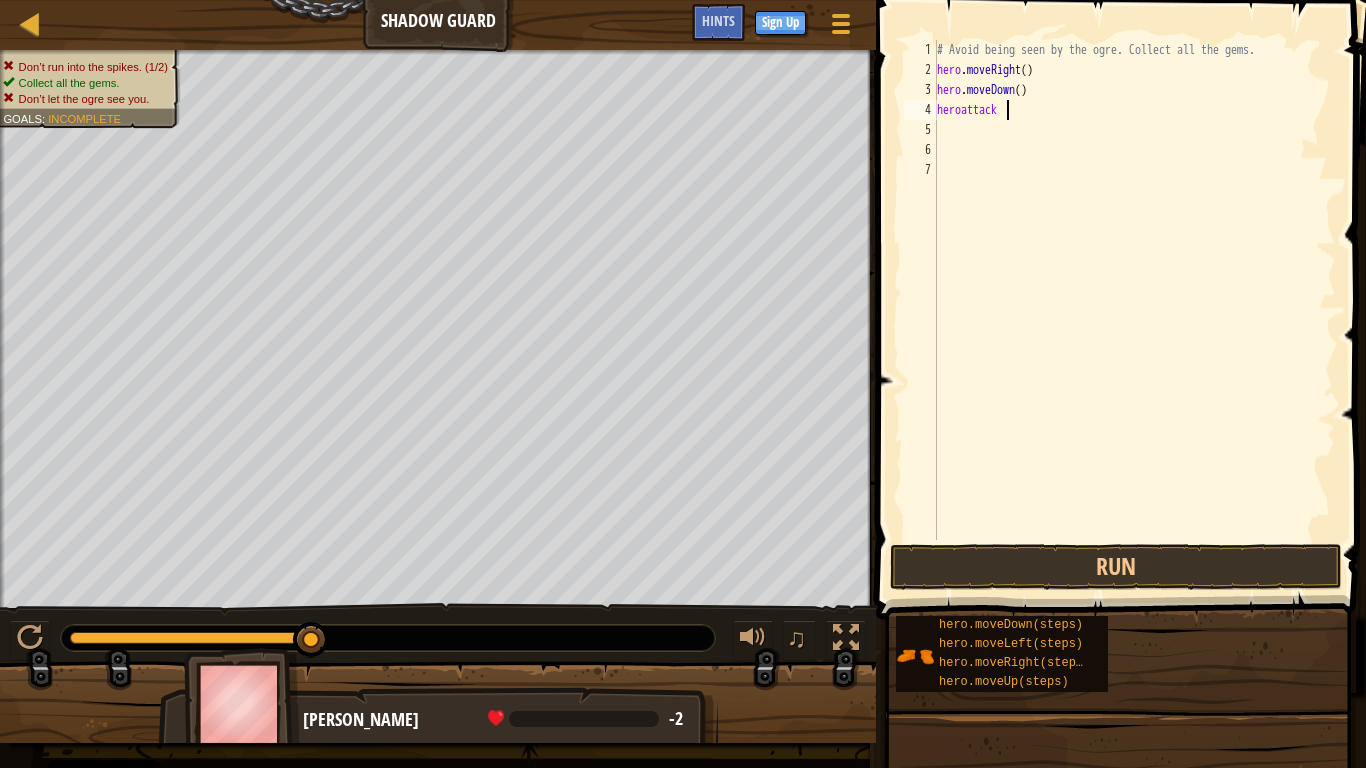scroll, scrollTop: 9, scrollLeft: 0, axis: vertical 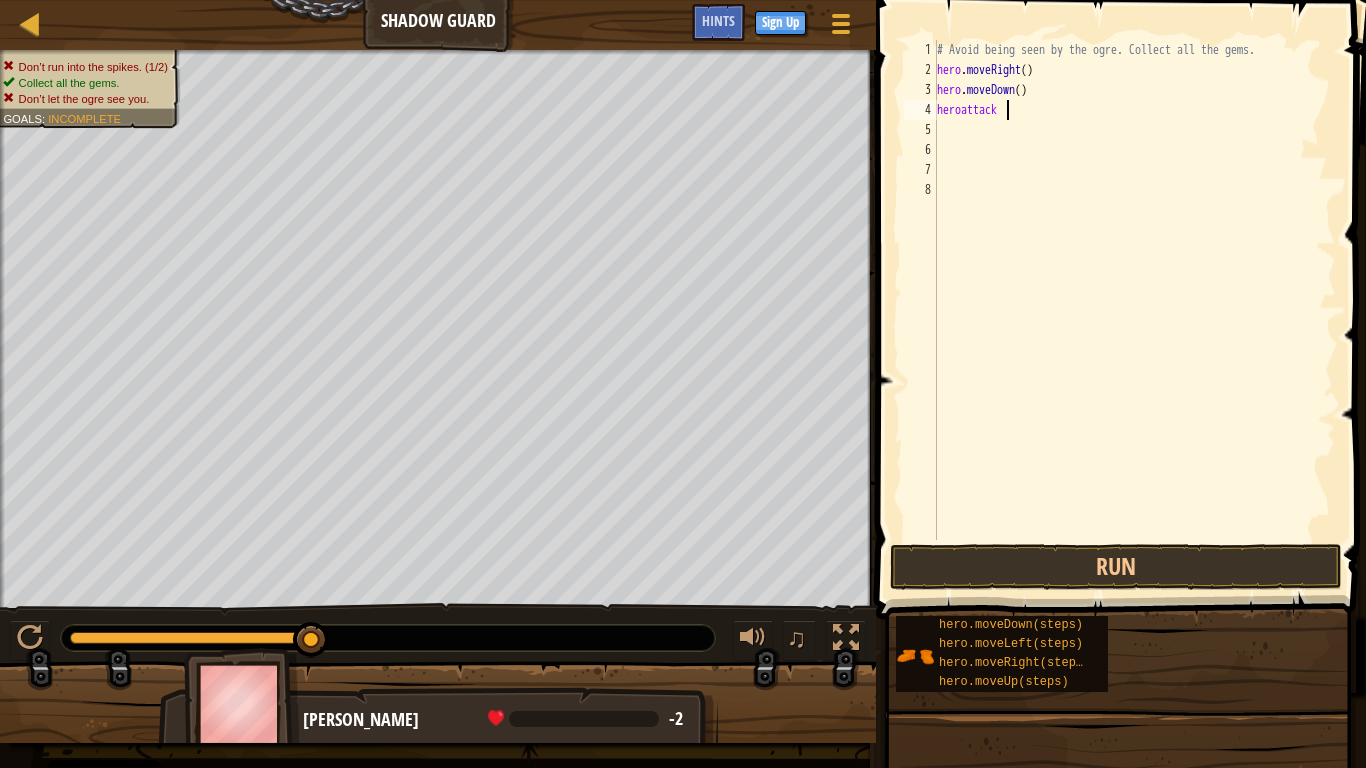 click on "# Avoid being seen by the ogre. Collect all the gems. hero . moveRight ( ) hero . moveDown ( ) heroattack" at bounding box center [1134, 310] 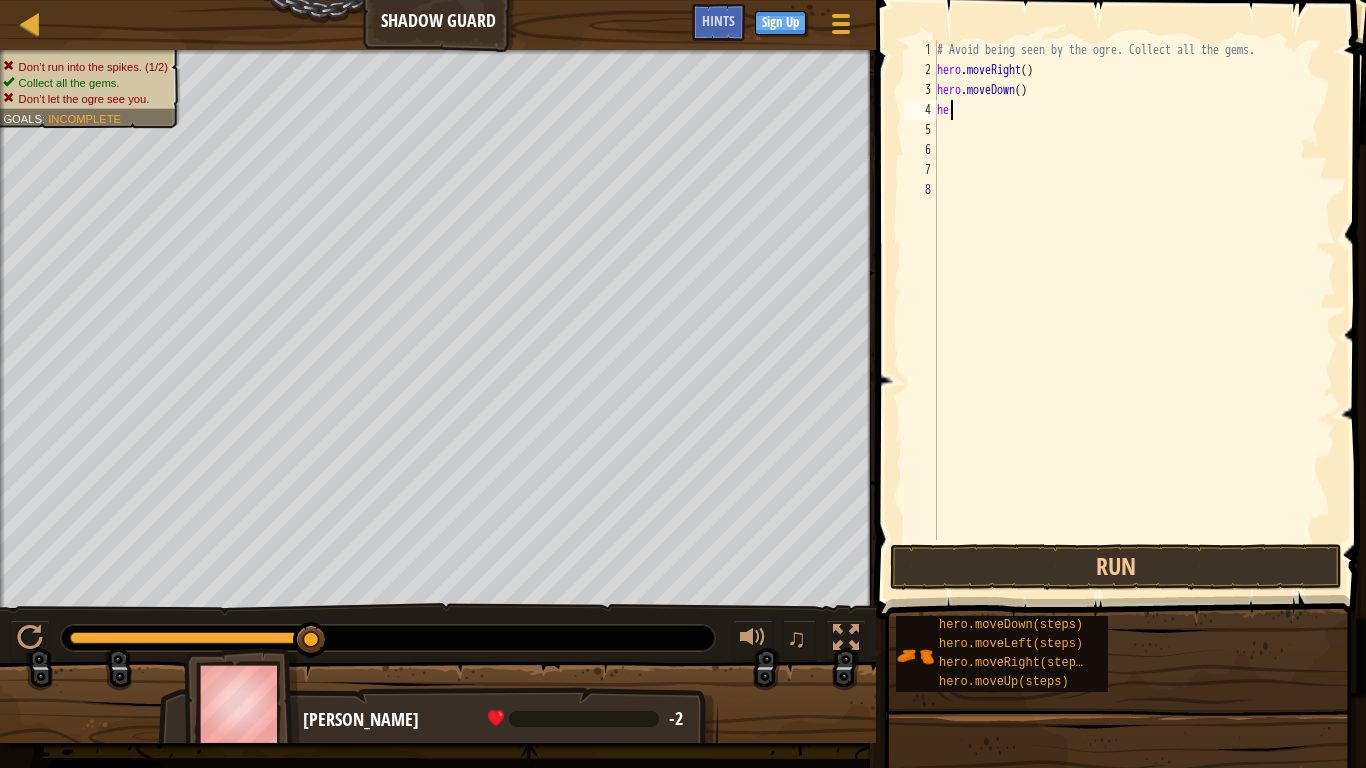 type on "h" 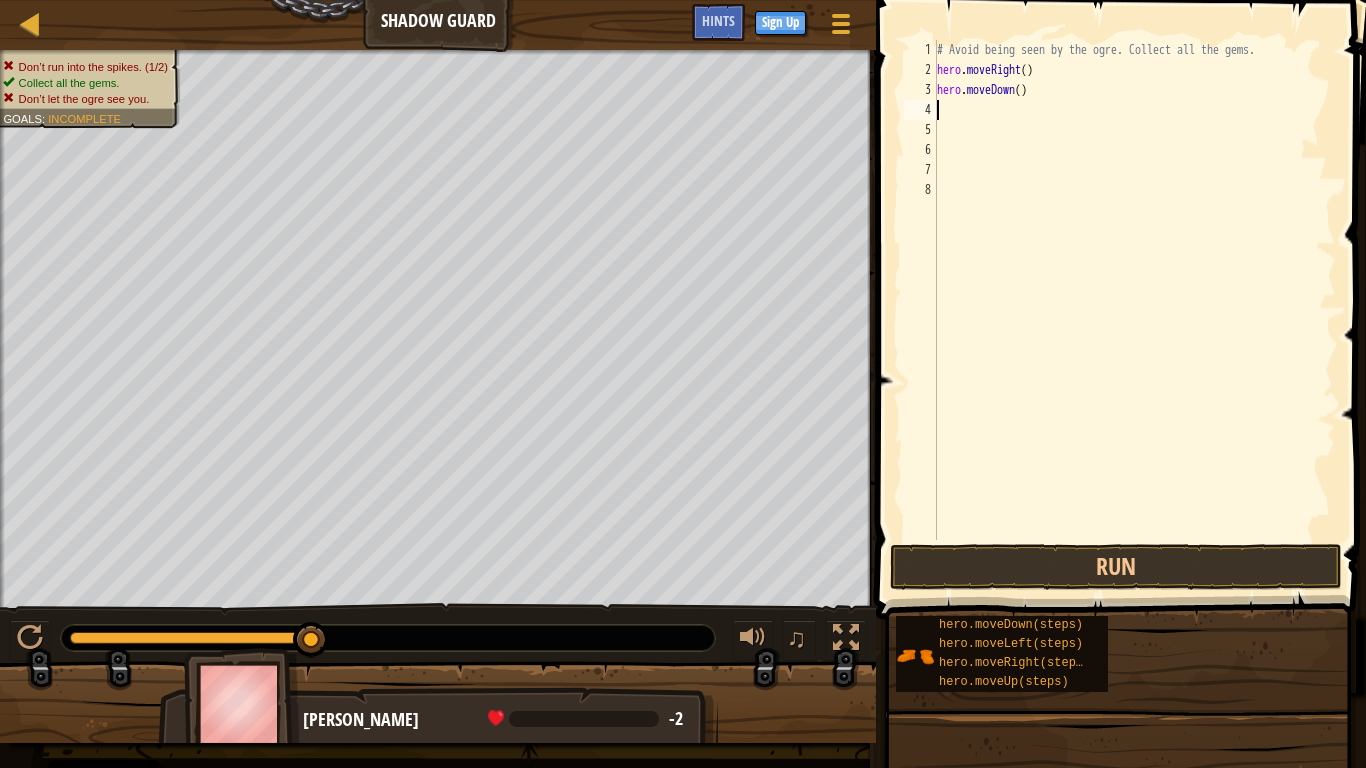 click on "# Avoid being seen by the ogre. Collect all the gems. hero . moveRight ( ) hero . moveDown ( )" at bounding box center [1134, 310] 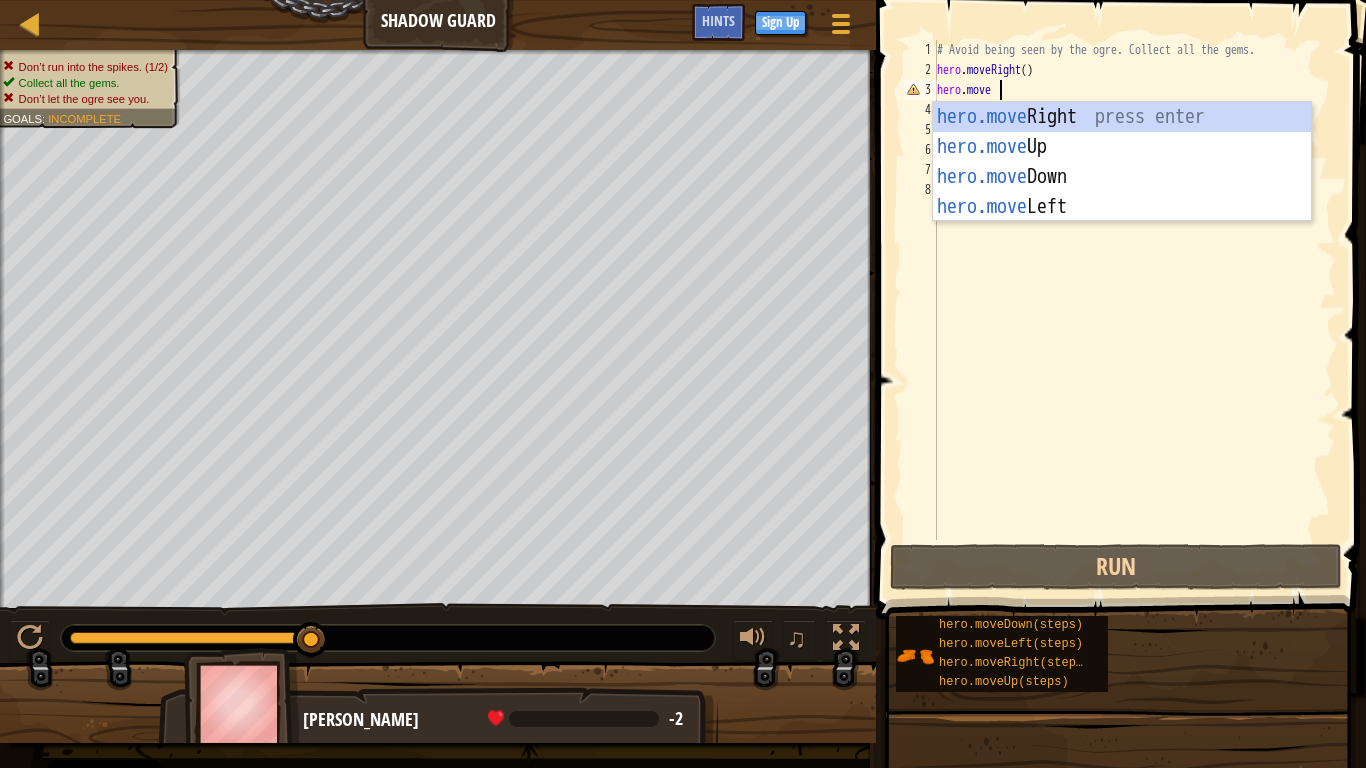 type on "hero.moveup" 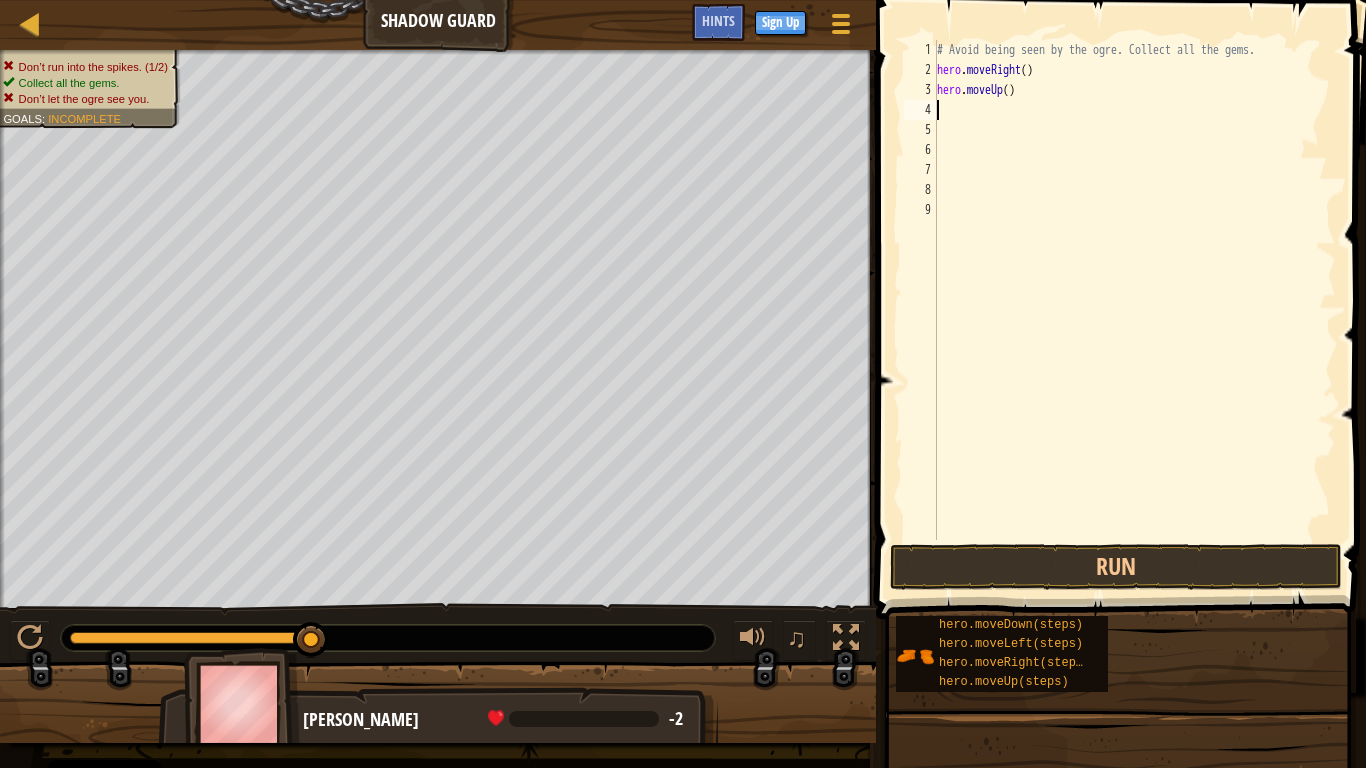 scroll, scrollTop: 9, scrollLeft: 0, axis: vertical 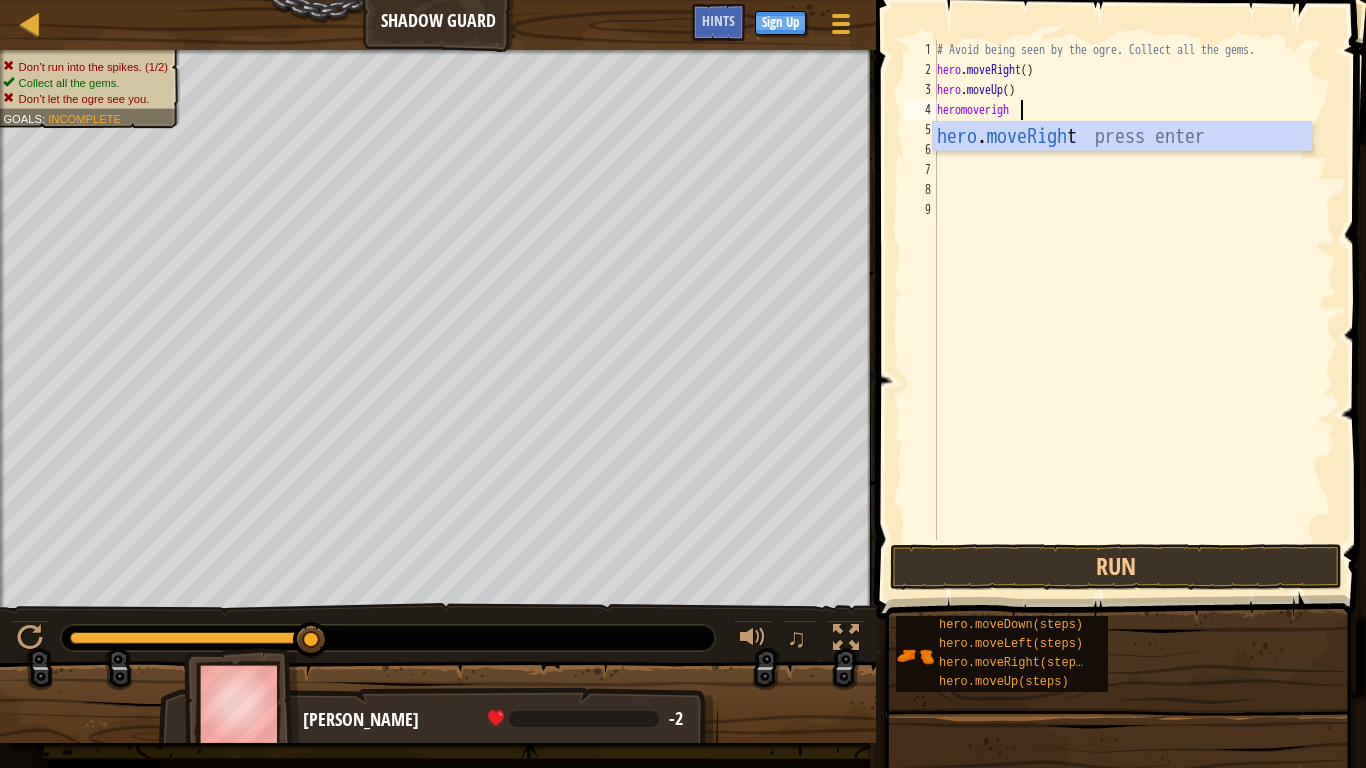 type on "heromoveright" 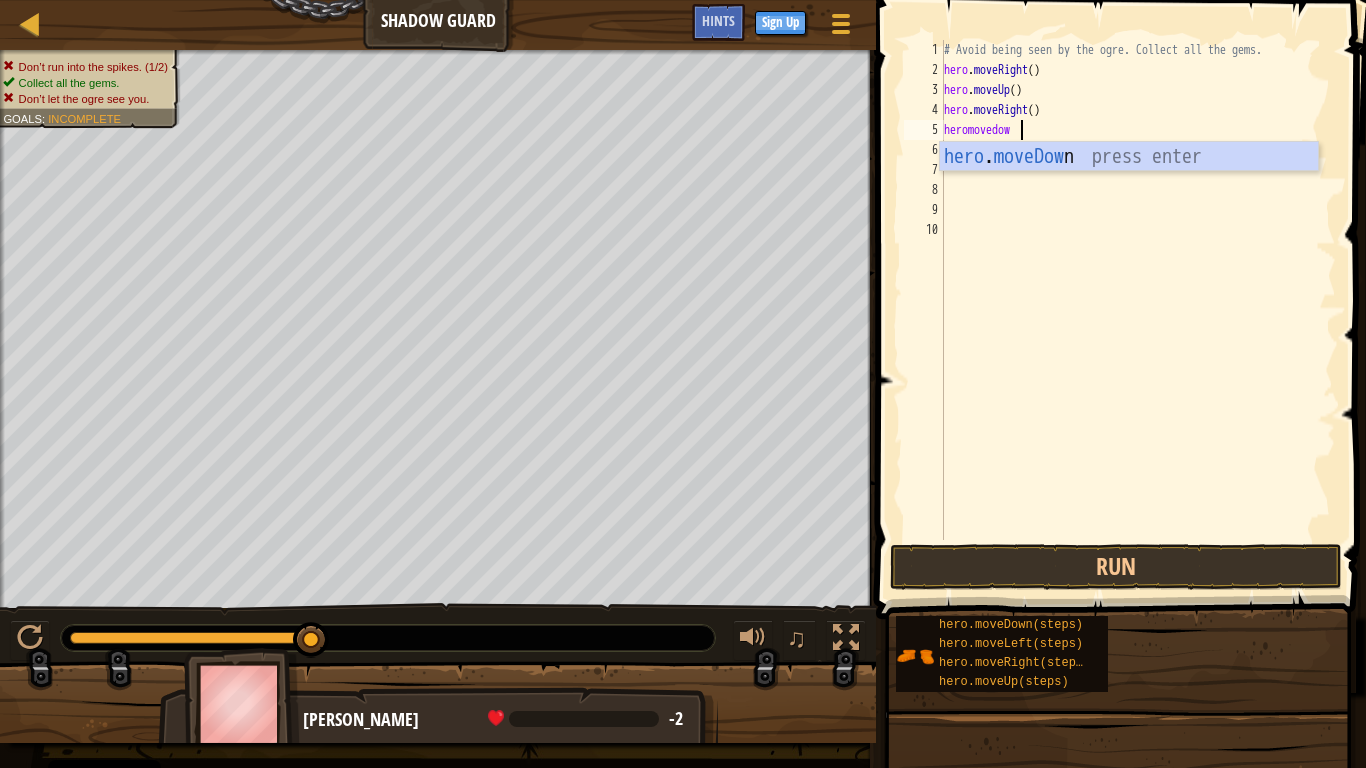 scroll, scrollTop: 9, scrollLeft: 11, axis: both 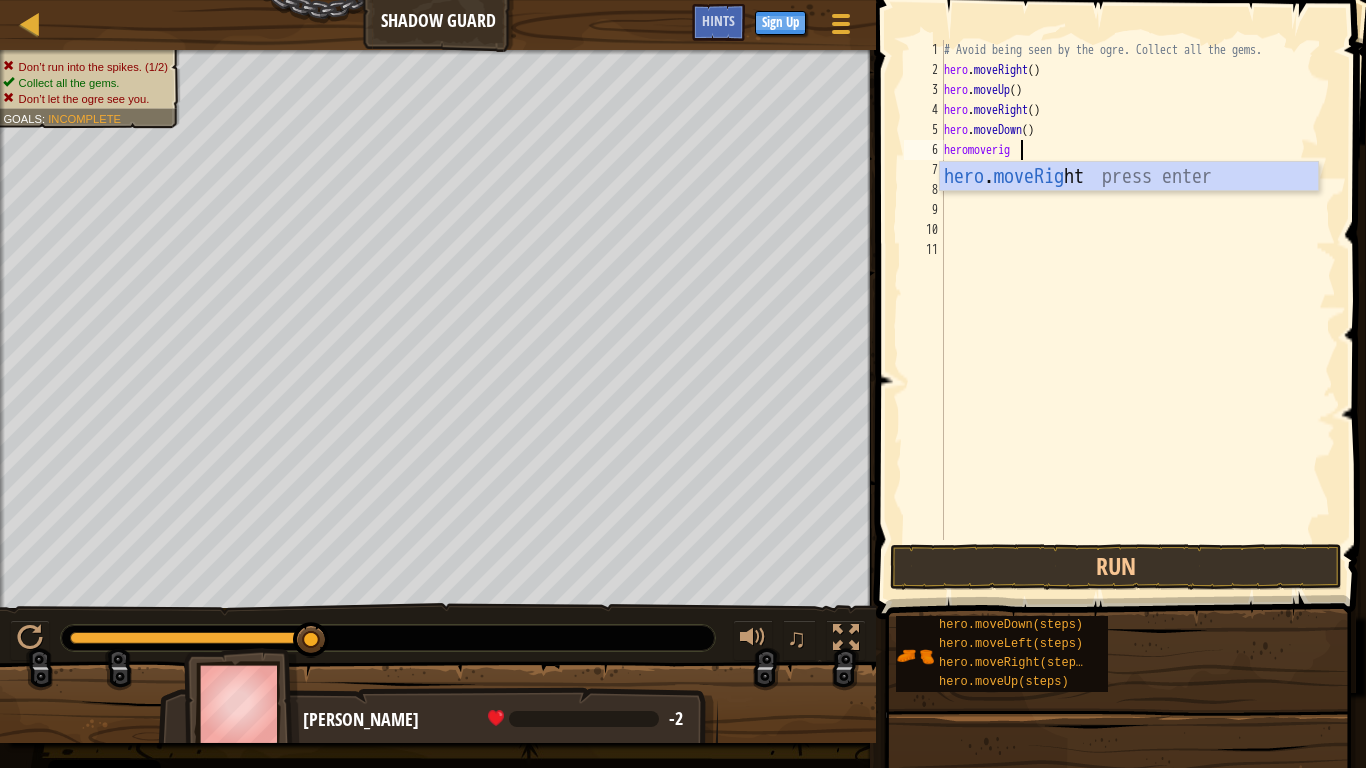 type on "heromoveright" 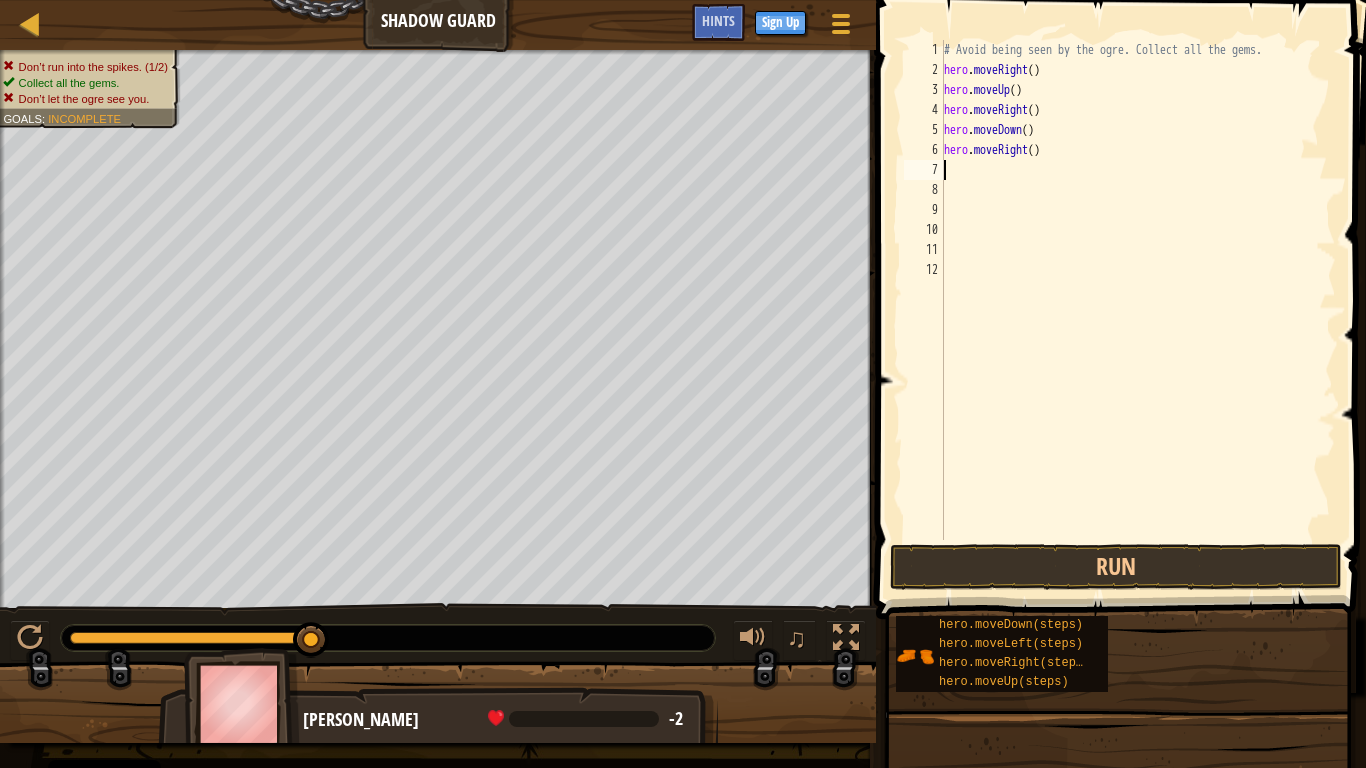 scroll, scrollTop: 9, scrollLeft: 0, axis: vertical 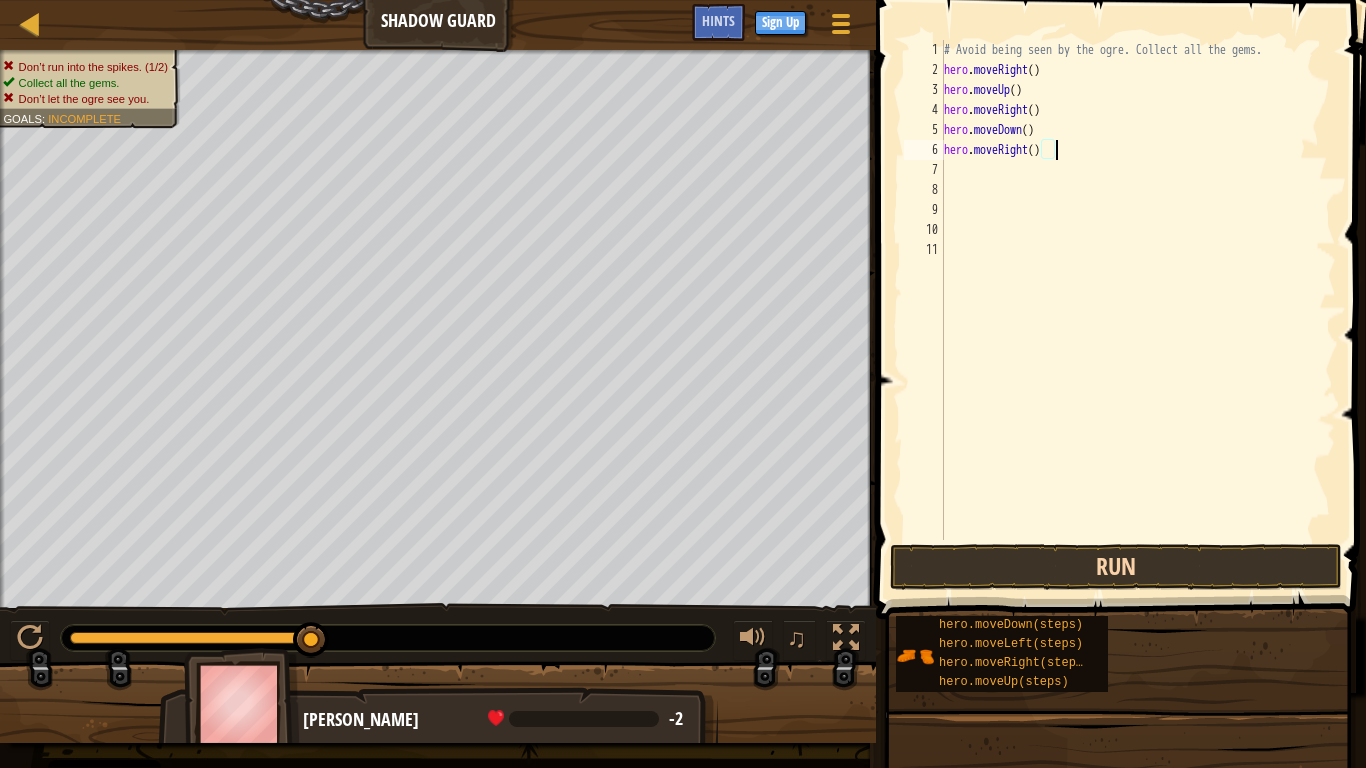 type on "hero.moveRight()" 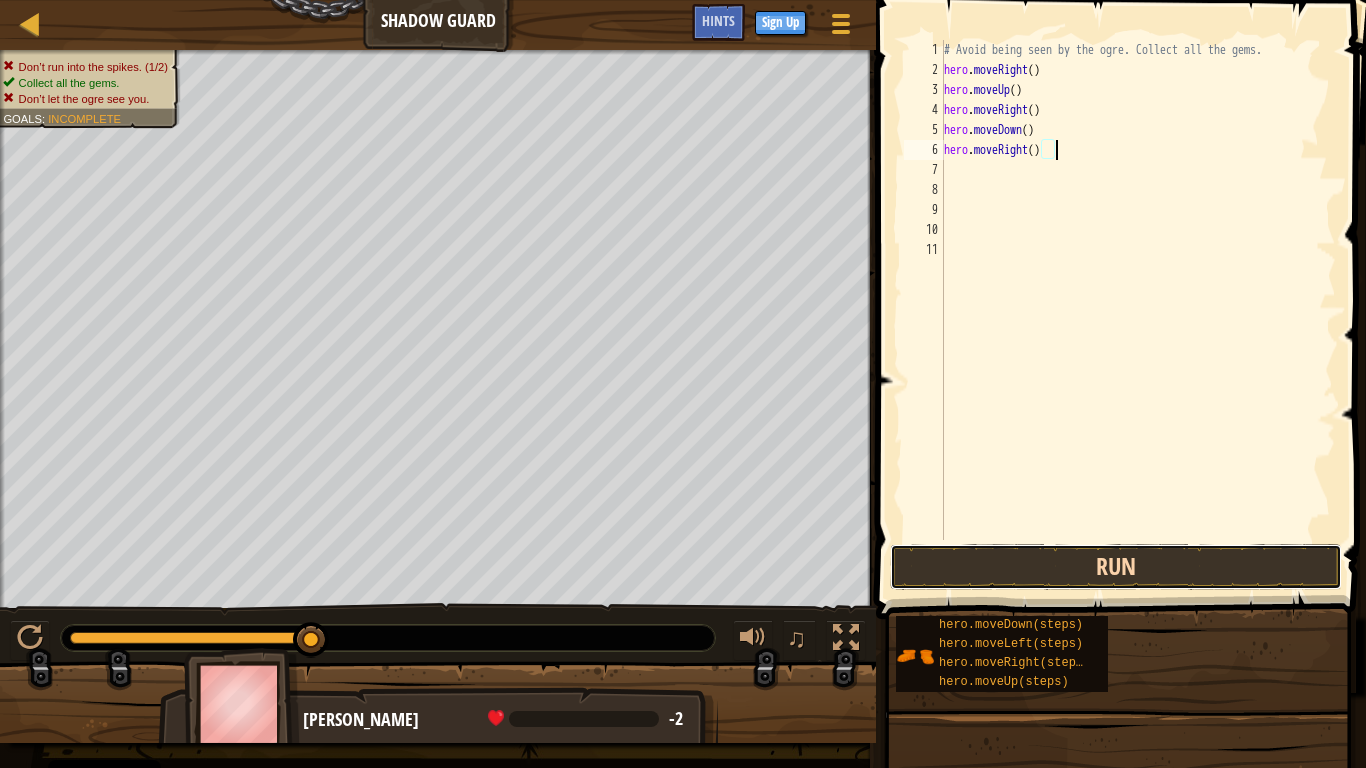 click on "Run" at bounding box center (1116, 567) 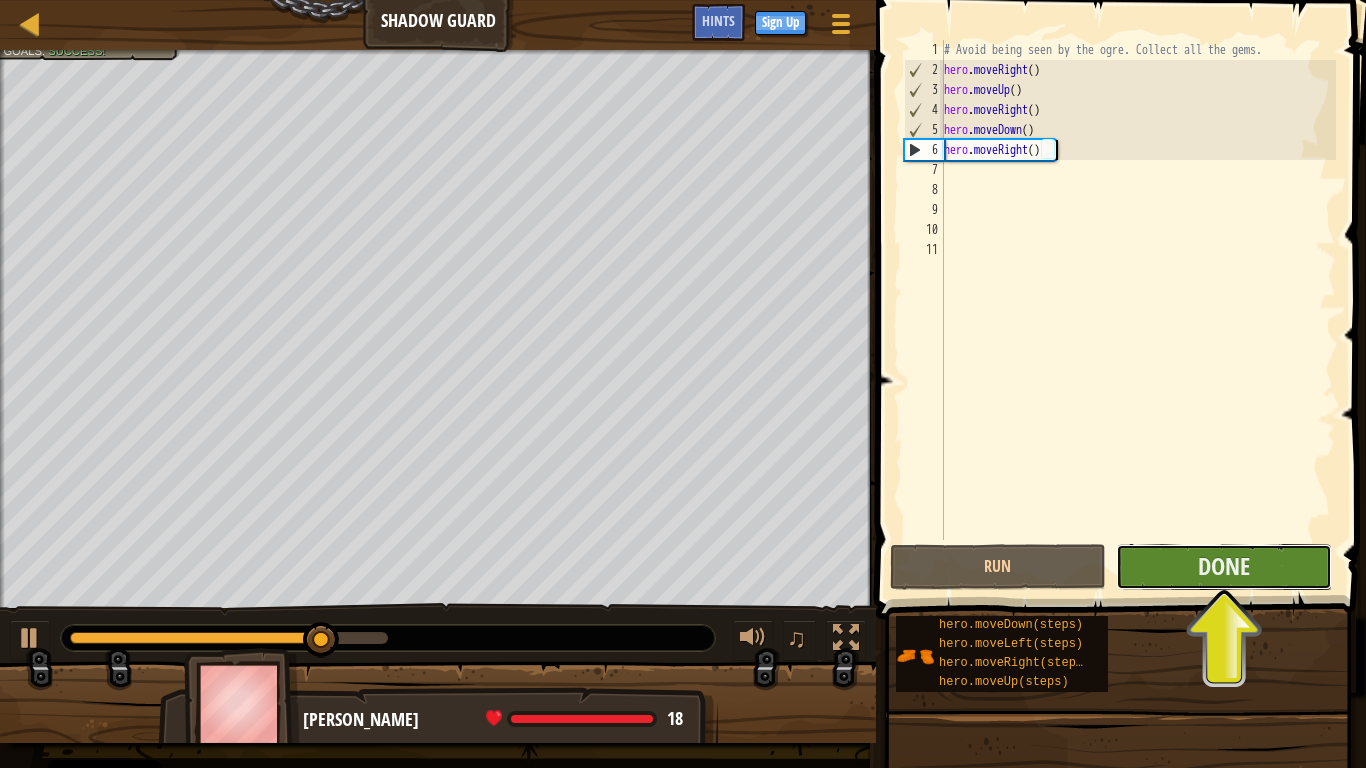 click on "Done" at bounding box center (1224, 567) 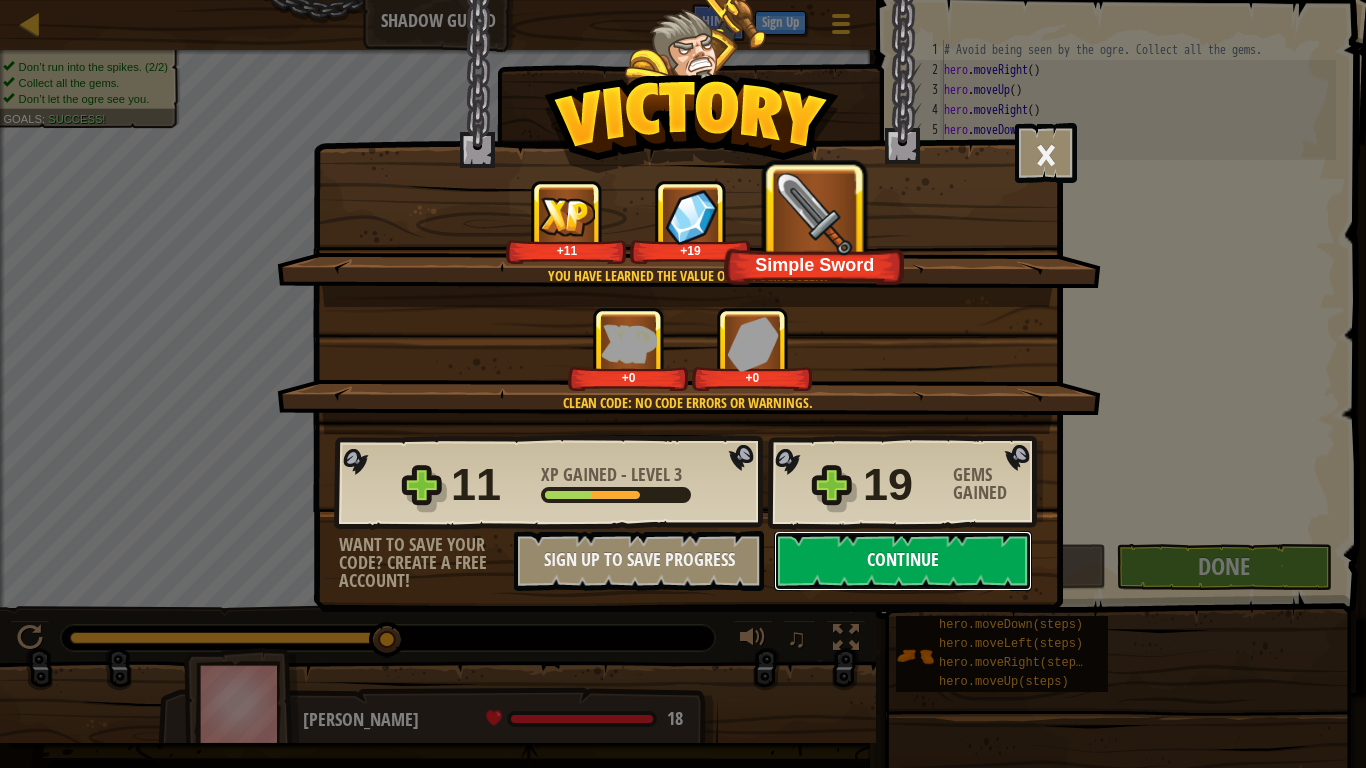 drag, startPoint x: 948, startPoint y: 556, endPoint x: 1013, endPoint y: 551, distance: 65.192024 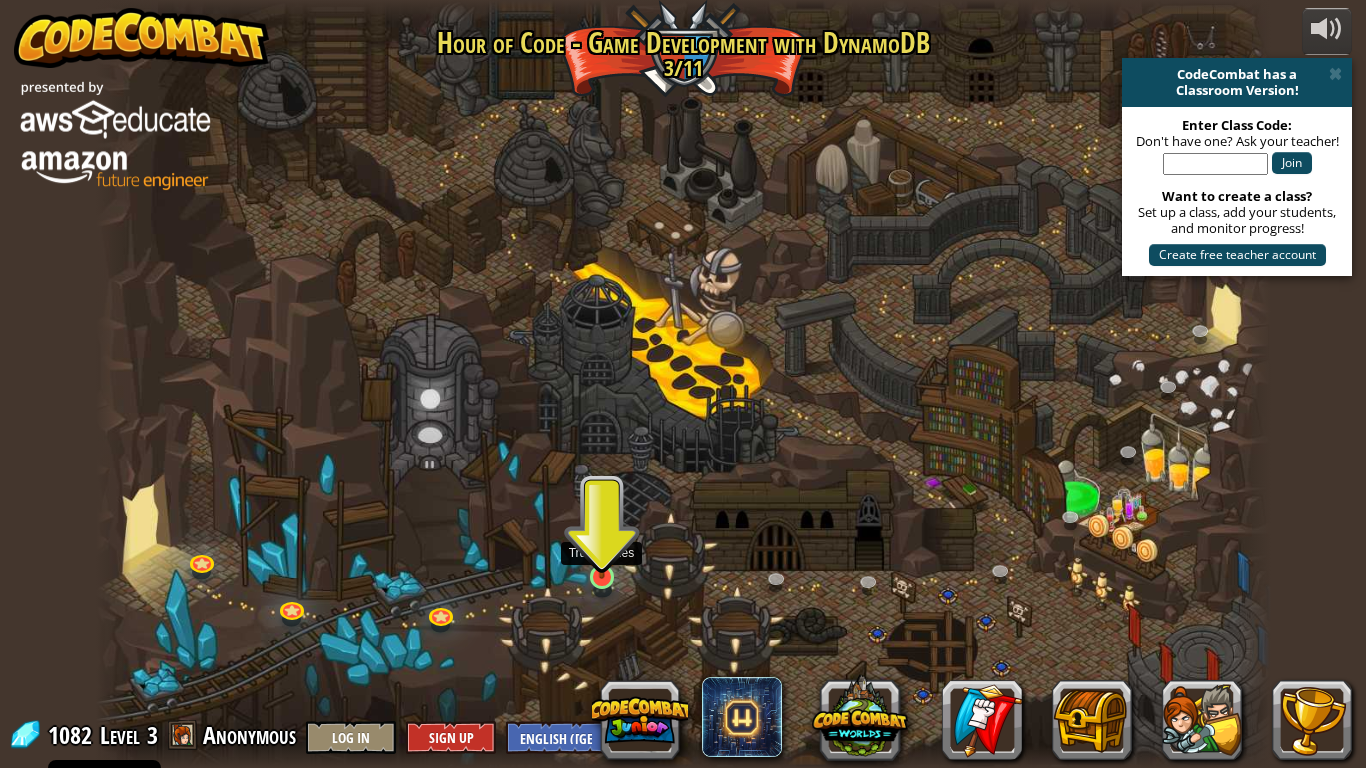click at bounding box center (602, 545) 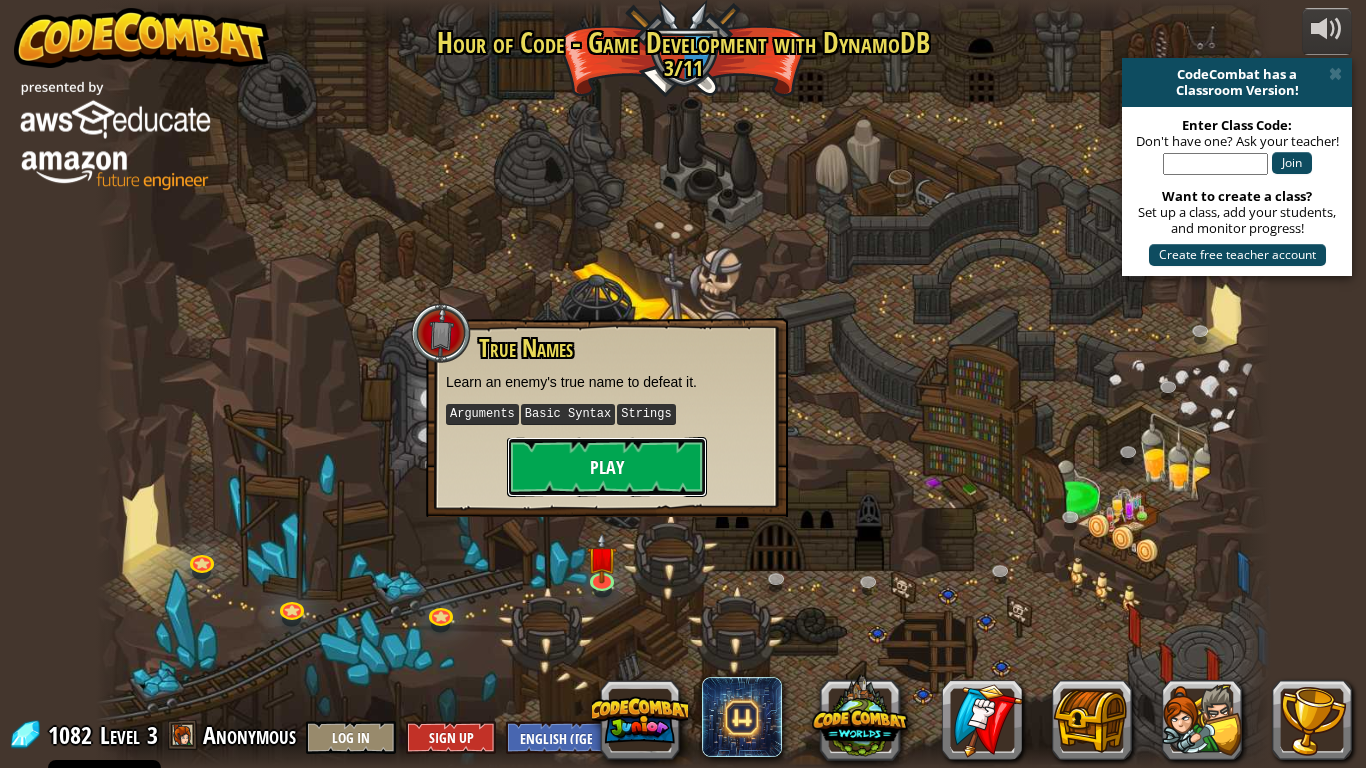 click on "Play" at bounding box center [607, 467] 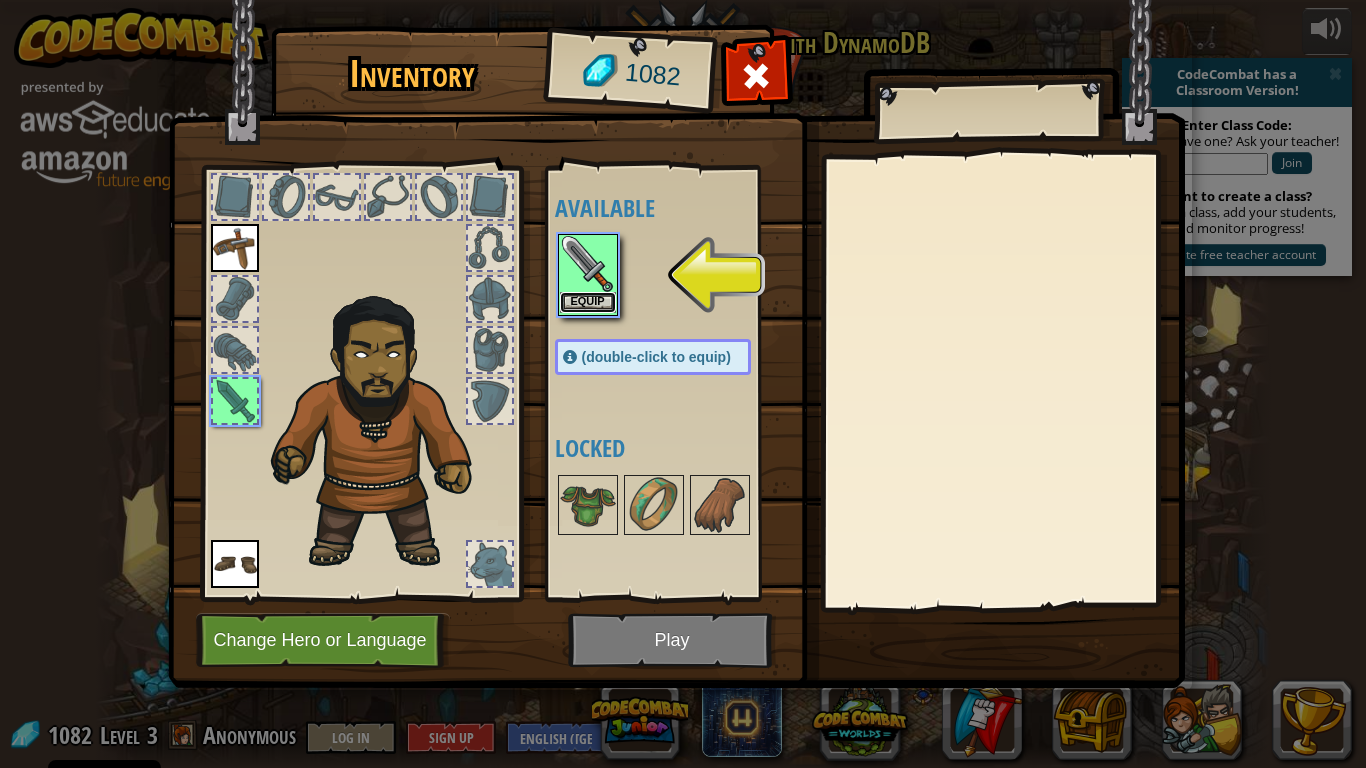 click on "Equip" at bounding box center (588, 302) 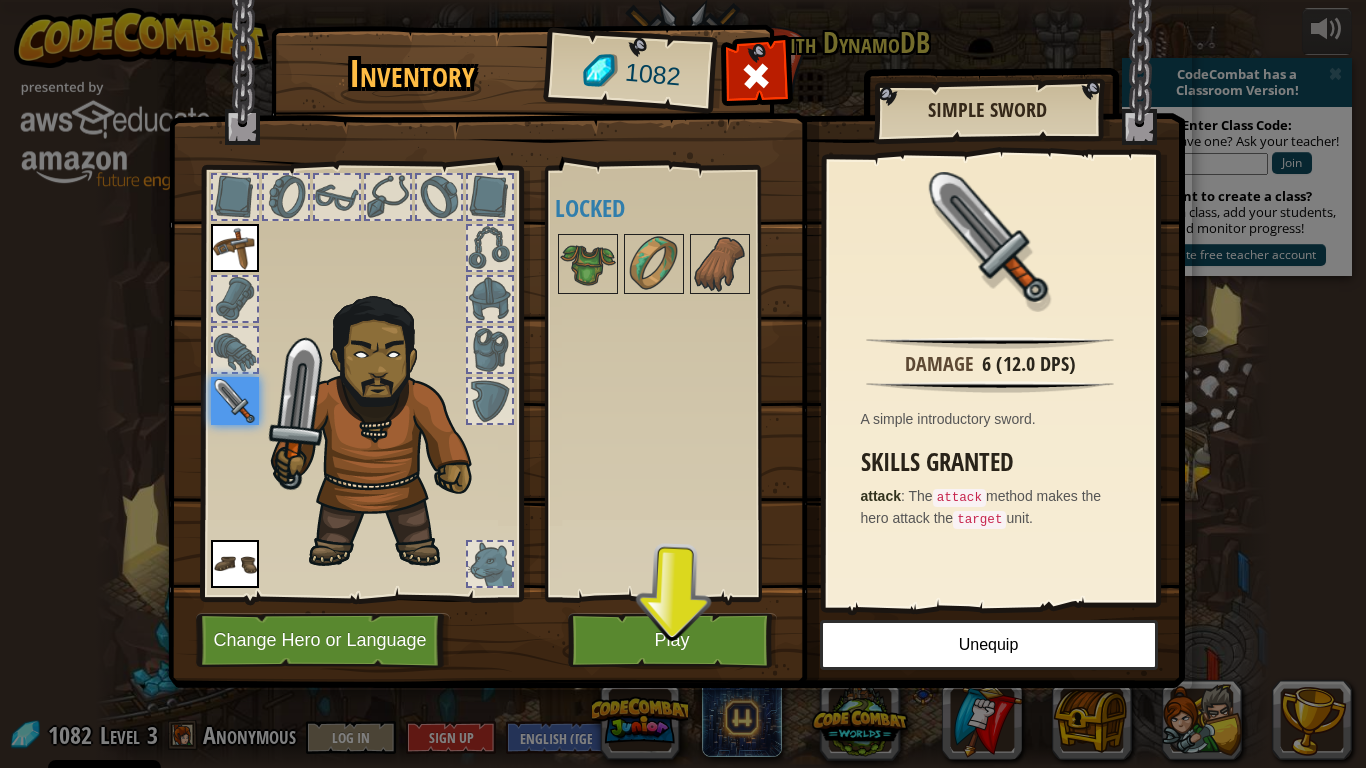 click at bounding box center (676, 325) 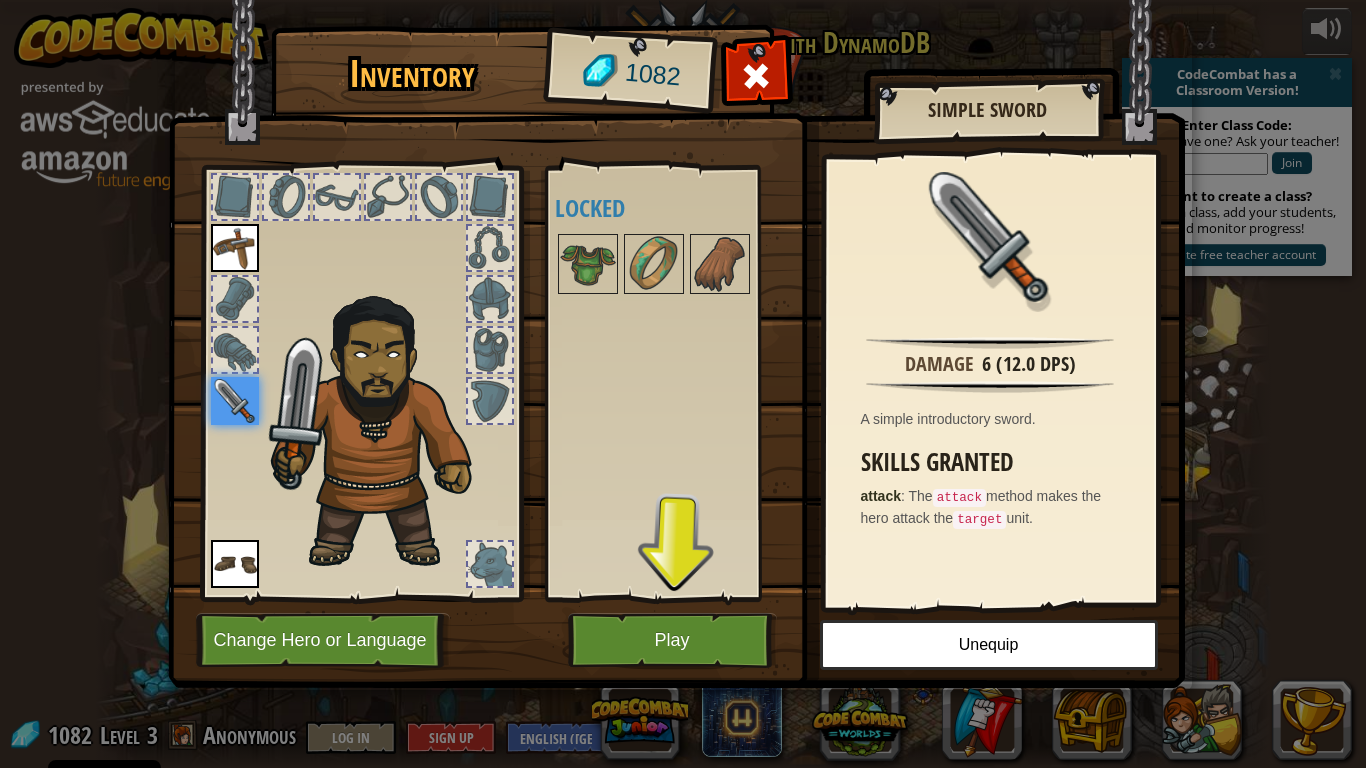 drag, startPoint x: 736, startPoint y: 668, endPoint x: 726, endPoint y: 660, distance: 12.806249 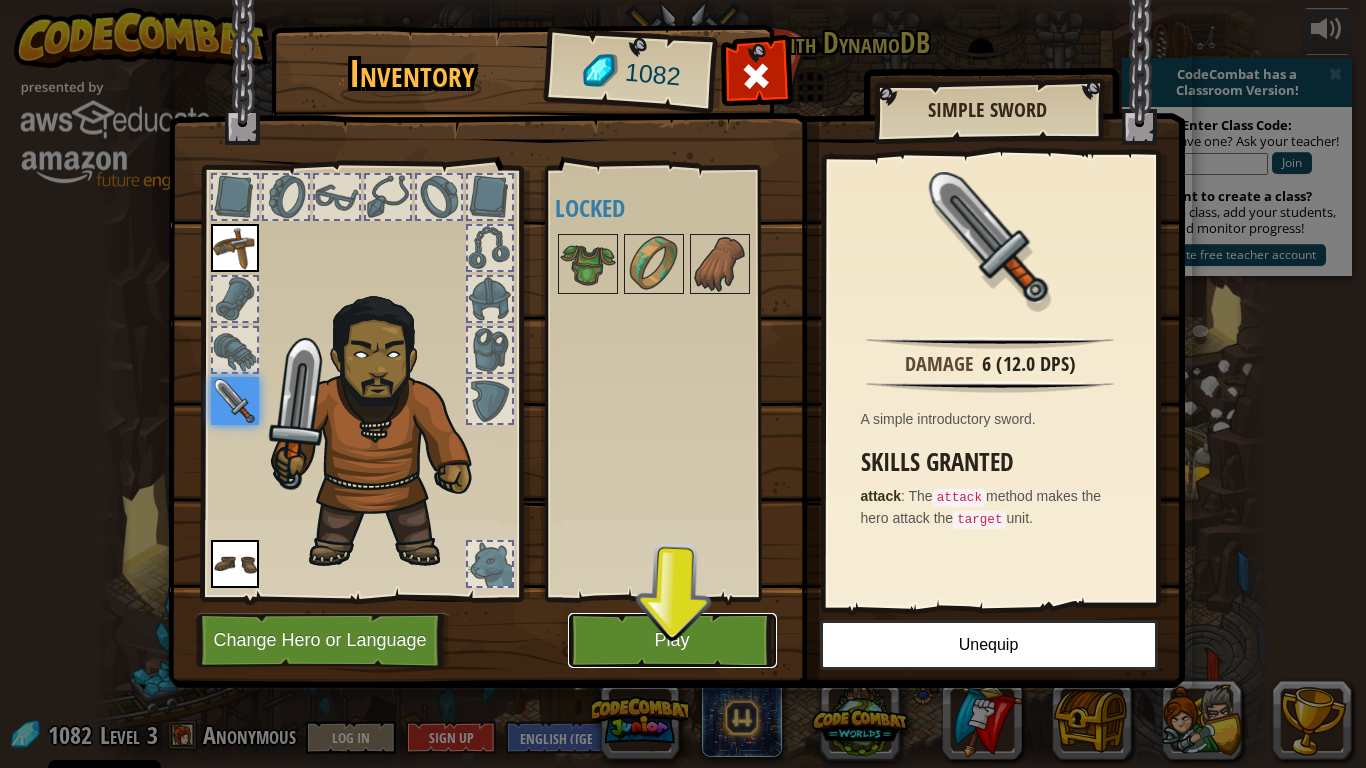 click on "Play" at bounding box center [672, 640] 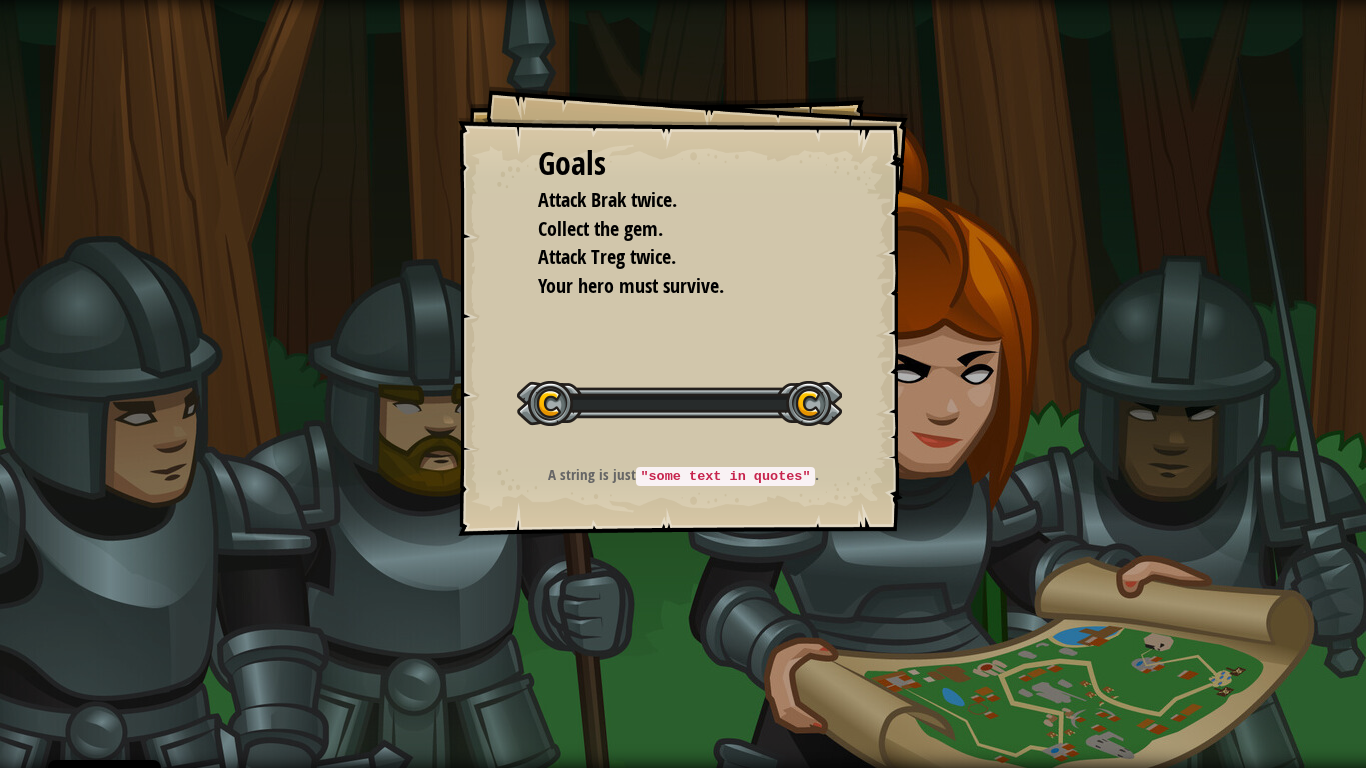 click on "Goals Attack Brak twice. Collect the gem. Attack Treg twice. Your hero must survive. Start Level Error loading from server. Try refreshing the page. You'll need a subscription to play this level. Subscribe You'll need to join a course to play this level. Back to my courses Ask your teacher to assign a license to you so you can continue to play CodeCombat! Back to my courses This level is locked. Back to my courses A string is just  "some text in quotes" ." at bounding box center (683, 384) 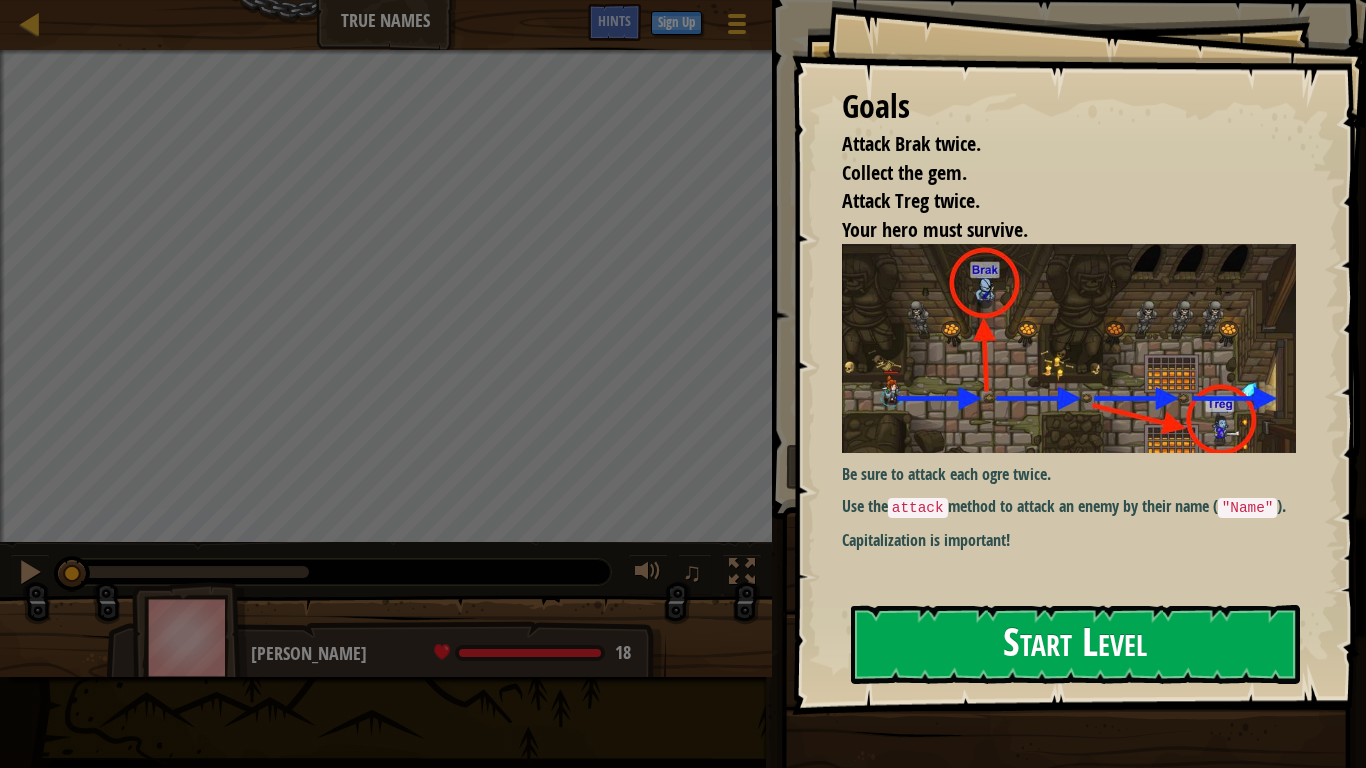 click on "Start Level" at bounding box center [1075, 644] 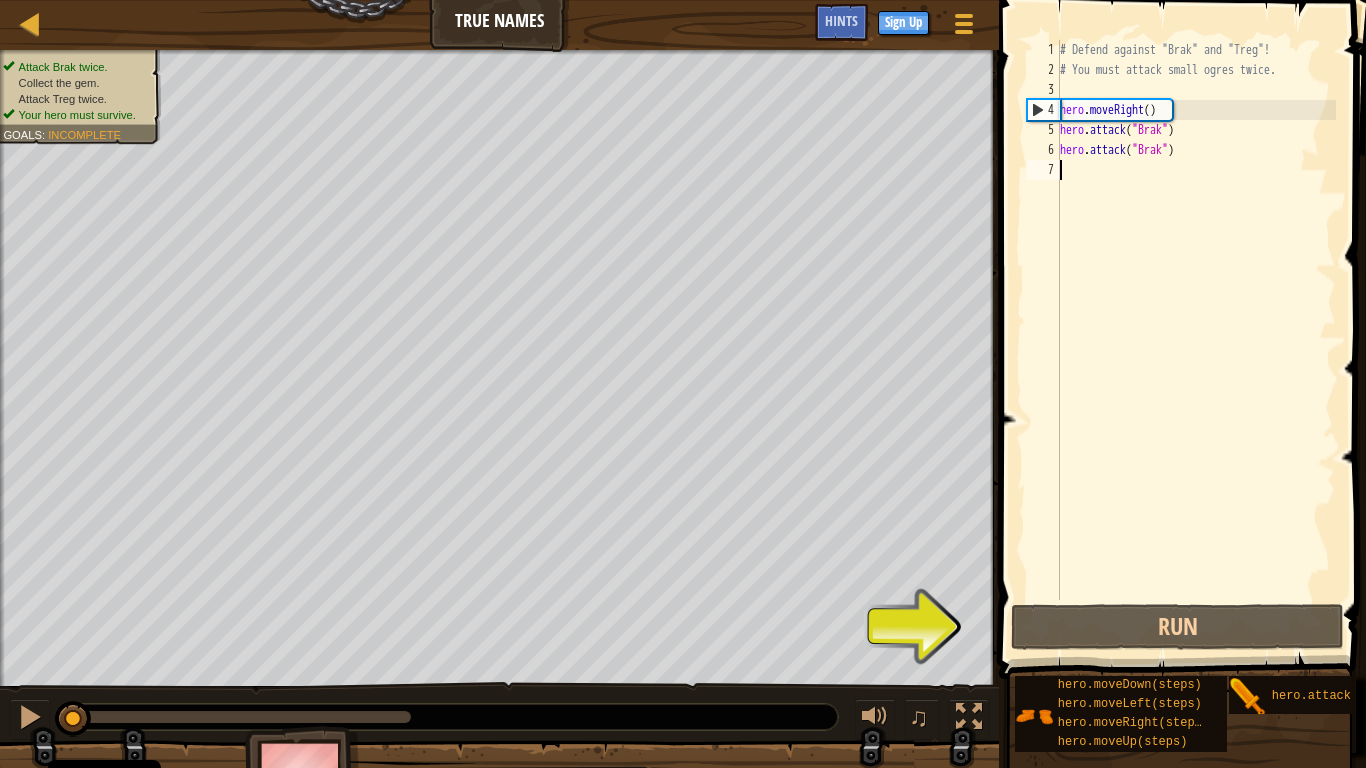 click on "# Defend against "Brak" and "Treg"! # You must attack small ogres twice. hero . moveRight ( ) hero . attack ( "Brak" ) hero . attack ( "Brak" )" at bounding box center (1196, 340) 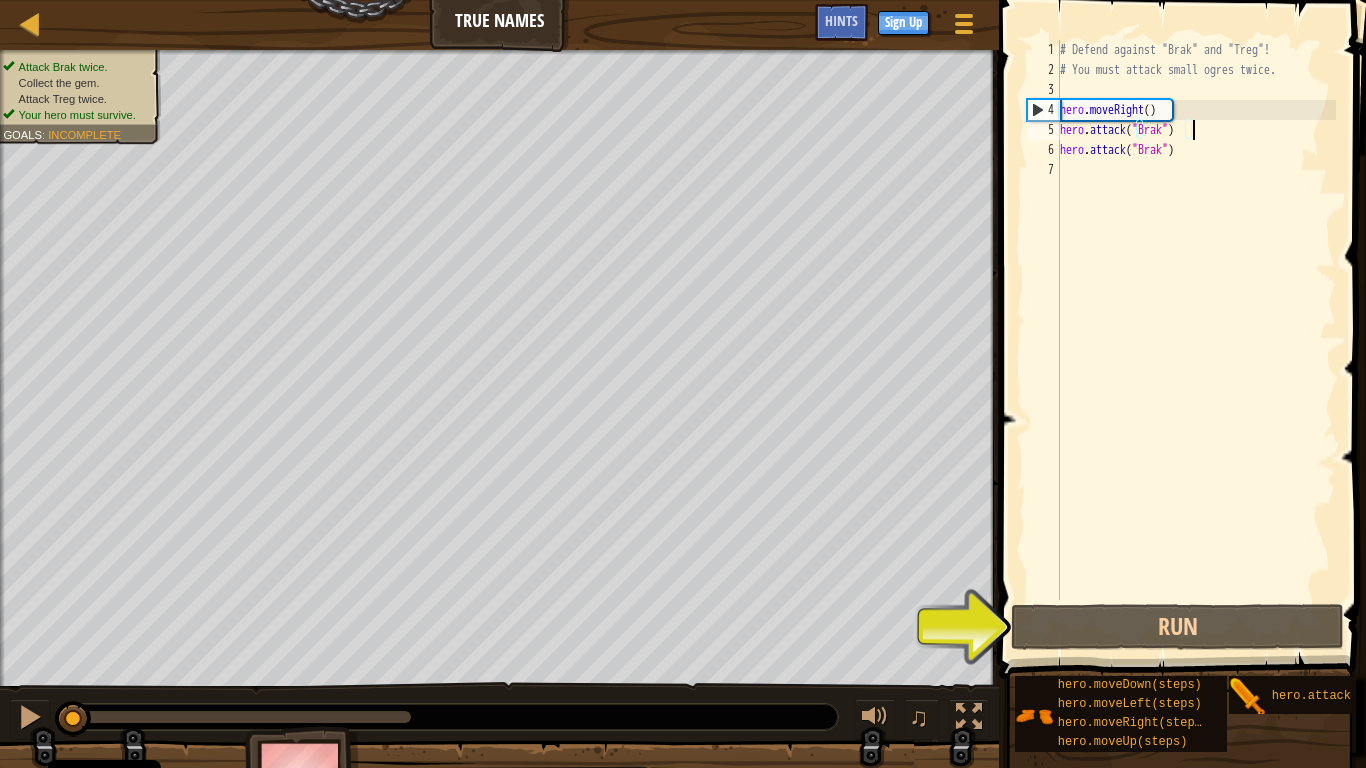 click on "# Defend against "Brak" and "Treg"! # You must attack small ogres twice. hero . moveRight ( ) hero . attack ( "Brak" ) hero . attack ( "Brak" )" at bounding box center [1196, 340] 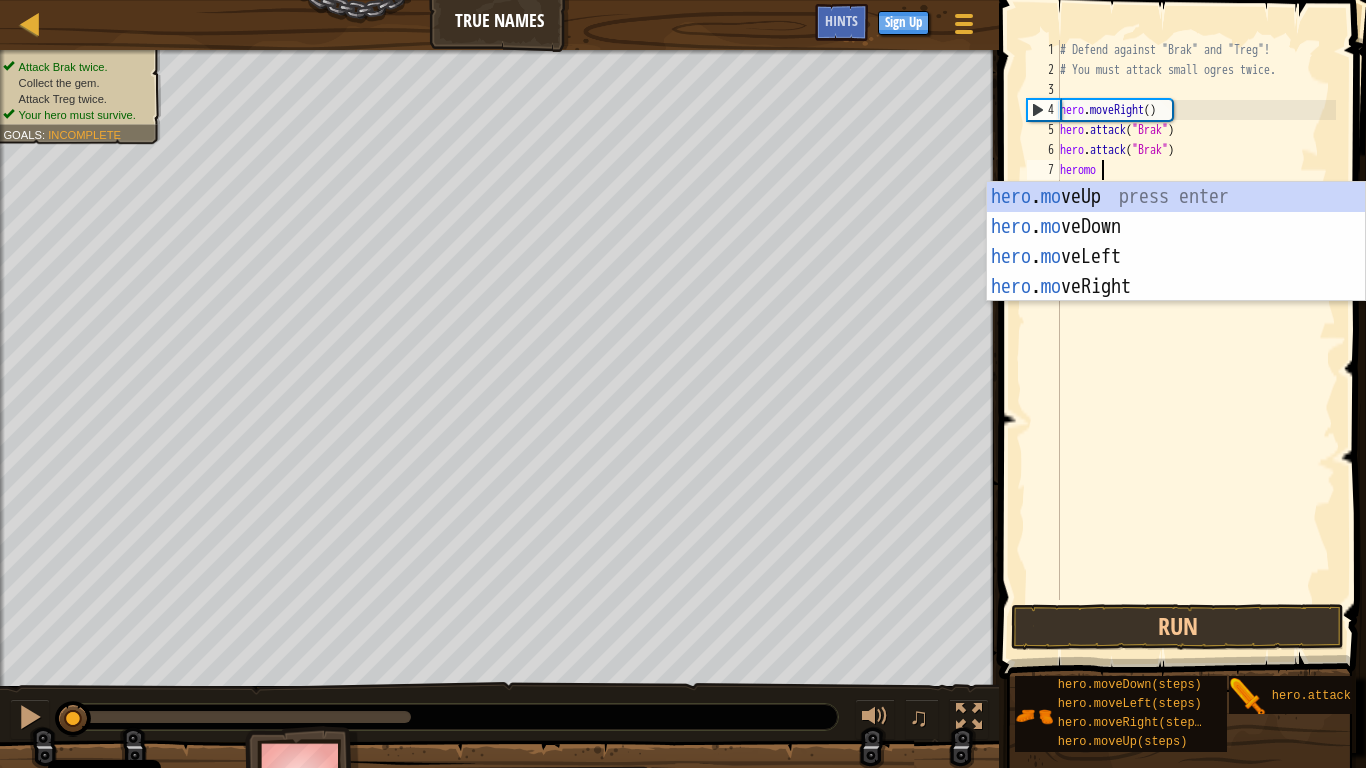 scroll, scrollTop: 9, scrollLeft: 7, axis: both 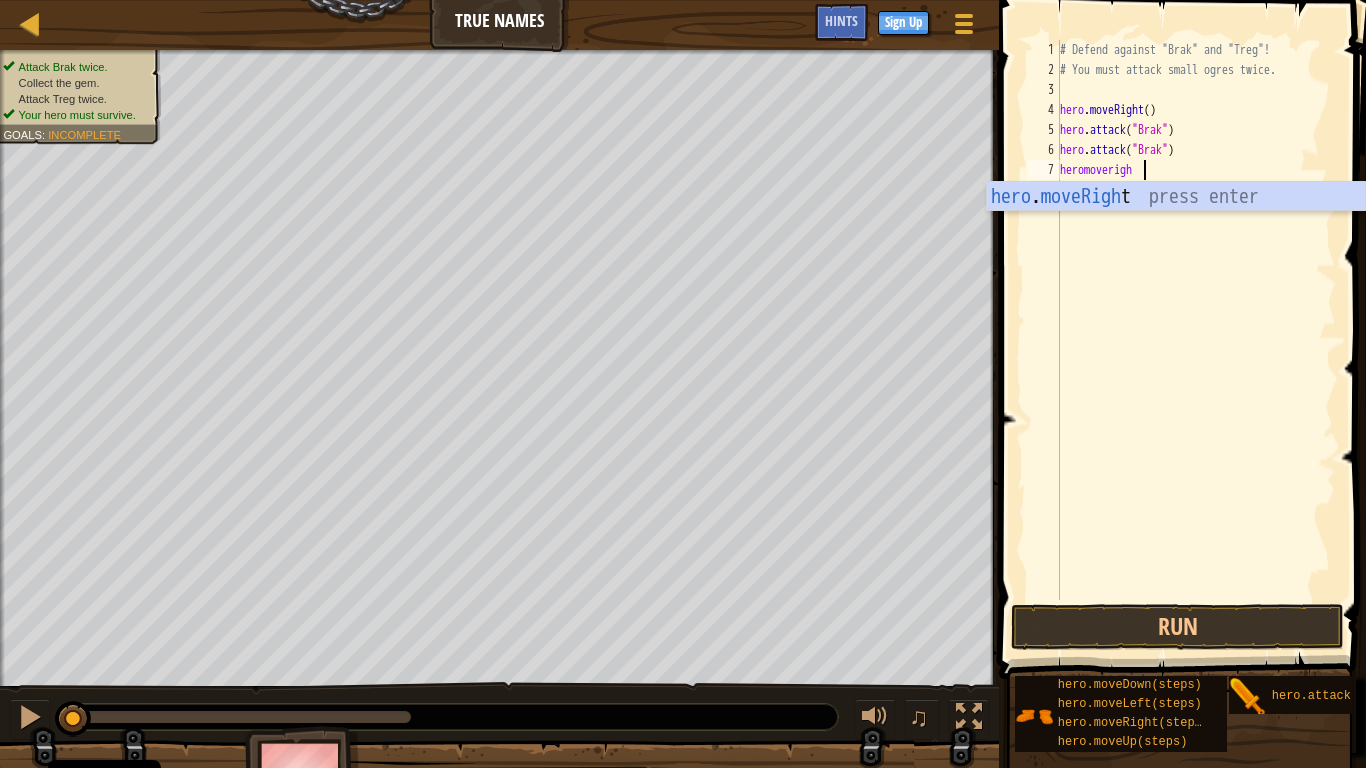 type on "heromoveright" 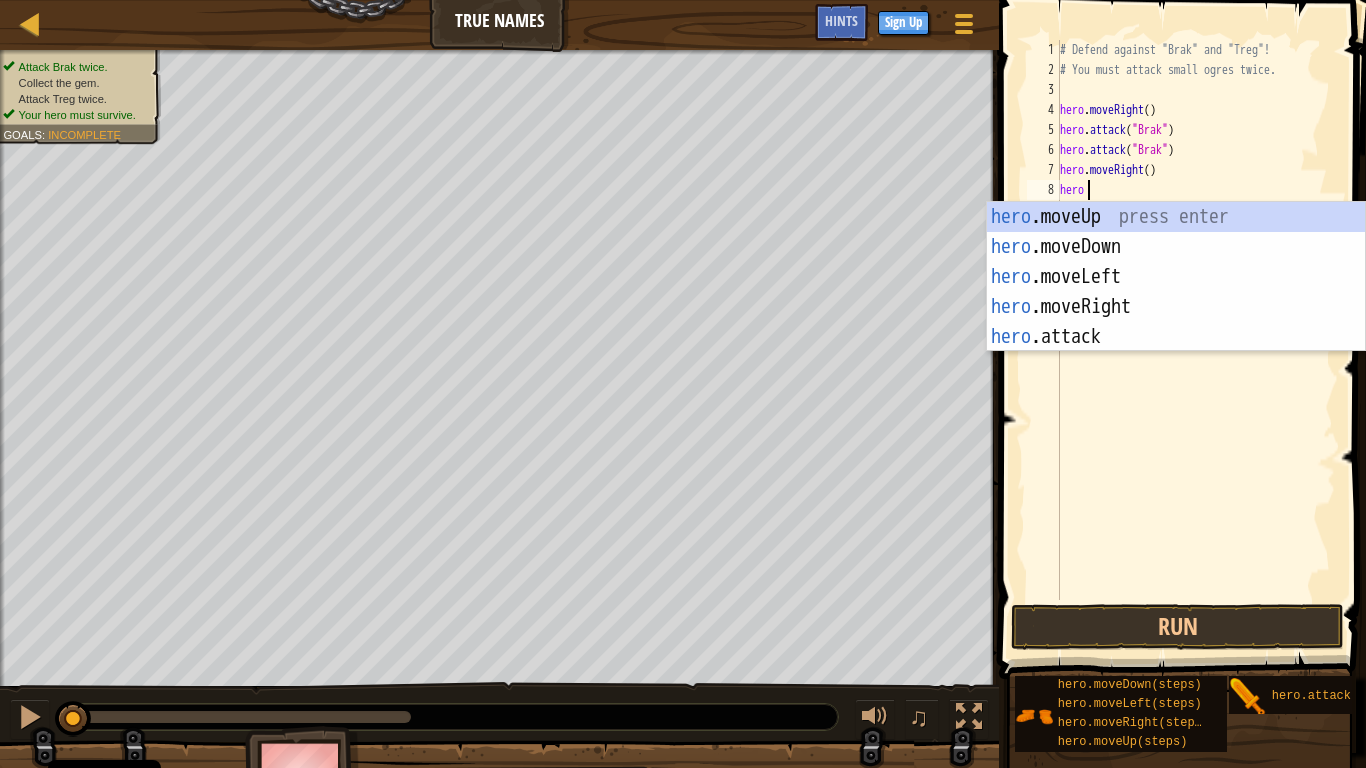 scroll, scrollTop: 9, scrollLeft: 3, axis: both 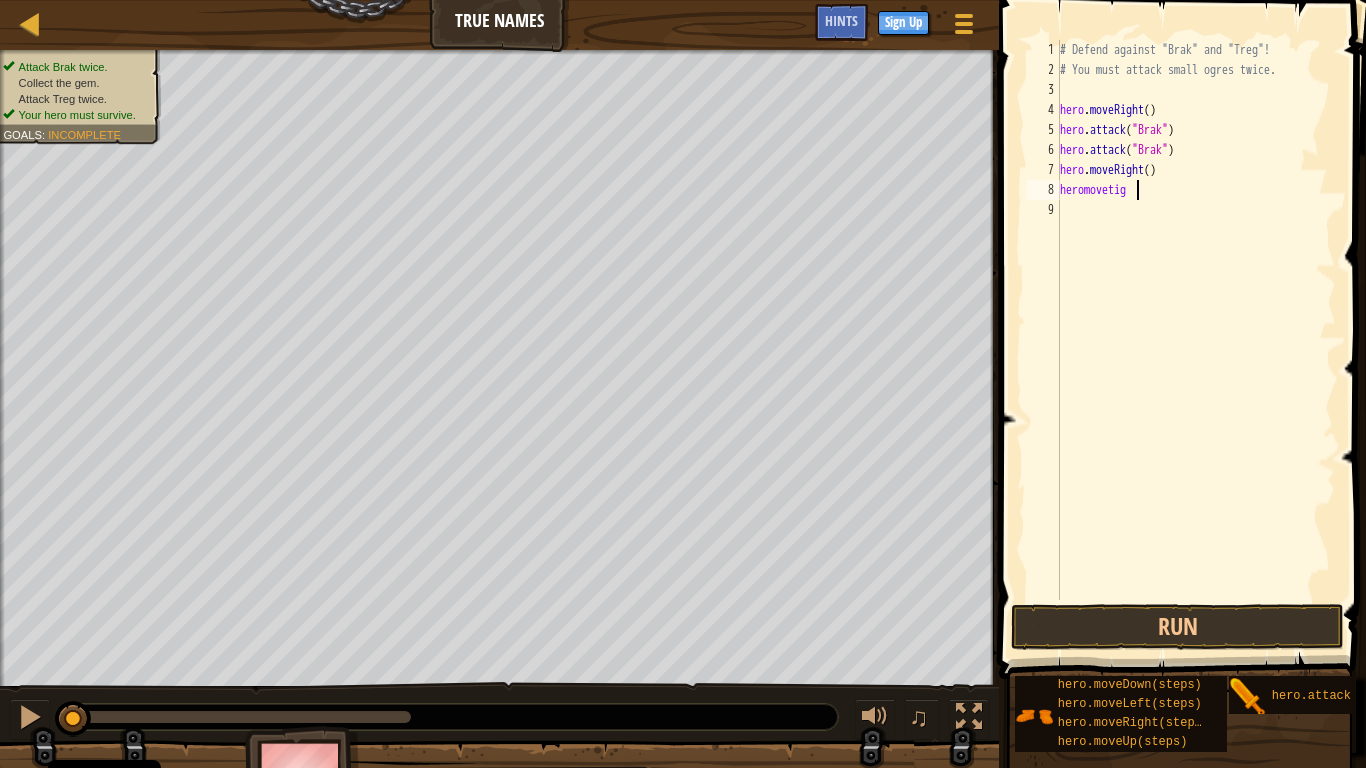 type on "heromovetight" 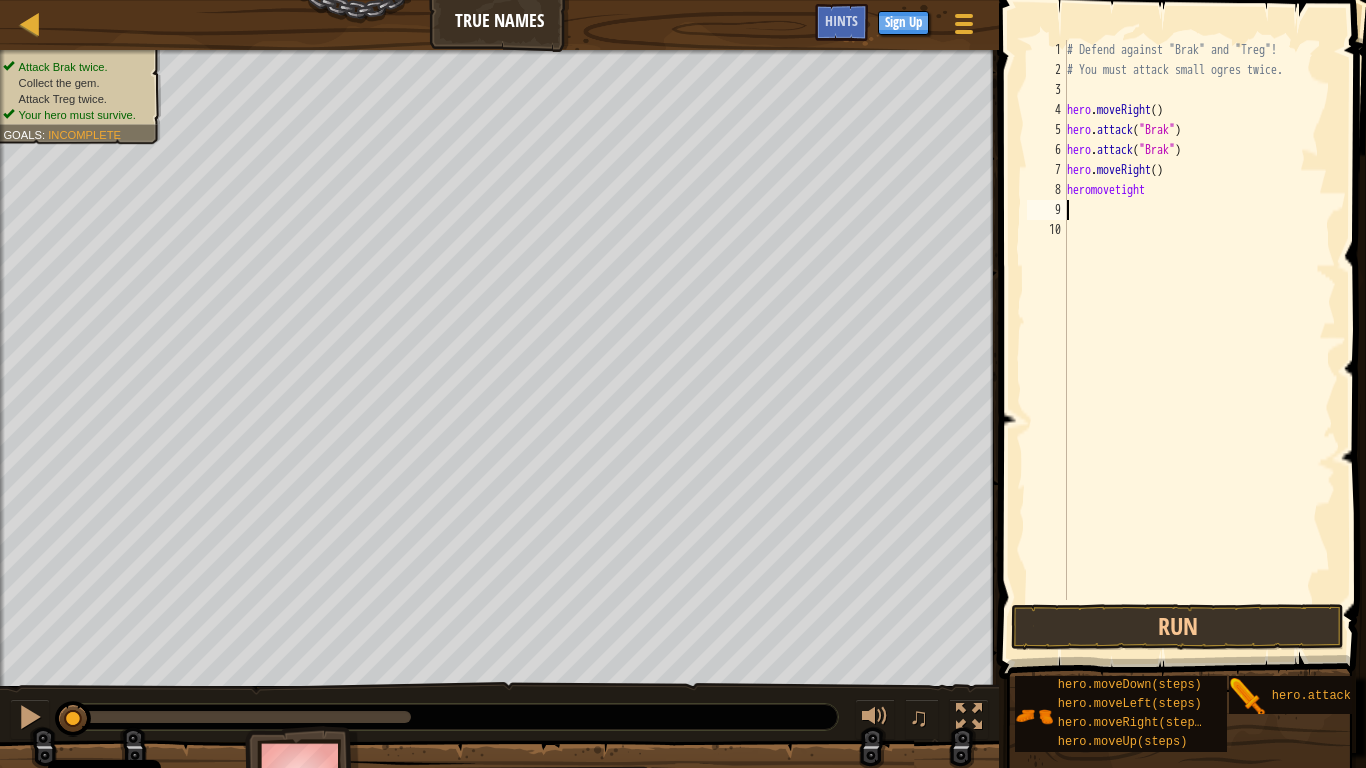 scroll, scrollTop: 9, scrollLeft: 0, axis: vertical 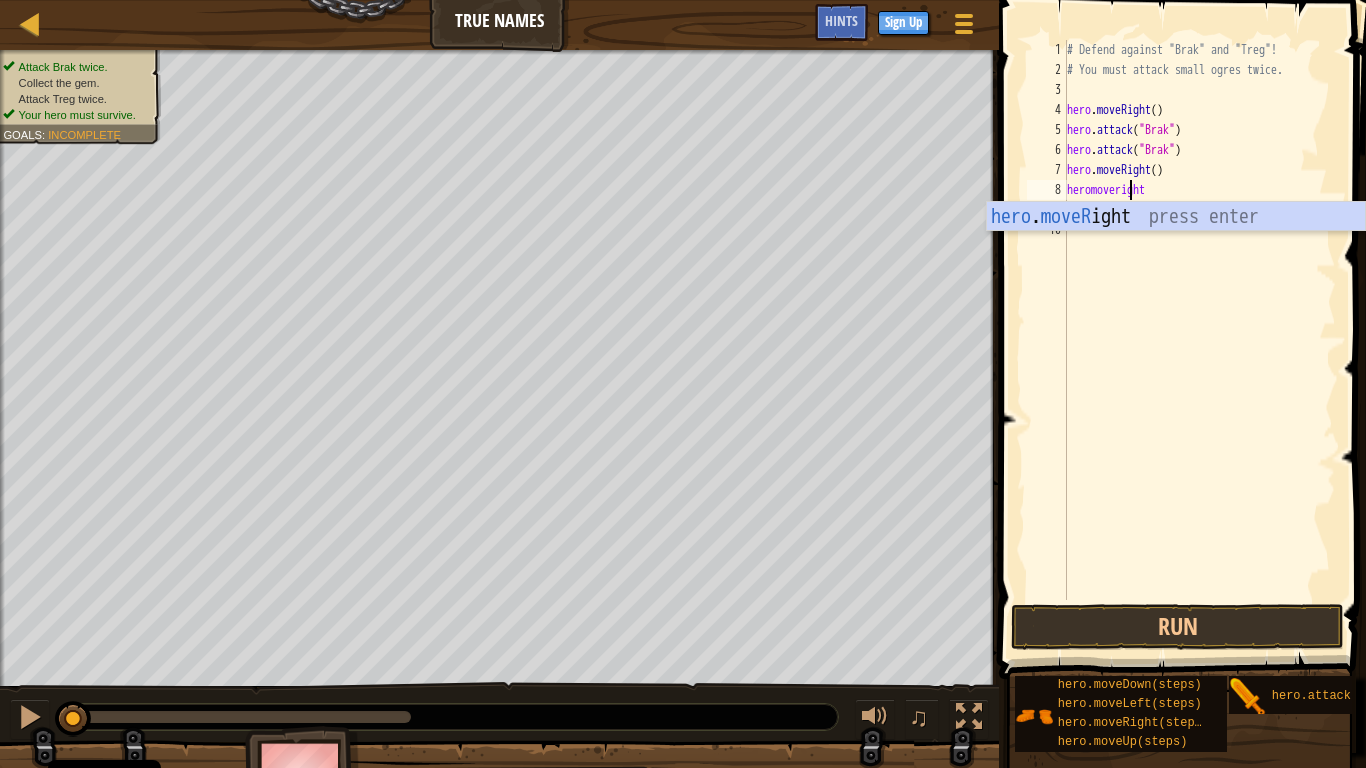 type on "hero.moveRight()" 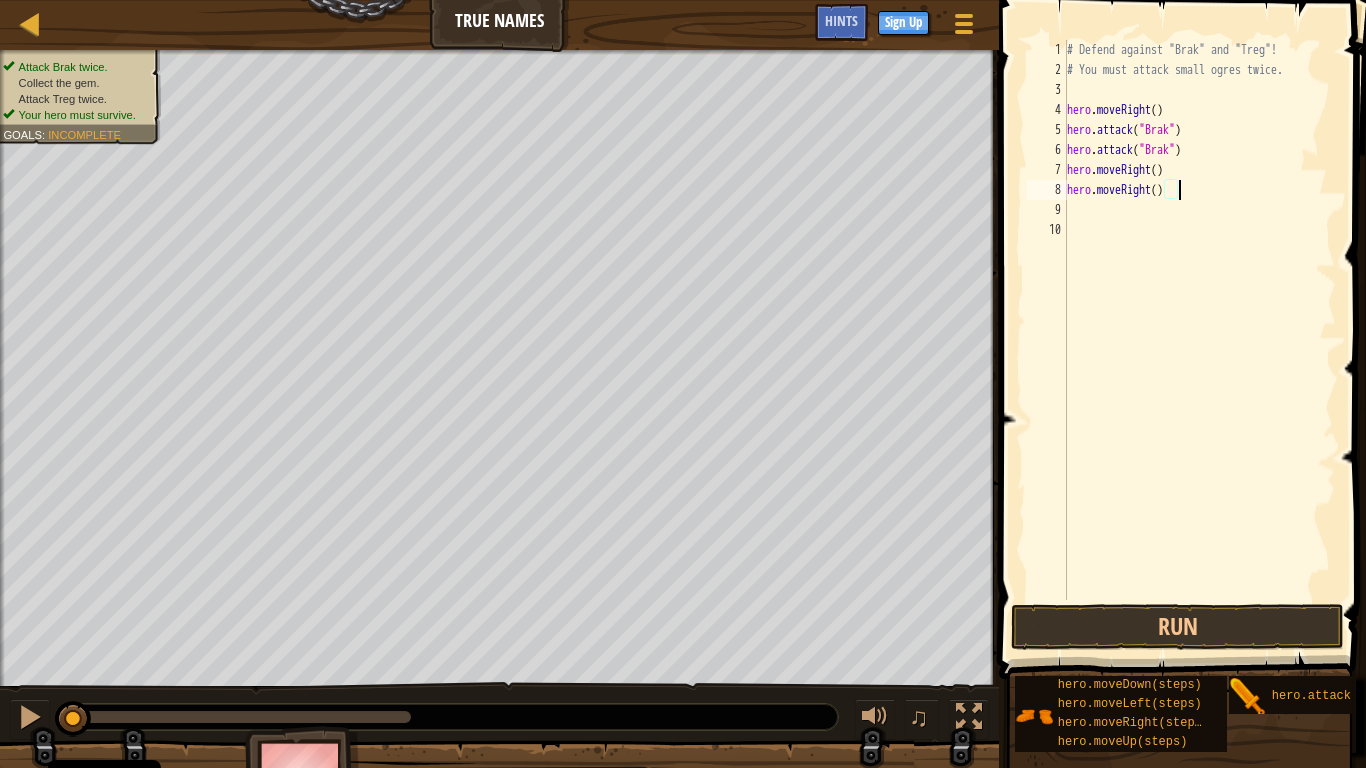 click on "# Defend against "Brak" and "Treg"! # You must attack small ogres twice. hero . moveRight ( ) hero . attack ( "Brak" ) hero . attack ( "Brak" ) hero . moveRight ( ) hero . moveRight ( )" at bounding box center (1199, 340) 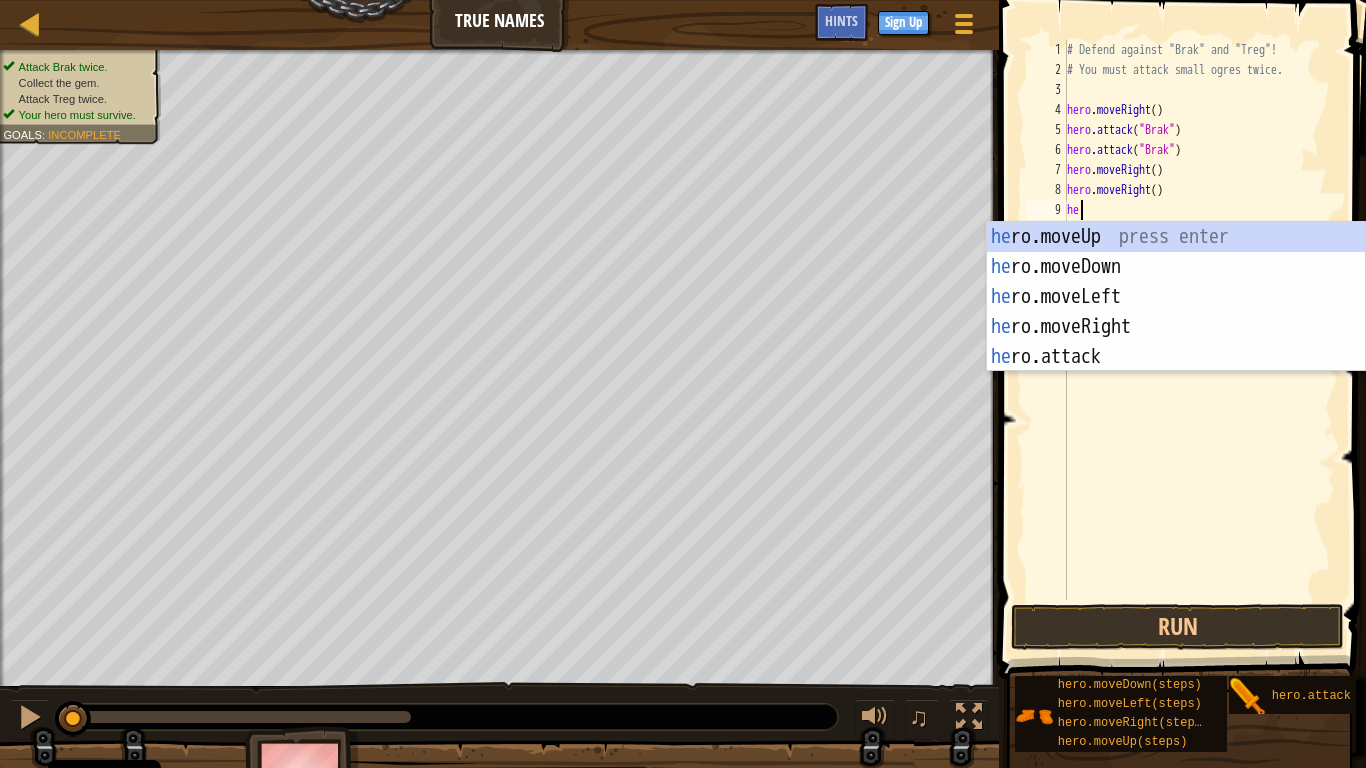 scroll, scrollTop: 9, scrollLeft: 3, axis: both 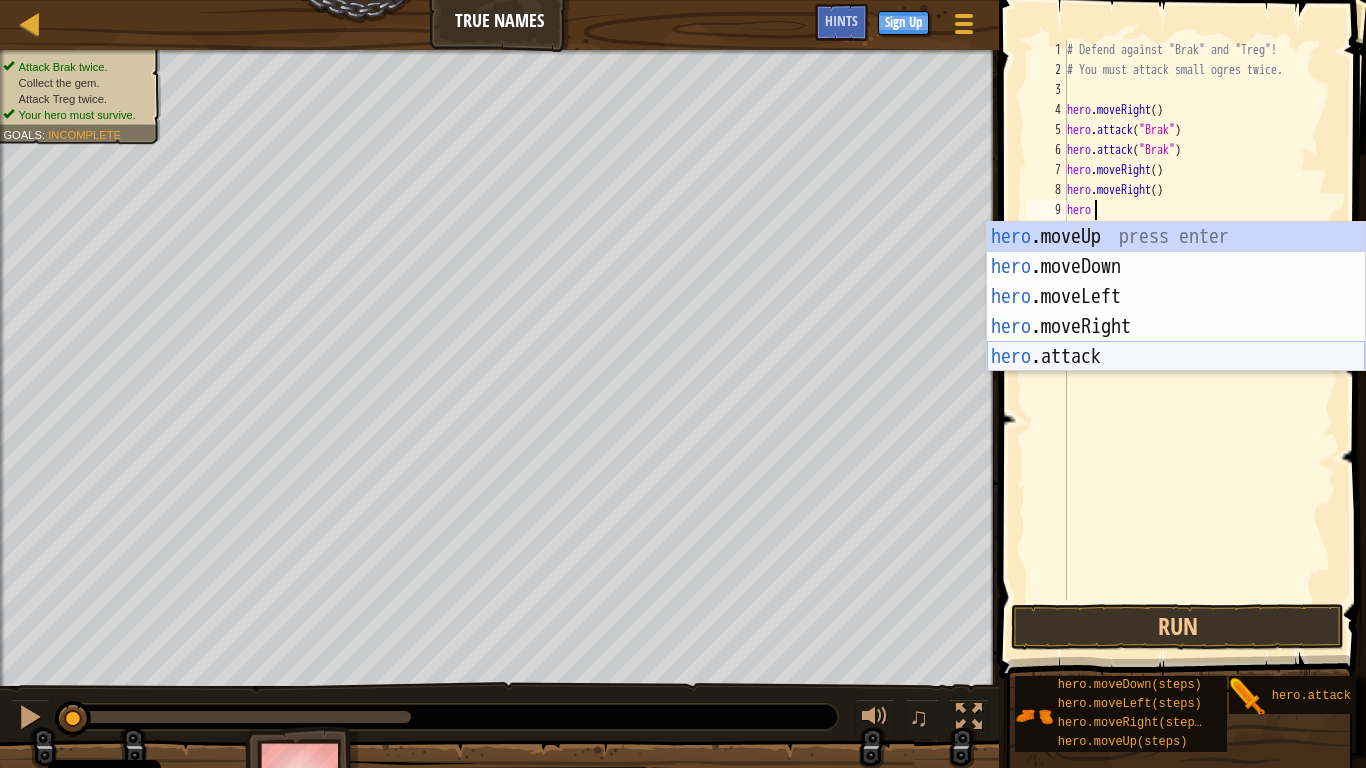 click on "hero .moveUp press enter hero .moveDown press enter hero .moveLeft press enter hero .moveRight press enter hero .attack press enter" at bounding box center [1176, 327] 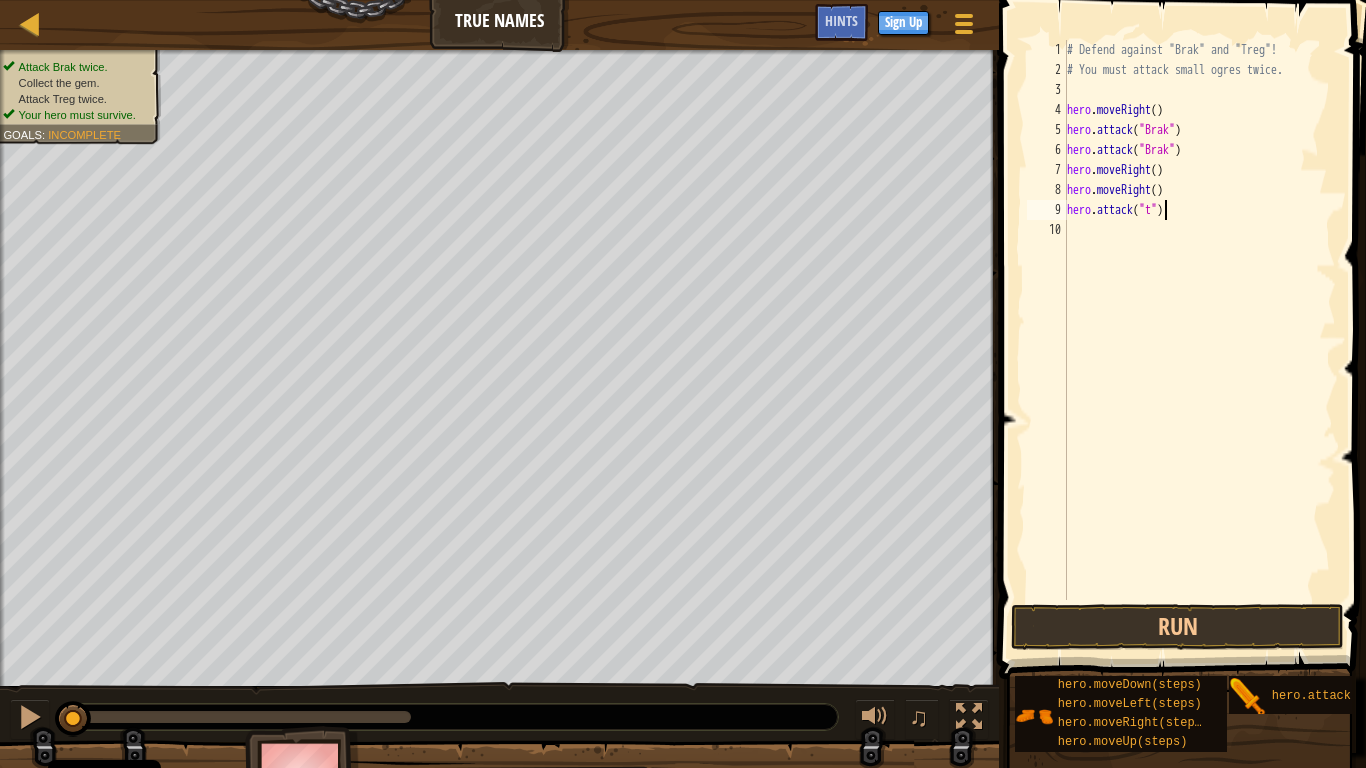 scroll, scrollTop: 9, scrollLeft: 15, axis: both 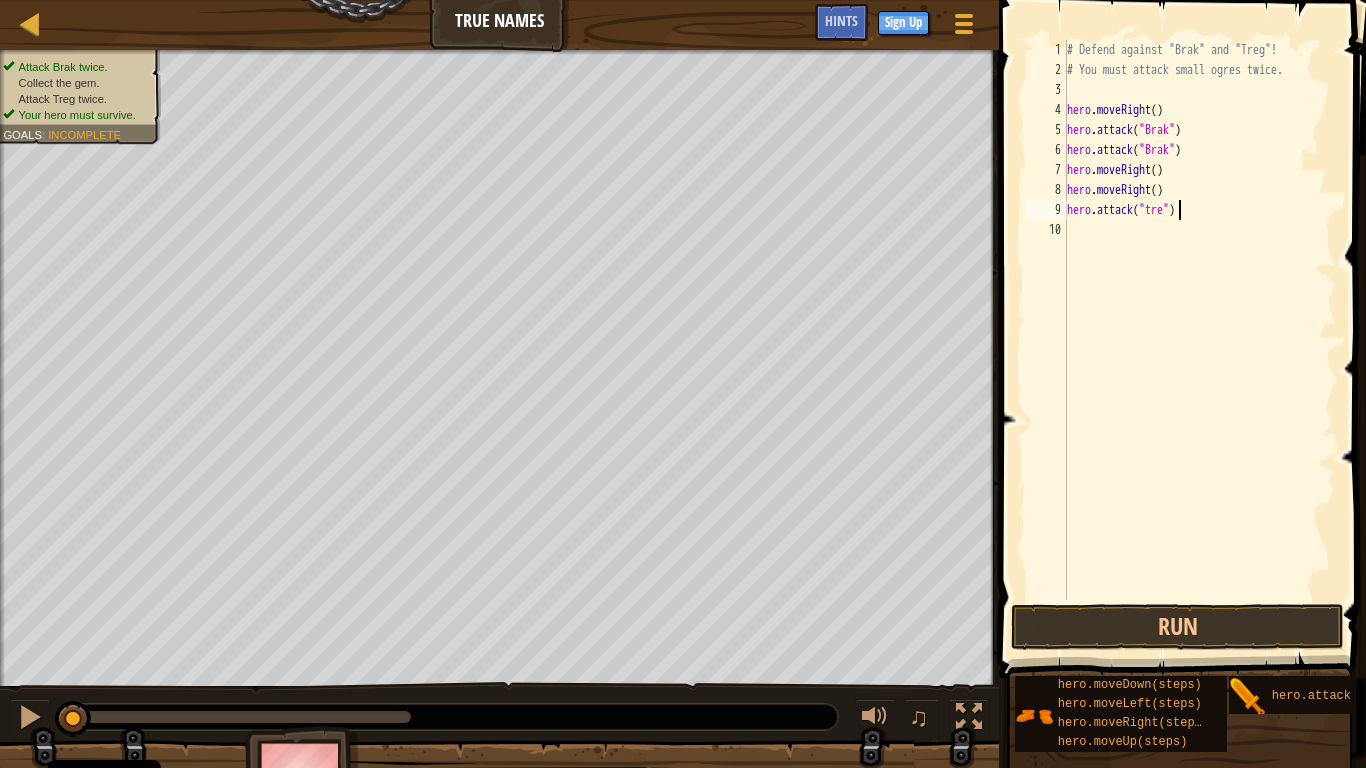 type on "hero.attack("treg")" 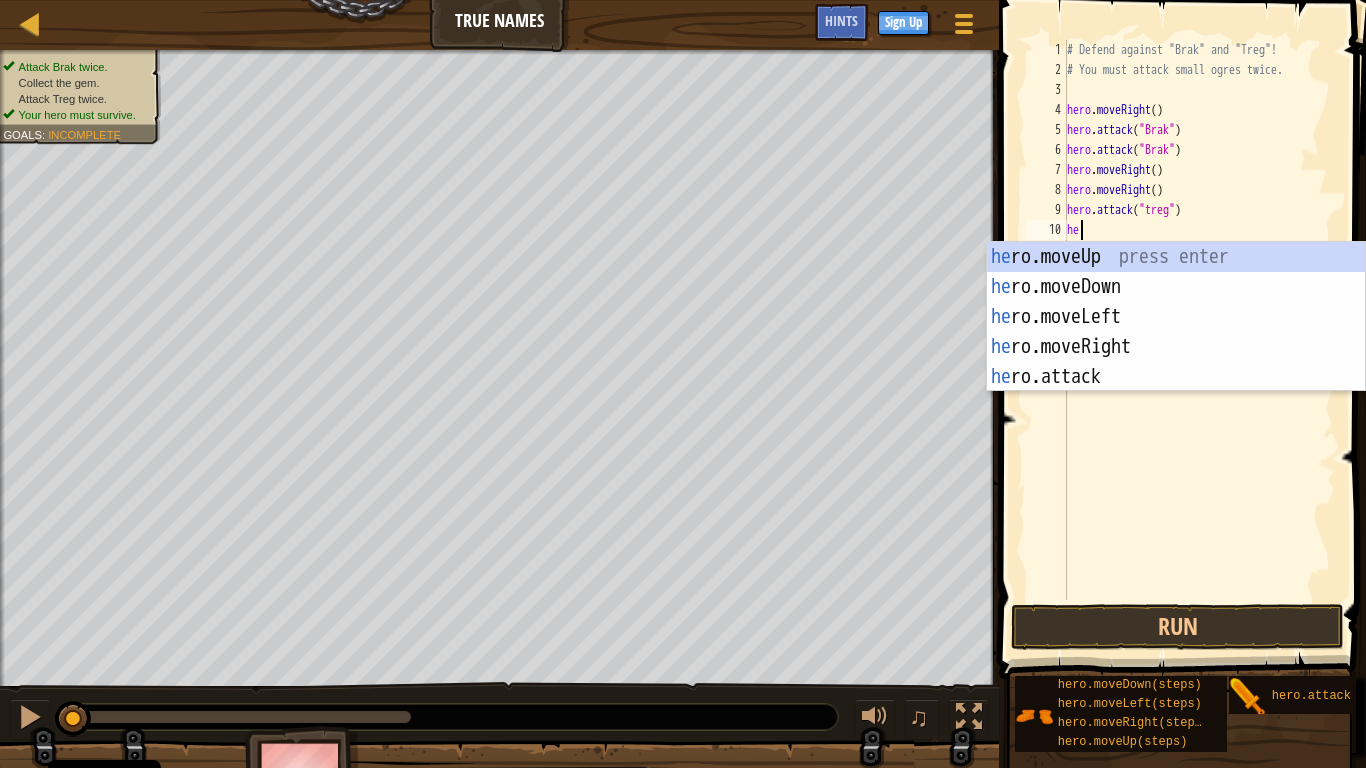 scroll, scrollTop: 9, scrollLeft: 1, axis: both 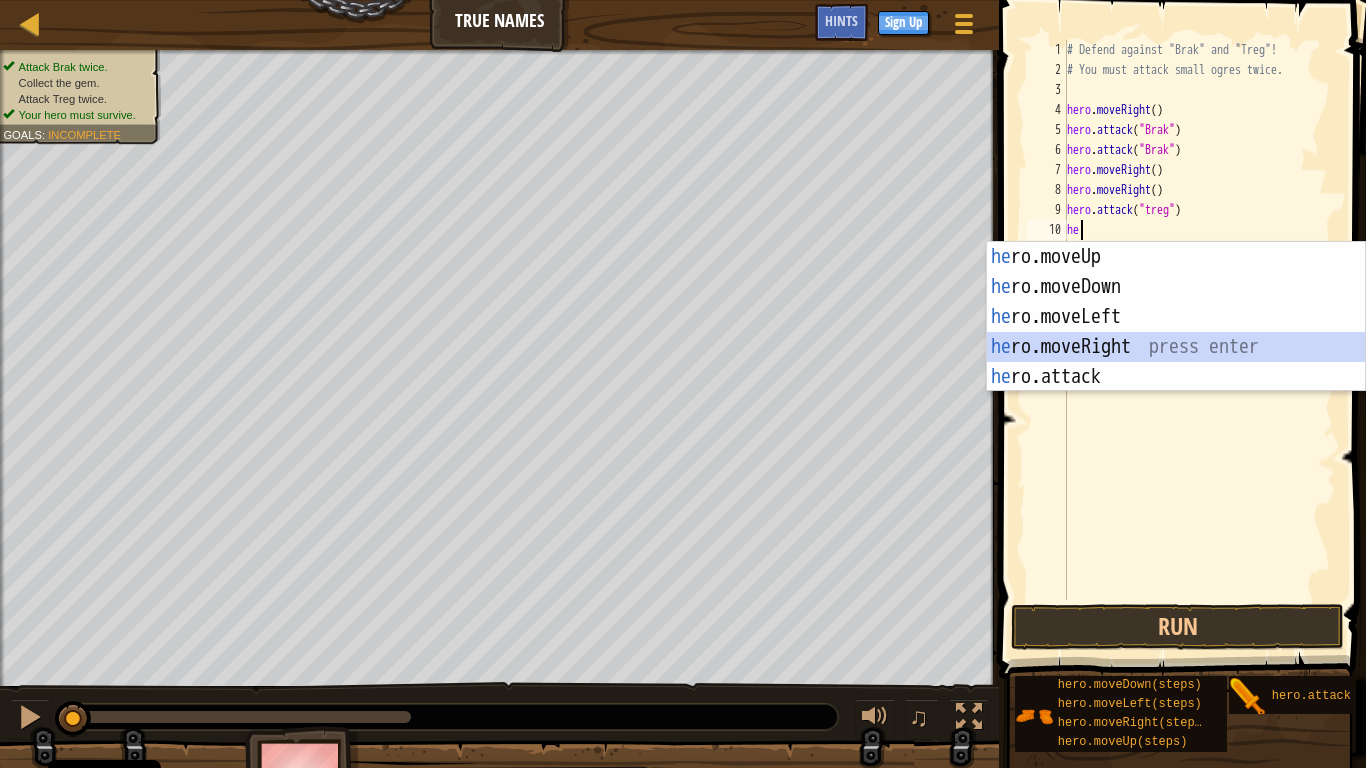 drag, startPoint x: 1226, startPoint y: 346, endPoint x: 1283, endPoint y: 216, distance: 141.94717 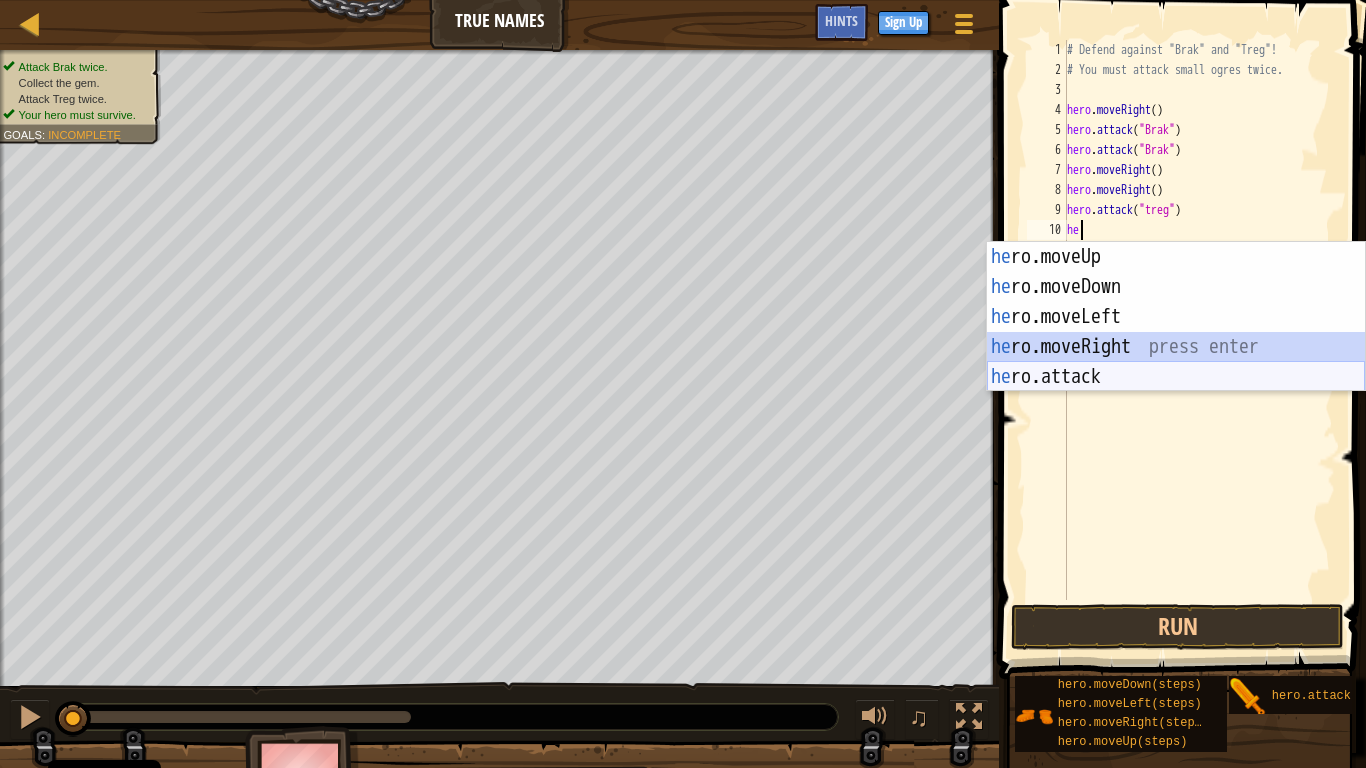 click on "he ro.moveUp press enter he ro.moveDown press enter he ro.moveLeft press enter he ro.moveRight press enter he ro.attack press enter" at bounding box center [1176, 347] 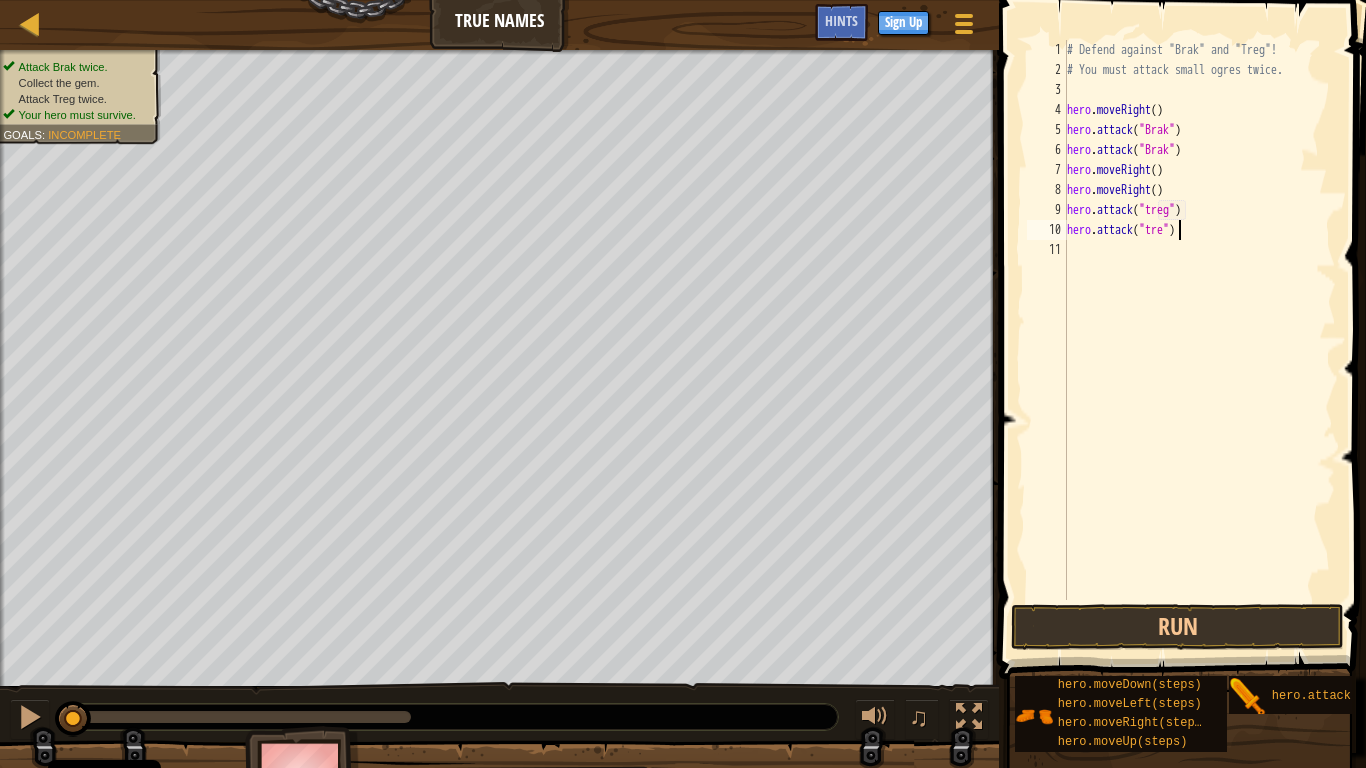 scroll, scrollTop: 9, scrollLeft: 17, axis: both 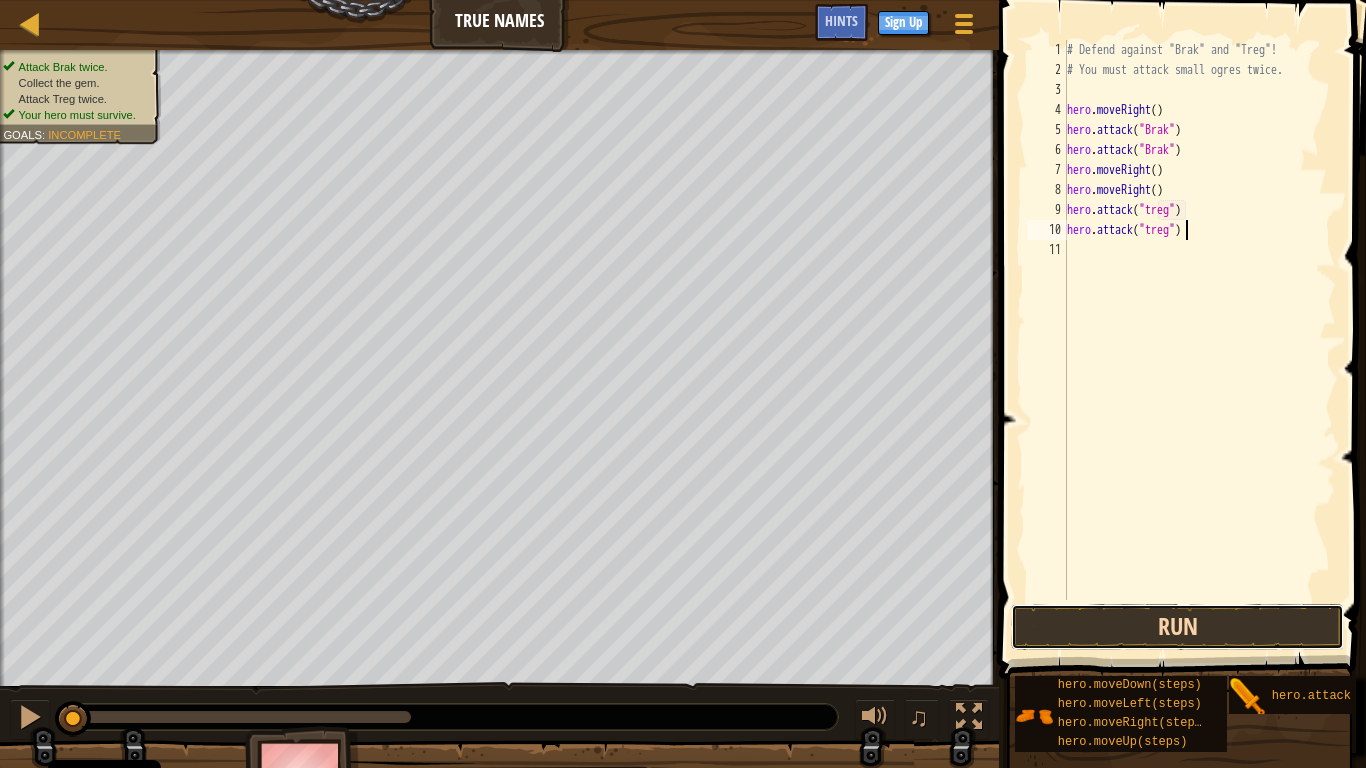 click on "Run" at bounding box center (1177, 627) 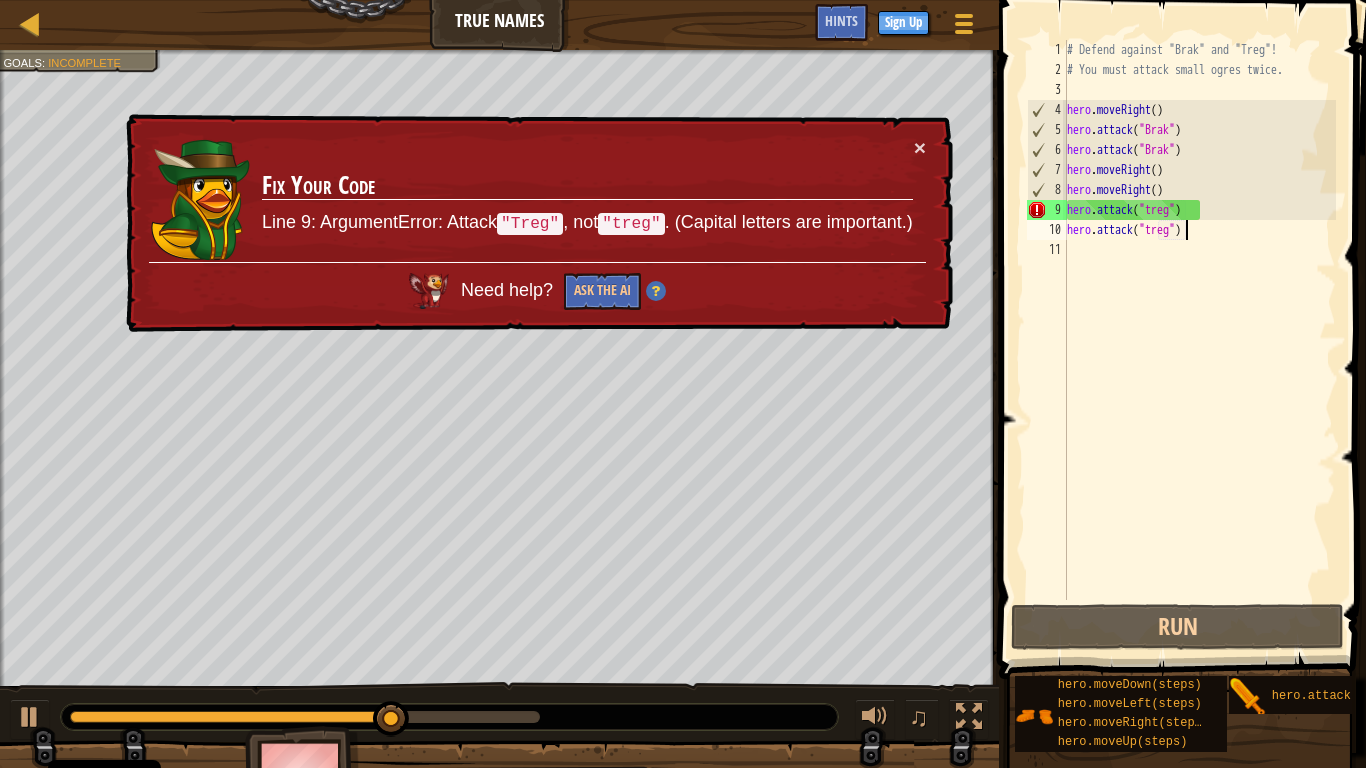 click on "# Defend against "Brak" and "Treg"! # You must attack small ogres twice. hero . moveRight ( ) hero . attack ( "Brak" ) hero . attack ( "Brak" ) hero . moveRight ( ) hero . moveRight ( ) hero . attack ( "treg" ) hero . attack ( "treg" )" at bounding box center (1199, 340) 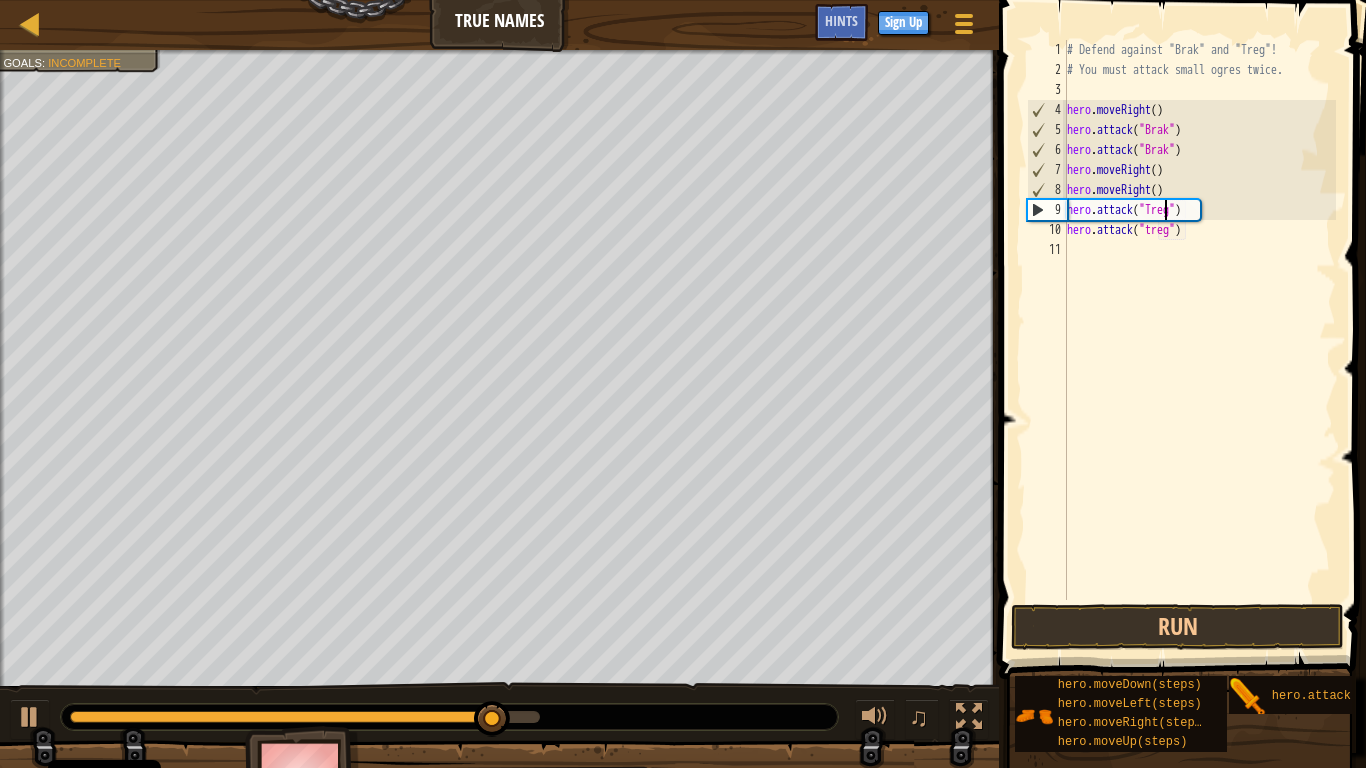 scroll, scrollTop: 9, scrollLeft: 14, axis: both 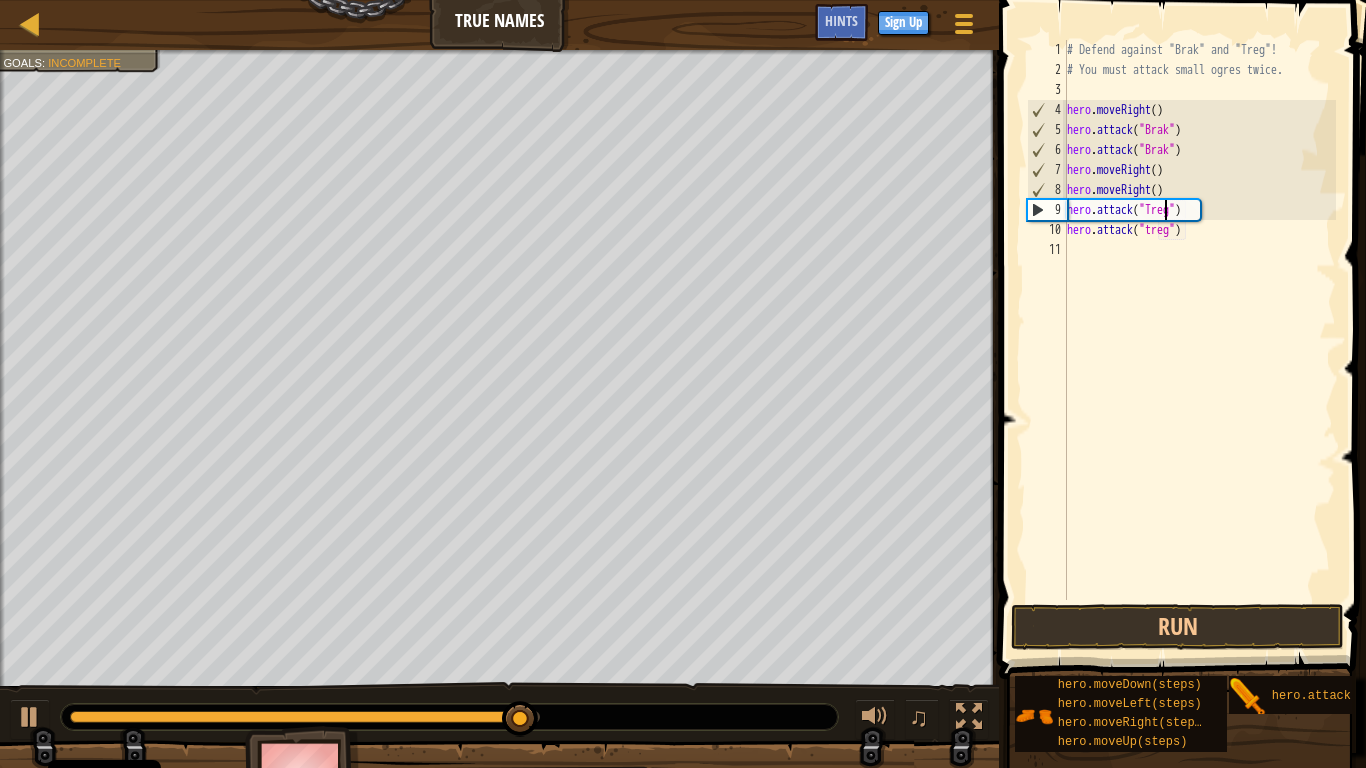 click on "# Defend against "Brak" and "Treg"! # You must attack small ogres twice. hero . moveRight ( ) hero . attack ( "Brak" ) hero . attack ( "Brak" ) hero . moveRight ( ) hero . moveRight ( ) hero . attack ( "Treg" ) hero . attack ( "treg" )" at bounding box center [1199, 340] 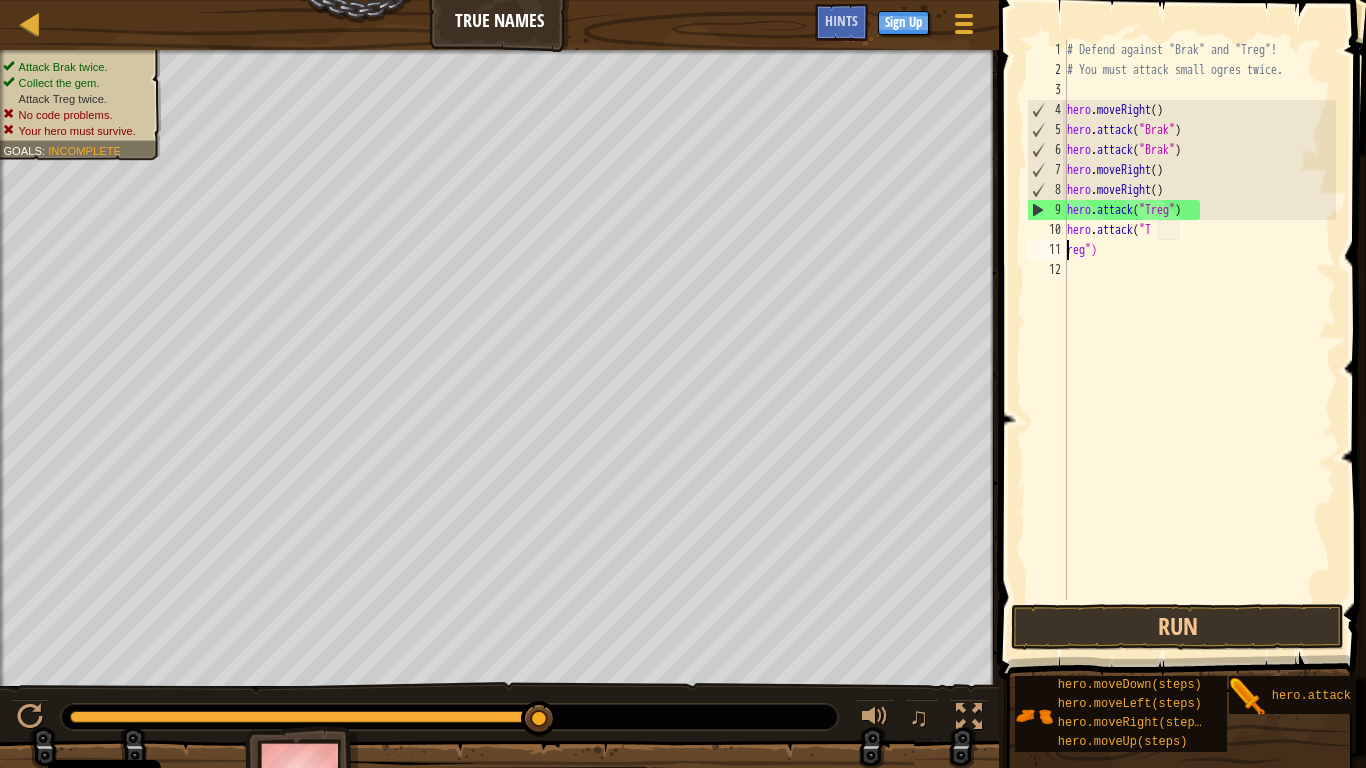 scroll, scrollTop: 9, scrollLeft: 4, axis: both 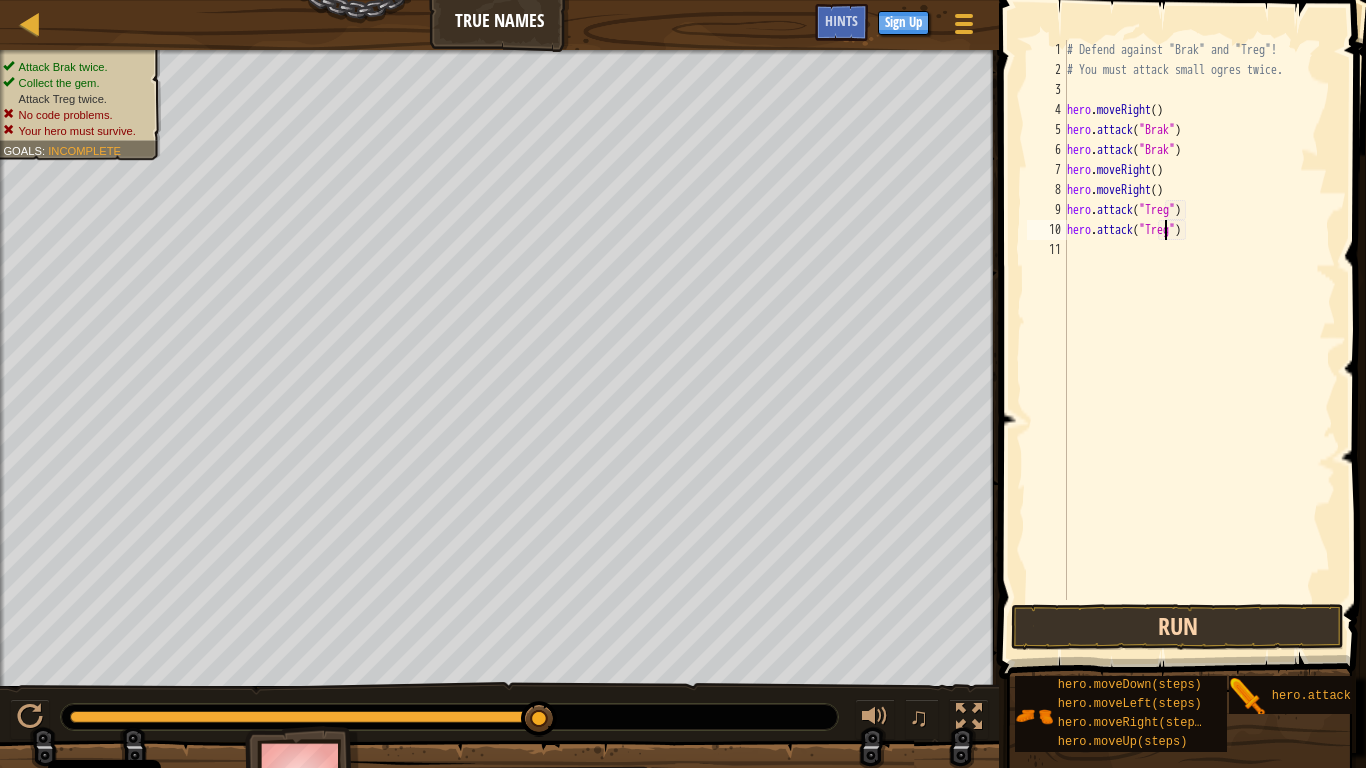 type on "hero.attack("Treg")" 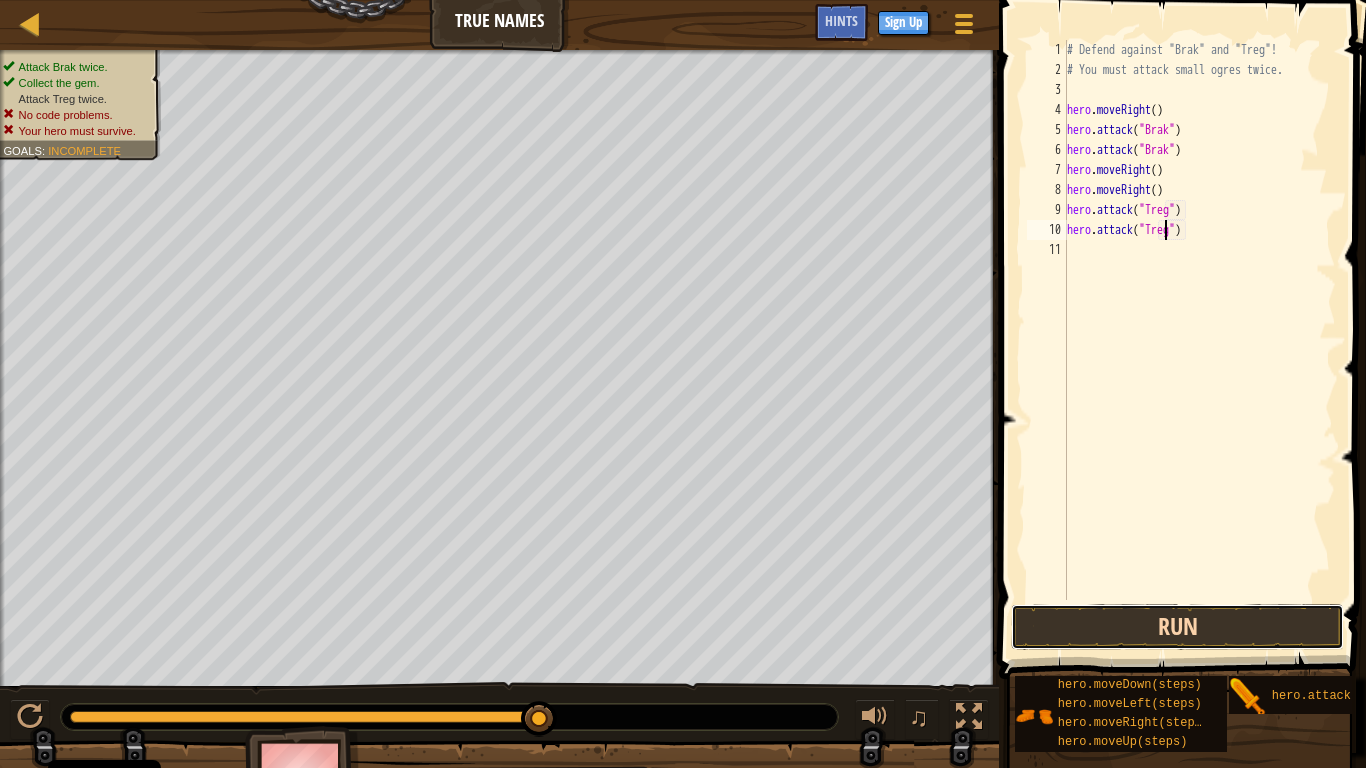 click on "Run" at bounding box center (1177, 627) 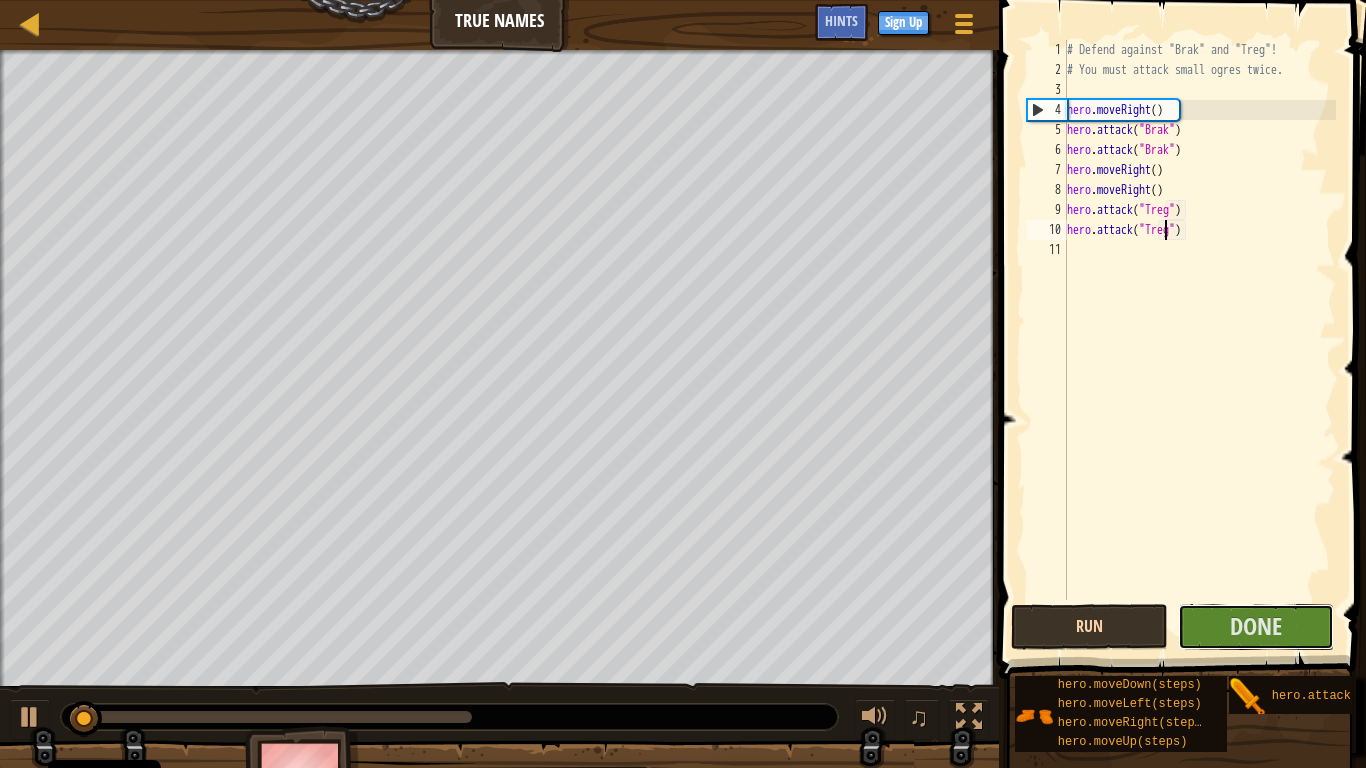 click on "Done" at bounding box center [1256, 626] 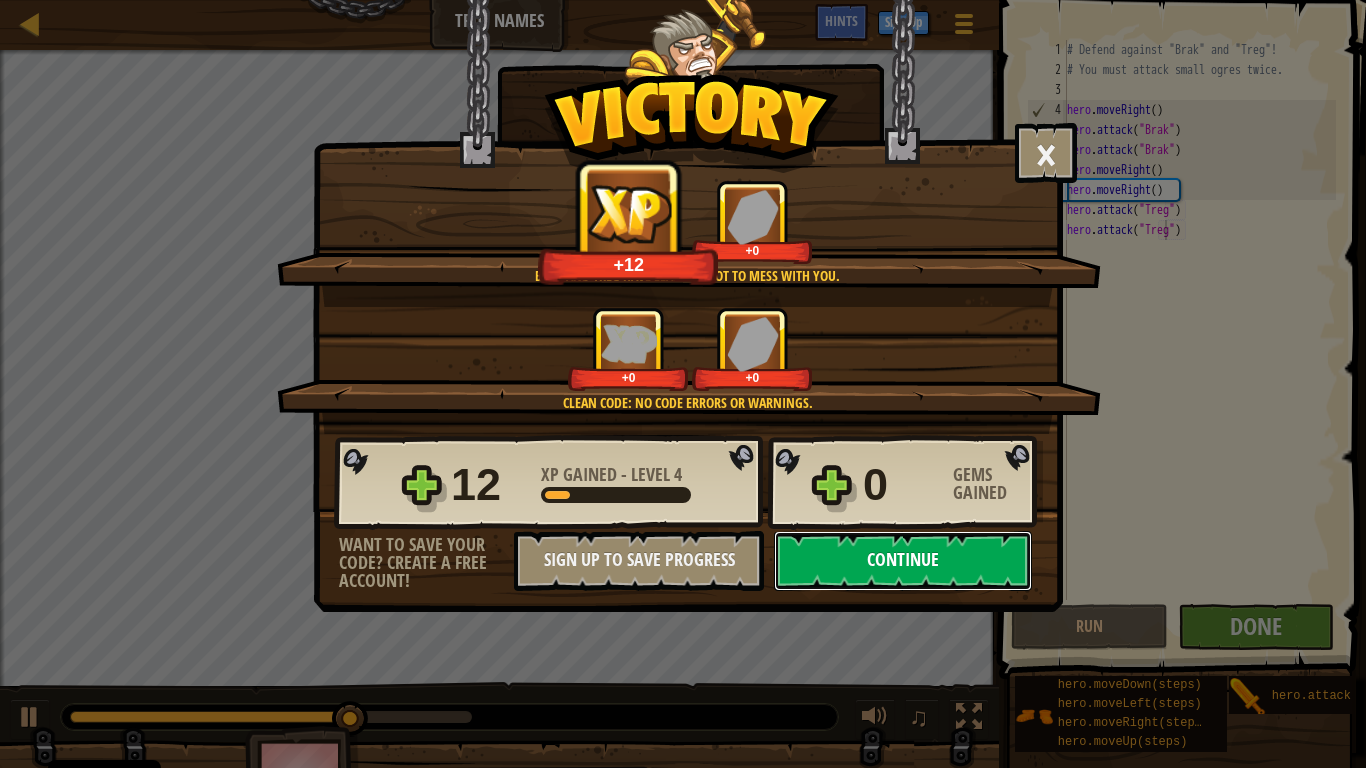 click on "Continue" at bounding box center [903, 561] 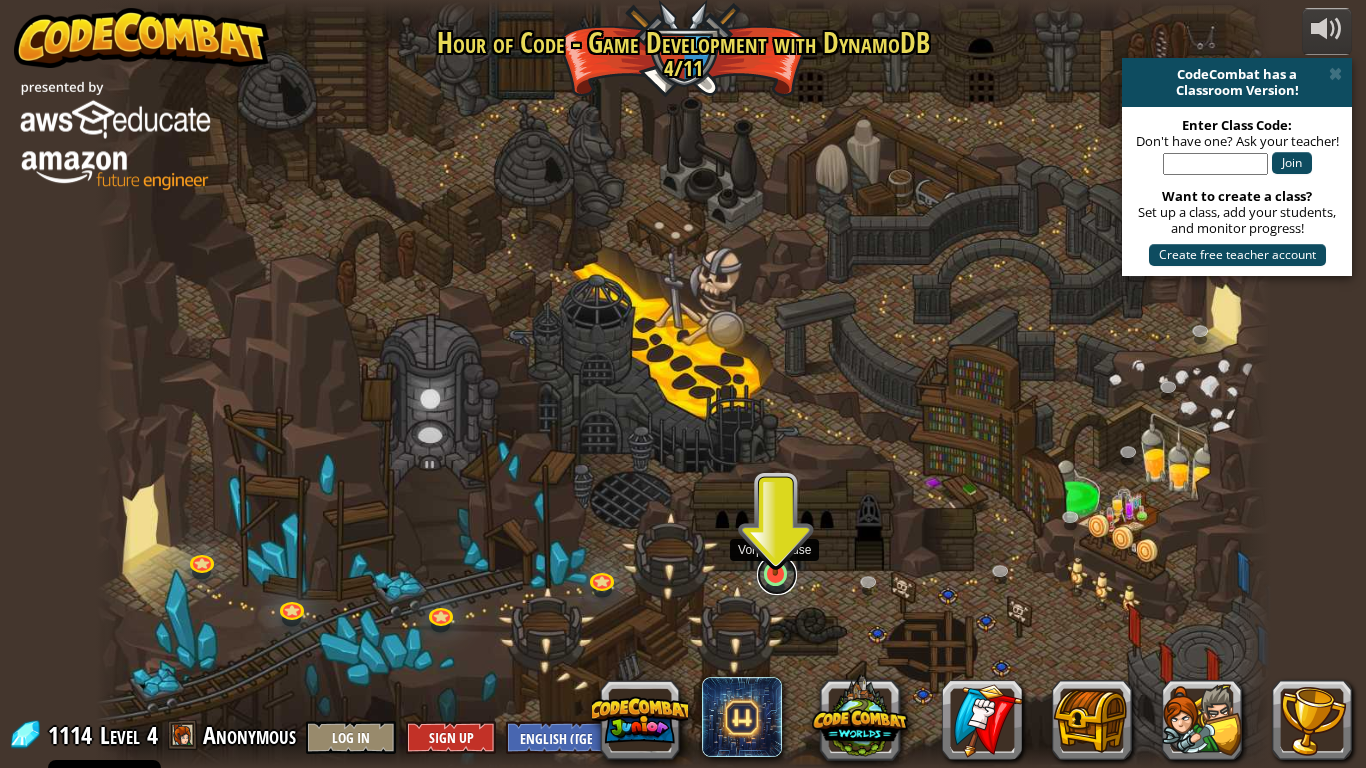 click at bounding box center [777, 575] 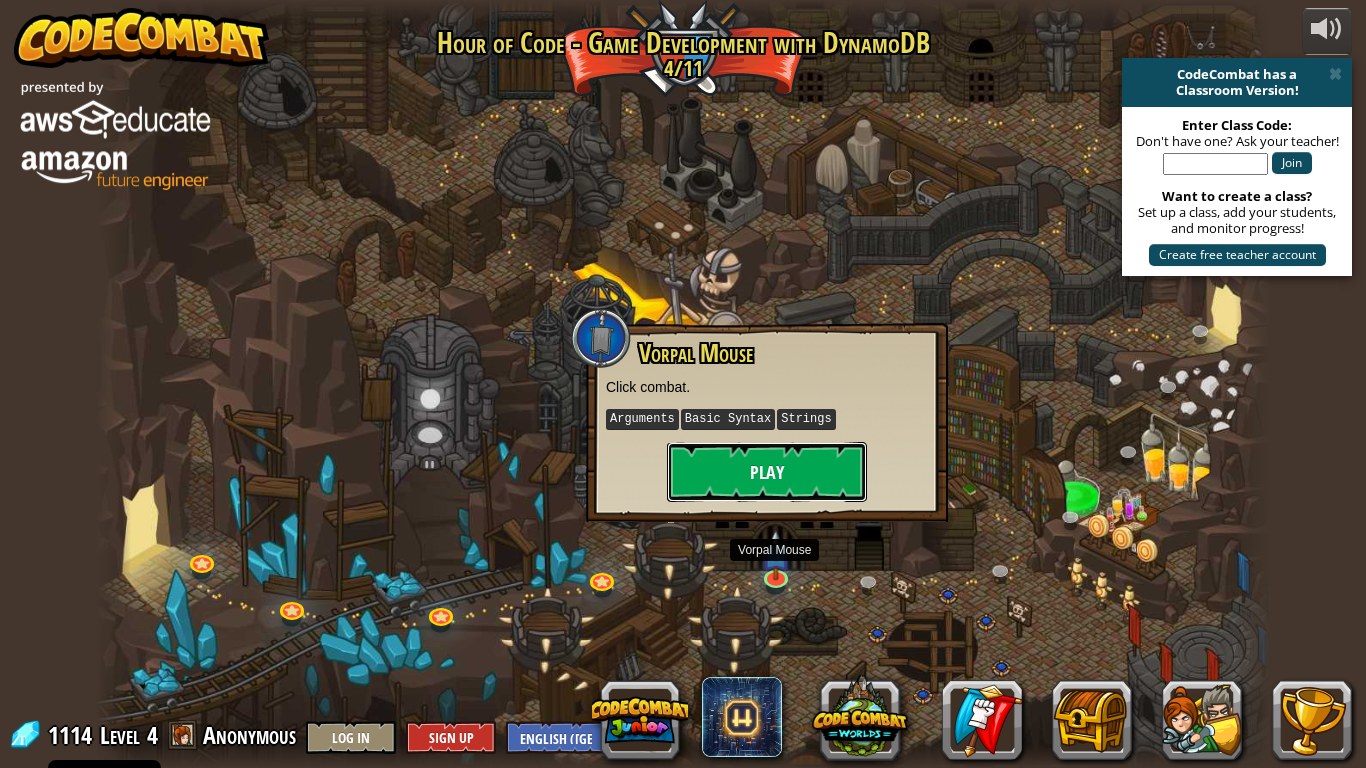 click on "Play" at bounding box center (767, 472) 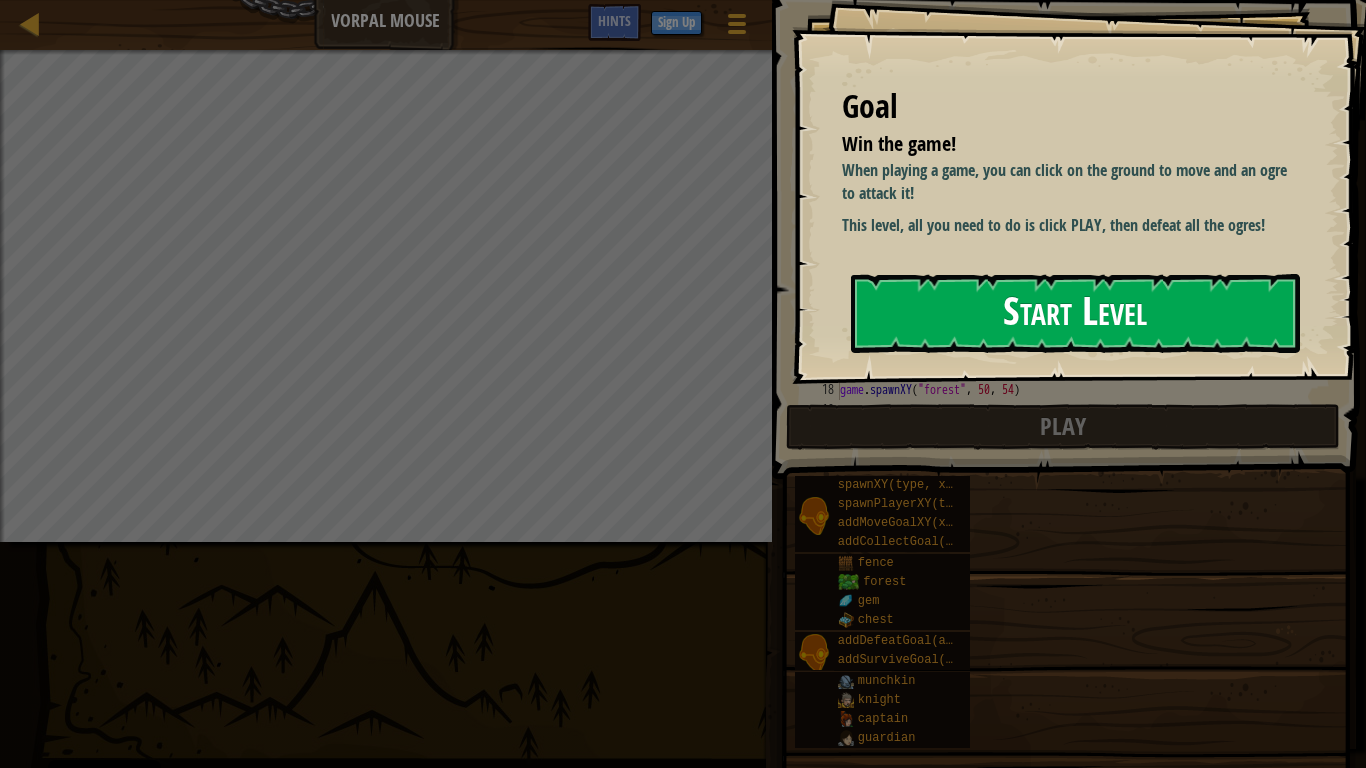 click on "Start Level" at bounding box center [1075, 313] 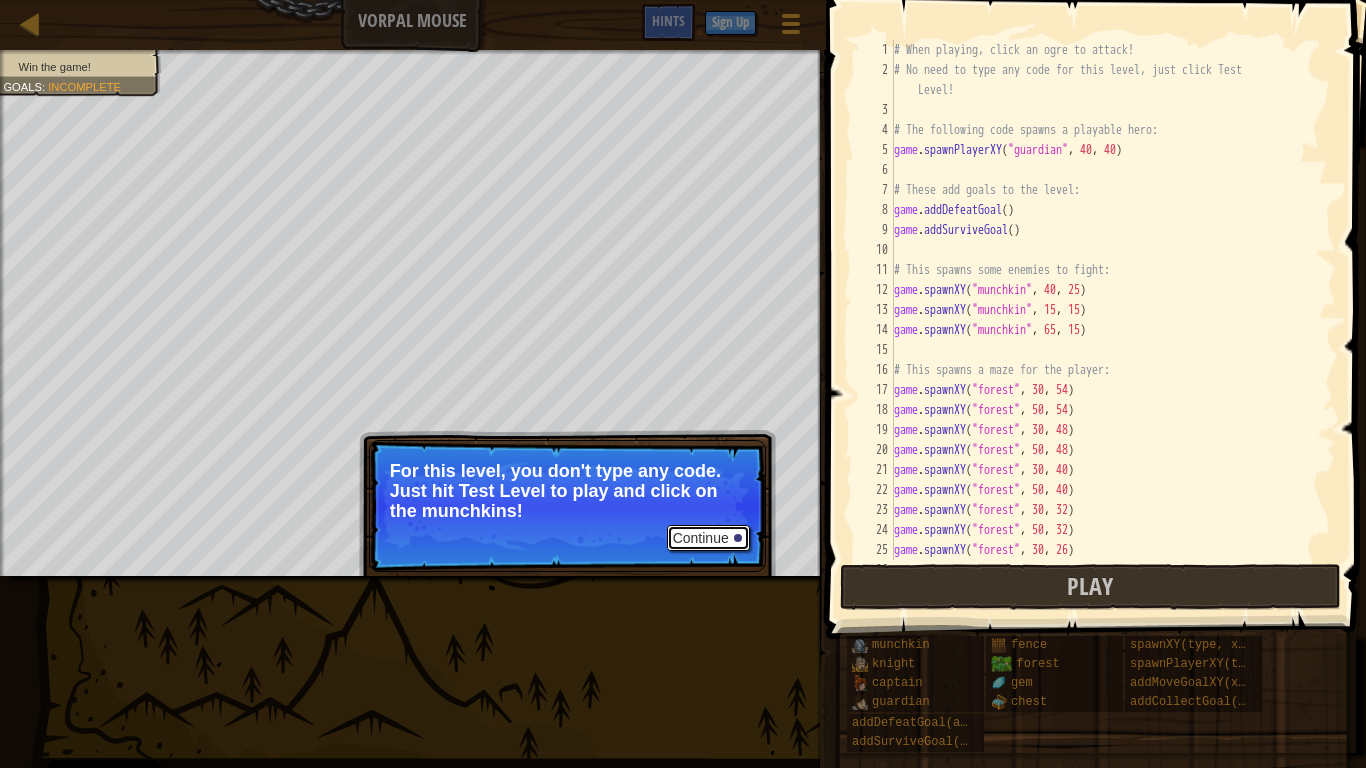 click on "Continue" at bounding box center [708, 538] 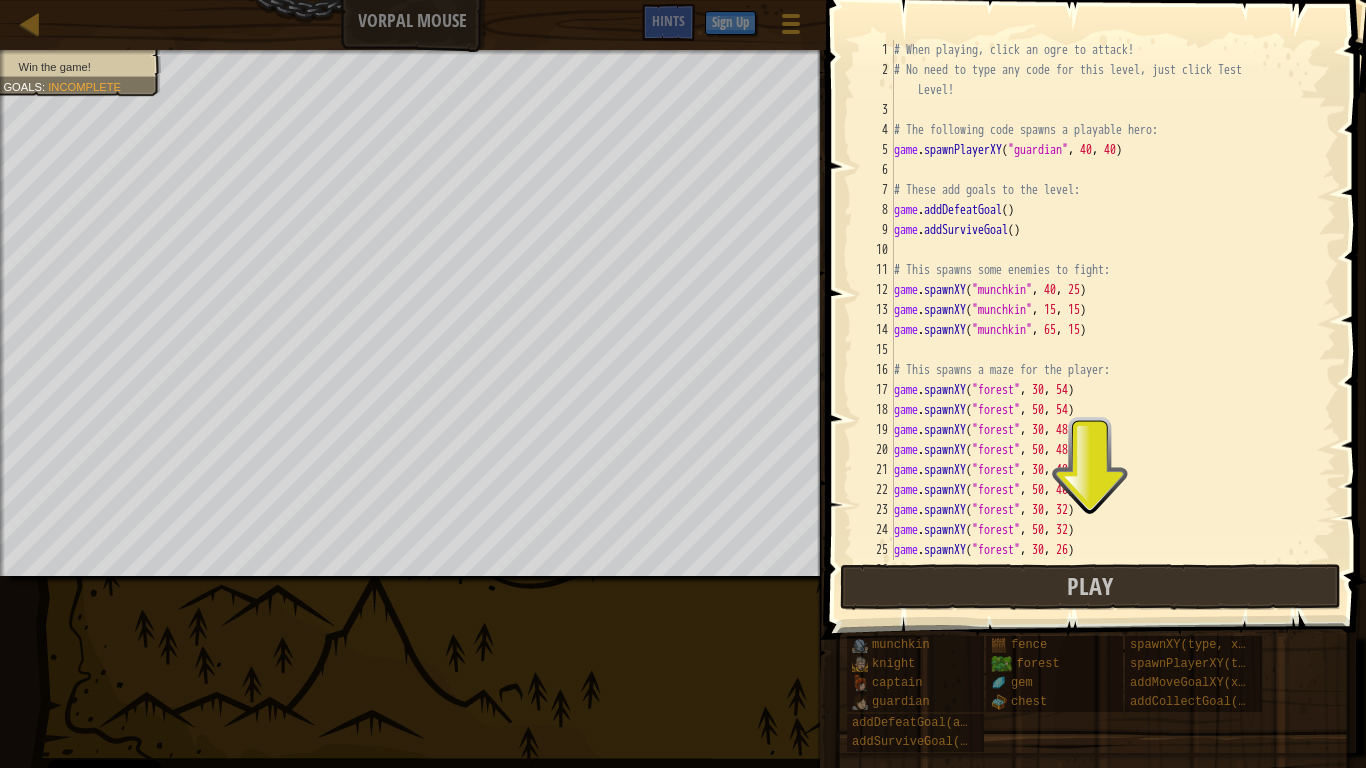 scroll, scrollTop: 9, scrollLeft: 0, axis: vertical 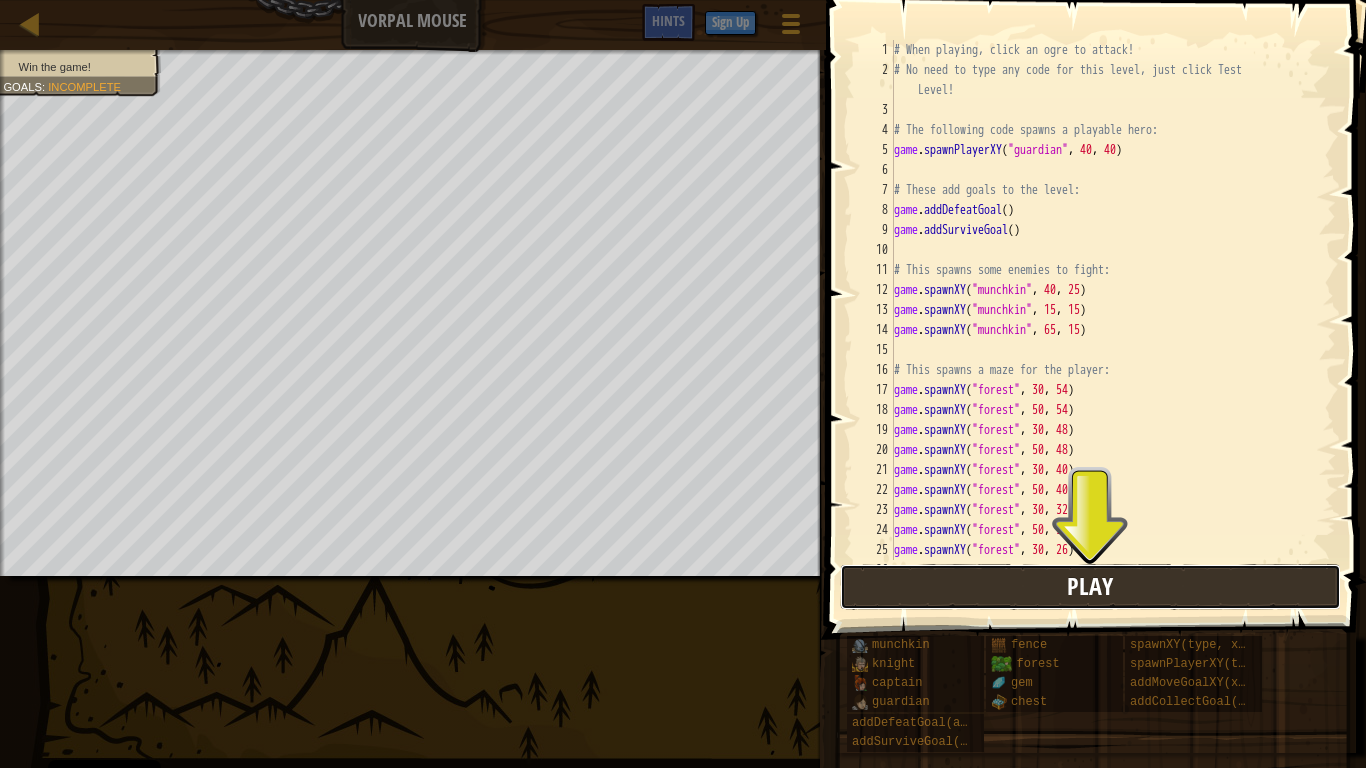 click on "Play" at bounding box center (1090, 587) 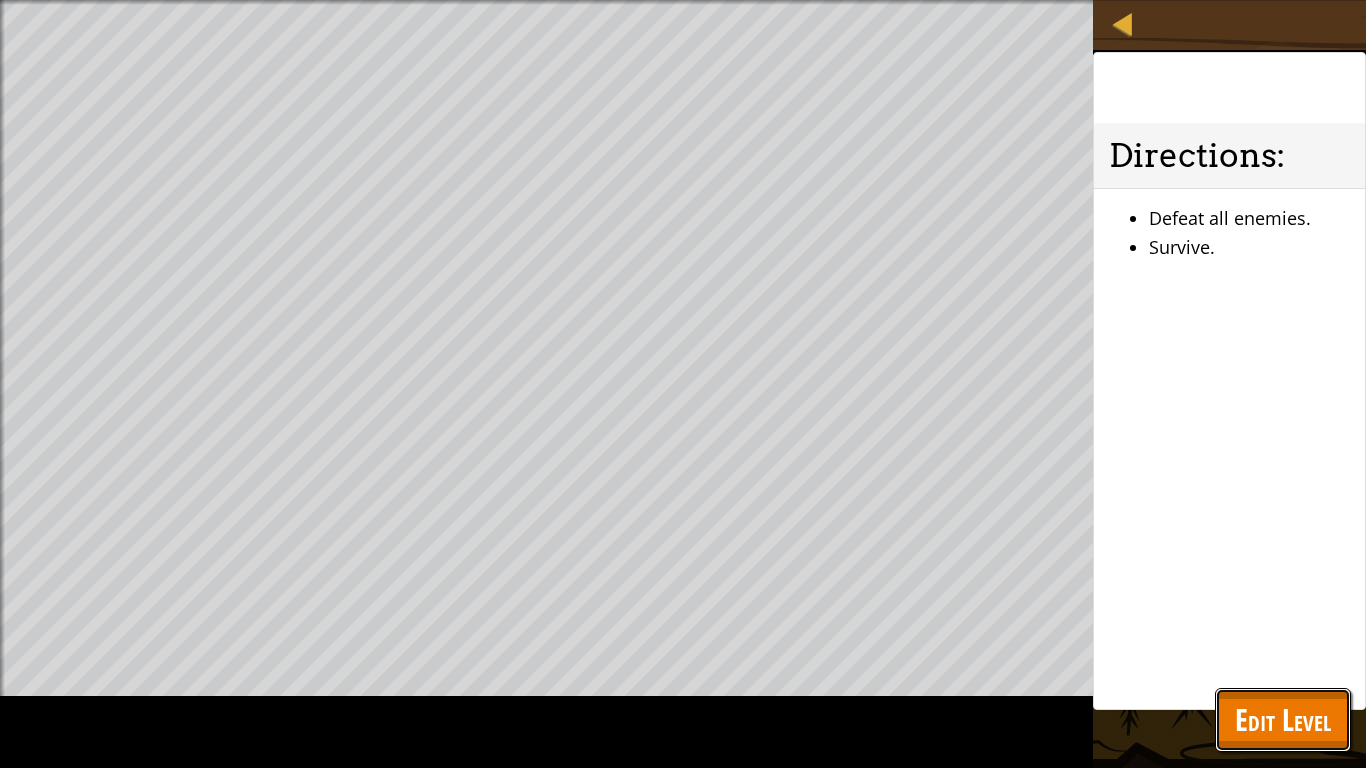 click on "Edit Level" at bounding box center [1283, 720] 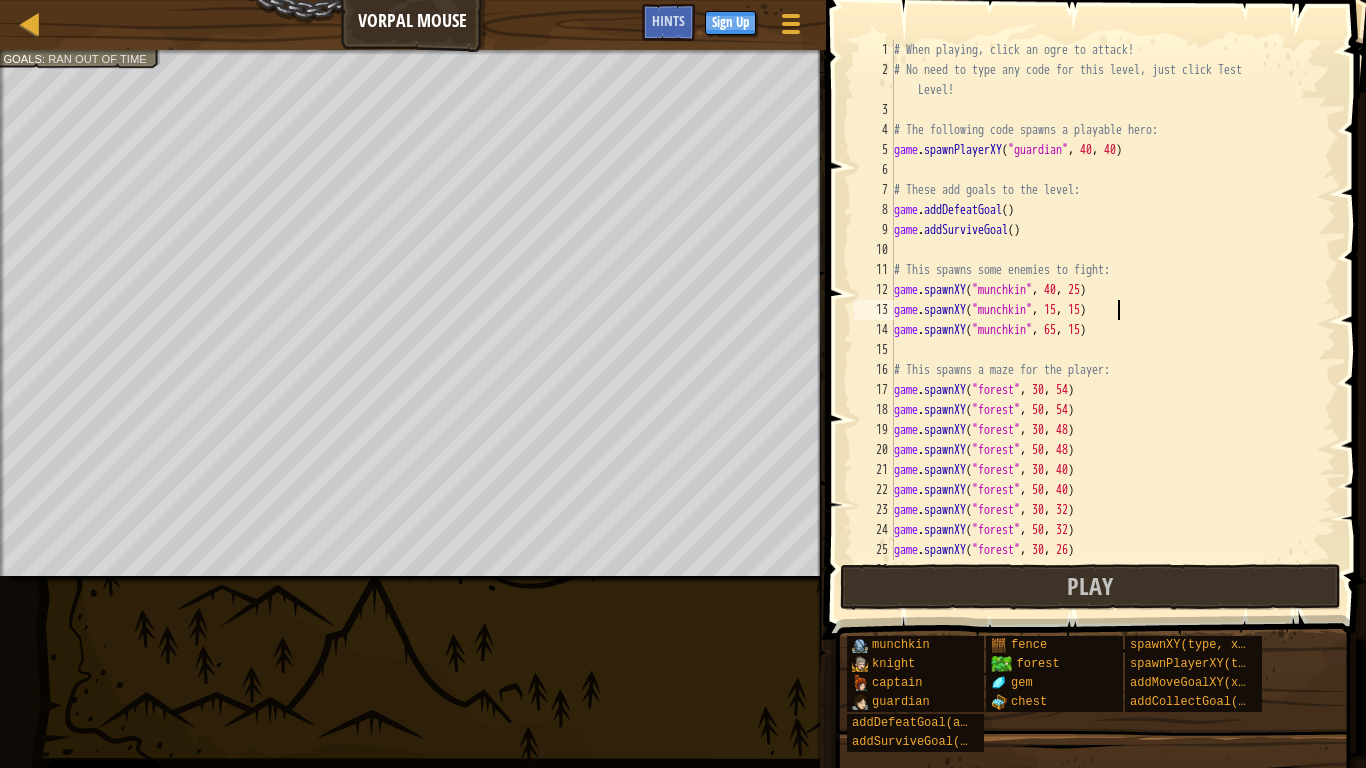 click on "# When playing, click an ogre to attack! # No need to type any code for this level, just click Test       Level! # The following code spawns a playable hero: game . spawnPlayerXY ( "guardian" ,   40 ,   40 ) # These add goals to the level: game . addDefeatGoal ( ) game . addSurviveGoal ( ) # This spawns some enemies to fight: game . spawnXY ( "munchkin" ,   40 ,   25 ) game . spawnXY ( "munchkin" ,   15 ,   15 ) game . spawnXY ( "munchkin" ,   65 ,   15 ) # This spawns a maze for the player: game . spawnXY ( "forest" ,   30 ,   54 ) game . spawnXY ( "forest" ,   50 ,   54 ) game . spawnXY ( "forest" ,   30 ,   48 ) game . spawnXY ( "forest" ,   50 ,   48 ) game . spawnXY ( "forest" ,   30 ,   40 ) game . spawnXY ( "forest" ,   50 ,   40 ) game . spawnXY ( "forest" ,   30 ,   32 ) game . spawnXY ( "forest" ,   50 ,   32 ) game . spawnXY ( "forest" ,   30 ,   26 ) game . spawnXY ( "forest" ,   50 ,   26 )" at bounding box center (1113, 320) 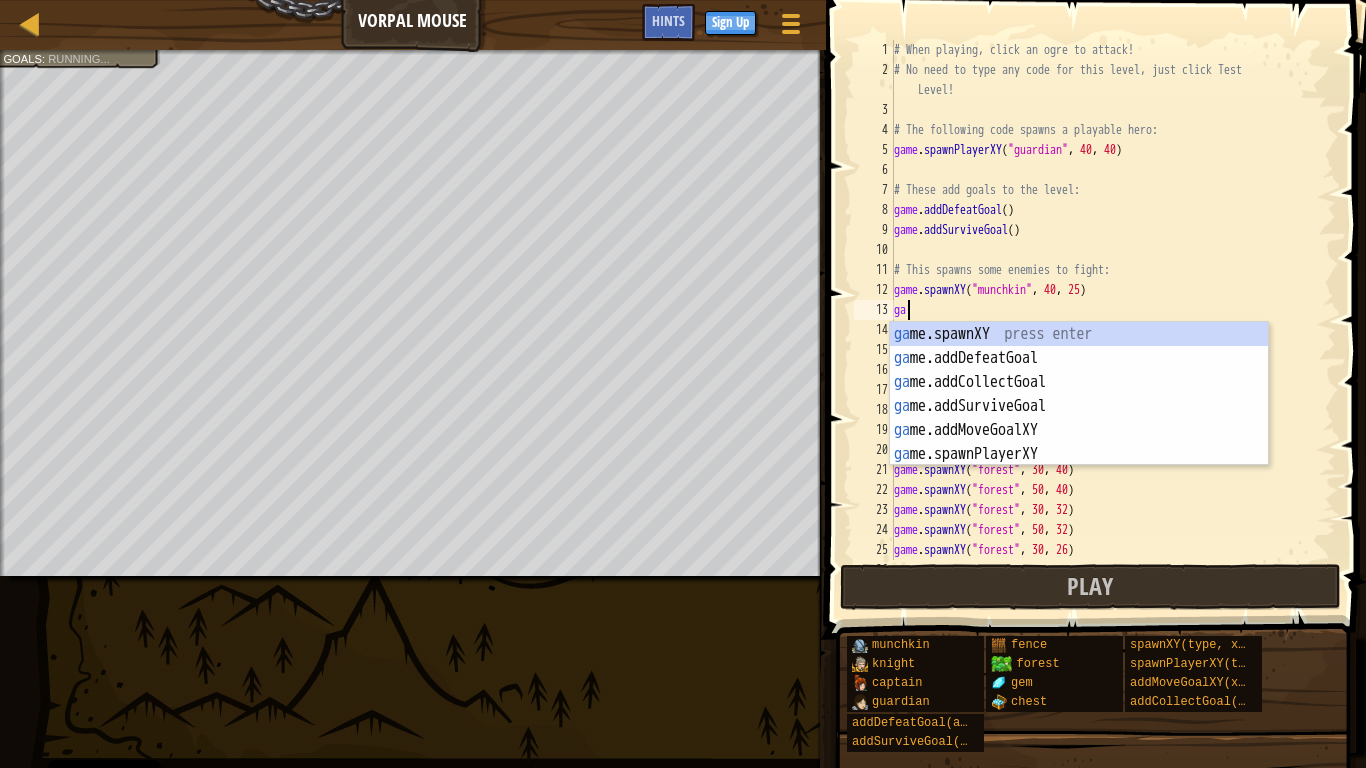 type on "g" 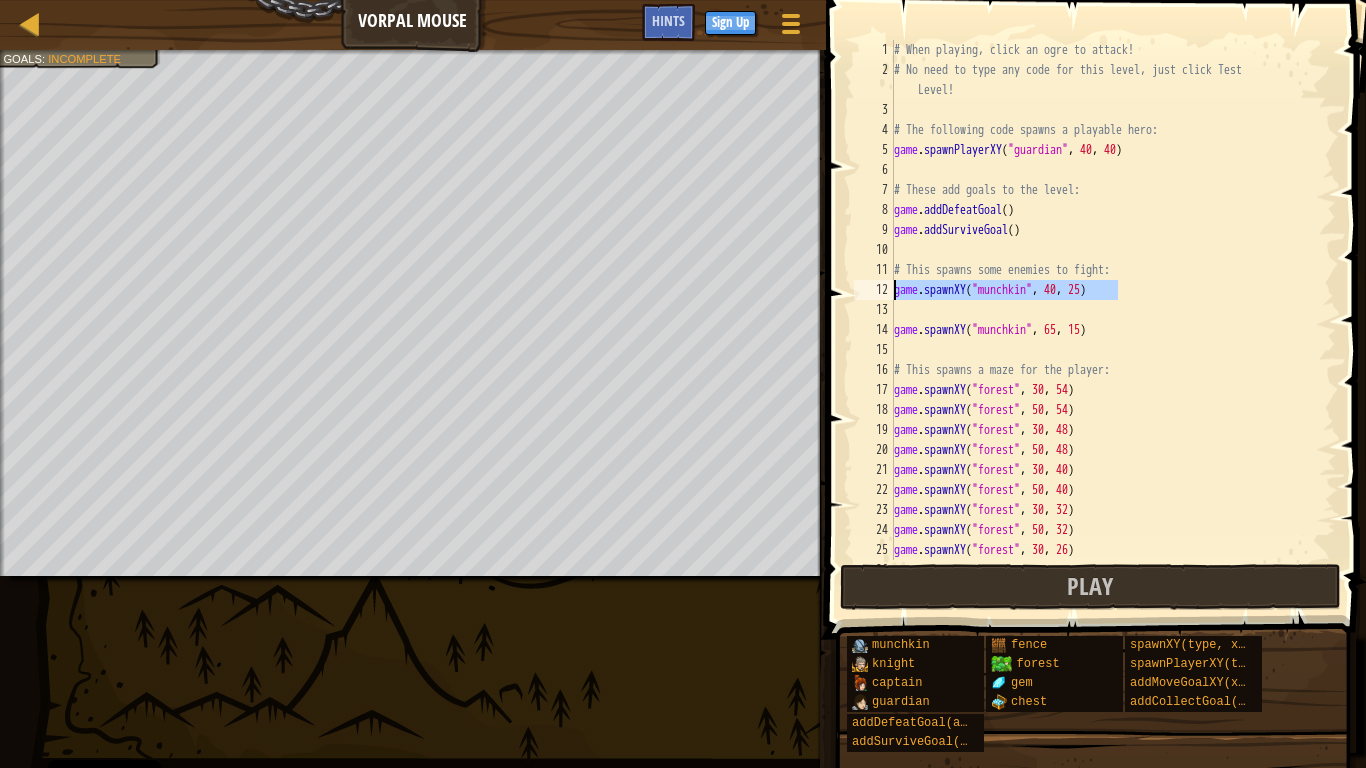 drag, startPoint x: 1153, startPoint y: 293, endPoint x: 893, endPoint y: 296, distance: 260.0173 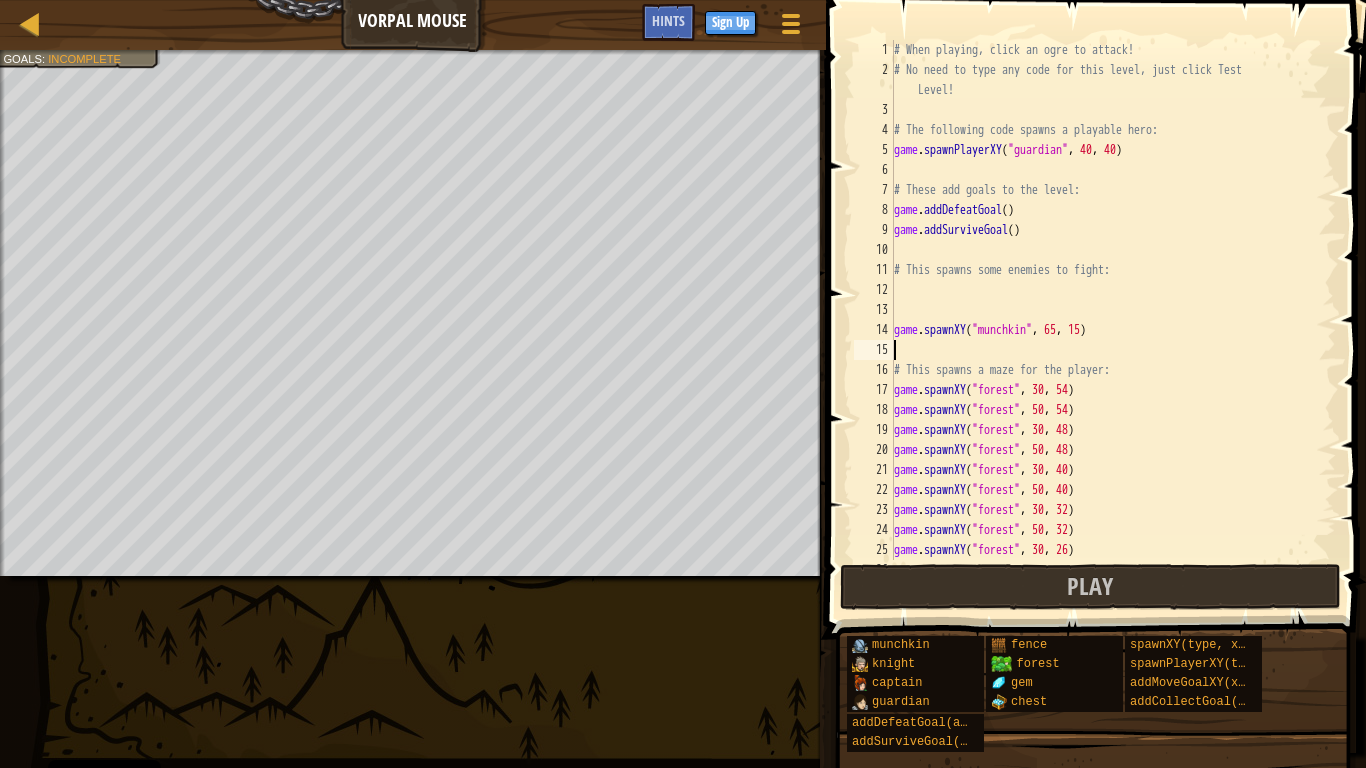 drag, startPoint x: 1063, startPoint y: 341, endPoint x: 975, endPoint y: 336, distance: 88.14193 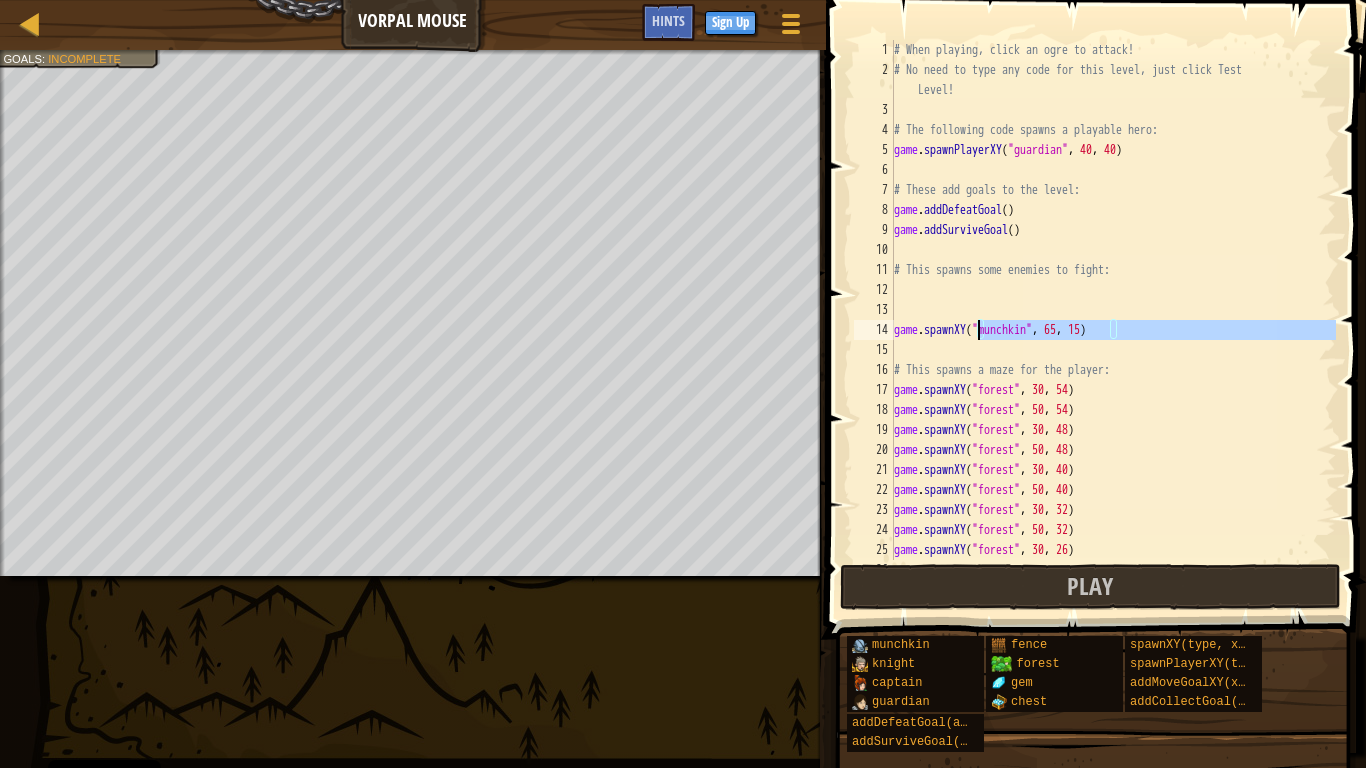 click on "# When playing, click an ogre to attack! # No need to type any code for this level, just click Test       Level! # The following code spawns a playable hero: game . spawnPlayerXY ( "guardian" ,   40 ,   40 ) # These add goals to the level: game . addDefeatGoal ( ) game . addSurviveGoal ( ) # This spawns some enemies to fight:   game . spawnXY ( "munchkin" ,   65 ,   15 ) # This spawns a maze for the player: game . spawnXY ( "forest" ,   30 ,   54 ) game . spawnXY ( "forest" ,   50 ,   54 ) game . spawnXY ( "forest" ,   30 ,   48 ) game . spawnXY ( "forest" ,   50 ,   48 ) game . spawnXY ( "forest" ,   30 ,   40 ) game . spawnXY ( "forest" ,   50 ,   40 ) game . spawnXY ( "forest" ,   30 ,   32 ) game . spawnXY ( "forest" ,   50 ,   32 ) game . spawnXY ( "forest" ,   30 ,   26 ) game . spawnXY ( "forest" ,   50 ,   26 )" at bounding box center [1113, 300] 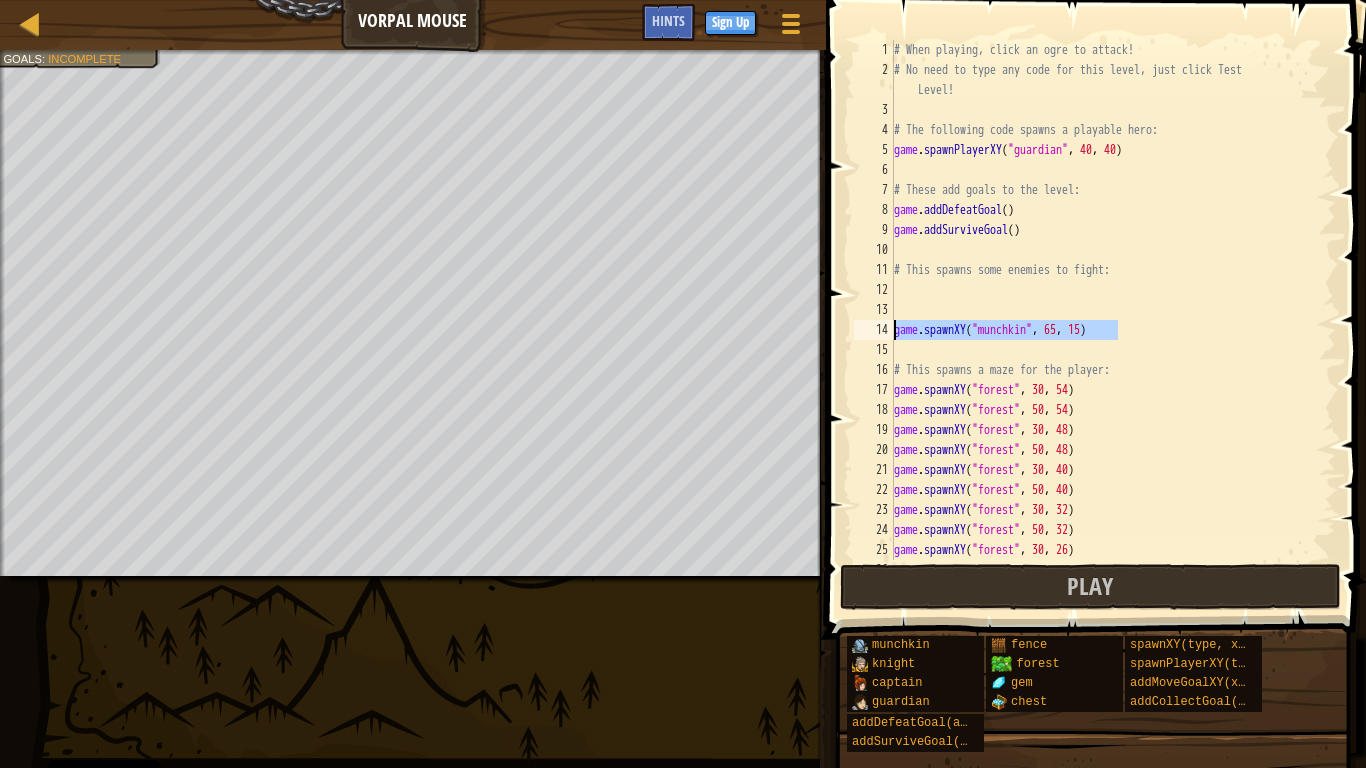 drag, startPoint x: 1164, startPoint y: 330, endPoint x: 897, endPoint y: 332, distance: 267.00748 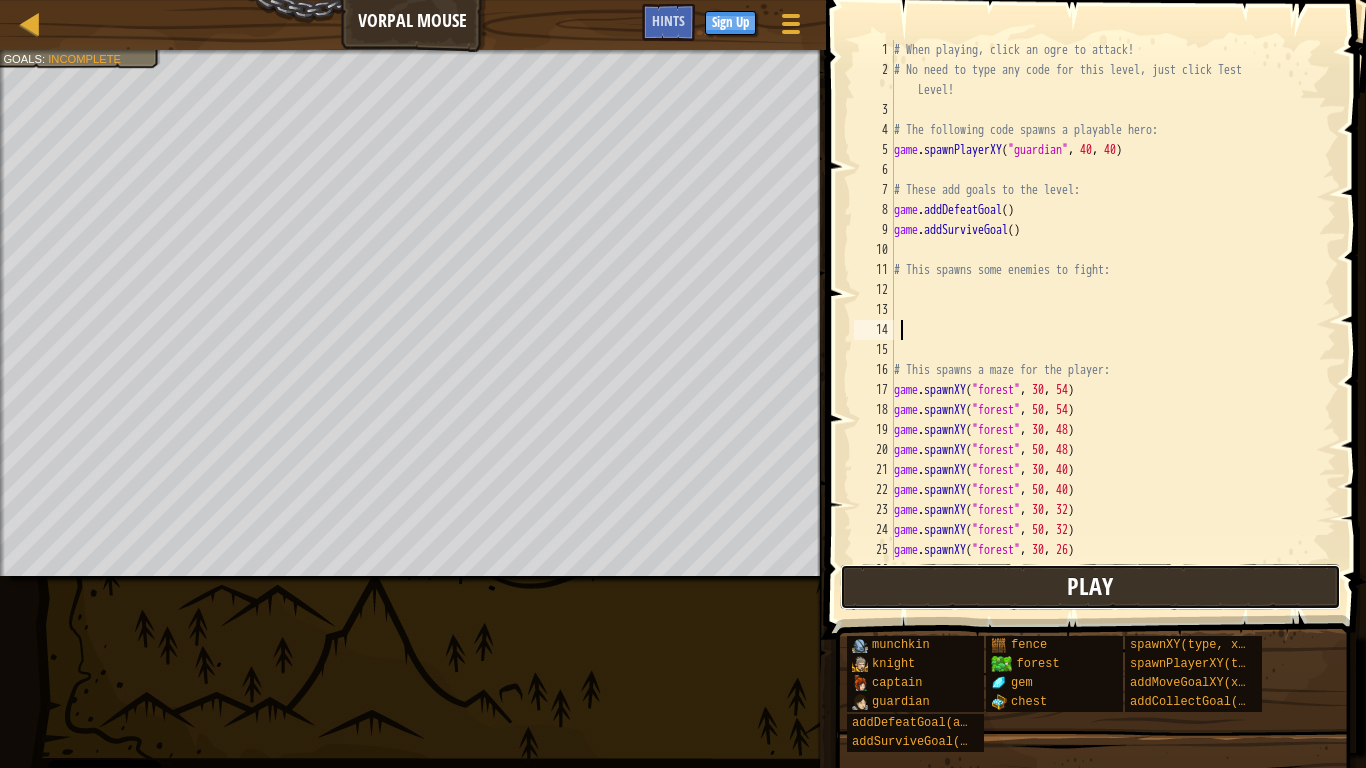 click on "Play" at bounding box center [1090, 586] 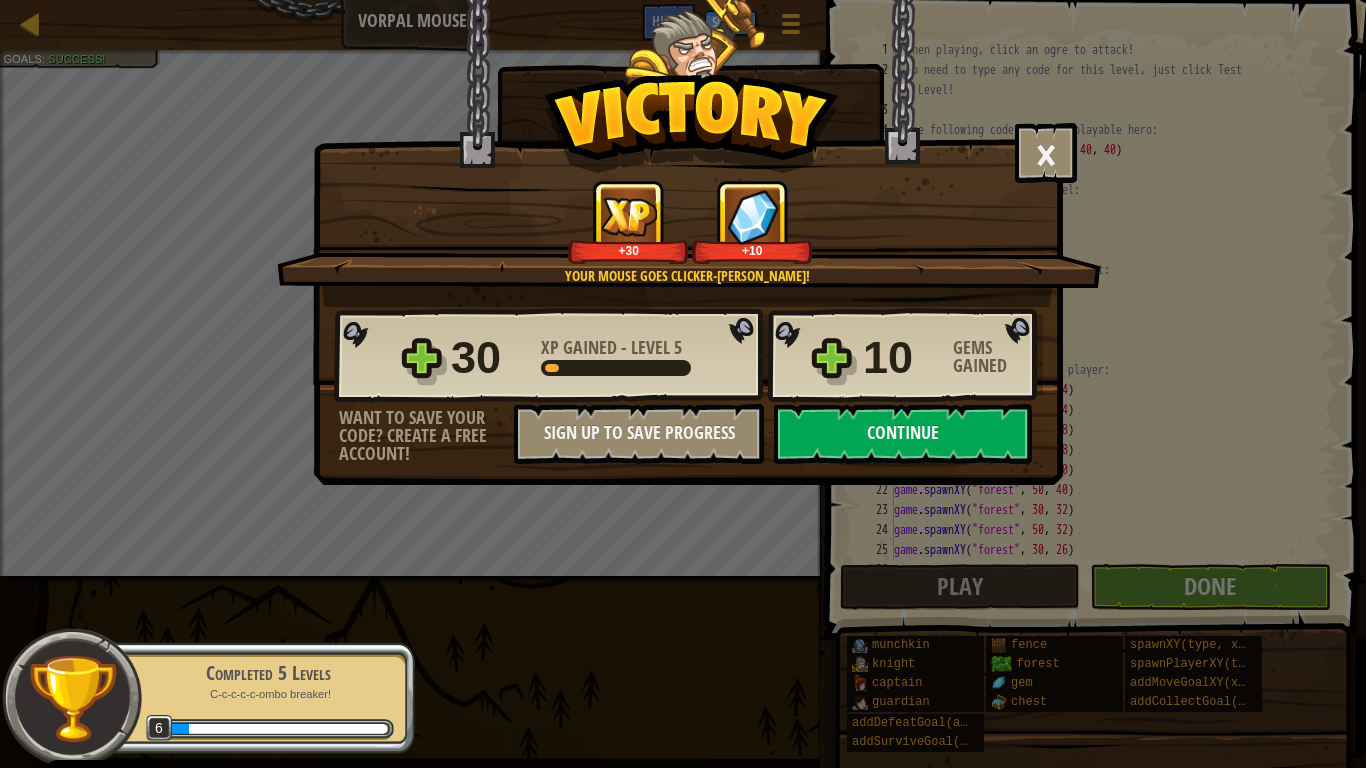 click on "× Your mouse goes clicker-[PERSON_NAME]! How fun was this level? Your mouse goes clicker-[PERSON_NAME]! +30 +10 Reticulating Splines... 30 XP Gained - Level 5 10 Gems Gained Want to save your code? Create a free account! Sign Up to Save Progress Saving Progress Continue" at bounding box center (683, 384) 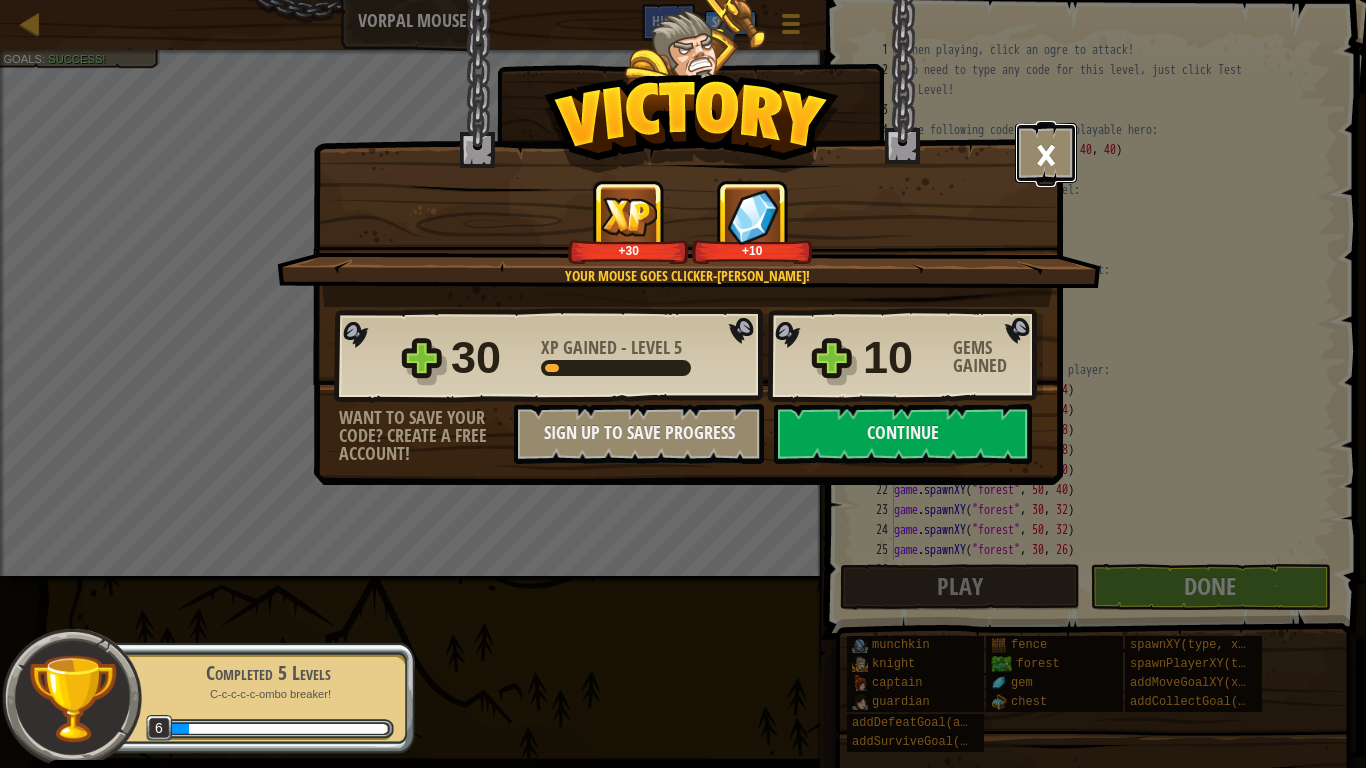 click on "×" at bounding box center (1046, 153) 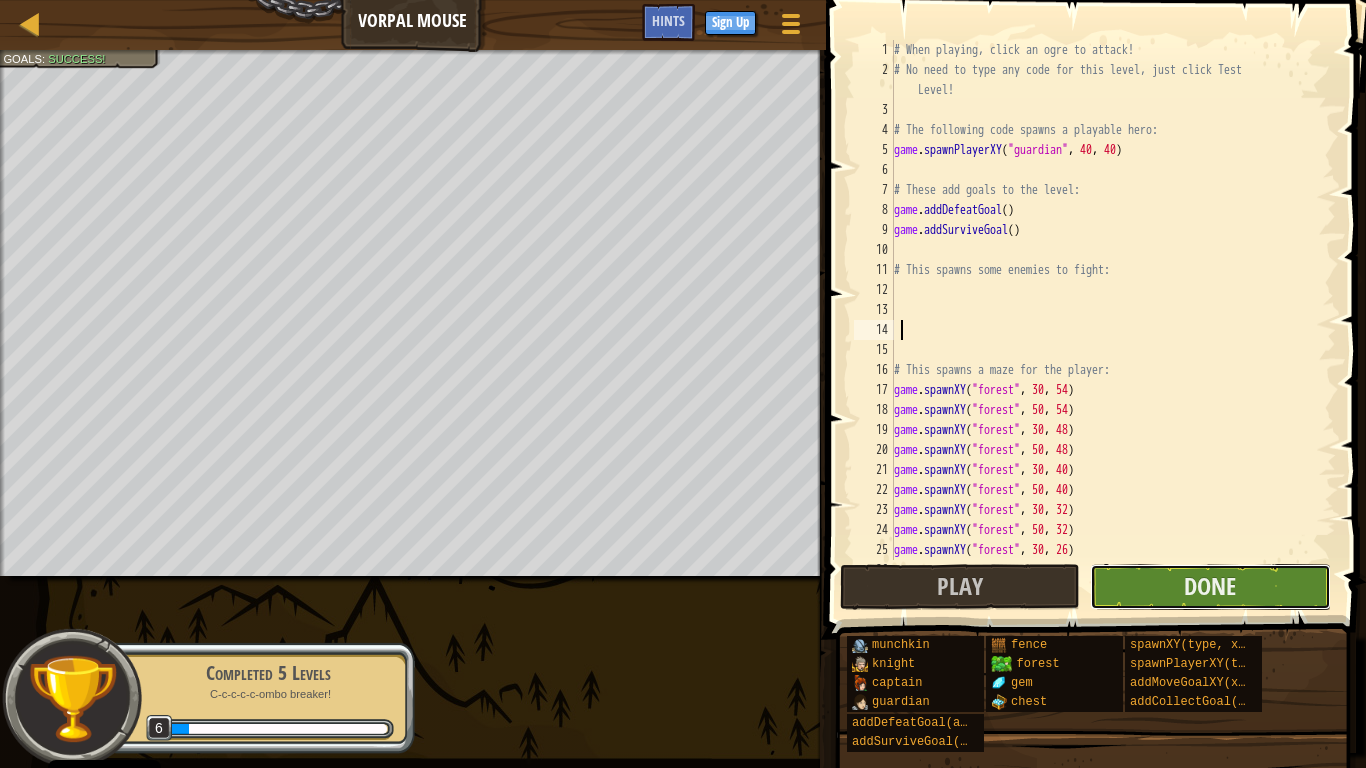 click on "Done" at bounding box center (1210, 587) 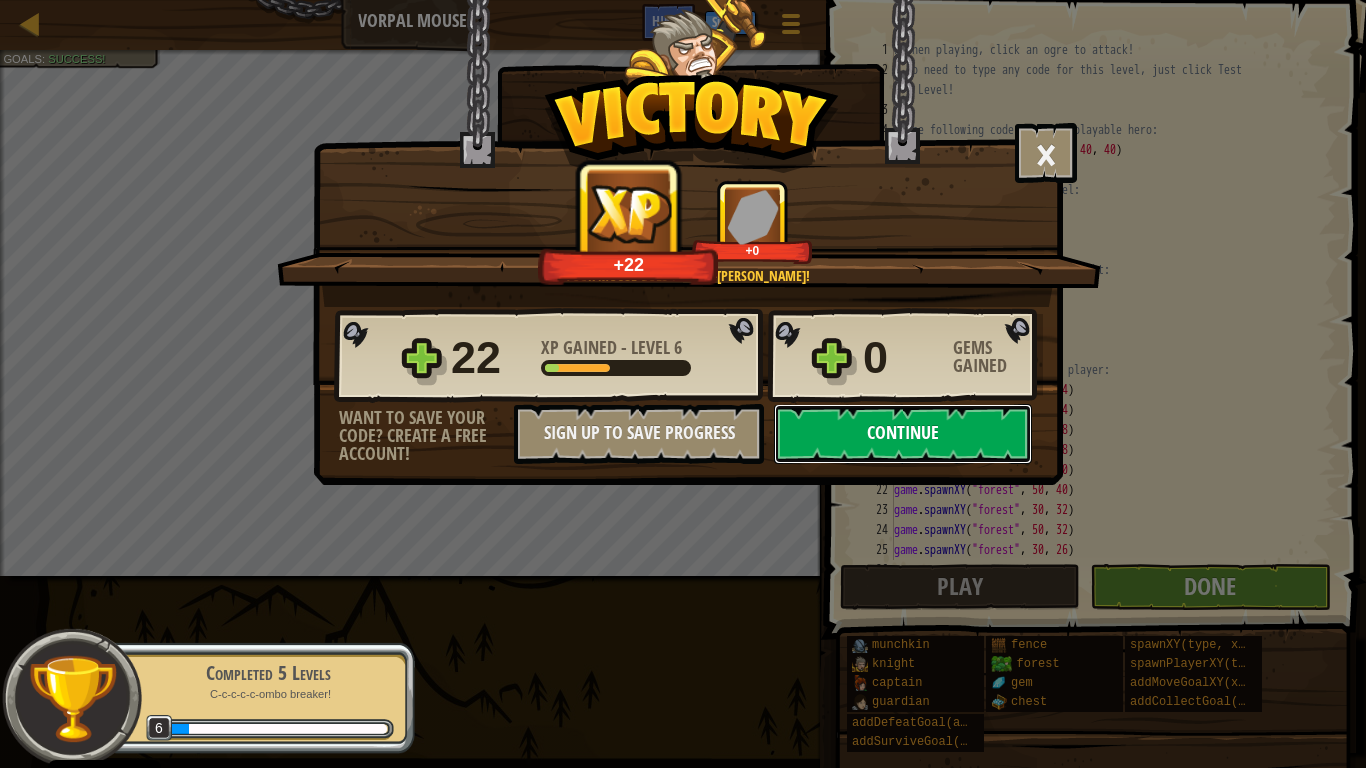 click on "Continue" at bounding box center (903, 434) 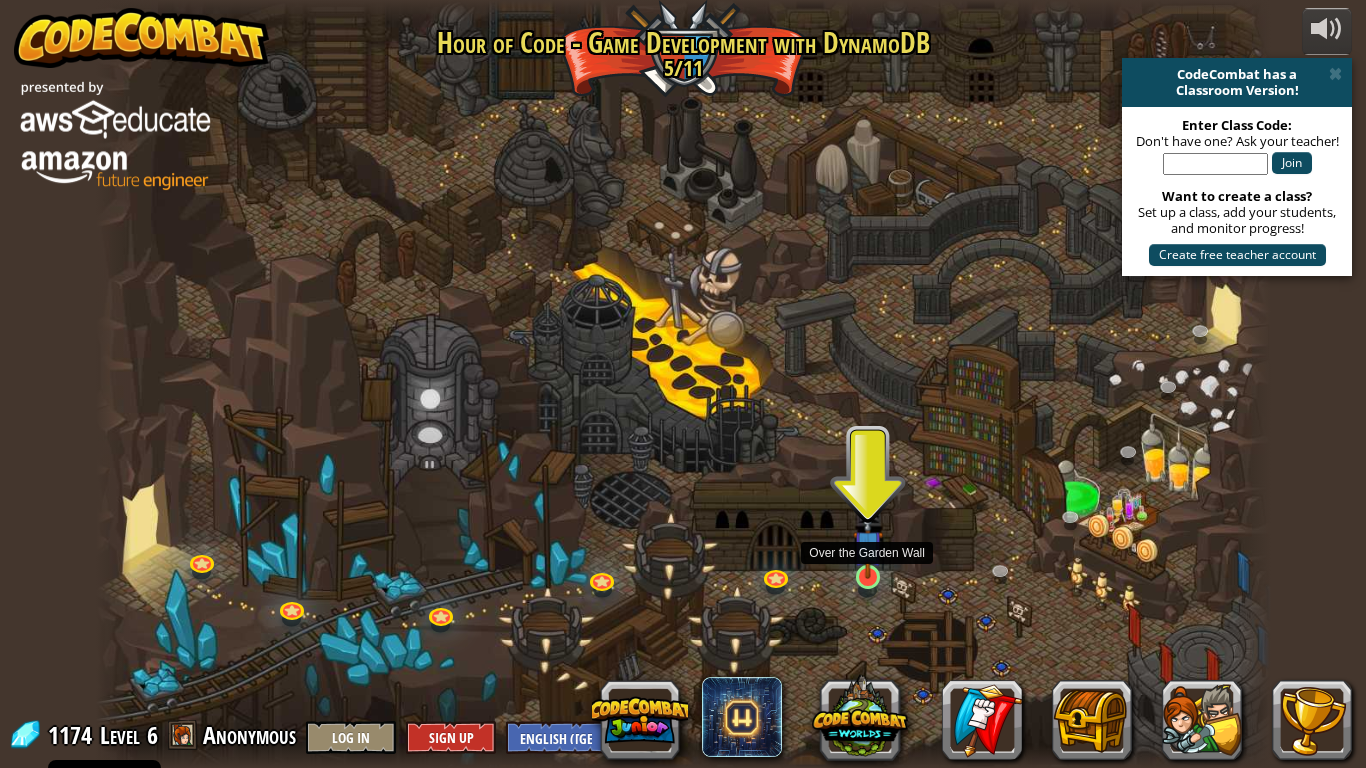 click at bounding box center (868, 545) 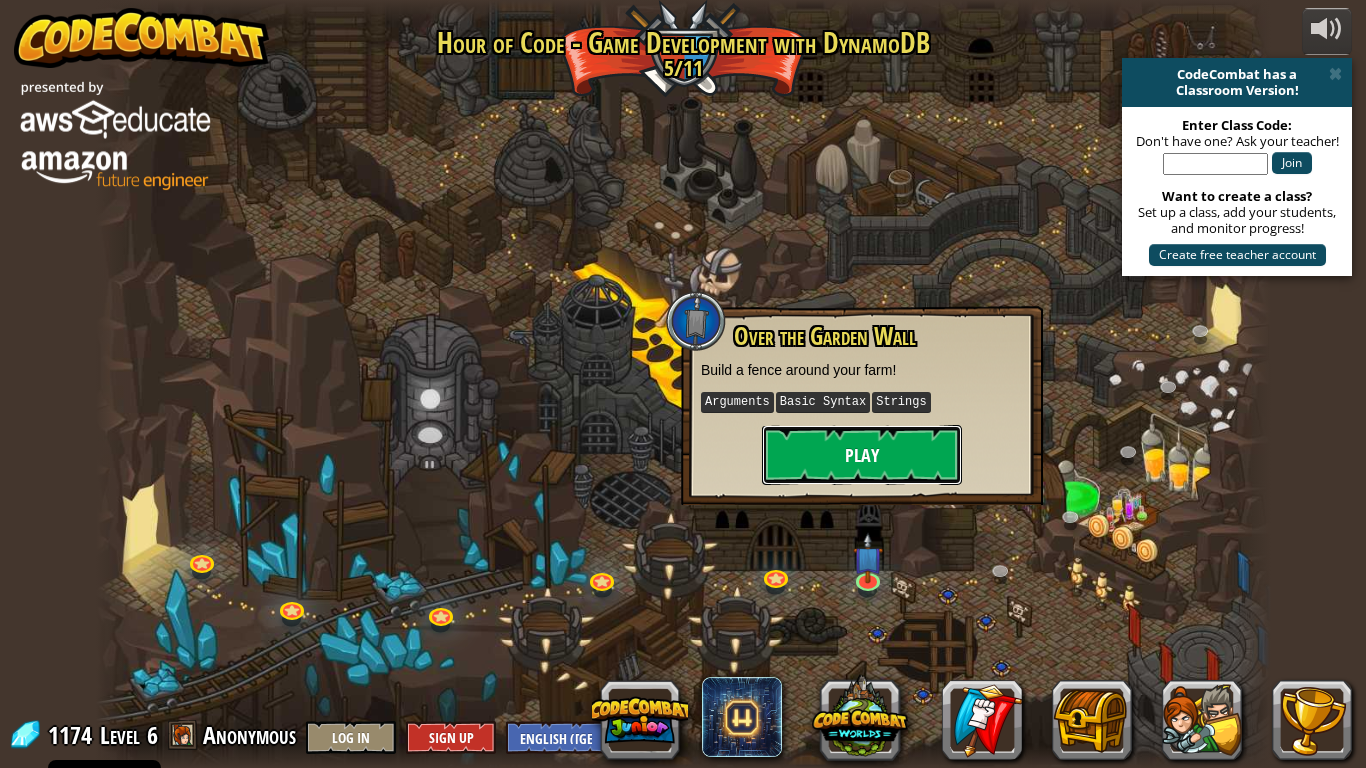 click on "Play" at bounding box center (862, 455) 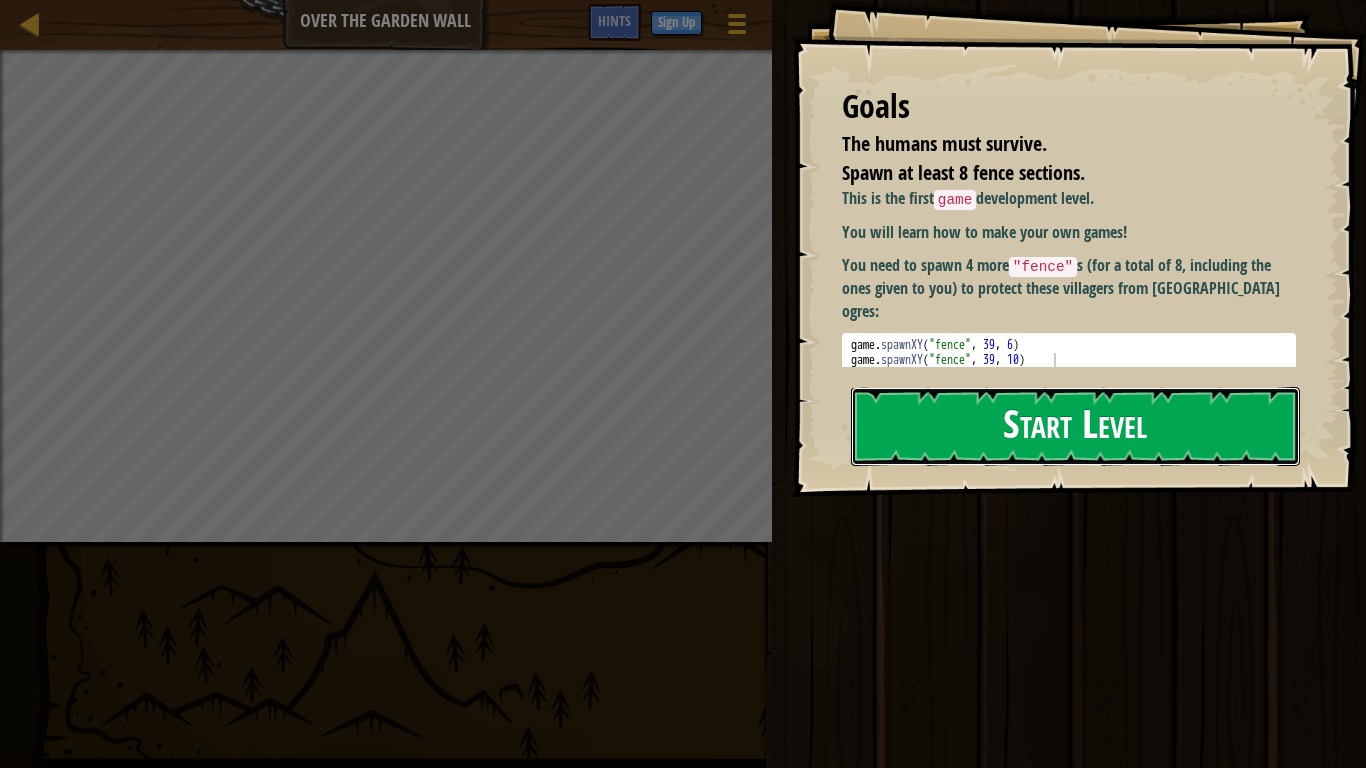 click on "Start Level" at bounding box center [1075, 426] 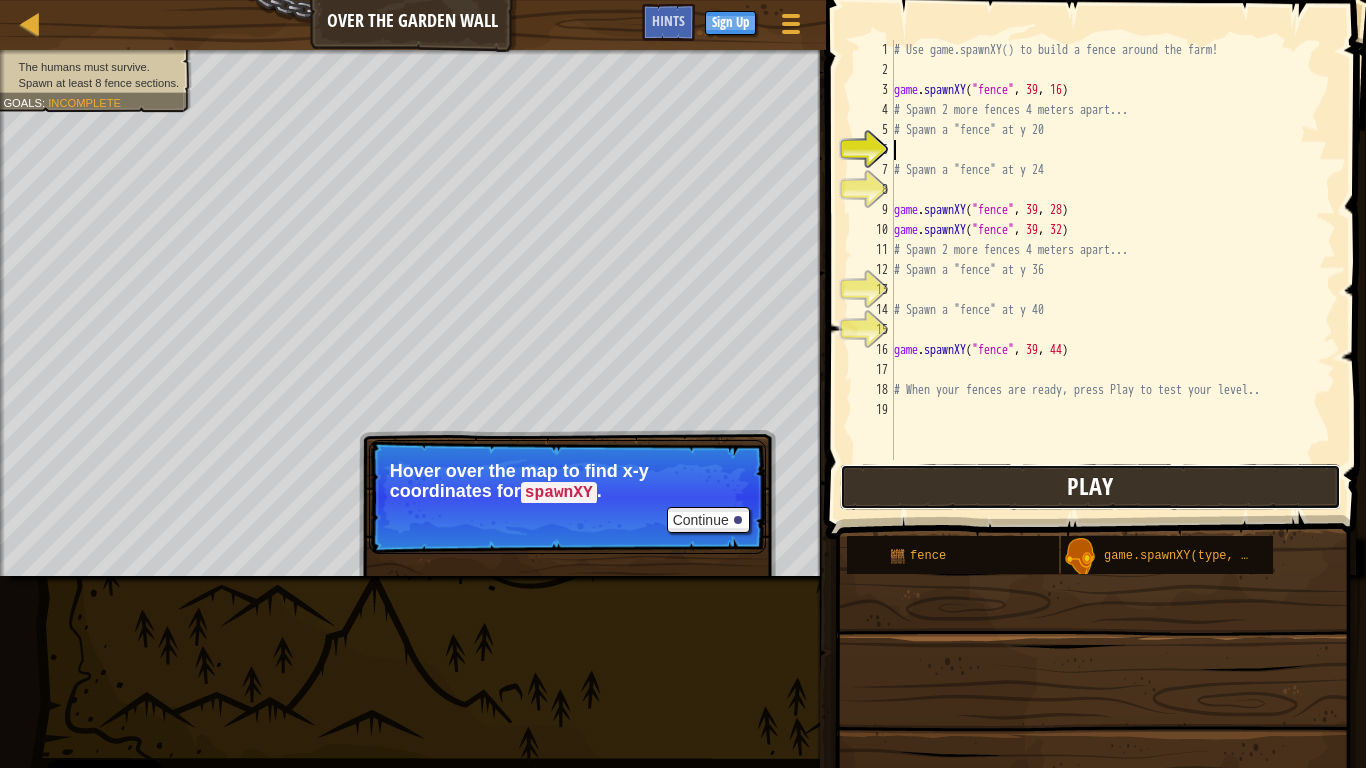 click on "Play" at bounding box center (1090, 487) 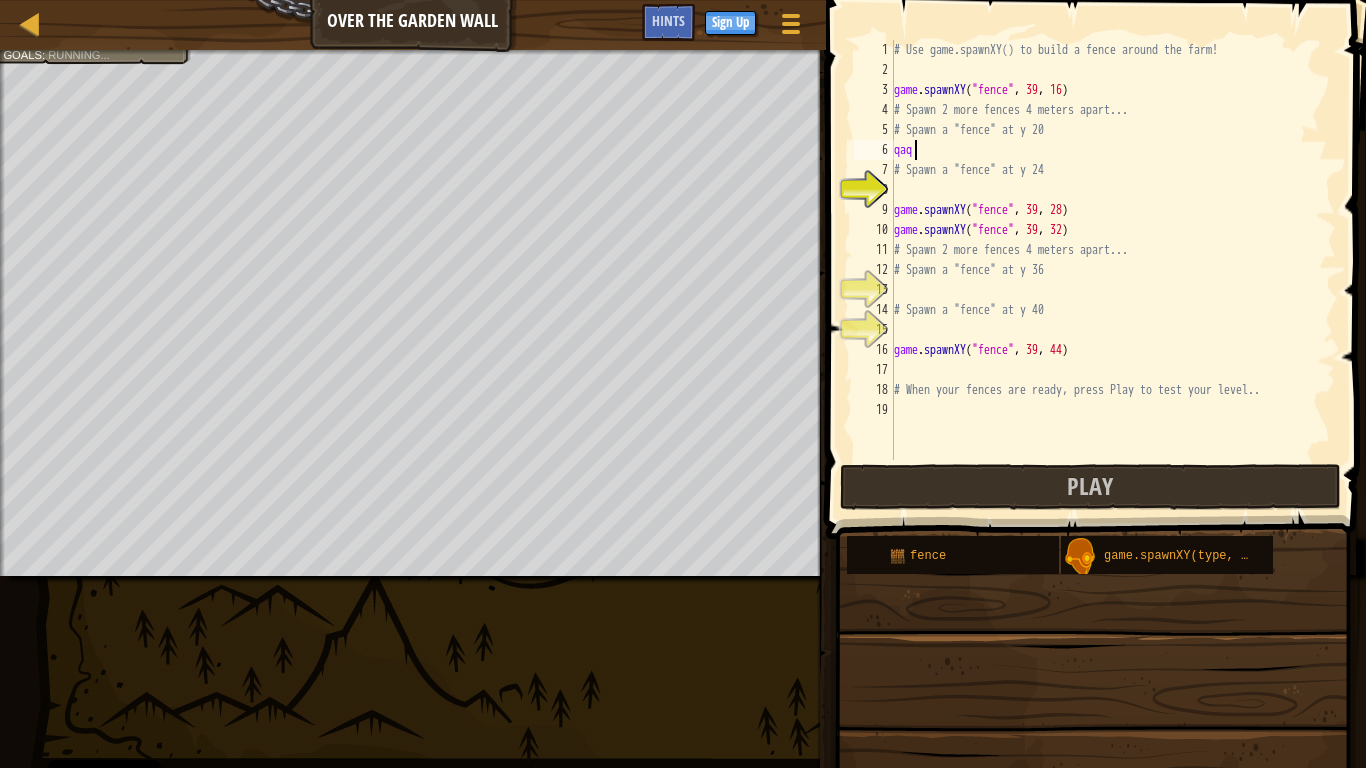 scroll, scrollTop: 9, scrollLeft: 2, axis: both 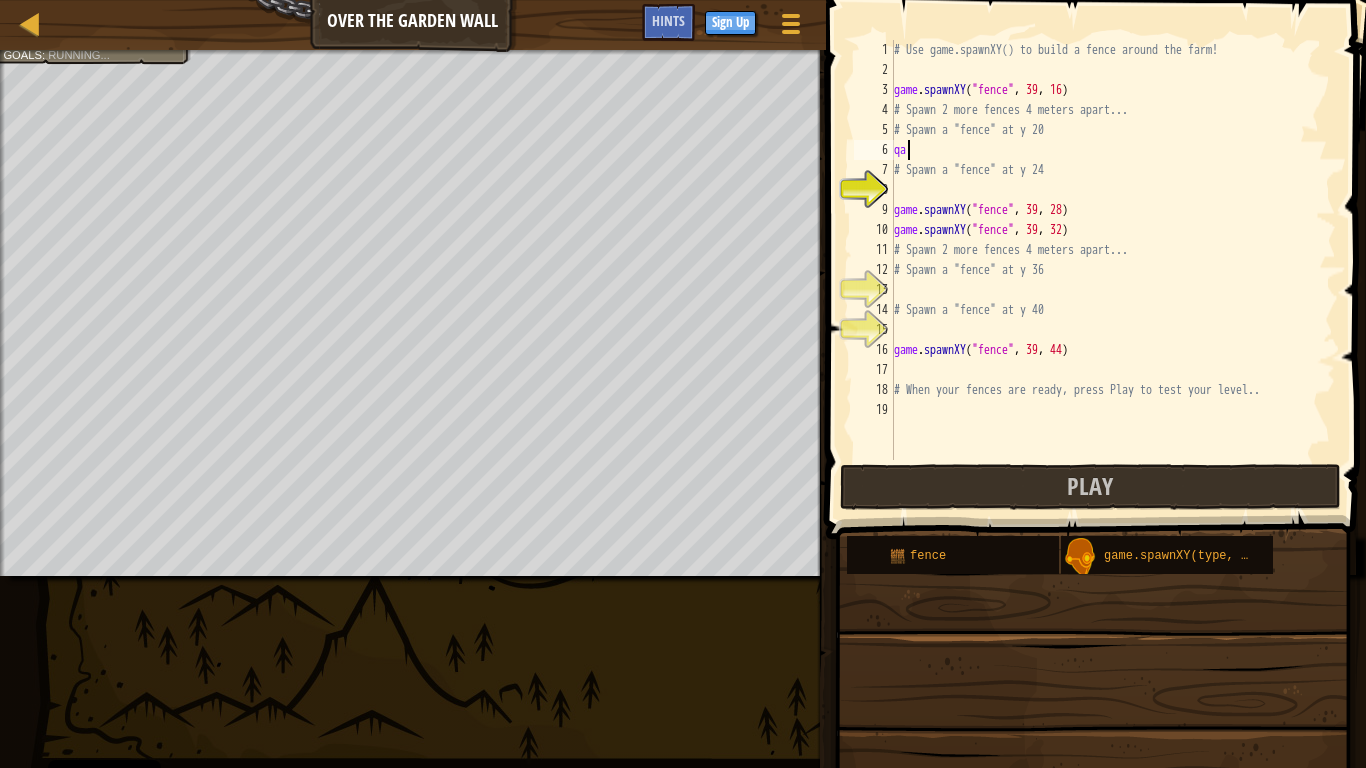 type on "q" 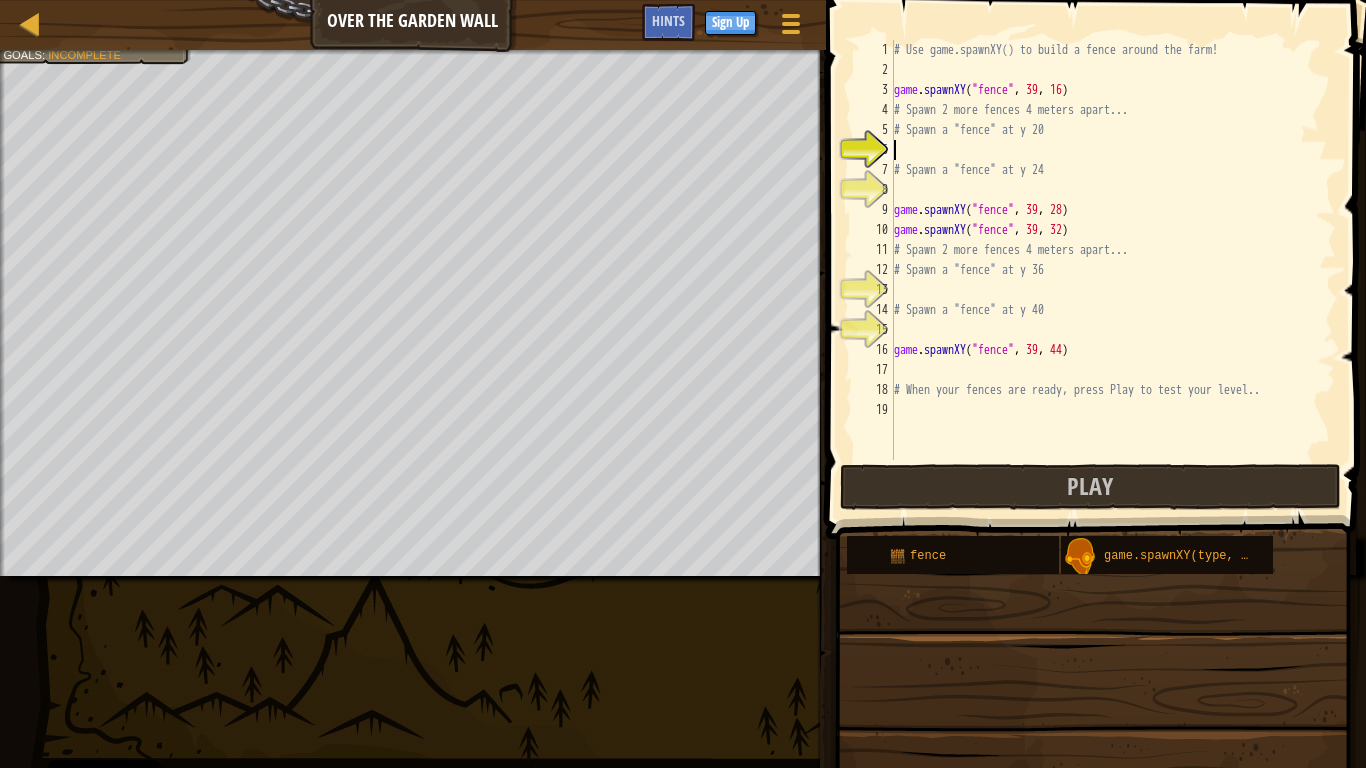 click on "# Use game.spawnXY() to build a fence around the farm! game . spawnXY ( "fence" ,   39 ,   16 ) # Spawn 2 more fences 4 meters apart... # Spawn a "fence" at y 20 # Spawn a "fence" at y 24 game . spawnXY ( "fence" ,   39 ,   28 ) game . spawnXY ( "fence" ,   39 ,   32 ) # Spawn 2 more fences 4 meters apart... # Spawn a "fence" at y 36 # Spawn a "fence" at y 40 game . spawnXY ( "fence" ,   39 ,   44 ) # When your fences are ready, press Play to test your level.." at bounding box center [1113, 270] 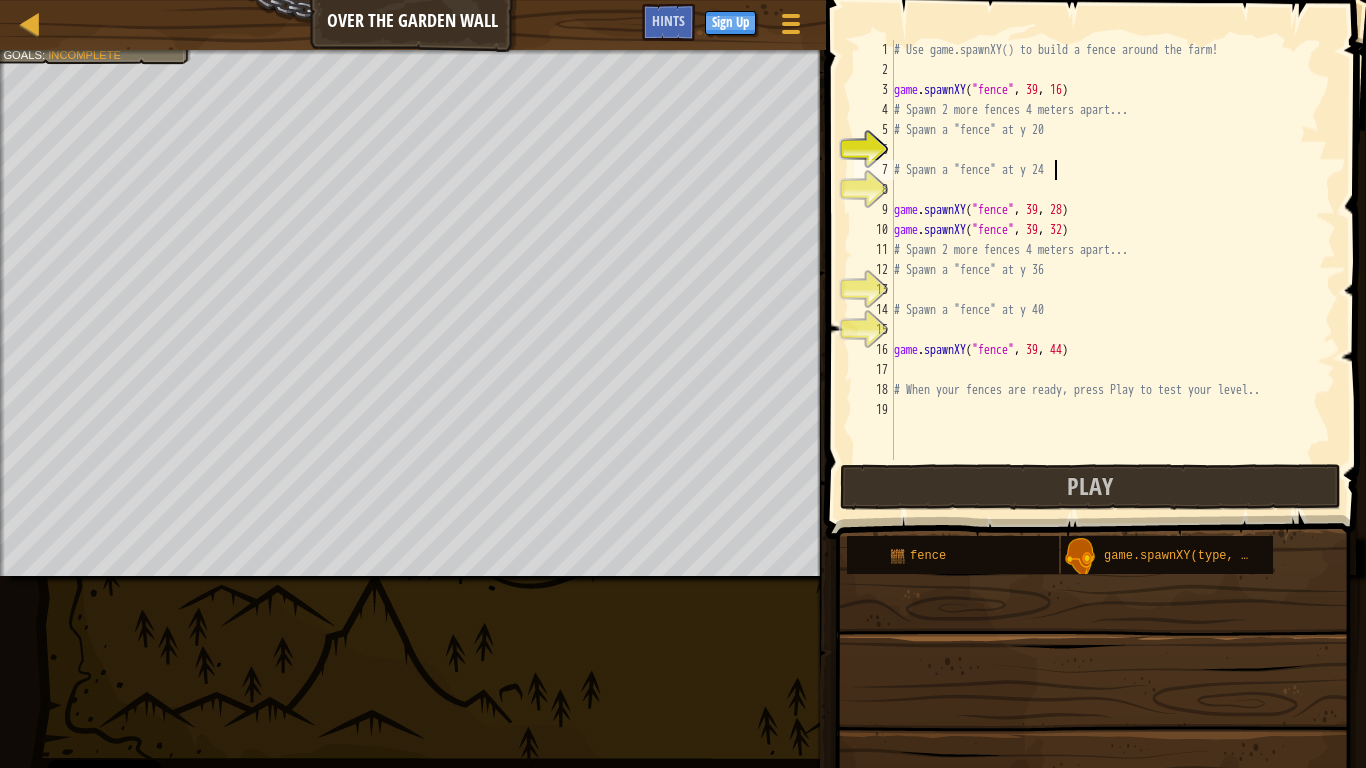 click on "# Use game.spawnXY() to build a fence around the farm! game . spawnXY ( "fence" ,   39 ,   16 ) # Spawn 2 more fences 4 meters apart... # Spawn a "fence" at y 20 # Spawn a "fence" at y 24 game . spawnXY ( "fence" ,   39 ,   28 ) game . spawnXY ( "fence" ,   39 ,   32 ) # Spawn 2 more fences 4 meters apart... # Spawn a "fence" at y 36 # Spawn a "fence" at y 40 game . spawnXY ( "fence" ,   39 ,   44 ) # When your fences are ready, press Play to test your level.." at bounding box center [1113, 270] 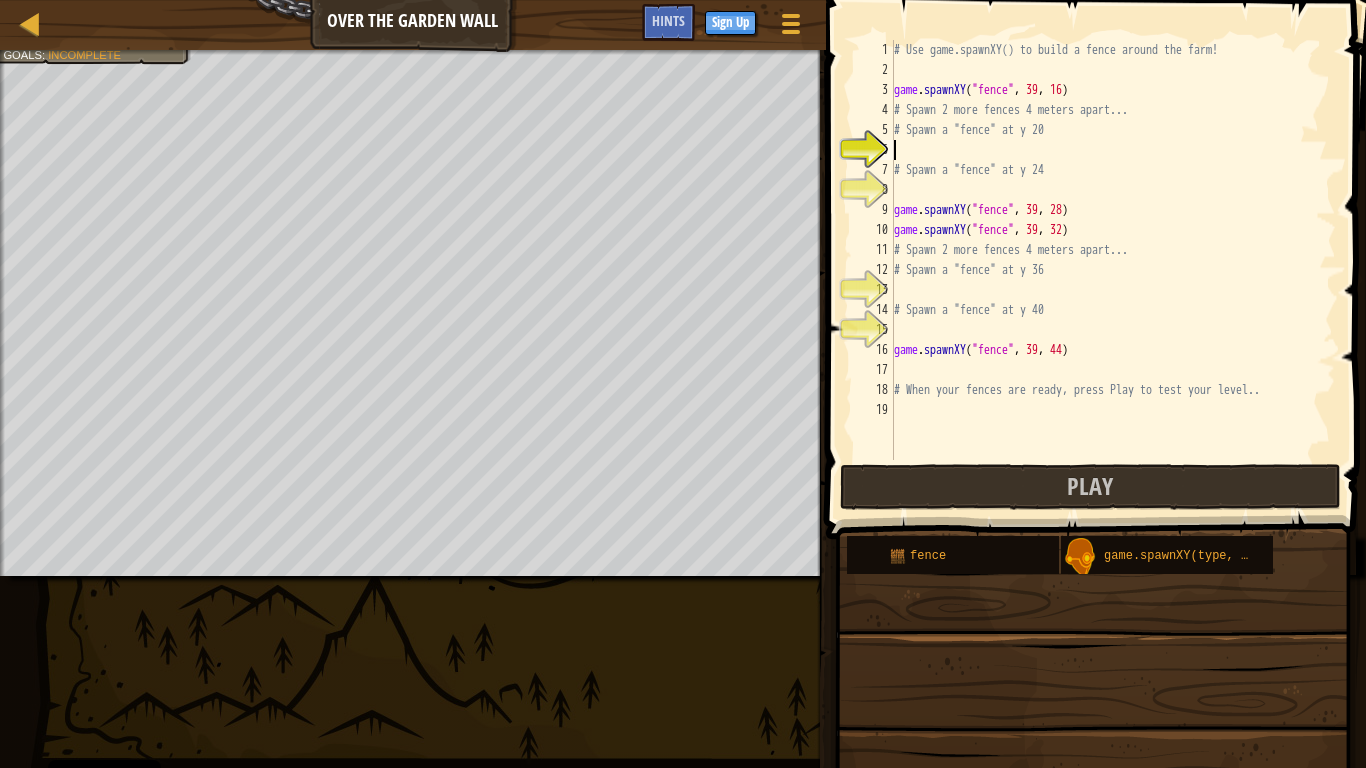 click on "# Use game.spawnXY() to build a fence around the farm! game . spawnXY ( "fence" ,   39 ,   16 ) # Spawn 2 more fences 4 meters apart... # Spawn a "fence" at y 20 # Spawn a "fence" at y 24 game . spawnXY ( "fence" ,   39 ,   28 ) game . spawnXY ( "fence" ,   39 ,   32 ) # Spawn 2 more fences 4 meters apart... # Spawn a "fence" at y 36 # Spawn a "fence" at y 40 game . spawnXY ( "fence" ,   39 ,   44 ) # When your fences are ready, press Play to test your level.." at bounding box center [1113, 270] 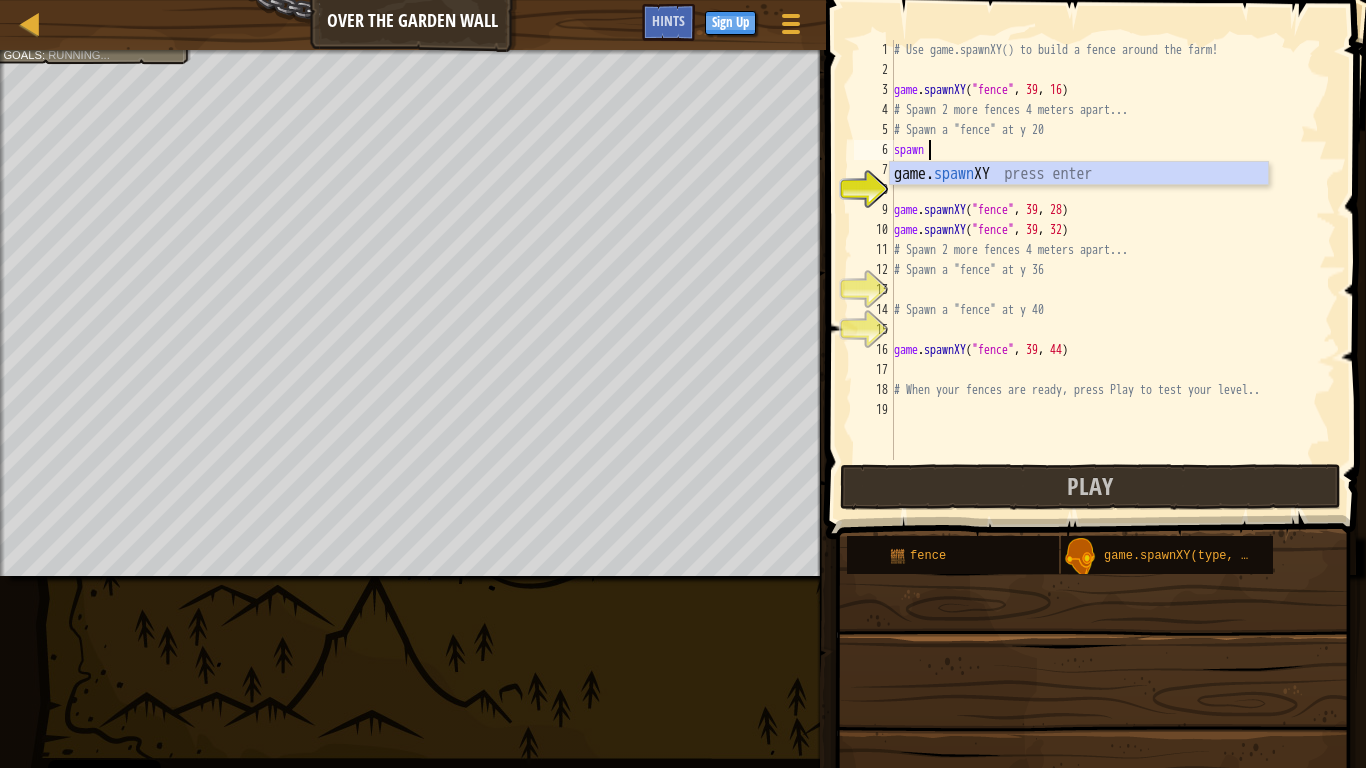 scroll, scrollTop: 9, scrollLeft: 4, axis: both 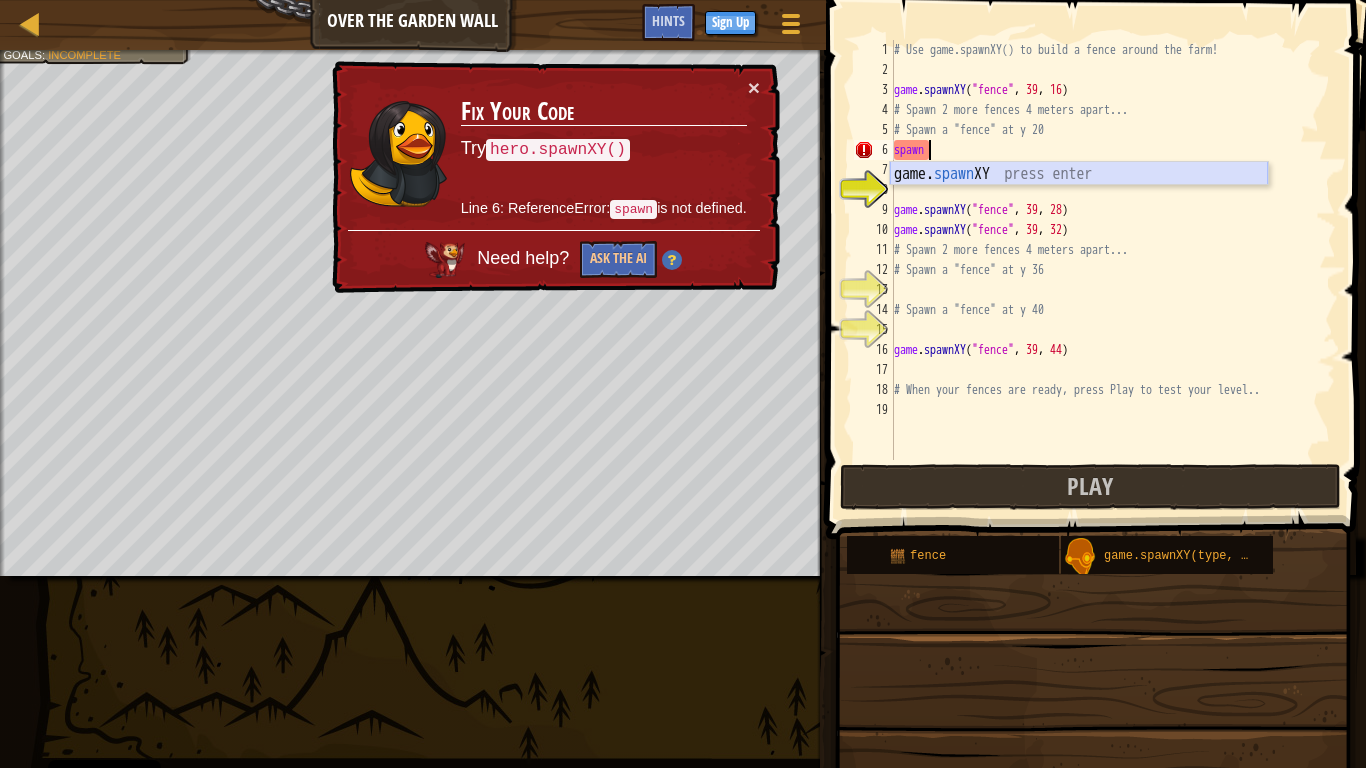 click on "game. spawn XY press enter" at bounding box center [1079, 198] 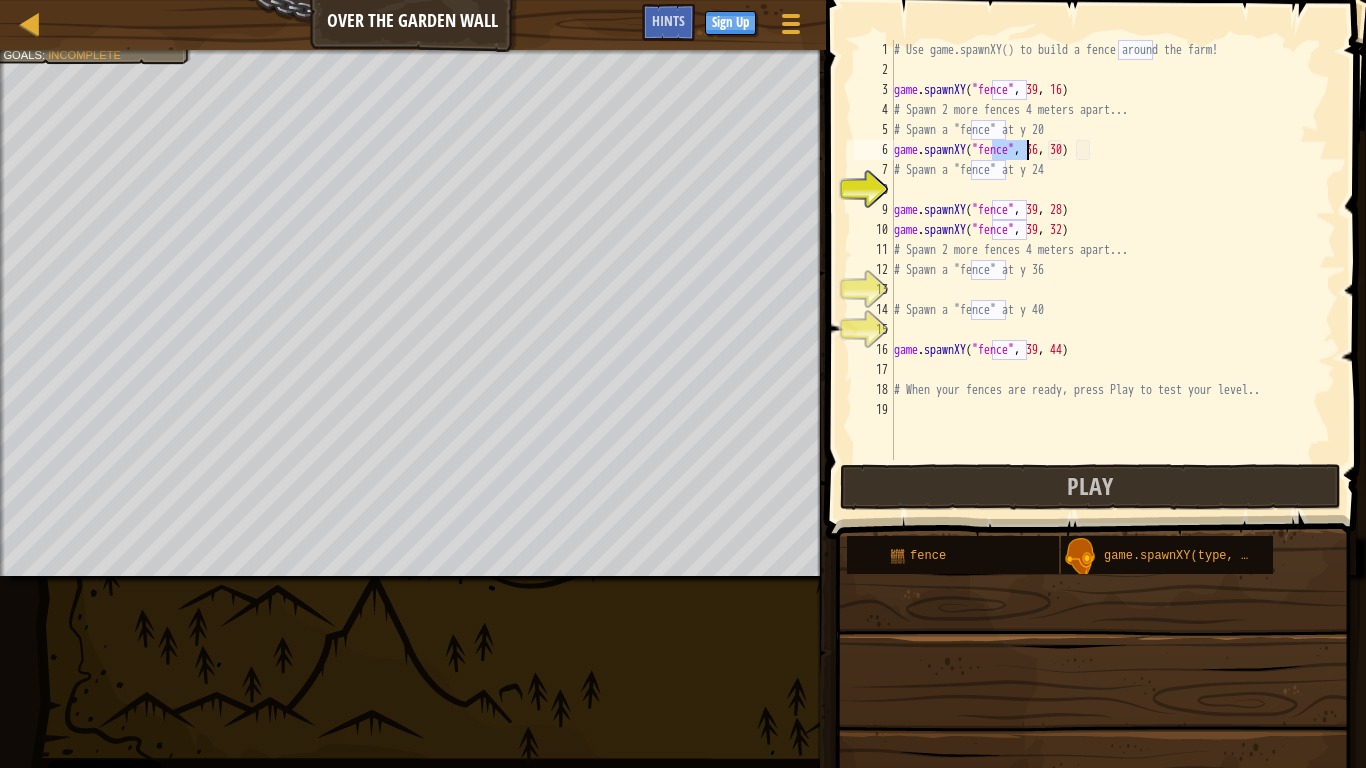 click on "# Use game.spawnXY() to build a fence around the farm! game . spawnXY ( "fence" ,   39 ,   16 ) # Spawn 2 more fences 4 meters apart... # Spawn a "fence" at y 20 game . spawnXY ( "fence" ,   36 ,   30 ) # Spawn a "fence" at y 24 game . spawnXY ( "fence" ,   39 ,   28 ) game . spawnXY ( "fence" ,   39 ,   32 ) # Spawn 2 more fences 4 meters apart... # Spawn a "fence" at y 36 # Spawn a "fence" at y 40 game . spawnXY ( "fence" ,   39 ,   44 ) # When your fences are ready, press Play to test your level.." at bounding box center (1113, 270) 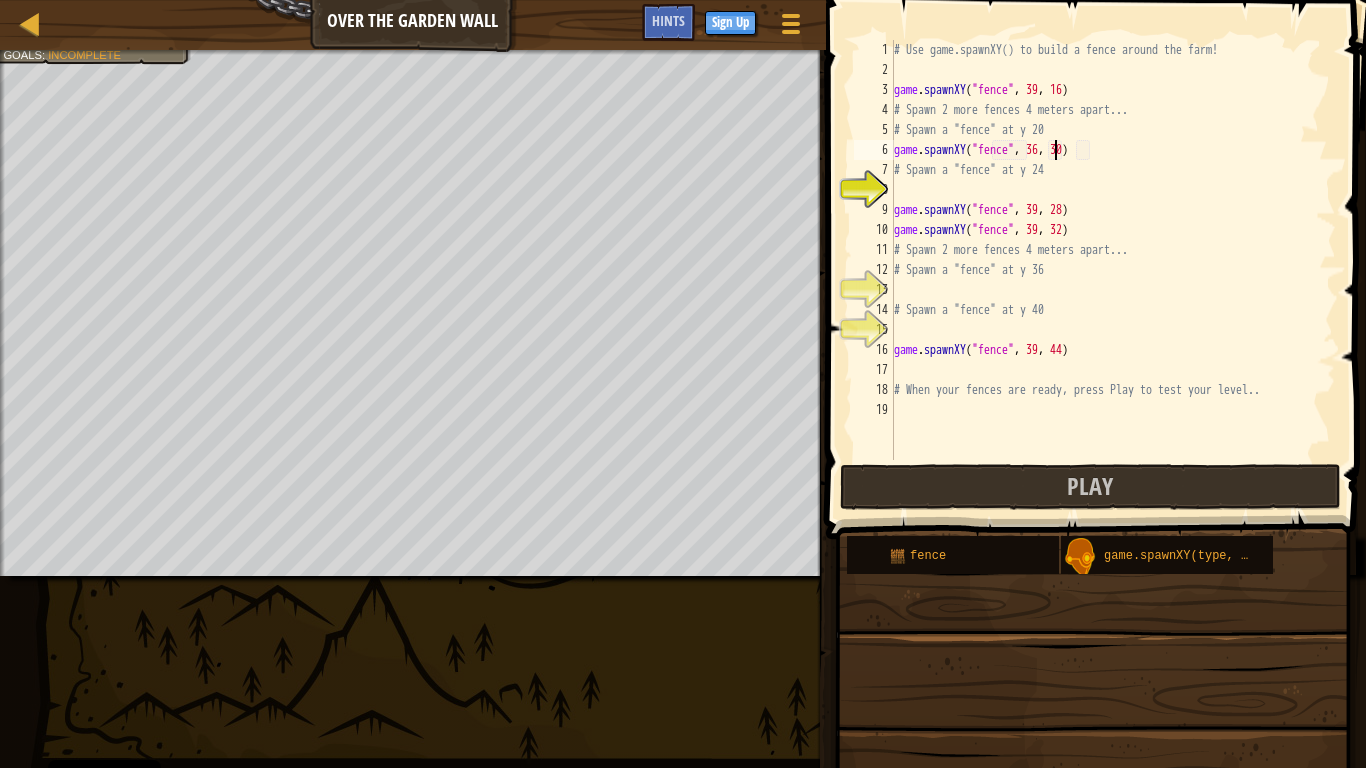 click on "# Use game.spawnXY() to build a fence around the farm! game . spawnXY ( "fence" ,   39 ,   16 ) # Spawn 2 more fences 4 meters apart... # Spawn a "fence" at y 20 game . spawnXY ( "fence" ,   36 ,   30 ) # Spawn a "fence" at y 24 game . spawnXY ( "fence" ,   39 ,   28 ) game . spawnXY ( "fence" ,   39 ,   32 ) # Spawn 2 more fences 4 meters apart... # Spawn a "fence" at y 36 # Spawn a "fence" at y 40 game . spawnXY ( "fence" ,   39 ,   44 ) # When your fences are ready, press Play to test your level.." at bounding box center [1113, 270] 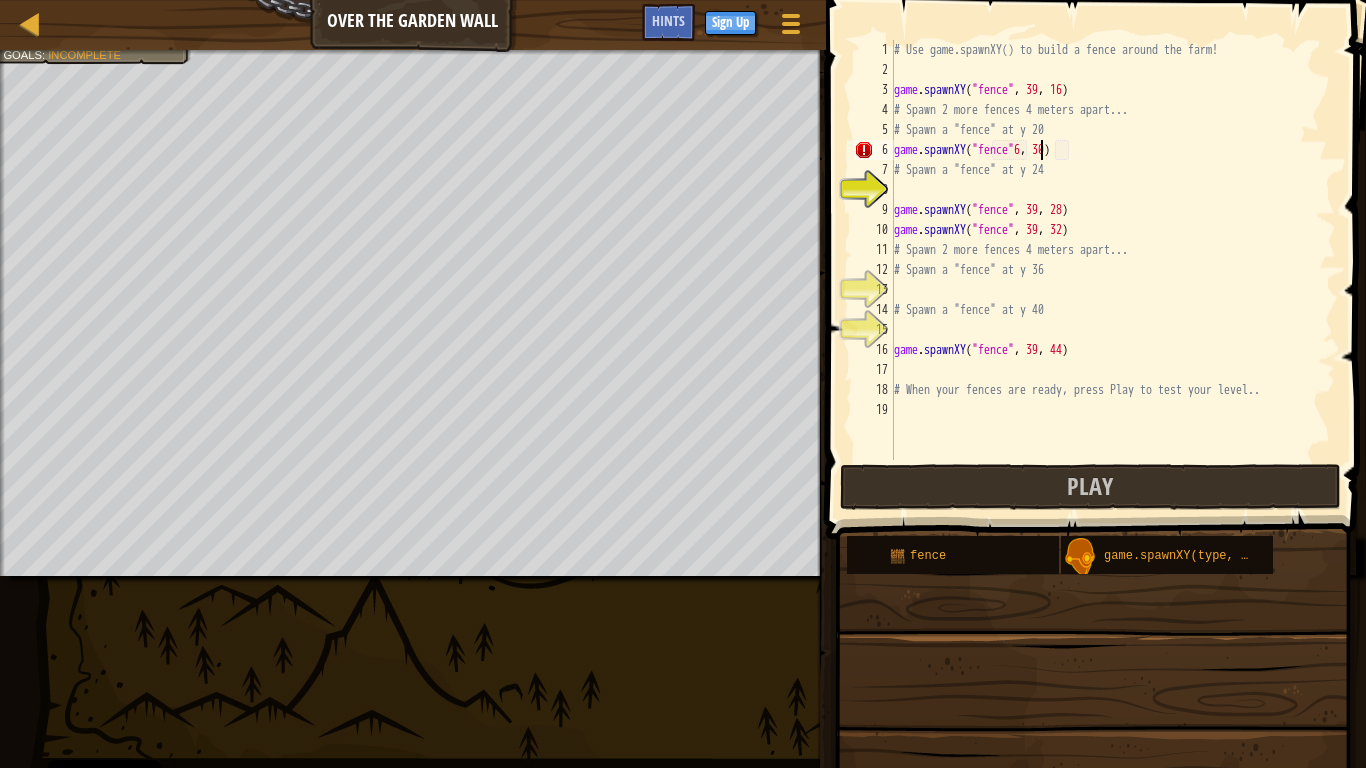 scroll, scrollTop: 9, scrollLeft: 22, axis: both 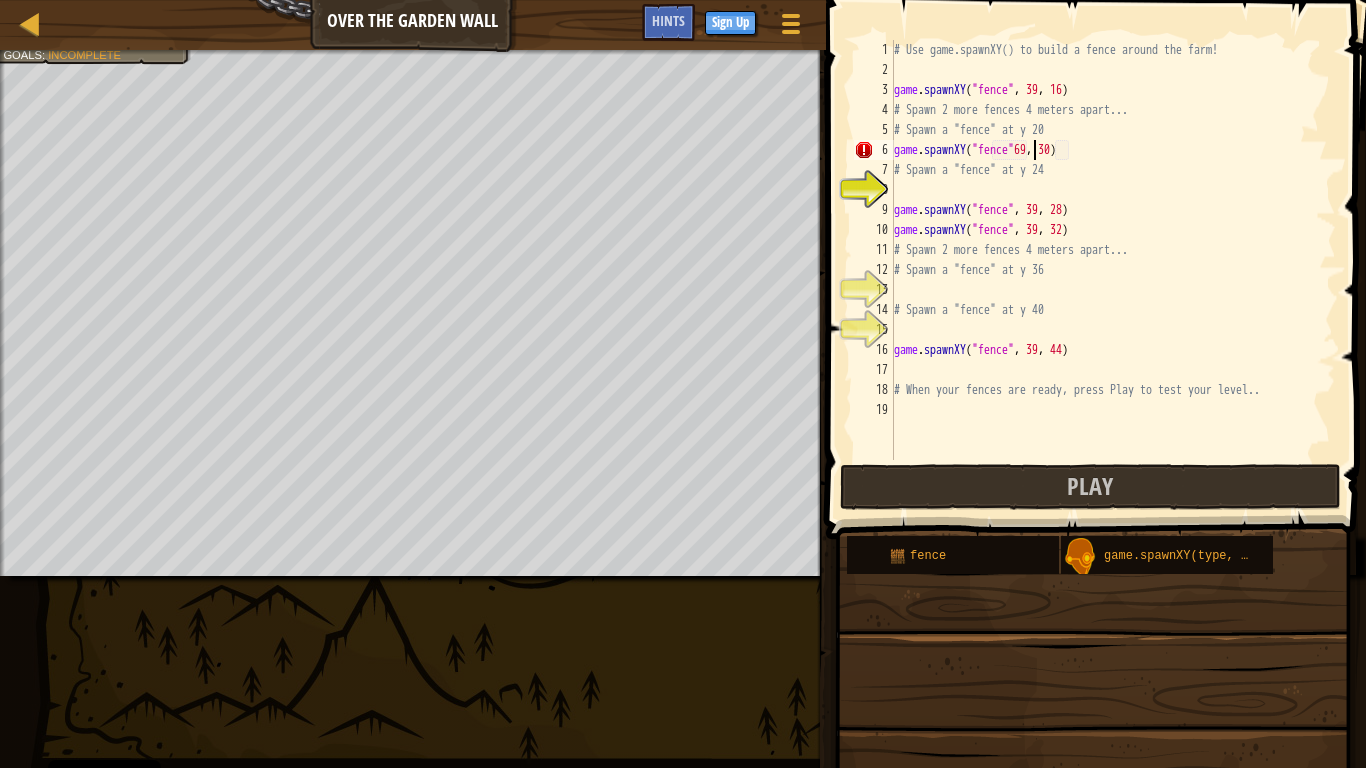 click on "# Use game.spawnXY() to build a fence around the farm! game . spawnXY ( "fence" ,   39 ,   16 ) # Spawn 2 more fences 4 meters apart... # Spawn a "fence" at y 20 game . spawnXY ( "fence" 69 ,   30 ) # Spawn a "fence" at y 24 game . spawnXY ( "fence" ,   39 ,   28 ) game . spawnXY ( "fence" ,   39 ,   32 ) # Spawn 2 more fences 4 meters apart... # Spawn a "fence" at y 36 # Spawn a "fence" at y 40 game . spawnXY ( "fence" ,   39 ,   44 ) # When your fences are ready, press Play to test your level.." at bounding box center [1113, 270] 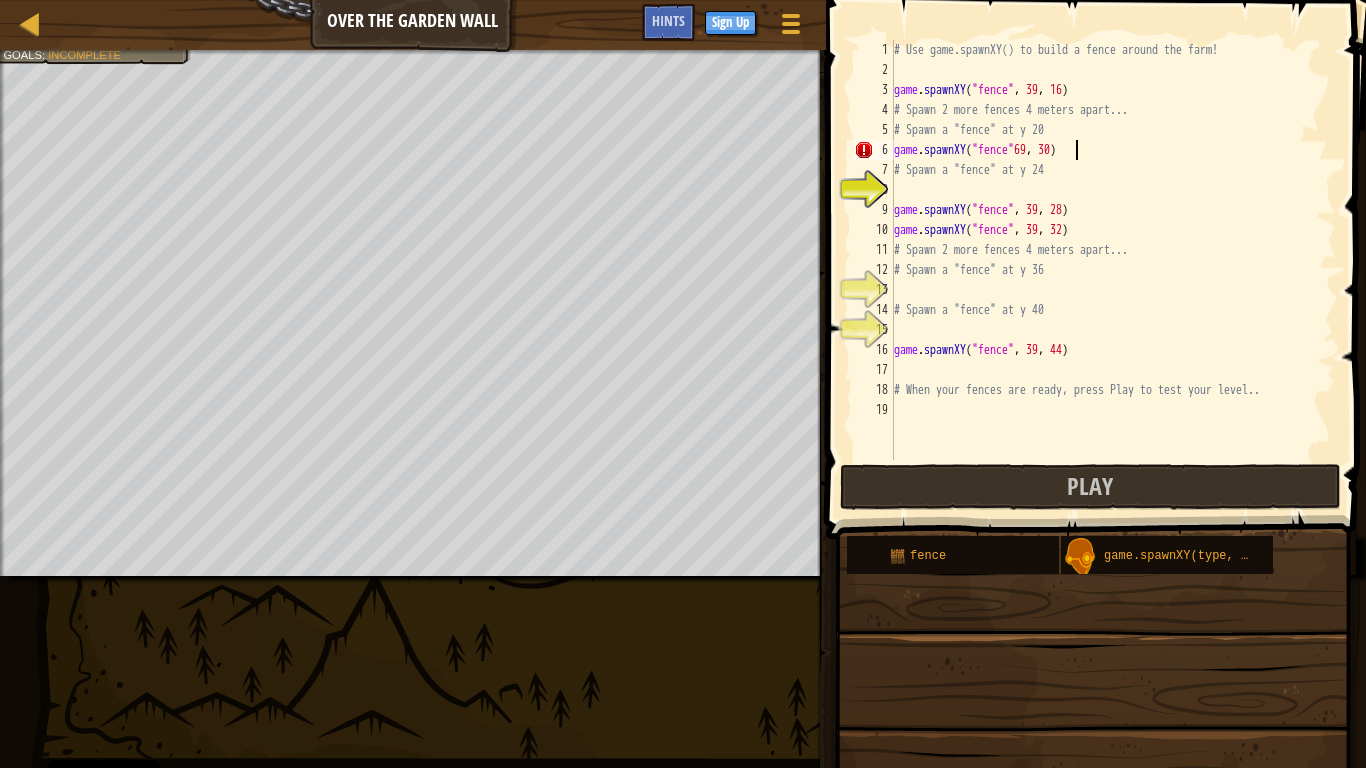 click on "# Use game.spawnXY() to build a fence around the farm! game . spawnXY ( "fence" ,   39 ,   16 ) # Spawn 2 more fences 4 meters apart... # Spawn a "fence" at y 20 game . spawnXY ( "fence" 69 ,   30 ) # Spawn a "fence" at y 24 game . spawnXY ( "fence" ,   39 ,   28 ) game . spawnXY ( "fence" ,   39 ,   32 ) # Spawn 2 more fences 4 meters apart... # Spawn a "fence" at y 36 # Spawn a "fence" at y 40 game . spawnXY ( "fence" ,   39 ,   44 ) # When your fences are ready, press Play to test your level.." at bounding box center (1113, 270) 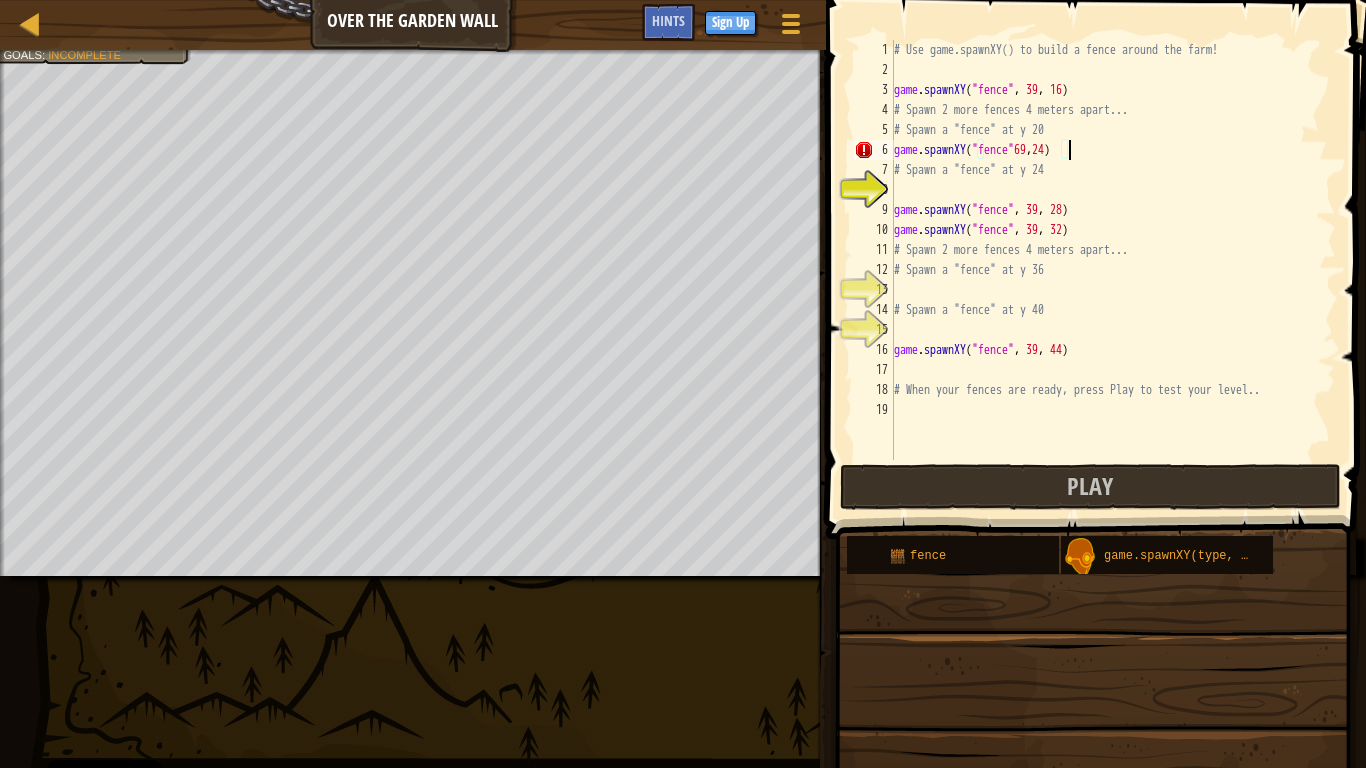 type on "game.spawnXY("fence"69,240)" 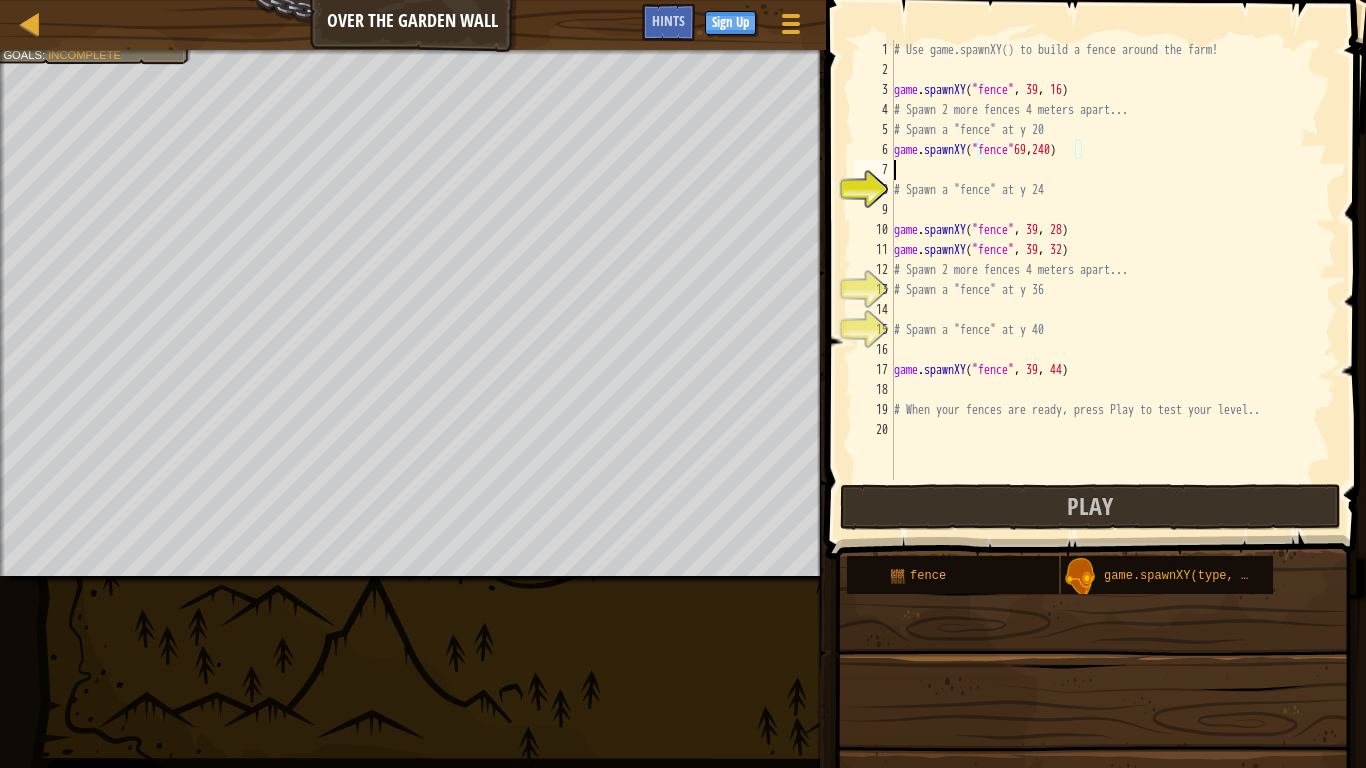 scroll, scrollTop: 9, scrollLeft: 0, axis: vertical 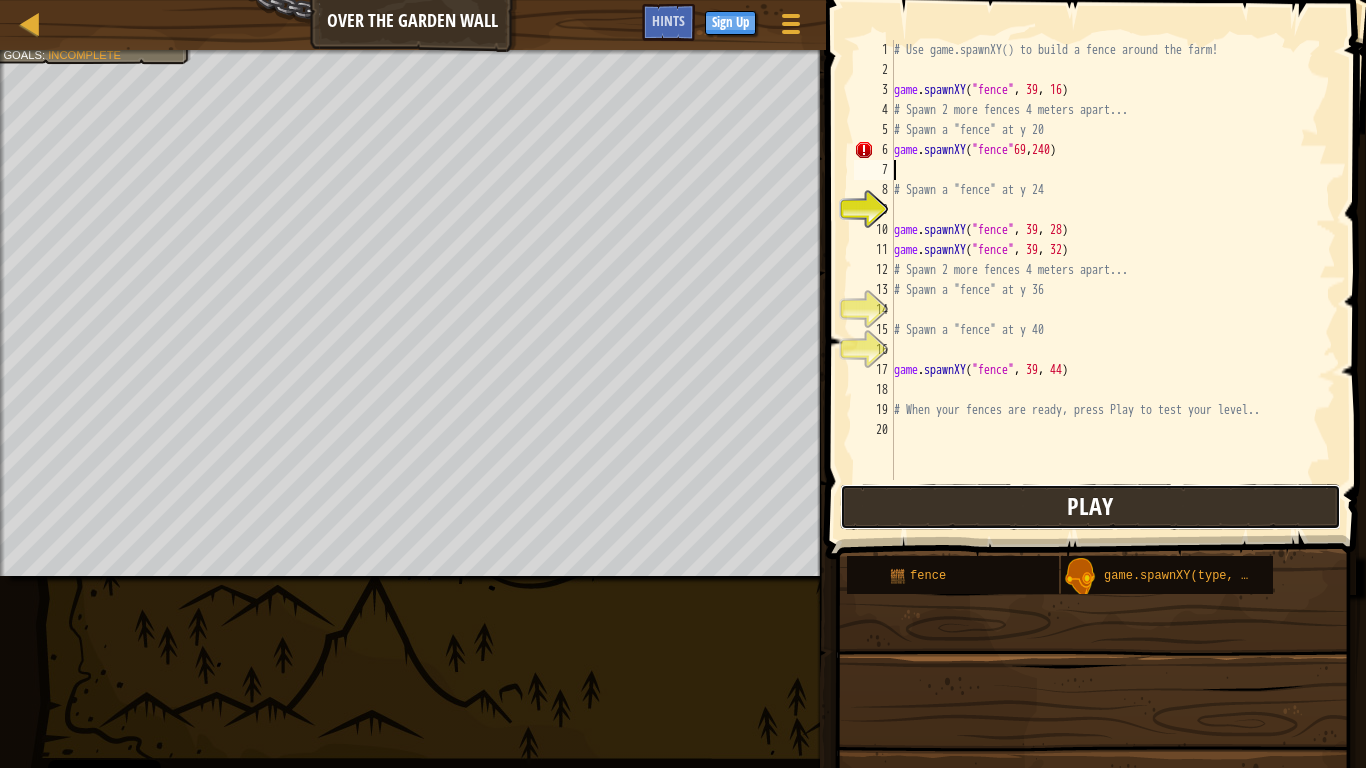 click on "Play" at bounding box center (1090, 507) 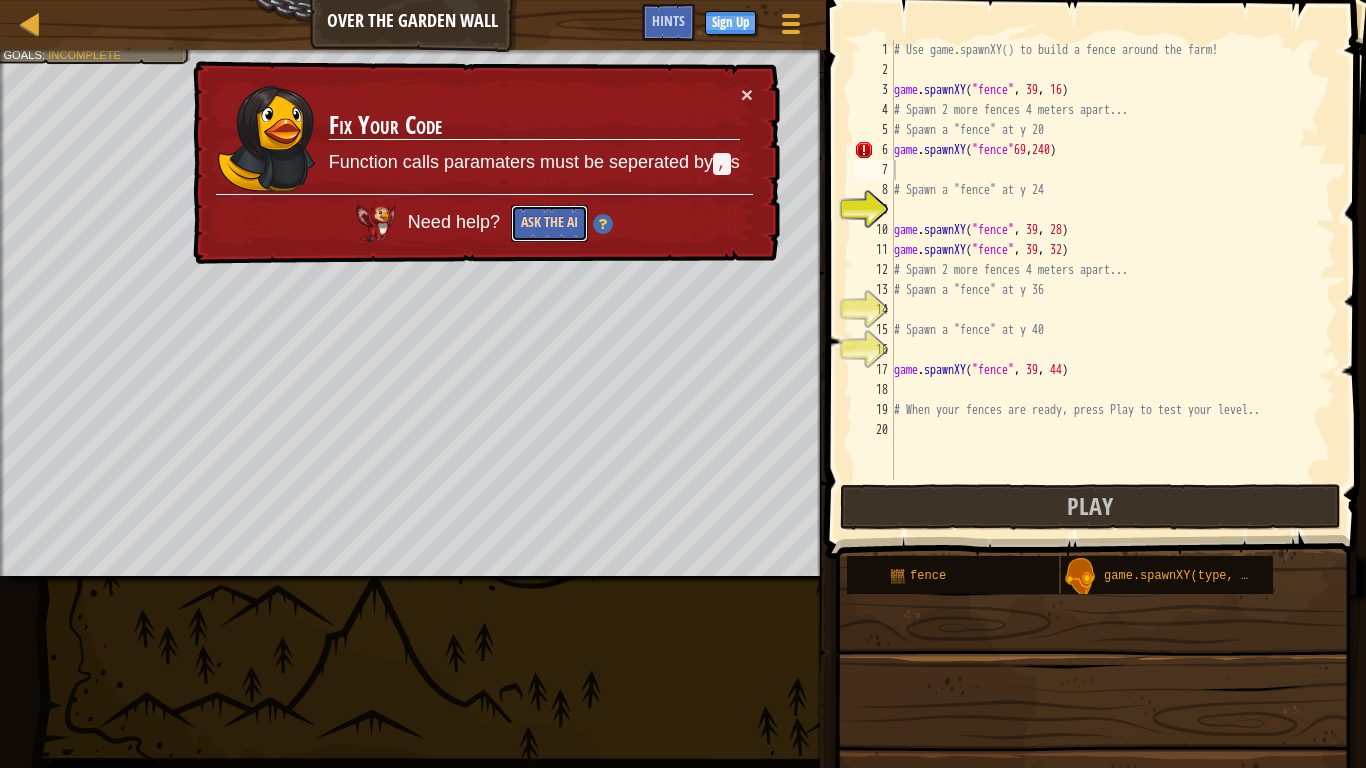 click on "Ask the AI" at bounding box center (549, 223) 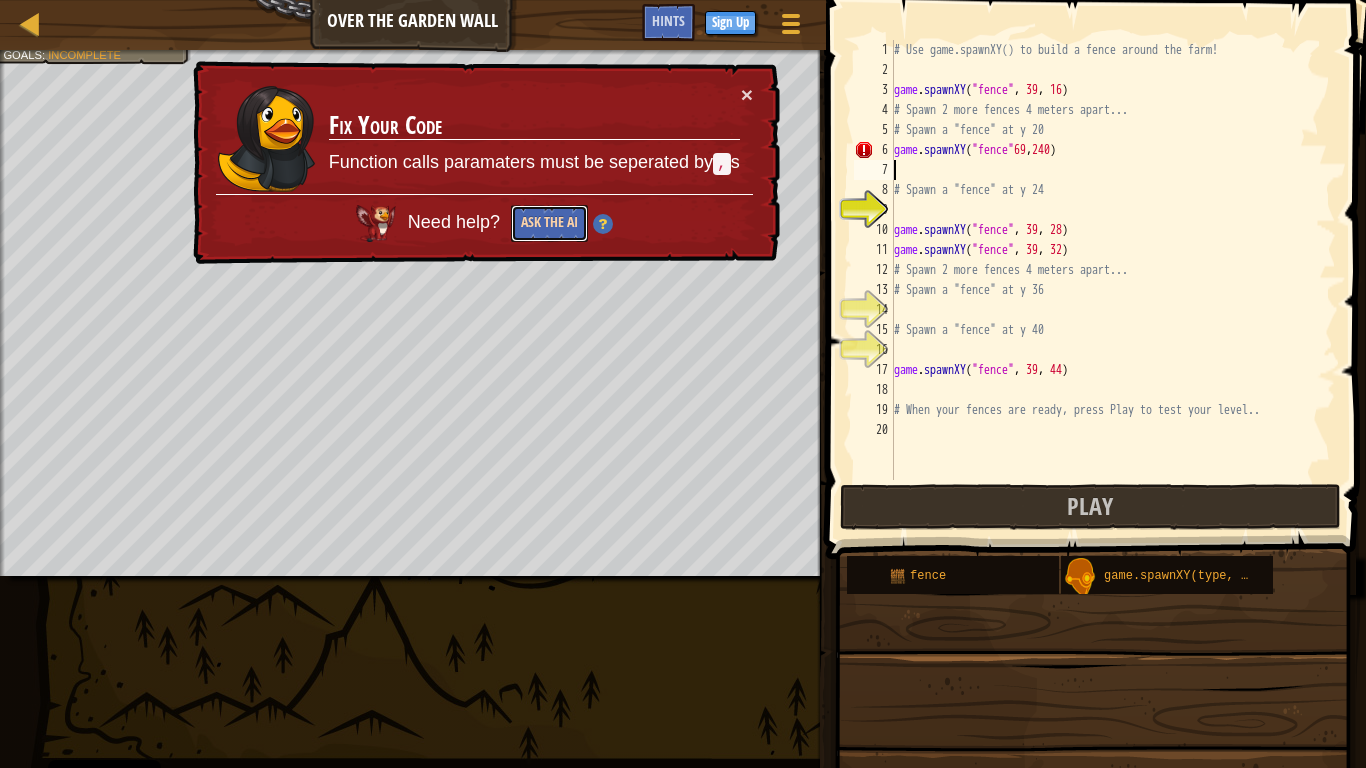 click on "Ask the AI" at bounding box center (549, 223) 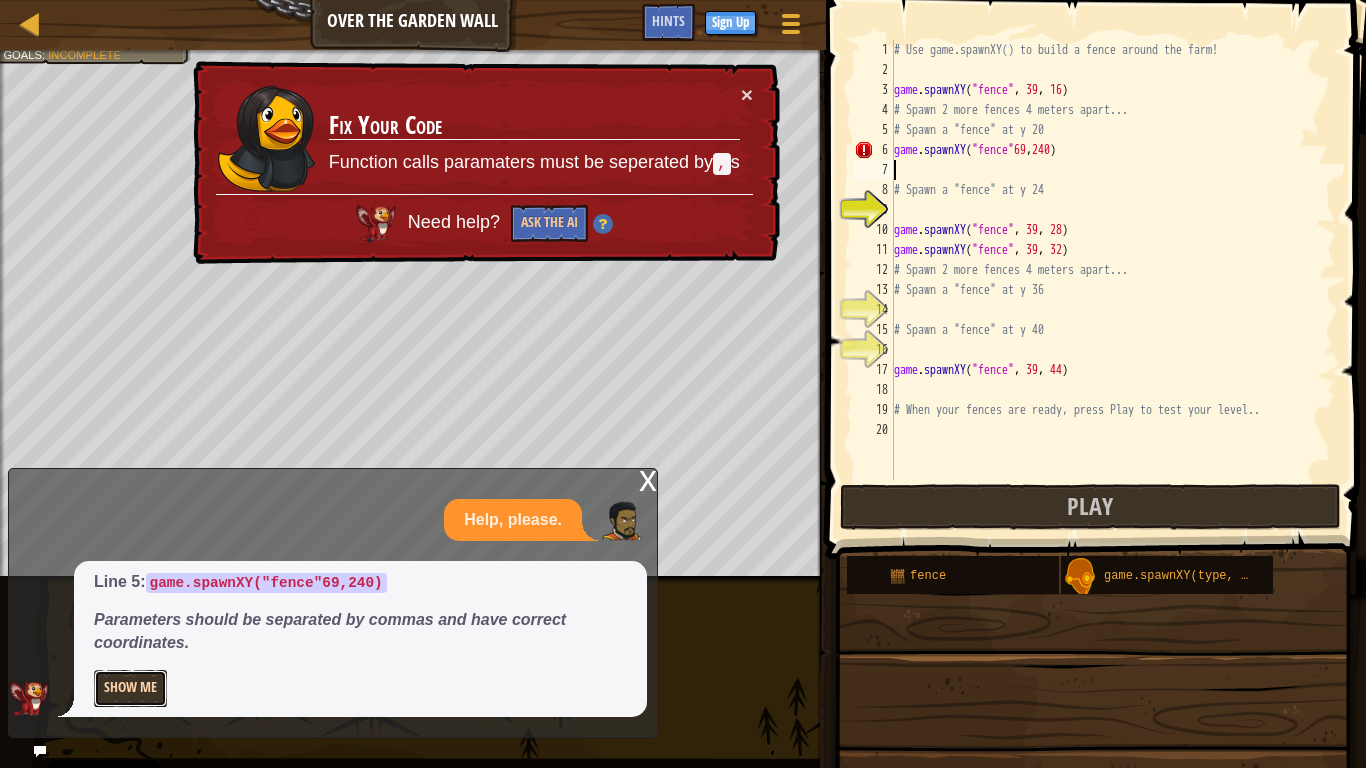 click on "Show Me" at bounding box center (130, 688) 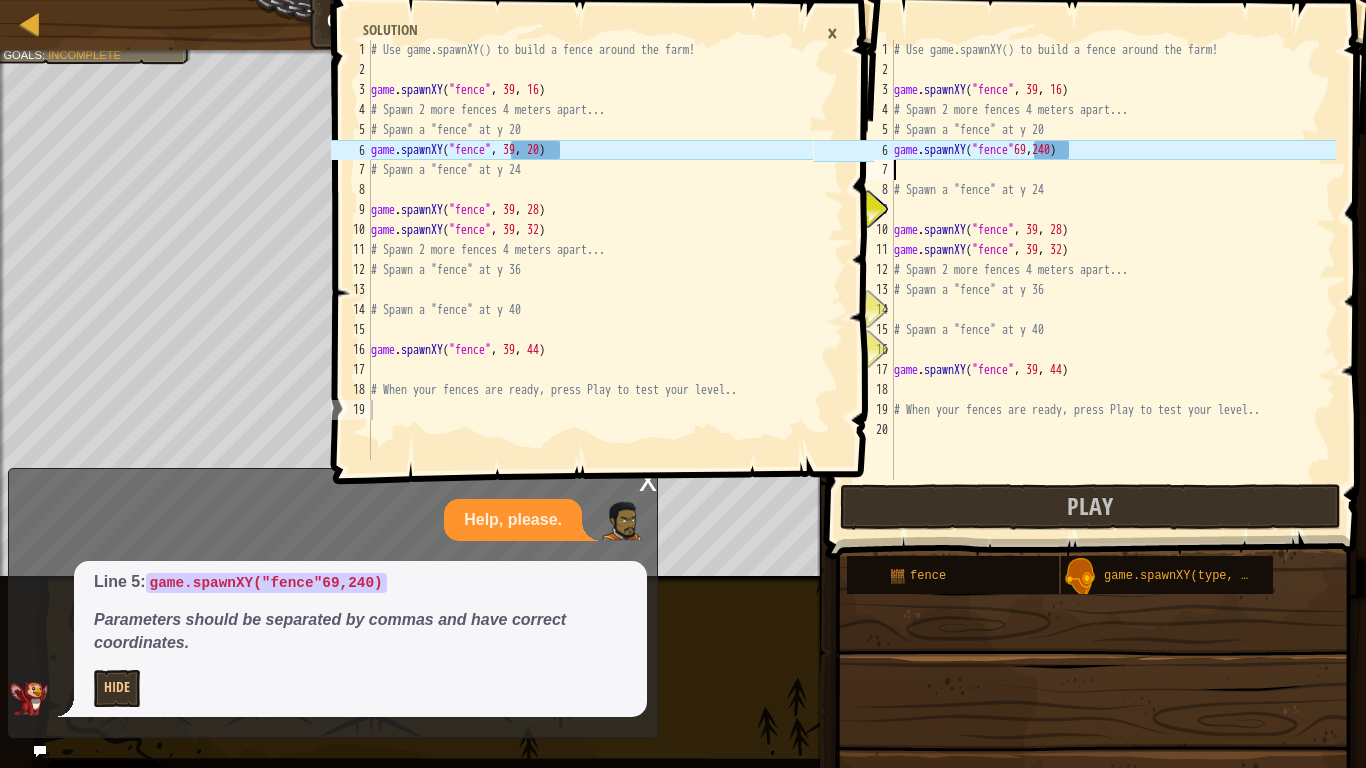 click on "# Use game.spawnXY() to build a fence around the farm! game . spawnXY ( "fence" ,   39 ,   16 ) # Spawn 2 more fences 4 meters apart... # Spawn a "fence" at y 20 game . spawnXY ( "fence" 69 , 240 ) # Spawn a "fence" at y 24 game . spawnXY ( "fence" ,   39 ,   28 ) game . spawnXY ( "fence" ,   39 ,   32 ) # Spawn 2 more fences 4 meters apart... # Spawn a "fence" at y 36 # Spawn a "fence" at y 40 game . spawnXY ( "fence" ,   39 ,   44 ) # When your fences are ready, press Play to test your level.." at bounding box center (1113, 280) 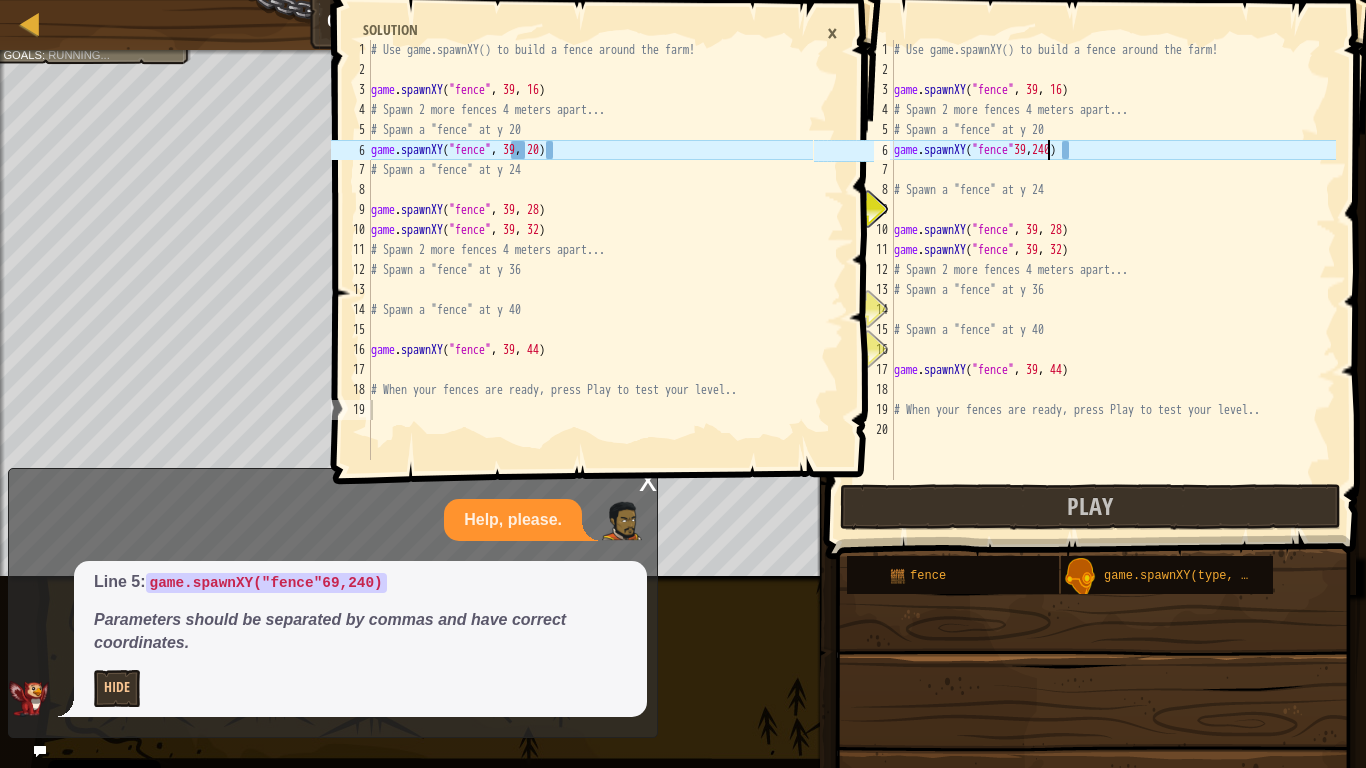 scroll, scrollTop: 9, scrollLeft: 22, axis: both 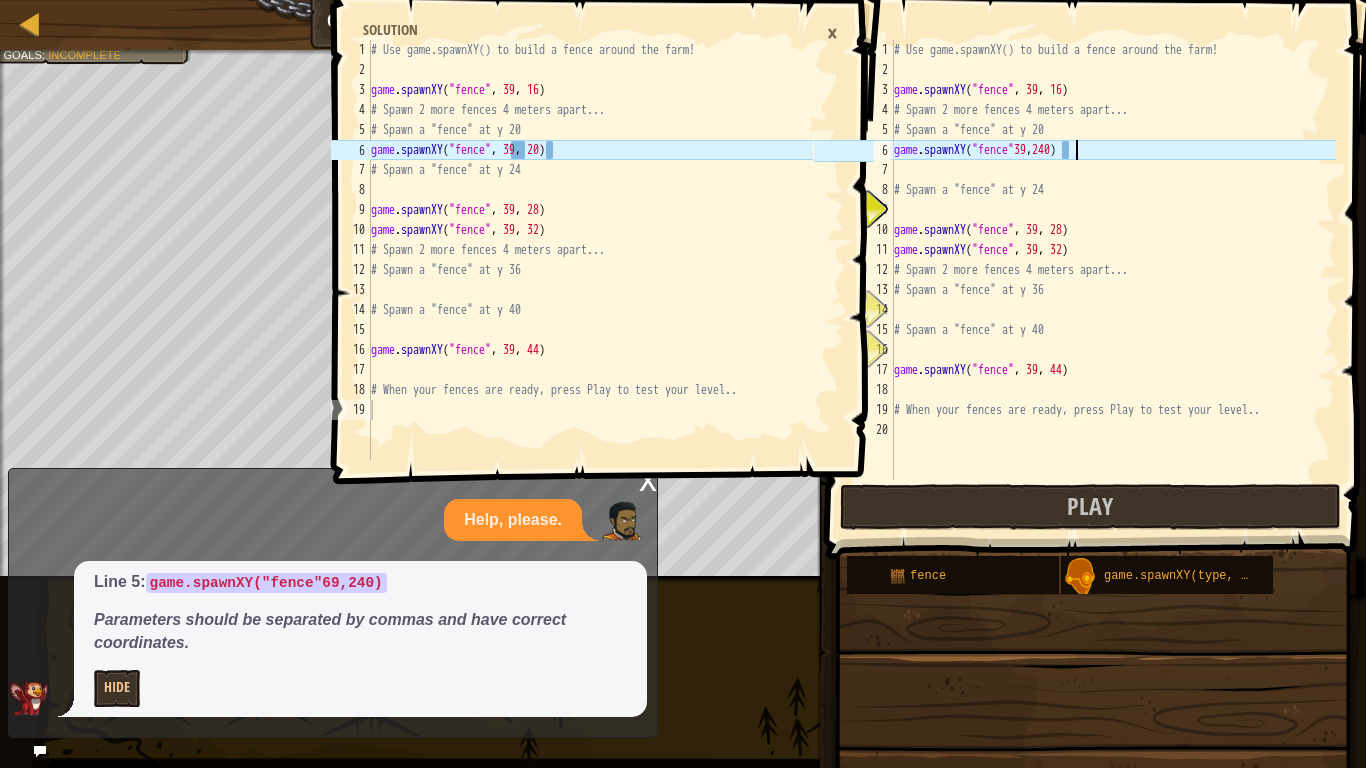 click on "# Use game.spawnXY() to build a fence around the farm! game . spawnXY ( "fence" ,   39 ,   16 ) # Spawn 2 more fences 4 meters apart... # Spawn a "fence" at y 20 game . spawnXY ( "fence" 39 , 240 ) # Spawn a "fence" at y 24 game . spawnXY ( "fence" ,   39 ,   28 ) game . spawnXY ( "fence" ,   39 ,   32 ) # Spawn 2 more fences 4 meters apart... # Spawn a "fence" at y 36 # Spawn a "fence" at y 40 game . spawnXY ( "fence" ,   39 ,   44 ) # When your fences are ready, press Play to test your level.." at bounding box center [1113, 280] 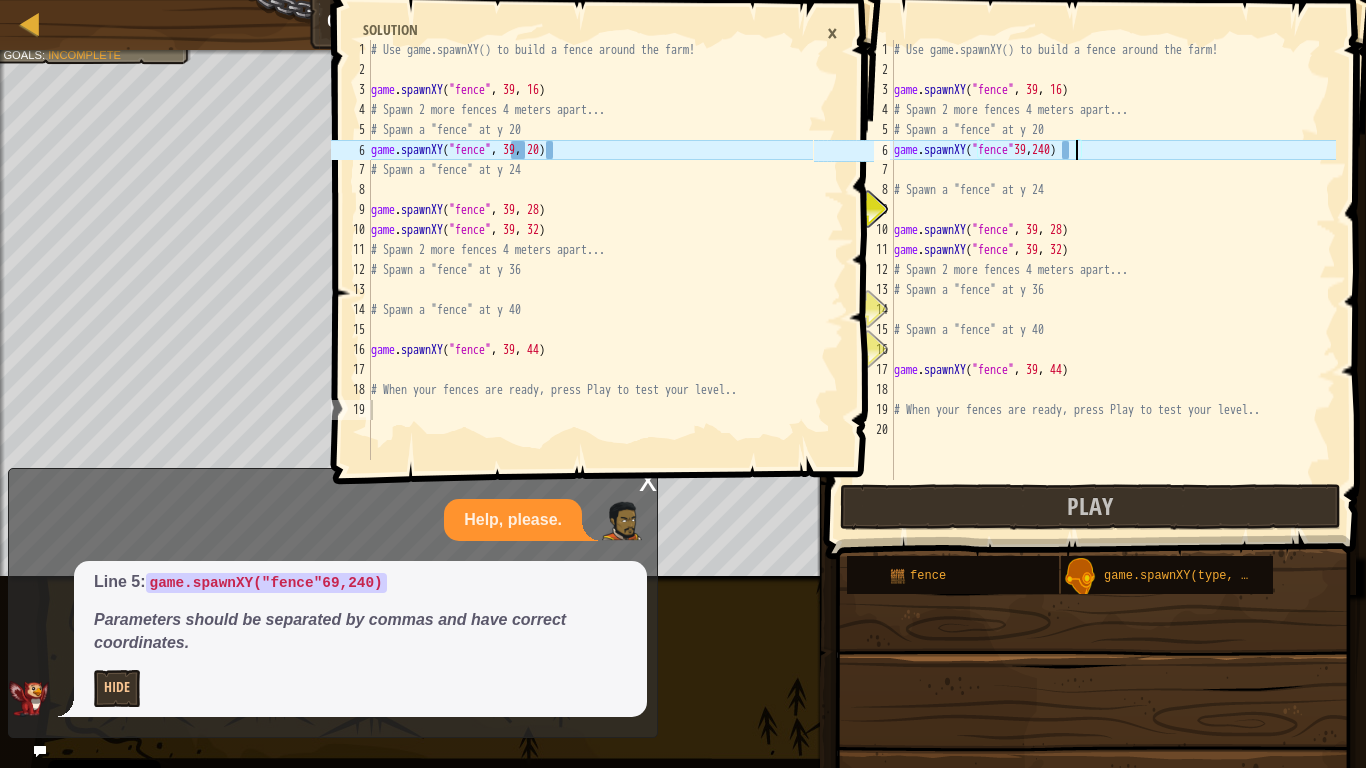 click on "# Use game.spawnXY() to build a fence around the farm! game . spawnXY ( "fence" ,   39 ,   16 ) # Spawn 2 more fences 4 meters apart... # Spawn a "fence" at y 20 game . spawnXY ( "fence" 39 , 240 ) # Spawn a "fence" at y 24 game . spawnXY ( "fence" ,   39 ,   28 ) game . spawnXY ( "fence" ,   39 ,   32 ) # Spawn 2 more fences 4 meters apart... # Spawn a "fence" at y 36 # Spawn a "fence" at y 40 game . spawnXY ( "fence" ,   39 ,   44 ) # When your fences are ready, press Play to test your level.." at bounding box center [1113, 280] 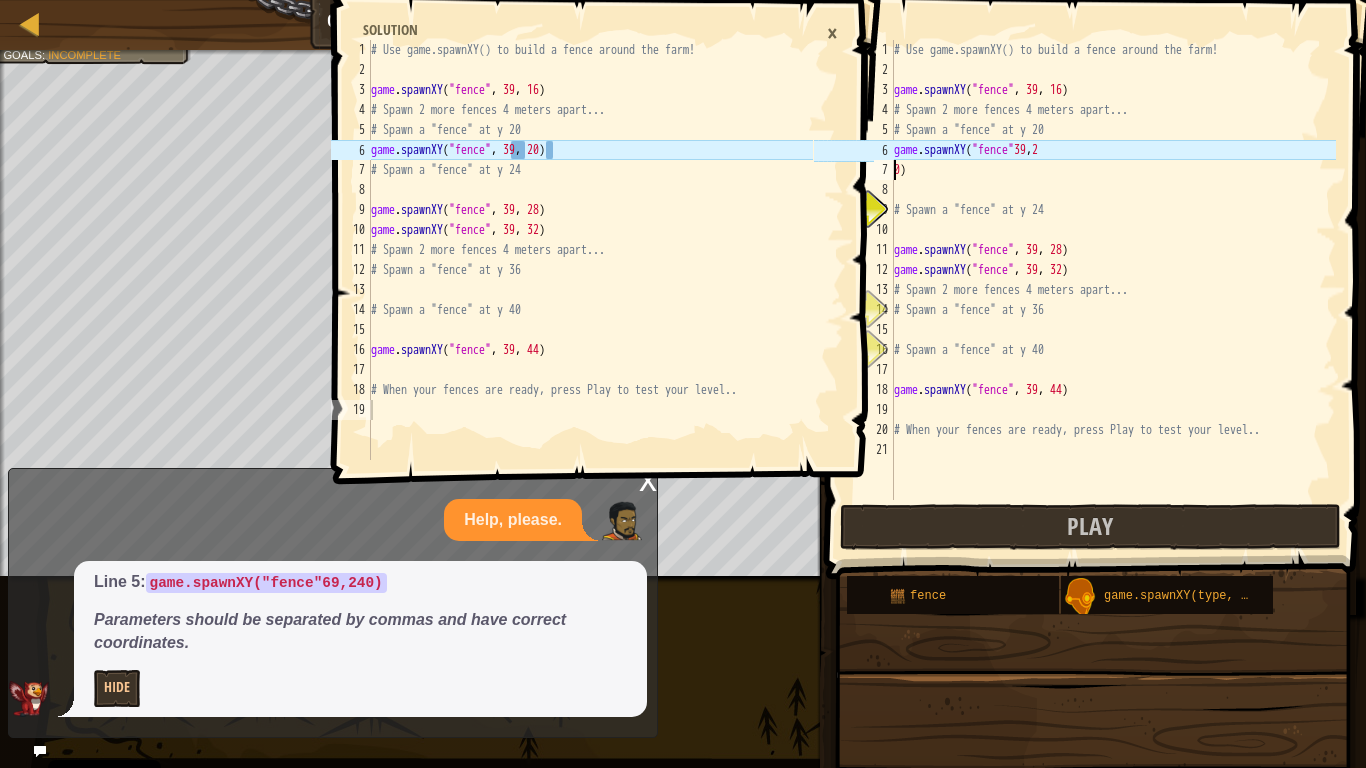 scroll, scrollTop: 9, scrollLeft: 1, axis: both 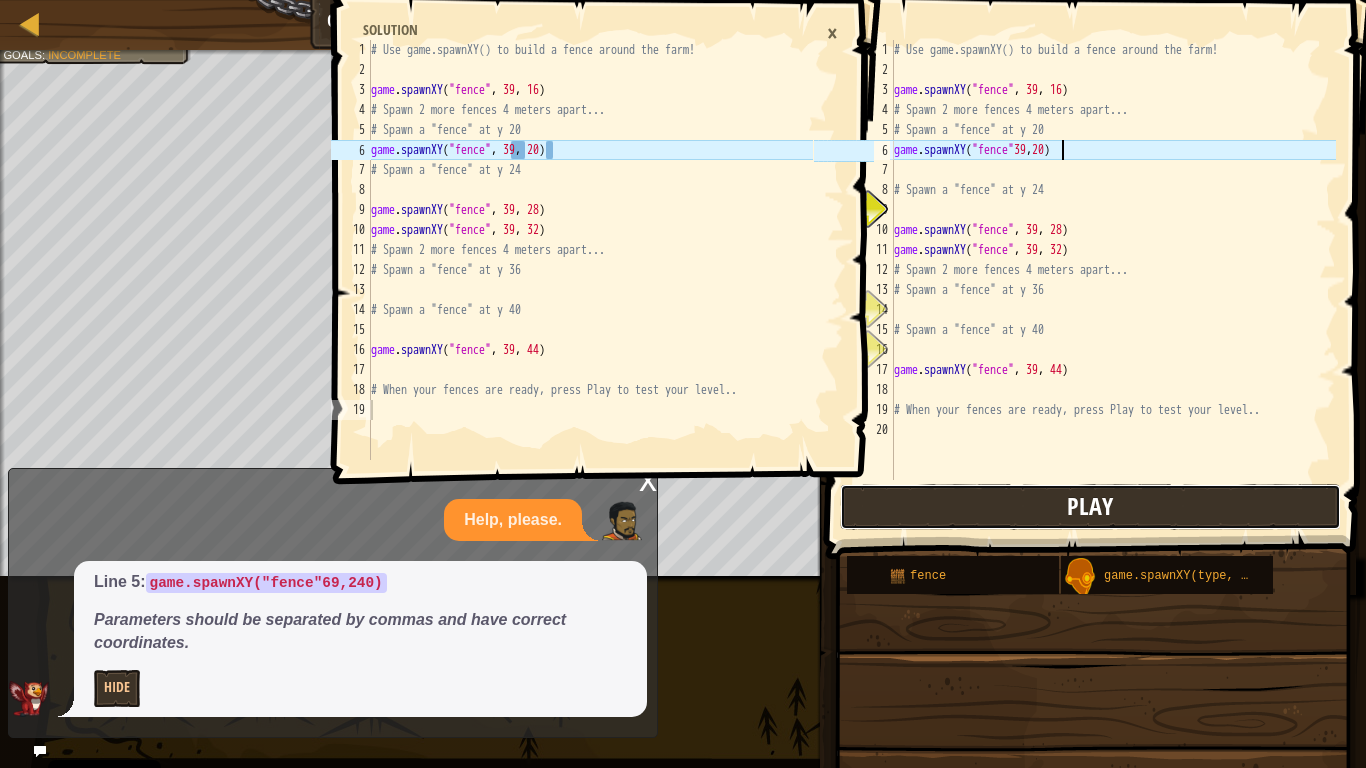 click on "Play" at bounding box center (1090, 507) 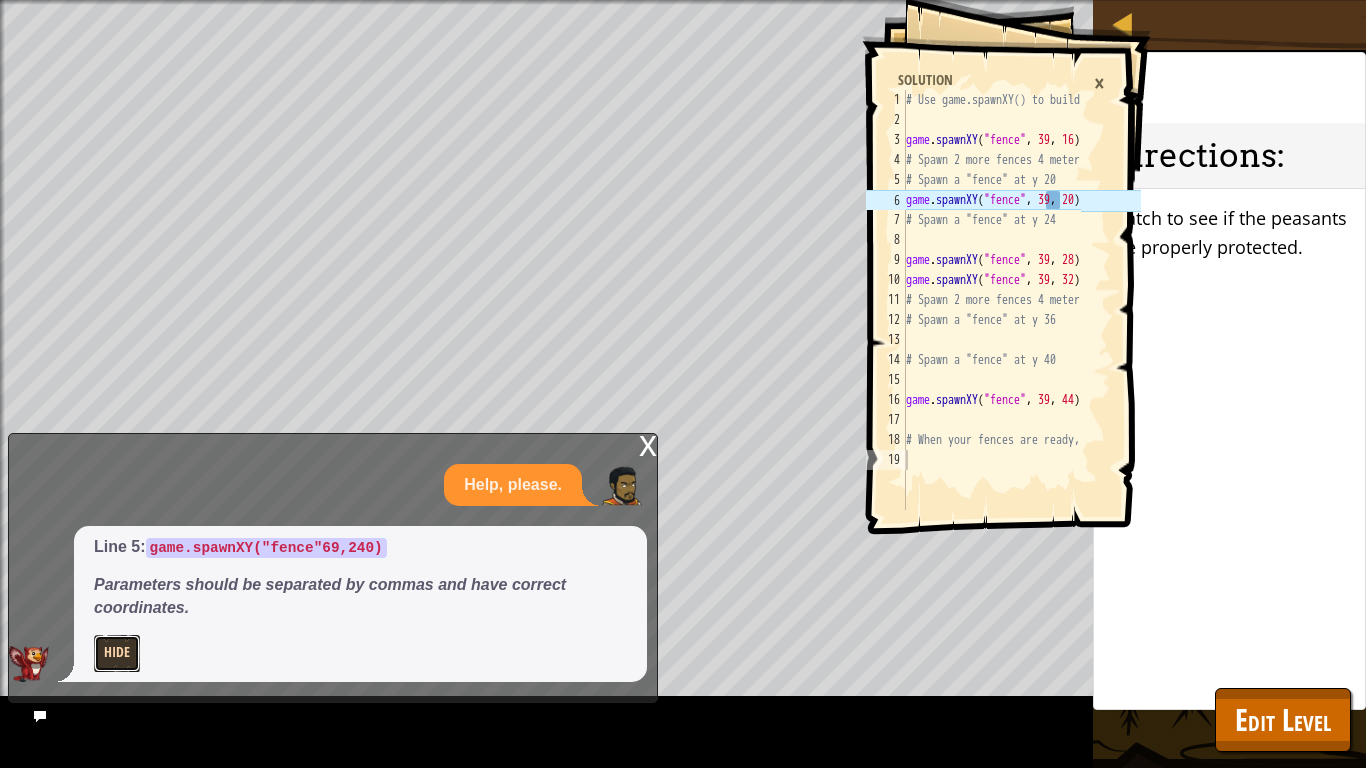 click on "Hide" at bounding box center (117, 653) 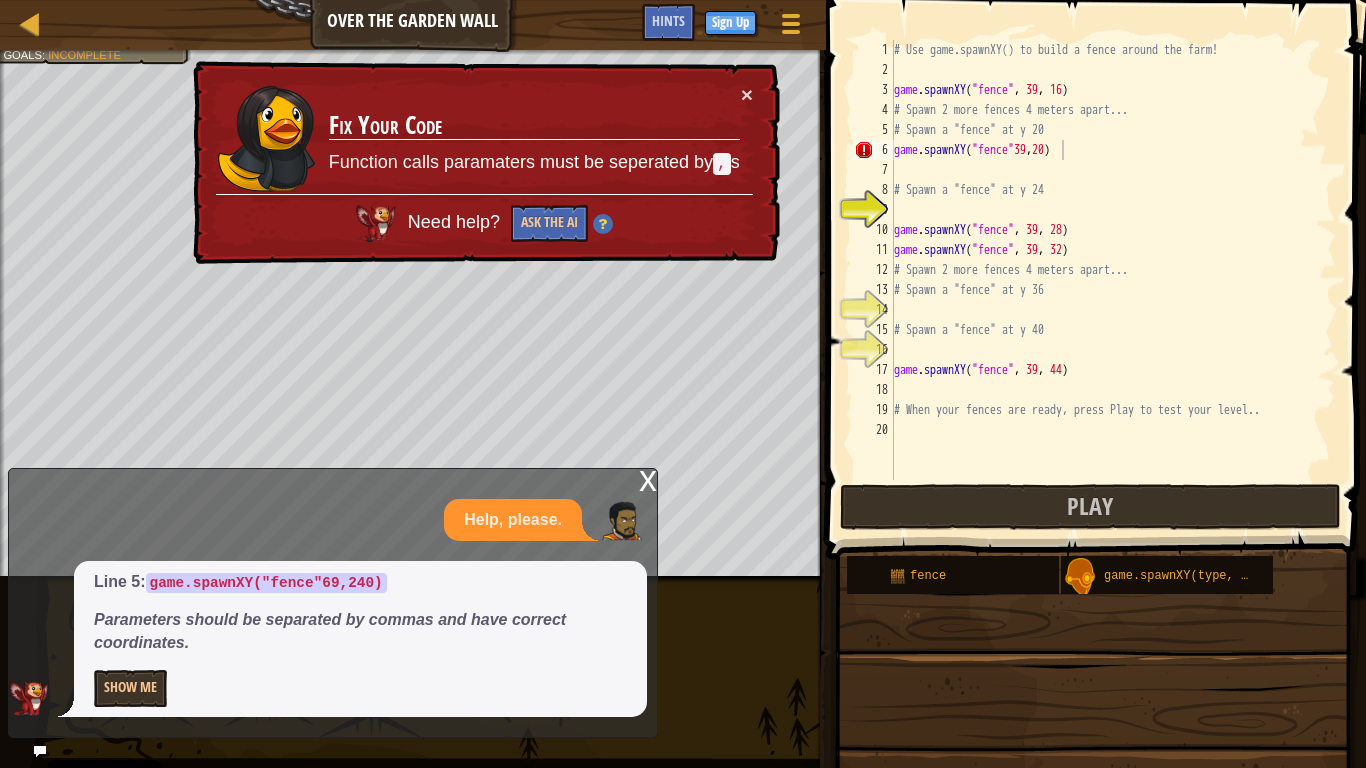 click on "x" at bounding box center (648, 479) 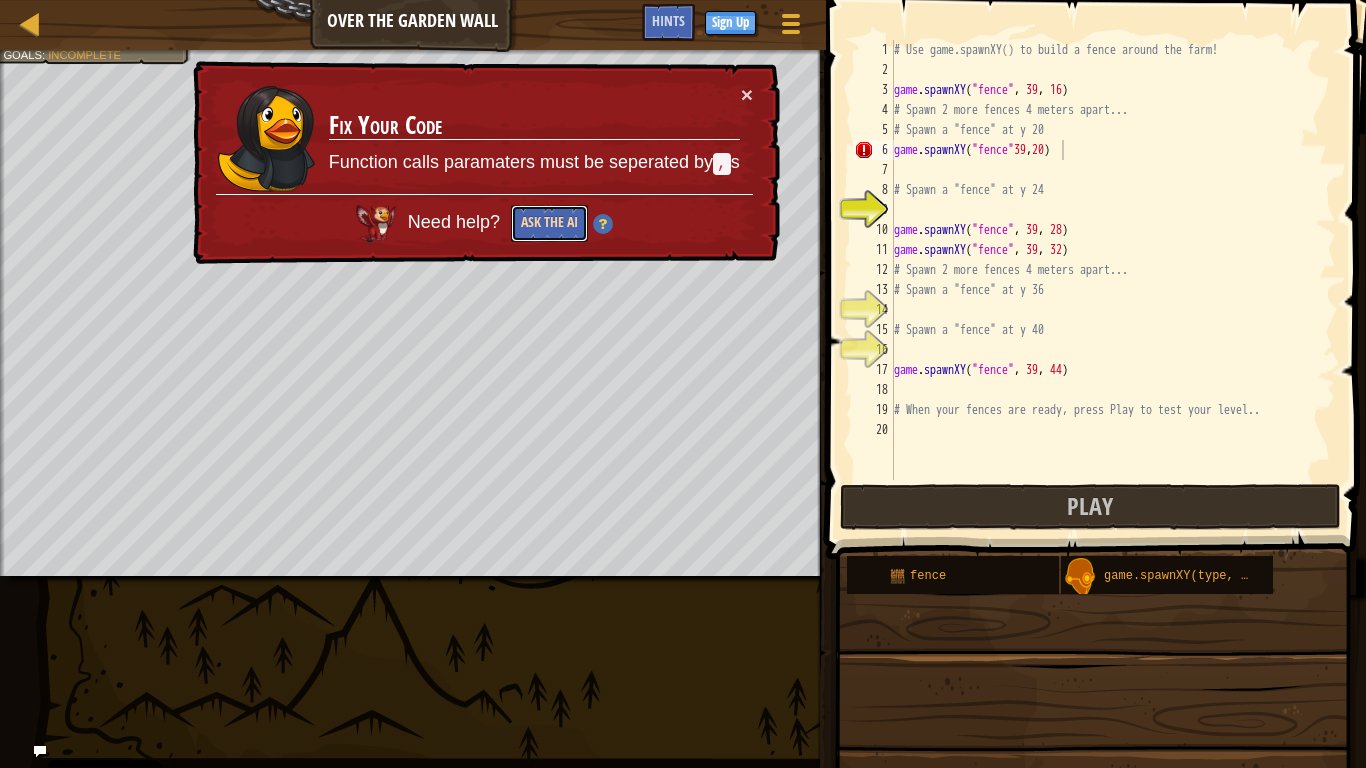 click on "Ask the AI" at bounding box center (549, 223) 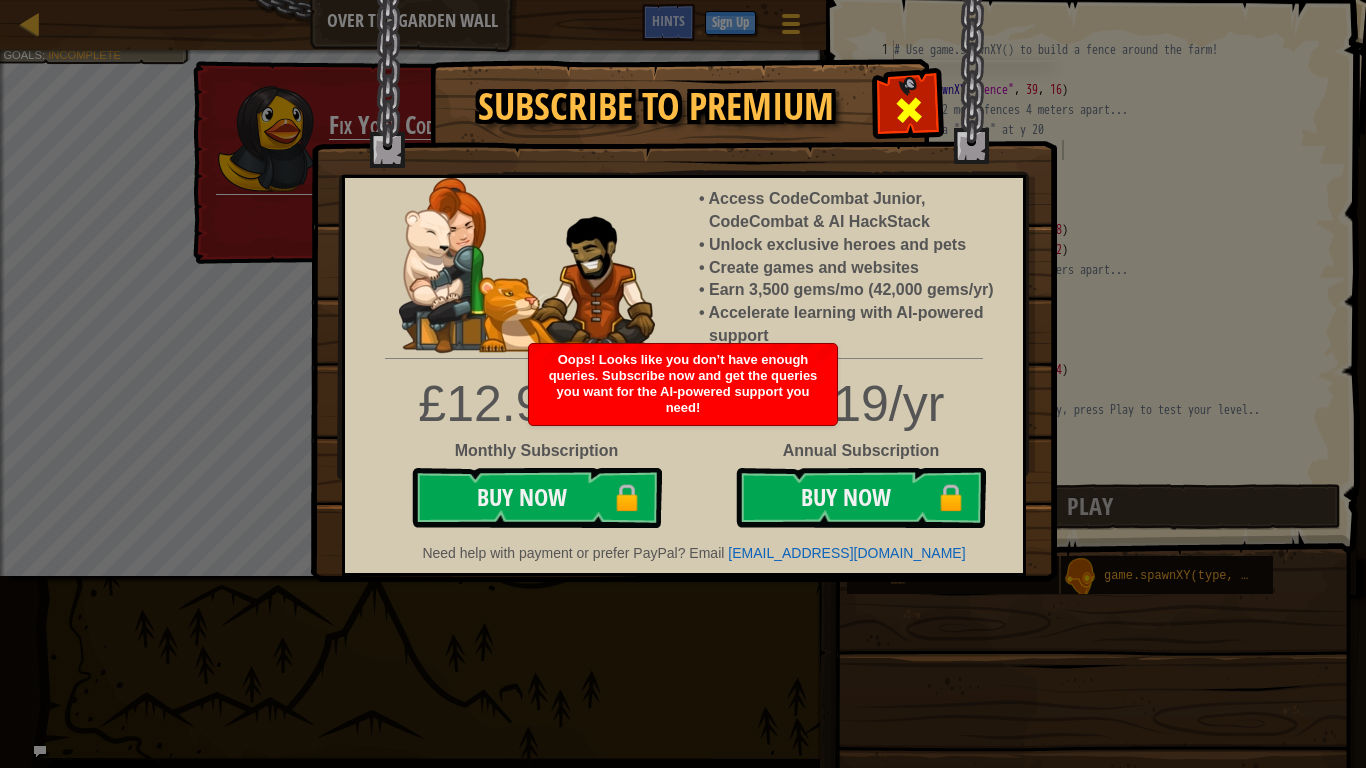 click at bounding box center (908, 107) 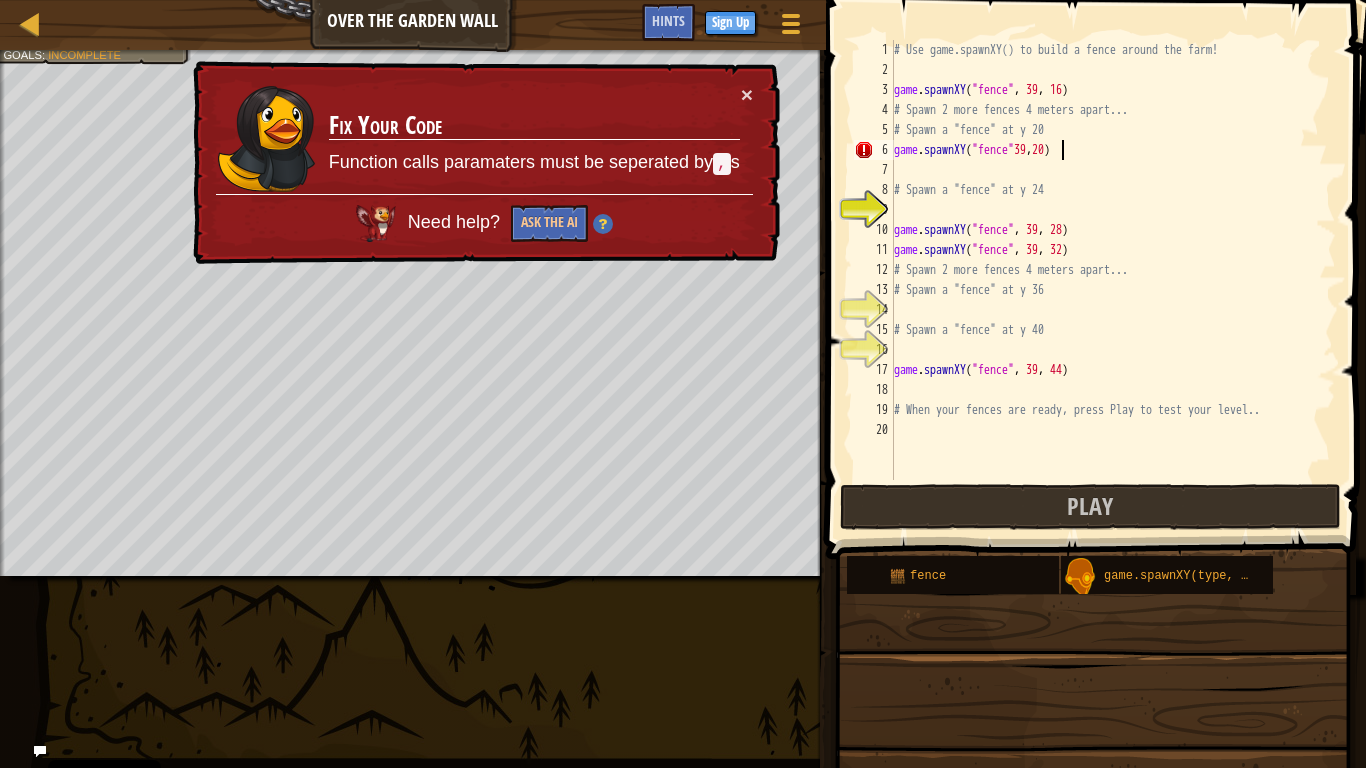 click on "# Use game.spawnXY() to build a fence around the farm! game . spawnXY ( "fence" ,   39 ,   16 ) # Spawn 2 more fences 4 meters apart... # Spawn a "fence" at y 20 game . spawnXY ( "fence" 39 , 20 ) # Spawn a "fence" at y 24 game . spawnXY ( "fence" ,   39 ,   28 ) game . spawnXY ( "fence" ,   39 ,   32 ) # Spawn 2 more fences 4 meters apart... # Spawn a "fence" at y 36 # Spawn a "fence" at y 40 game . spawnXY ( "fence" ,   39 ,   44 ) # When your fences are ready, press Play to test your level.." at bounding box center [1113, 280] 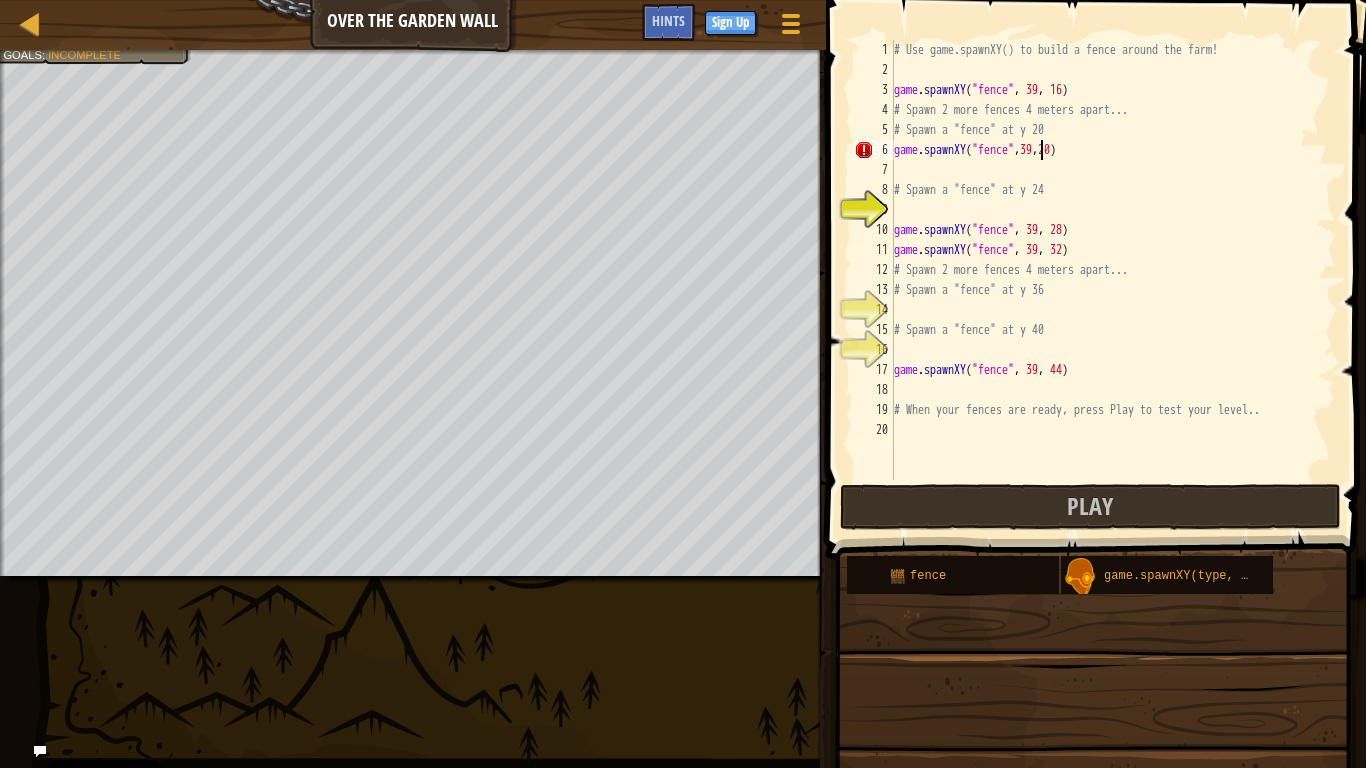 scroll, scrollTop: 9, scrollLeft: 21, axis: both 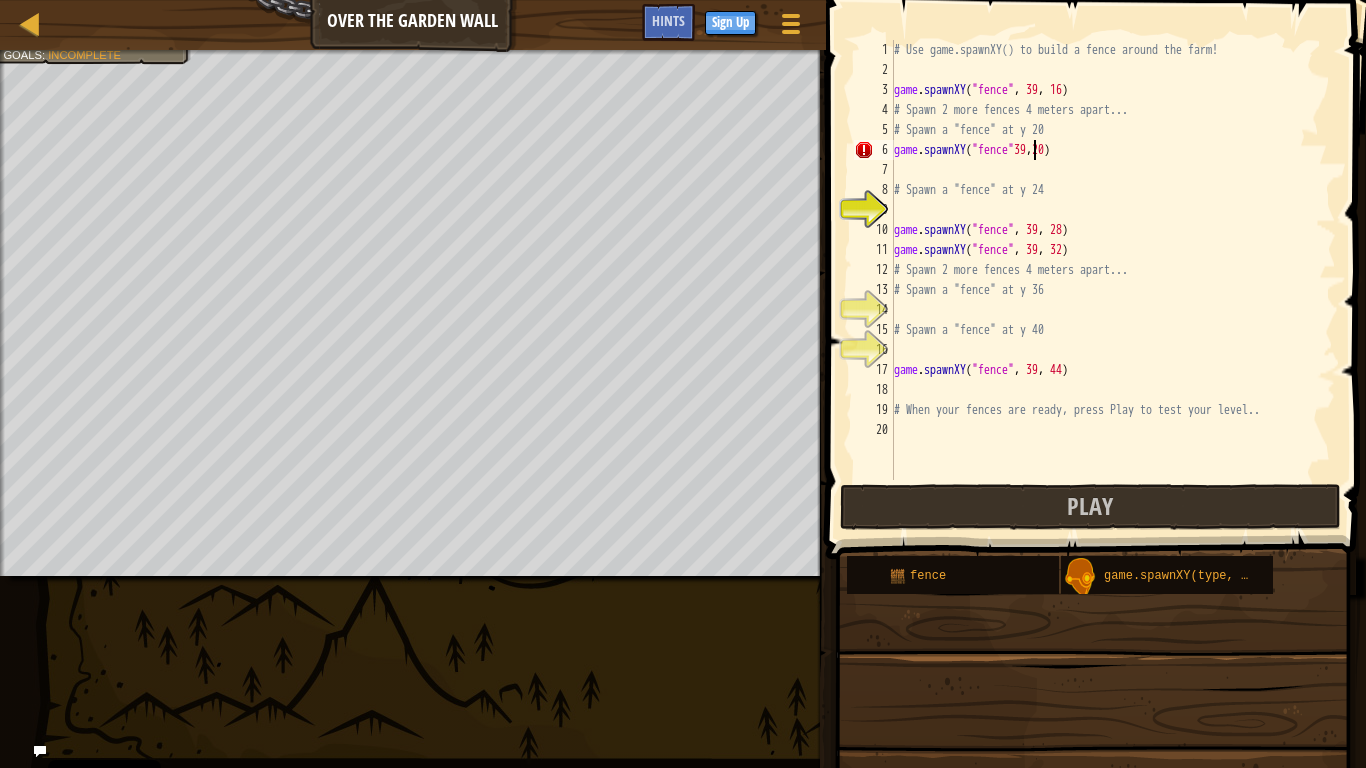 click on "# Use game.spawnXY() to build a fence around the farm! game . spawnXY ( "fence" ,   39 ,   16 ) # Spawn 2 more fences 4 meters apart... # Spawn a "fence" at y 20 game . spawnXY ( "fence" 39 , 20 ) # Spawn a "fence" at y 24 game . spawnXY ( "fence" ,   39 ,   28 ) game . spawnXY ( "fence" ,   39 ,   32 ) # Spawn 2 more fences 4 meters apart... # Spawn a "fence" at y 36 # Spawn a "fence" at y 40 game . spawnXY ( "fence" ,   39 ,   44 ) # When your fences are ready, press Play to test your level.." at bounding box center (1113, 280) 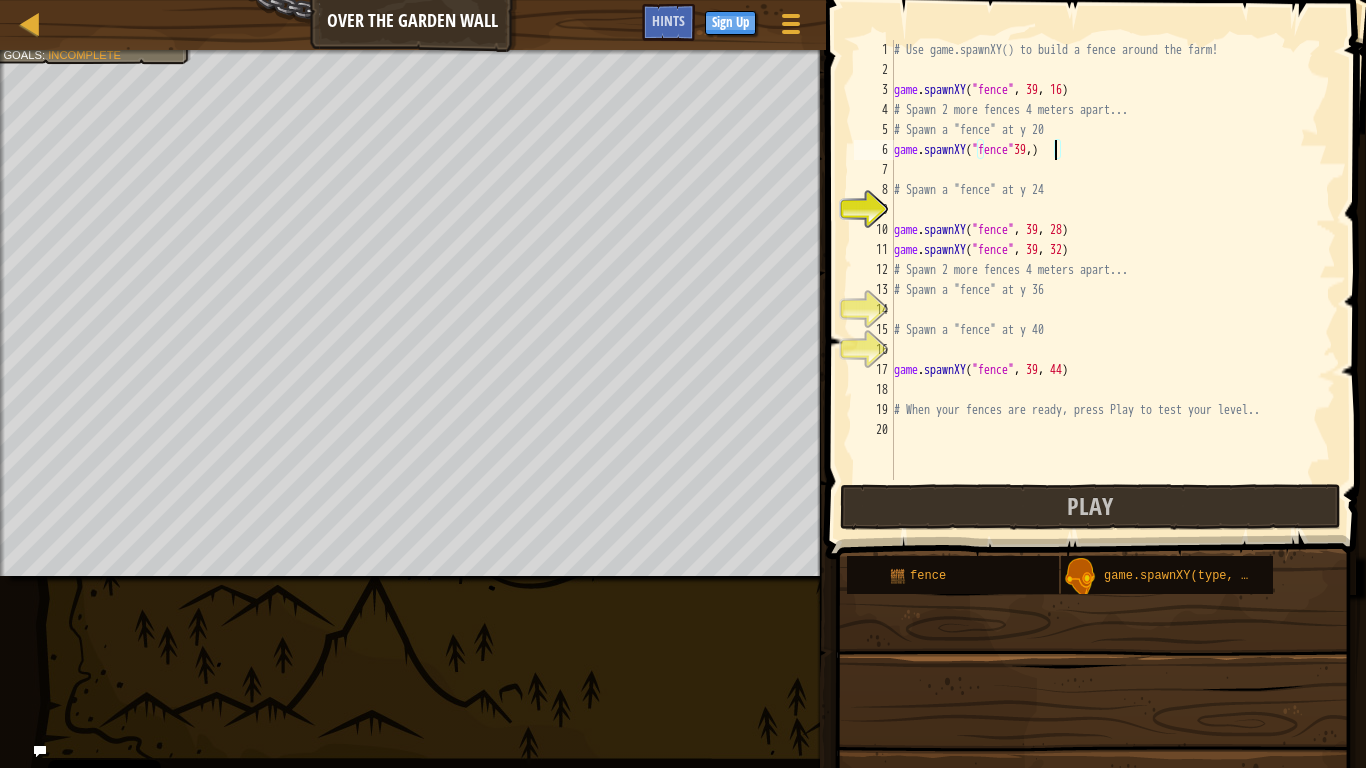 type on "game.spawnXY("fence"39,40)" 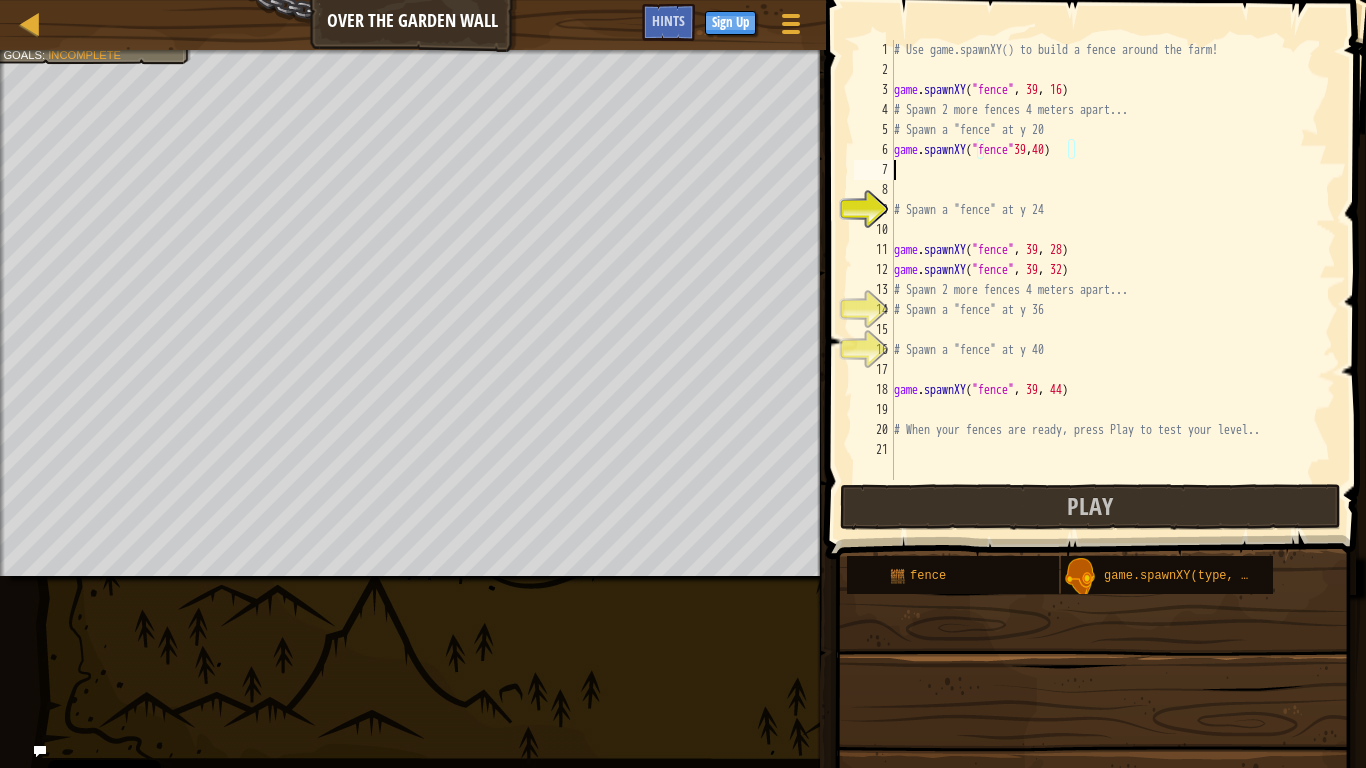 scroll, scrollTop: 9, scrollLeft: 0, axis: vertical 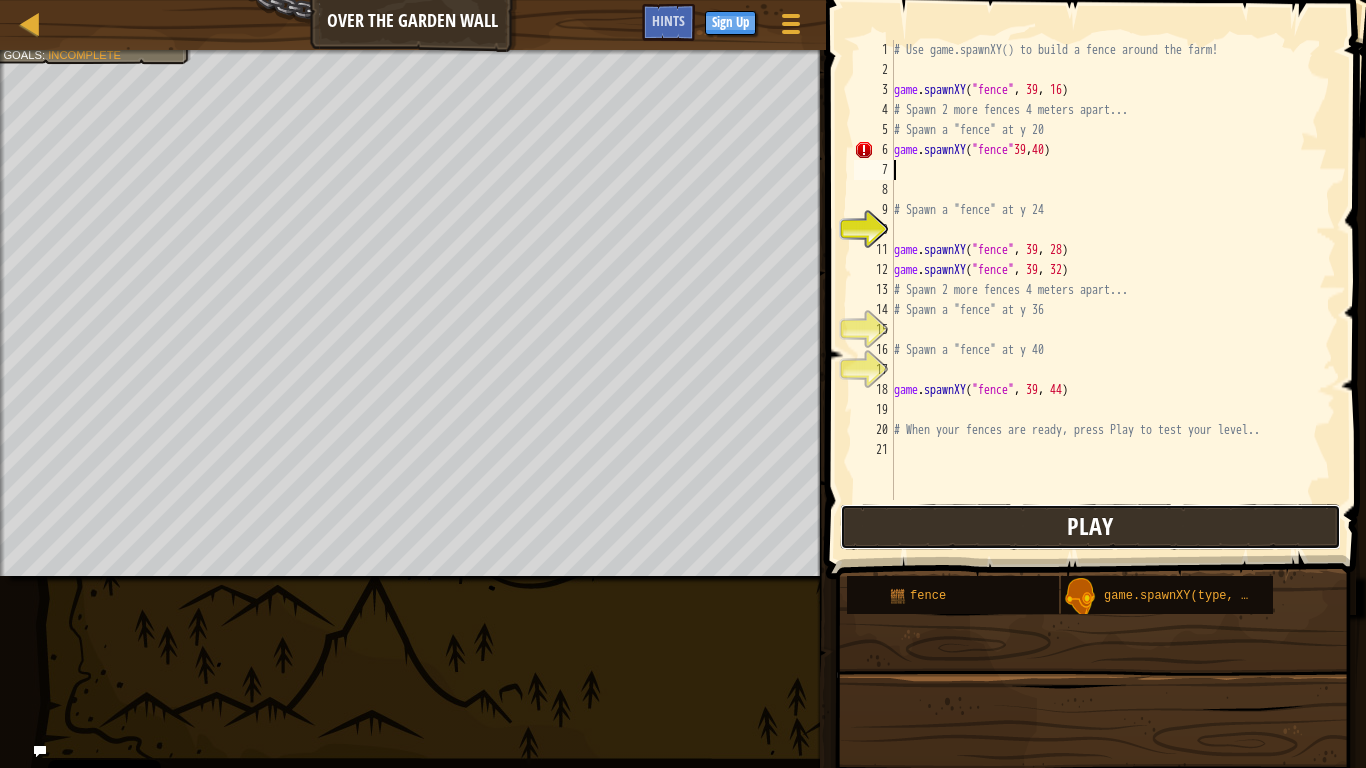 click on "Play" at bounding box center (1090, 527) 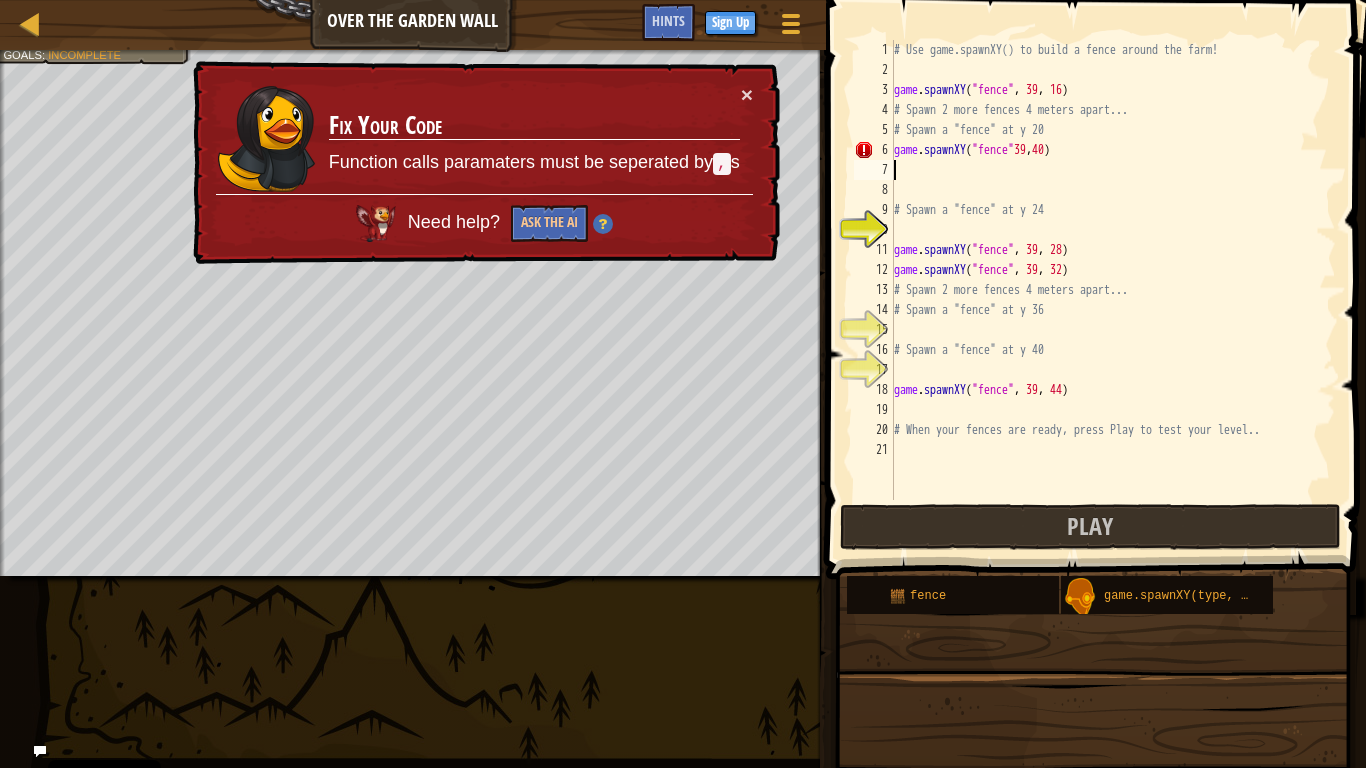 click on "# Use game.spawnXY() to build a fence around the farm! game . spawnXY ( "fence" ,   39 ,   16 ) # Spawn 2 more fences 4 meters apart... # Spawn a "fence" at y 20 game . spawnXY ( "fence" 39 , 40 ) # Spawn a "fence" at y 24 game . spawnXY ( "fence" ,   39 ,   28 ) game . spawnXY ( "fence" ,   39 ,   32 ) # Spawn 2 more fences 4 meters apart... # Spawn a "fence" at y 36 # Spawn a "fence" at y 40 game . spawnXY ( "fence" ,   39 ,   44 ) # When your fences are ready, press Play to test your level.." at bounding box center [1113, 290] 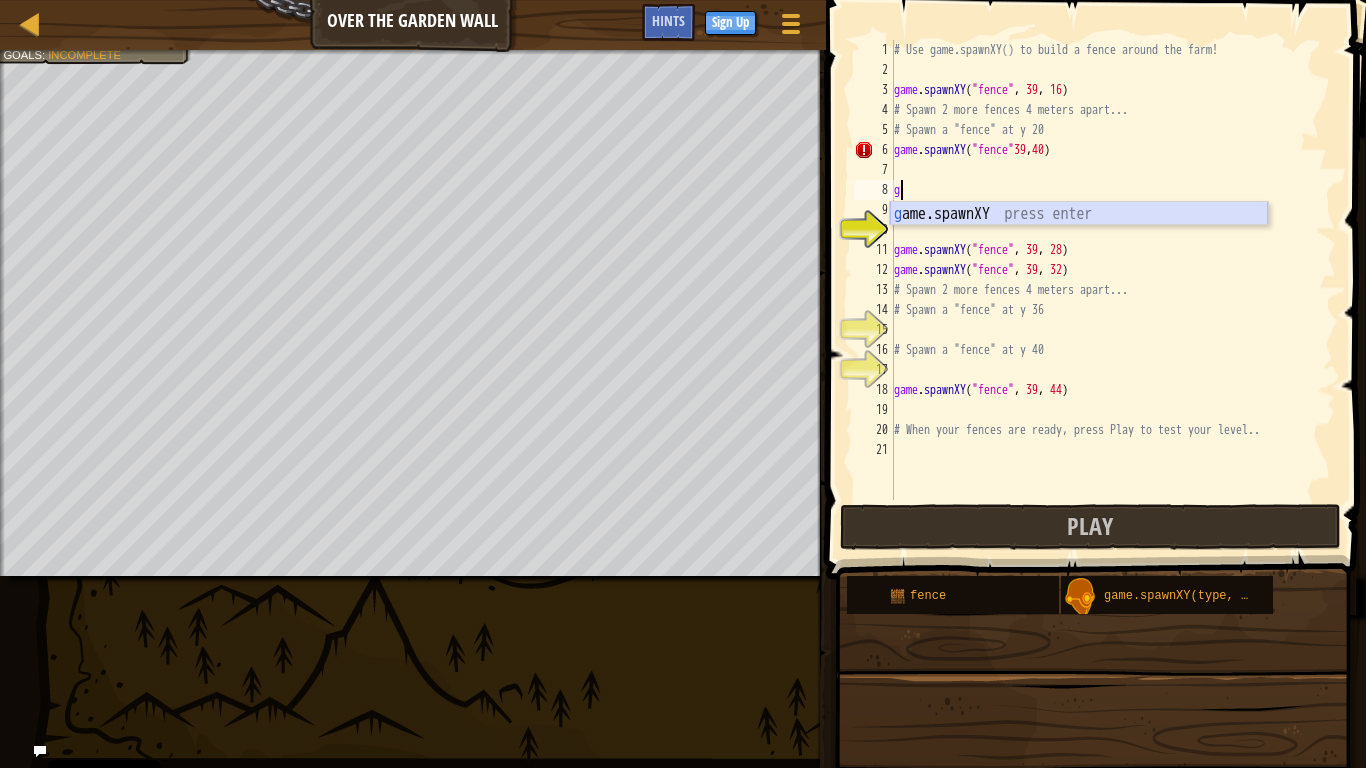 click on "g ame.spawnXY press enter" at bounding box center (1079, 238) 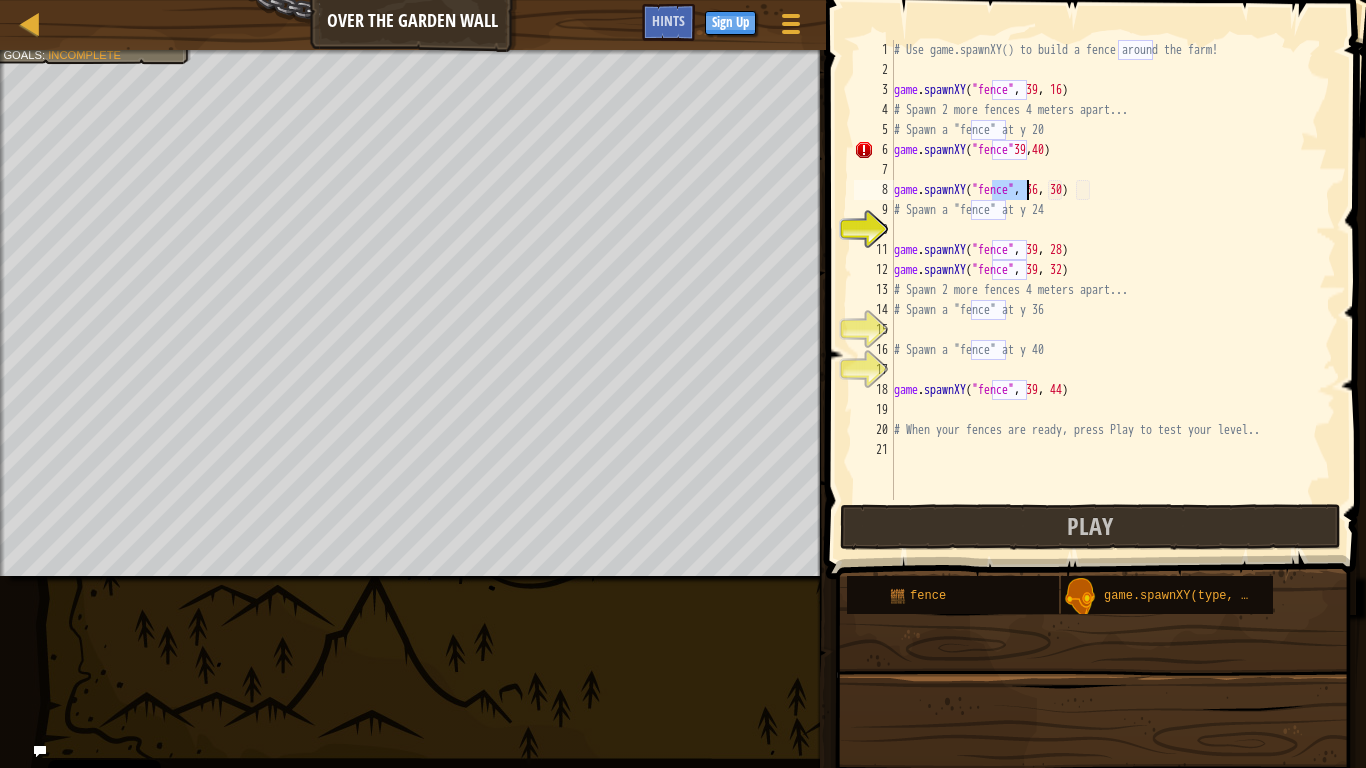 click on "# Use game.spawnXY() to build a fence around the farm! game . spawnXY ( "fence" ,   39 ,   16 ) # Spawn 2 more fences 4 meters apart... # Spawn a "fence" at y 20 game . spawnXY ( "fence" 39 , 40 ) game . spawnXY ( "fence" ,   36 ,   30 ) # Spawn a "fence" at y 24 game . spawnXY ( "fence" ,   39 ,   28 ) game . spawnXY ( "fence" ,   39 ,   32 ) # Spawn 2 more fences 4 meters apart... # Spawn a "fence" at y 36 # Spawn a "fence" at y 40 game . spawnXY ( "fence" ,   39 ,   44 ) # When your fences are ready, press Play to test your level.." at bounding box center [1113, 290] 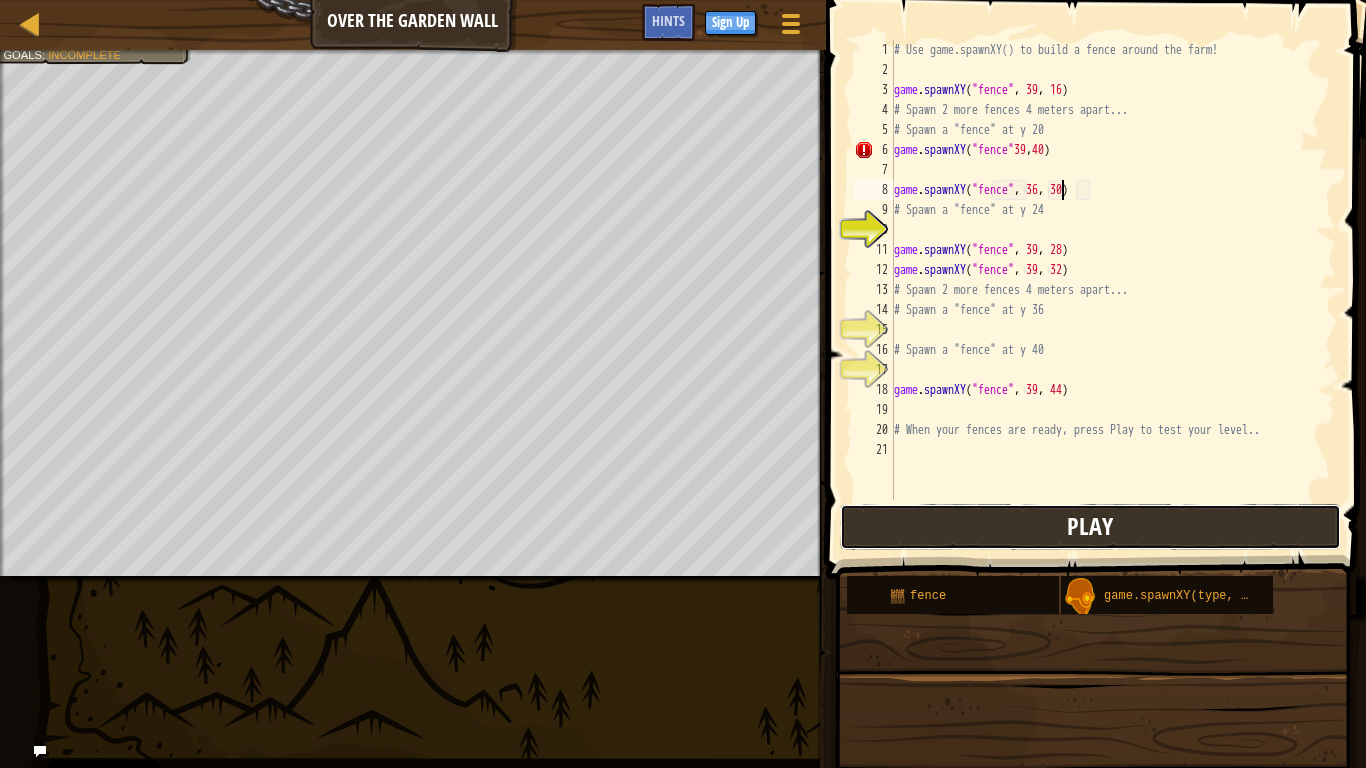 click on "Play" at bounding box center [1090, 526] 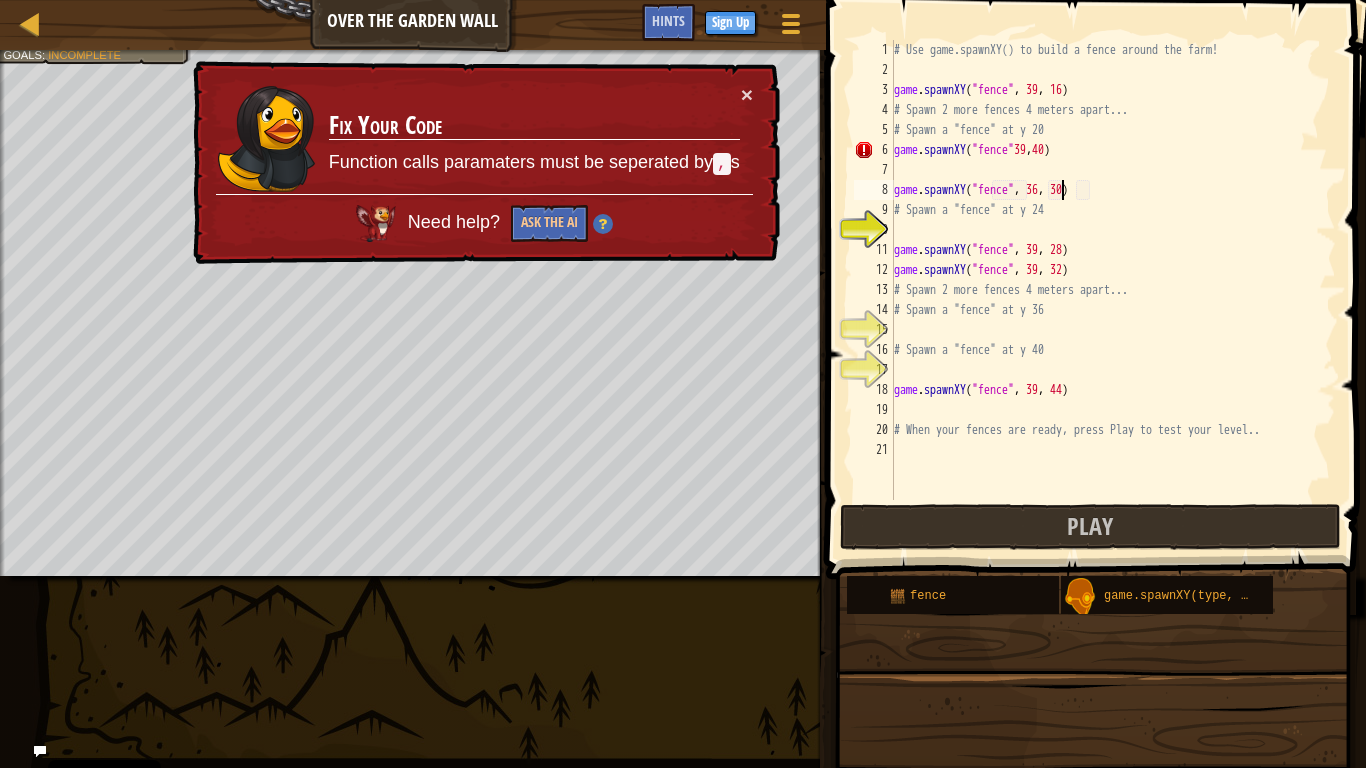click on "# Use game.spawnXY() to build a fence around the farm! game . spawnXY ( "fence" ,   39 ,   16 ) # Spawn 2 more fences 4 meters apart... # Spawn a "fence" at y 20 game . spawnXY ( "fence" 39 , 40 ) game . spawnXY ( "fence" ,   36 ,   30 ) # Spawn a "fence" at y 24 game . spawnXY ( "fence" ,   39 ,   28 ) game . spawnXY ( "fence" ,   39 ,   32 ) # Spawn 2 more fences 4 meters apart... # Spawn a "fence" at y 36 # Spawn a "fence" at y 40 game . spawnXY ( "fence" ,   39 ,   44 ) # When your fences are ready, press Play to test your level.." at bounding box center (1113, 290) 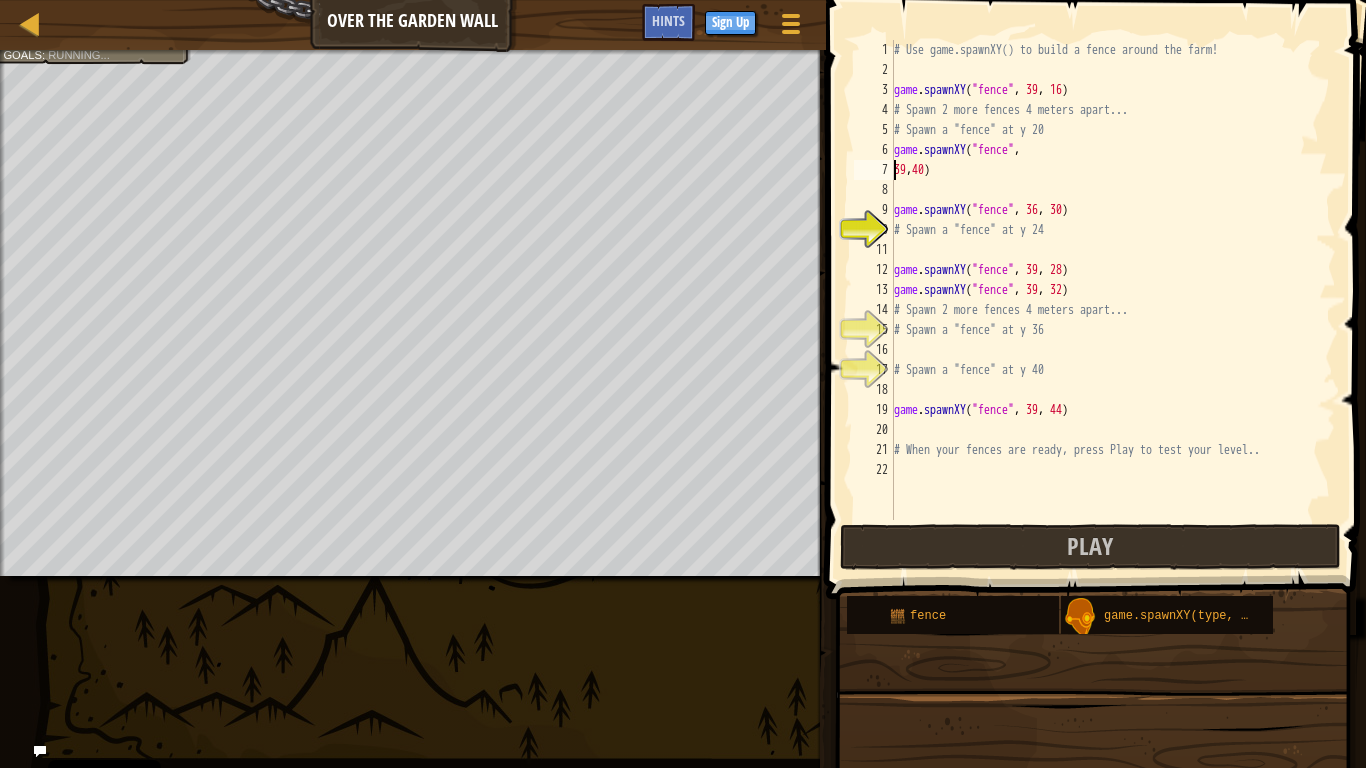 scroll, scrollTop: 9, scrollLeft: 5, axis: both 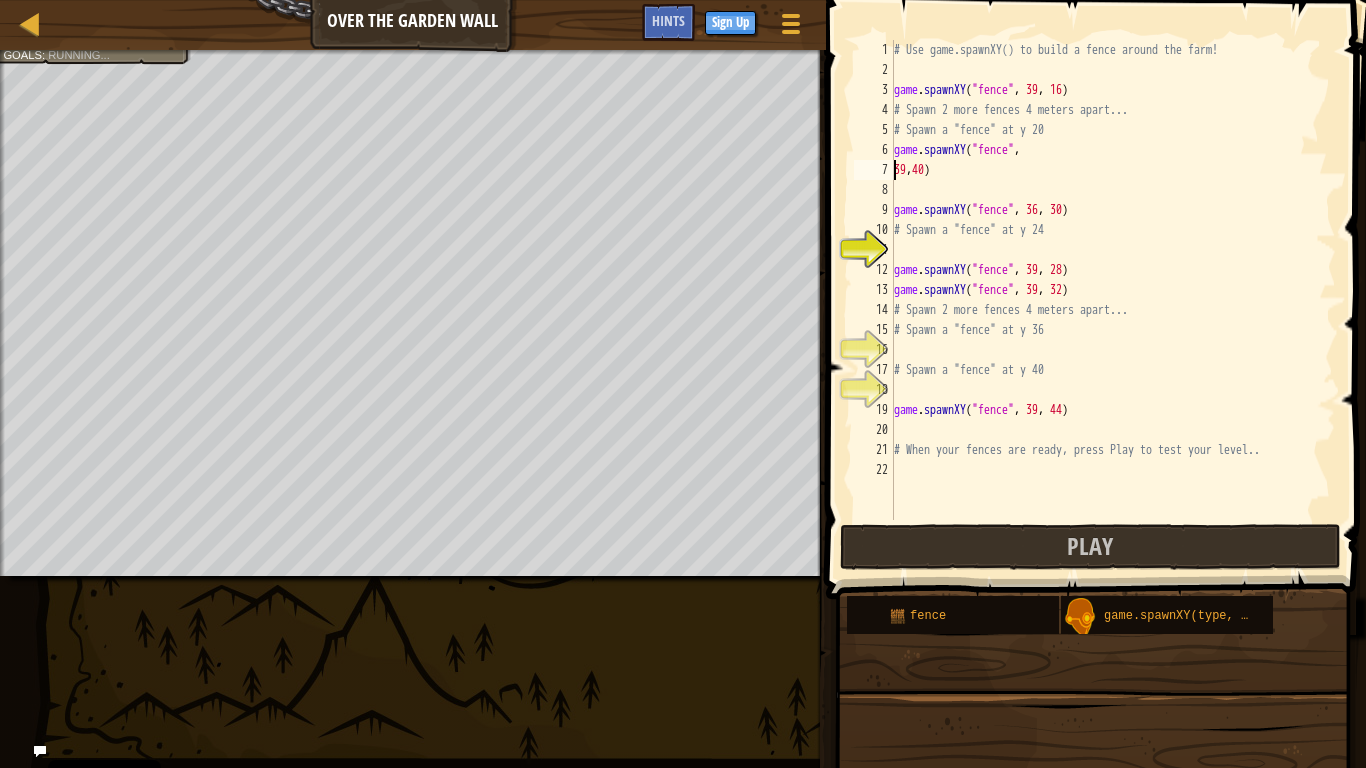 type on "game.spawnXY("fence",39,40)" 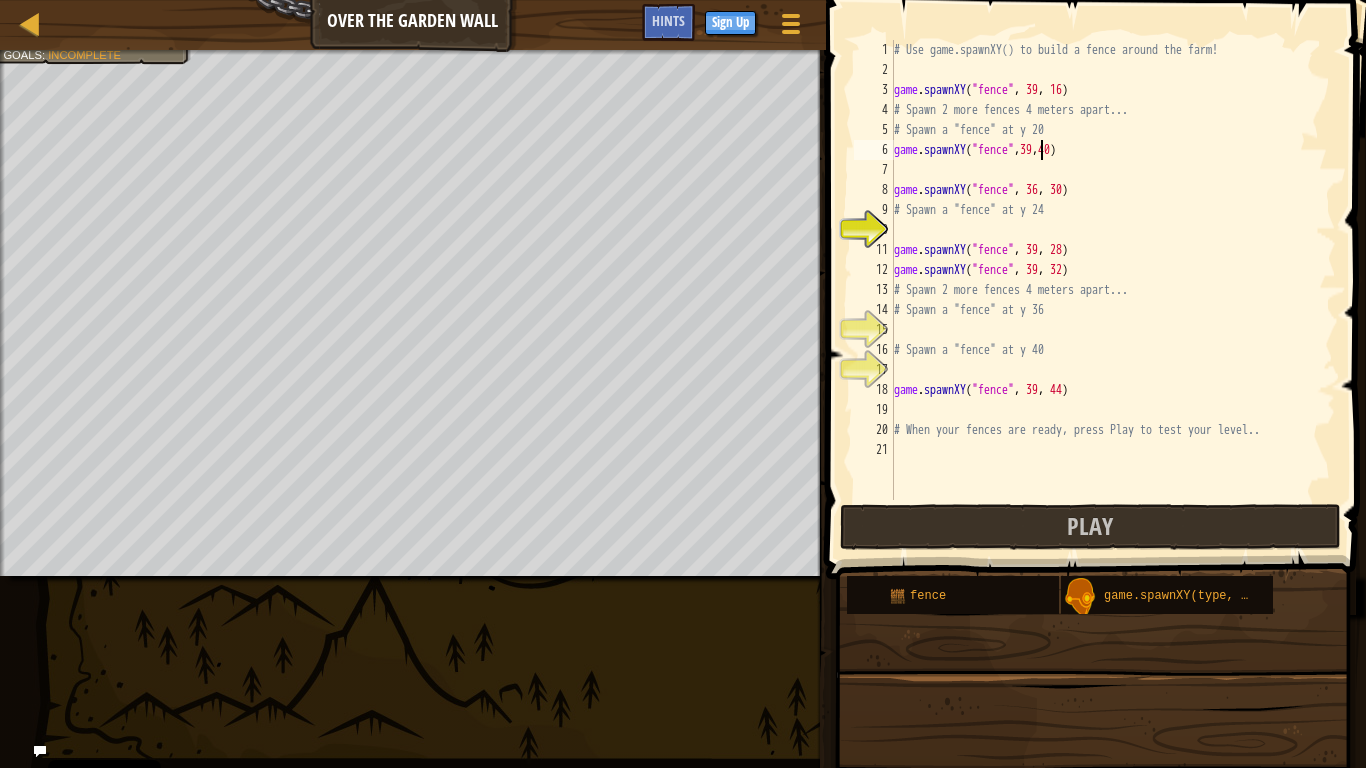 click on "# Use game.spawnXY() to build a fence around the farm! game . spawnXY ( "fence" ,   39 ,   16 ) # Spawn 2 more fences 4 meters apart... # Spawn a "fence" at y 20 game . spawnXY ( "fence" , 39 , 40 ) game . spawnXY ( "fence" ,   36 ,   30 ) # Spawn a "fence" at y 24 game . spawnXY ( "fence" ,   39 ,   28 ) game . spawnXY ( "fence" ,   39 ,   32 ) # Spawn 2 more fences 4 meters apart... # Spawn a "fence" at y 36 # Spawn a "fence" at y 40 game . spawnXY ( "fence" ,   39 ,   44 ) # When your fences are ready, press Play to test your level.." at bounding box center (1113, 290) 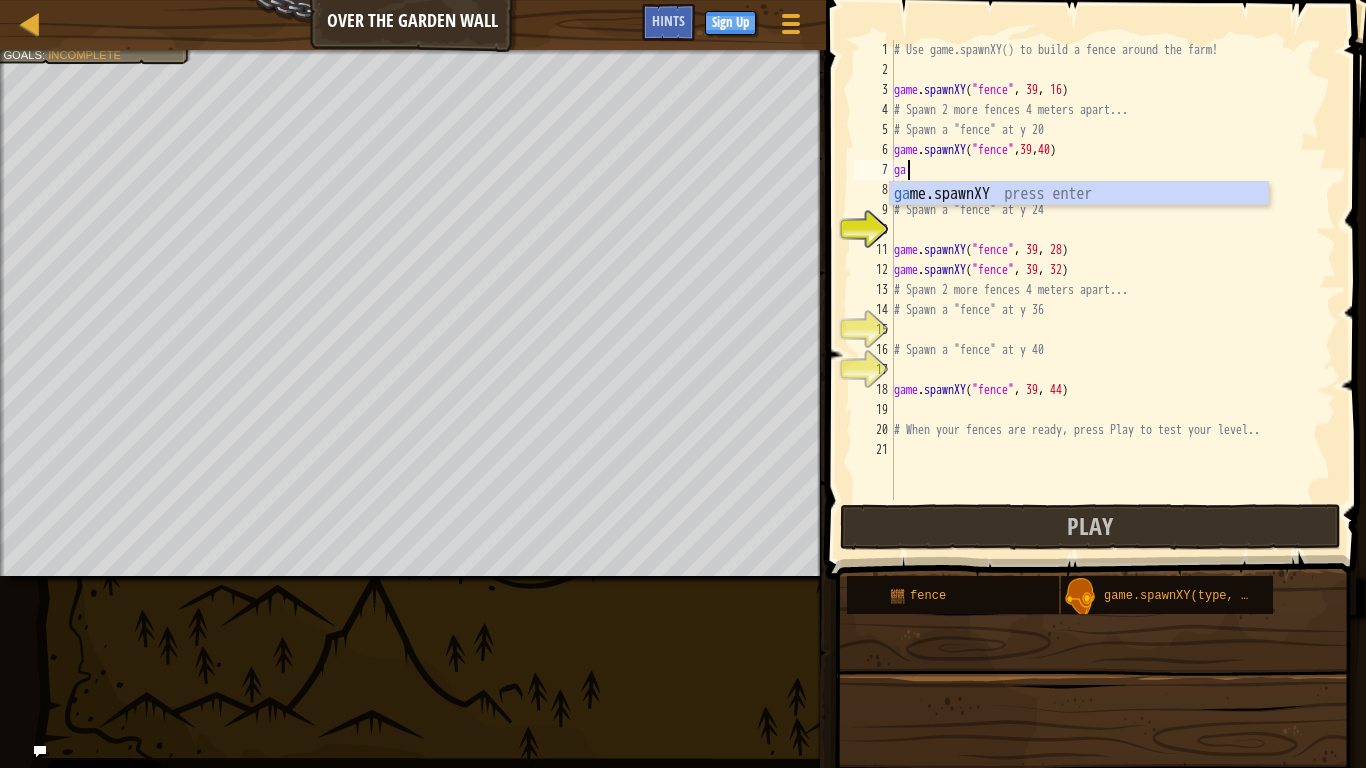 scroll, scrollTop: 9, scrollLeft: 1, axis: both 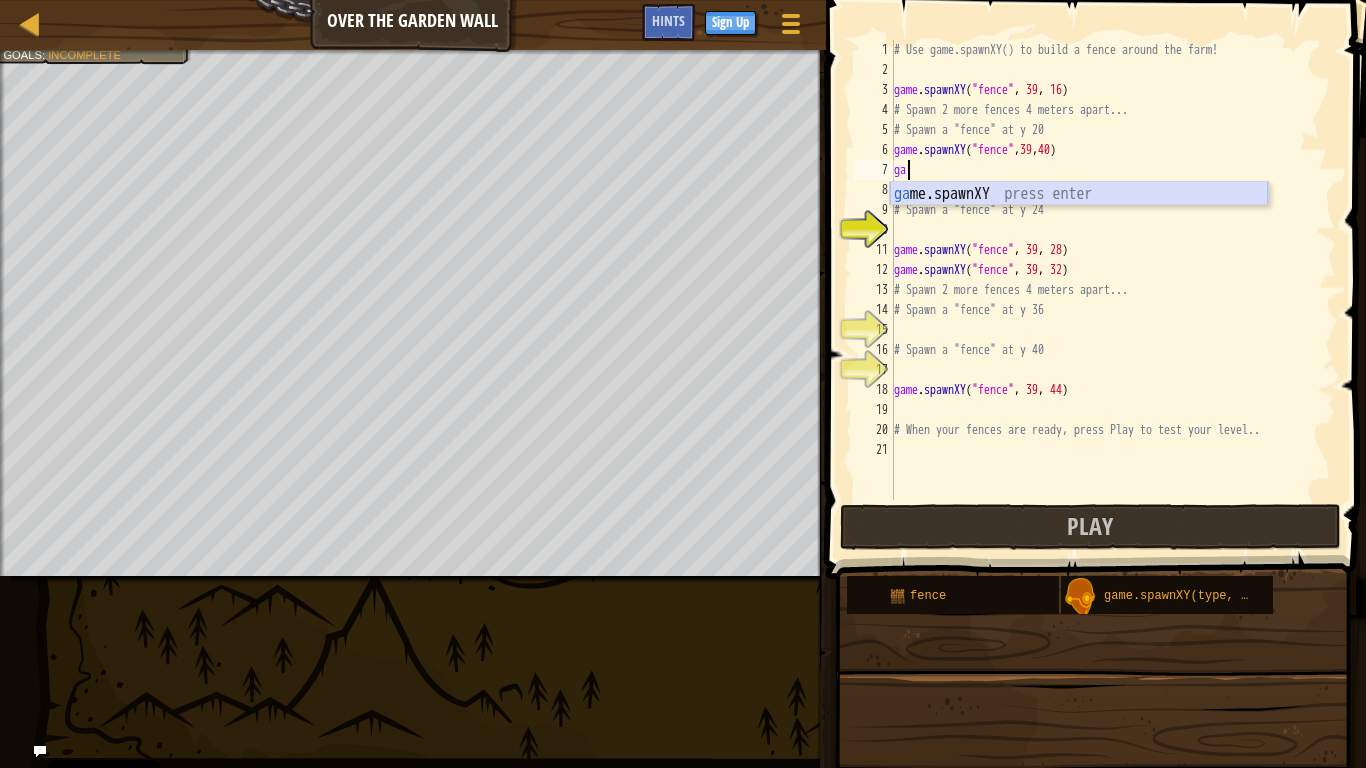 click on "ga me.spawnXY press enter" at bounding box center [1079, 218] 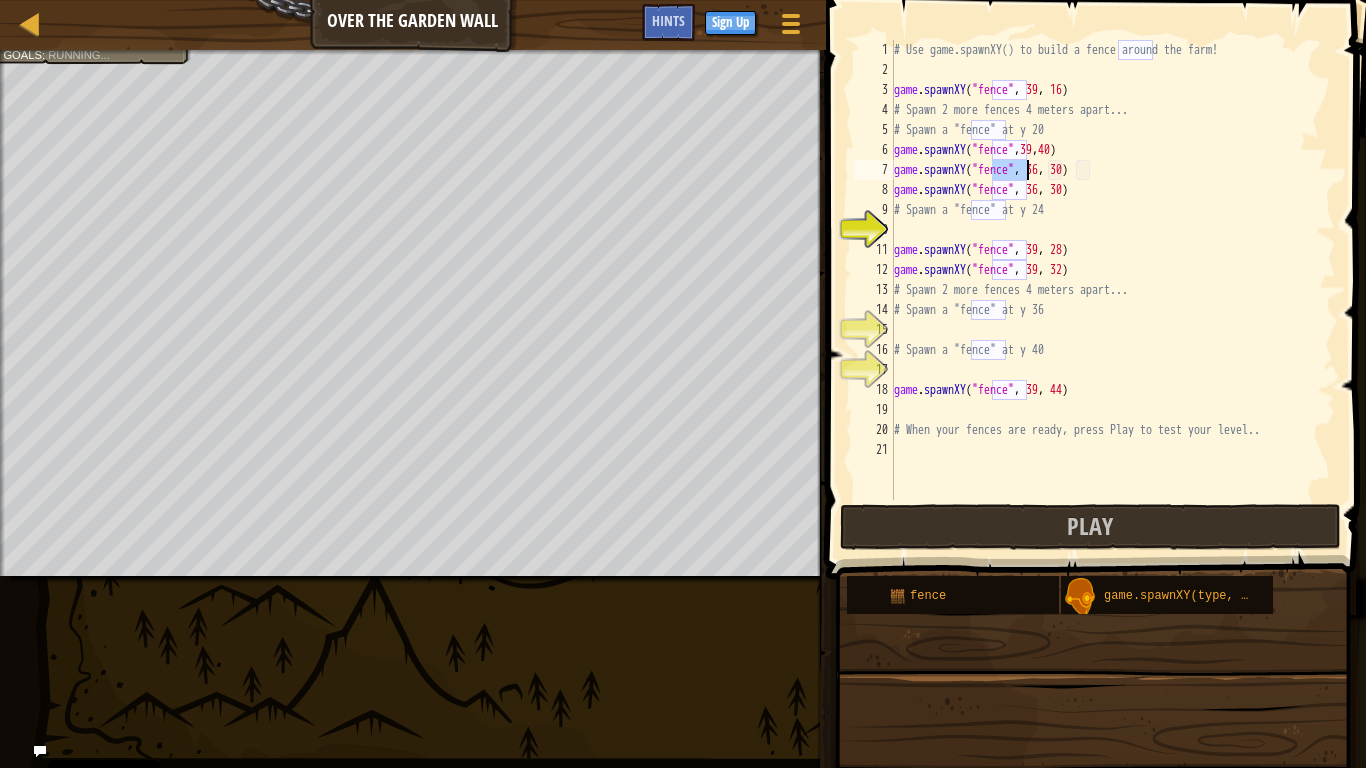 click on "# Use game.spawnXY() to build a fence around the farm! game . spawnXY ( "fence" ,   39 ,   16 ) # Spawn 2 more fences 4 meters apart... # Spawn a "fence" at y 20 game . spawnXY ( "fence" , 39 , 40 ) game . spawnXY ( "fence" ,   36 ,   30 ) game . spawnXY ( "fence" ,   36 ,   30 ) # Spawn a "fence" at y 24 game . spawnXY ( "fence" ,   39 ,   28 ) game . spawnXY ( "fence" ,   39 ,   32 ) # Spawn 2 more fences 4 meters apart... # Spawn a "fence" at y 36 # Spawn a "fence" at y 40 game . spawnXY ( "fence" ,   39 ,   44 ) # When your fences are ready, press Play to test your level.." at bounding box center (1113, 290) 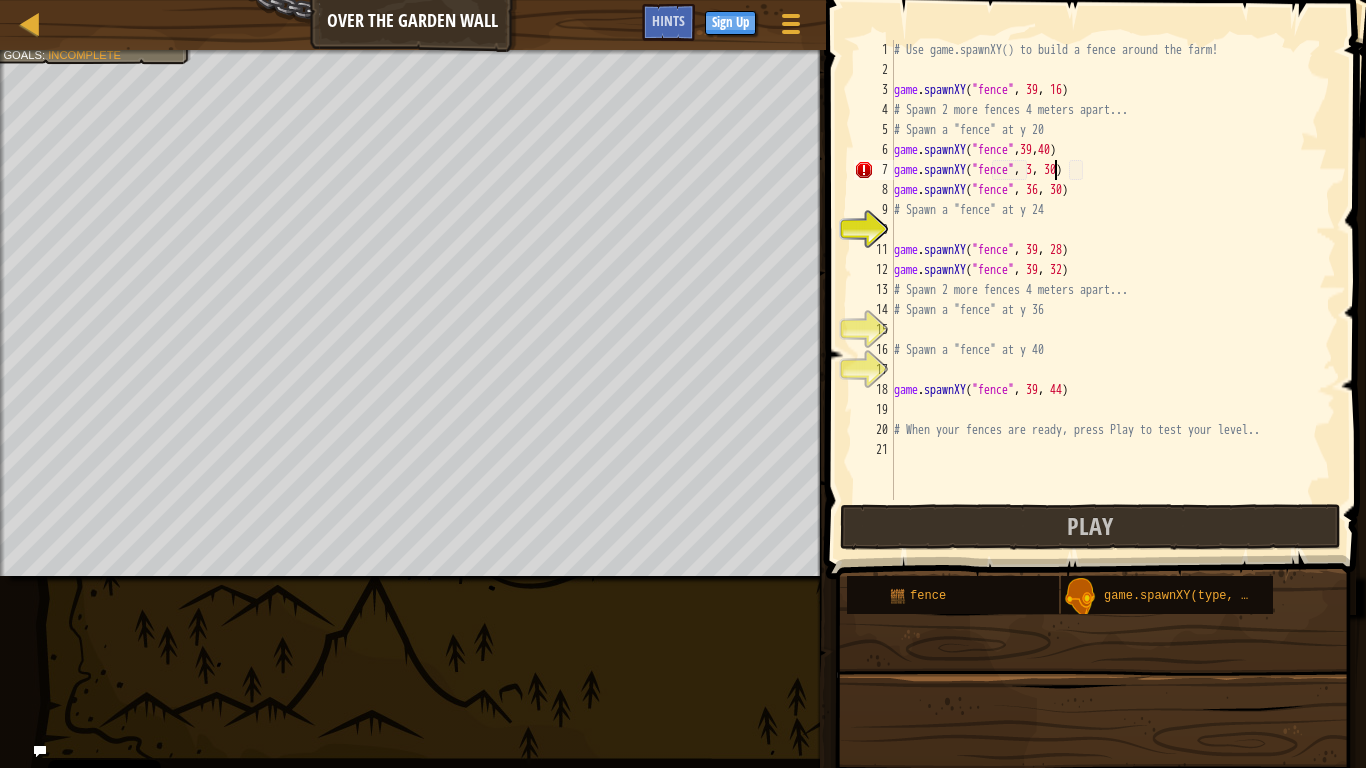 scroll, scrollTop: 9, scrollLeft: 24, axis: both 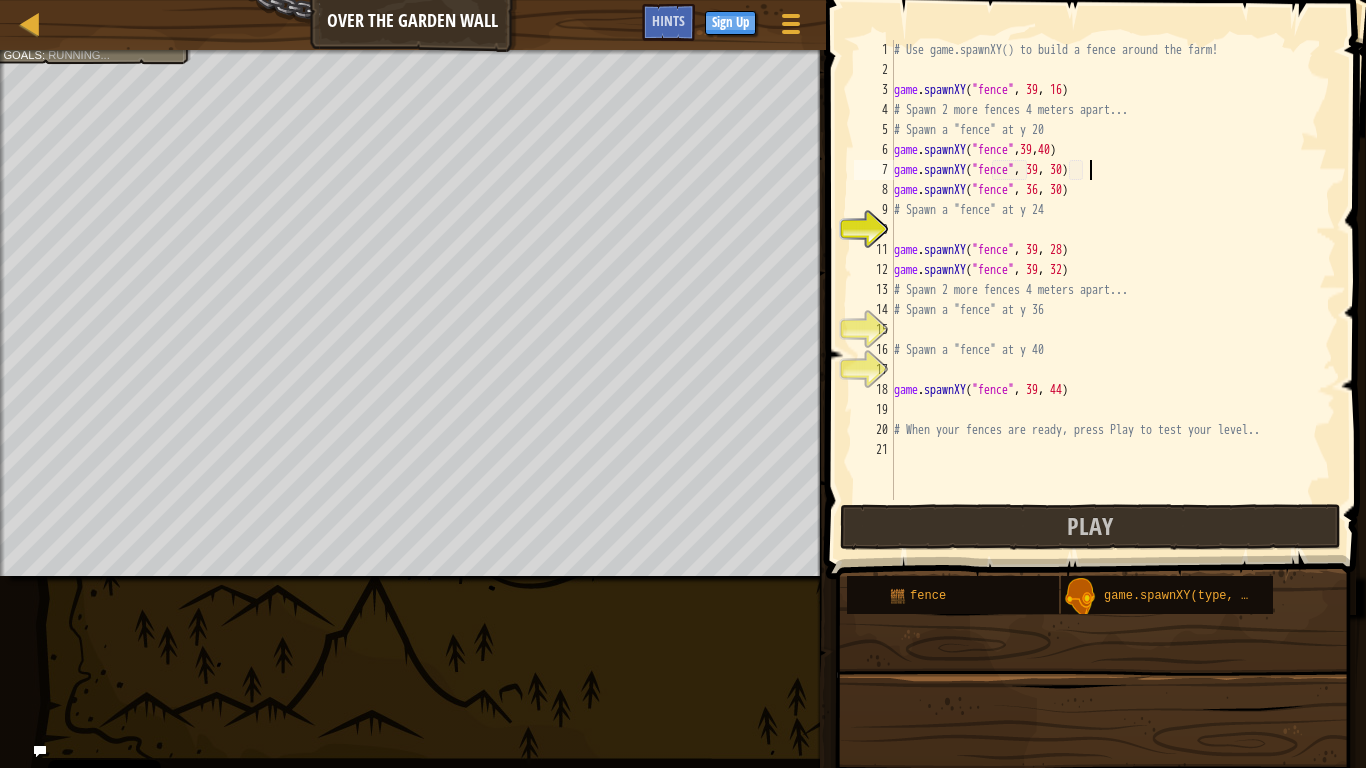 click on "# Use game.spawnXY() to build a fence around the farm! game . spawnXY ( "fence" ,   39 ,   16 ) # Spawn 2 more fences 4 meters apart... # Spawn a "fence" at y 20 game . spawnXY ( "fence" , 39 , 40 ) game . spawnXY ( "fence" ,   39 ,   30 ) game . spawnXY ( "fence" ,   36 ,   30 ) # Spawn a "fence" at y 24 game . spawnXY ( "fence" ,   39 ,   28 ) game . spawnXY ( "fence" ,   39 ,   32 ) # Spawn 2 more fences 4 meters apart... # Spawn a "fence" at y 36 # Spawn a "fence" at y 40 game . spawnXY ( "fence" ,   39 ,   44 ) # When your fences are ready, press Play to test your level.." at bounding box center (1113, 290) 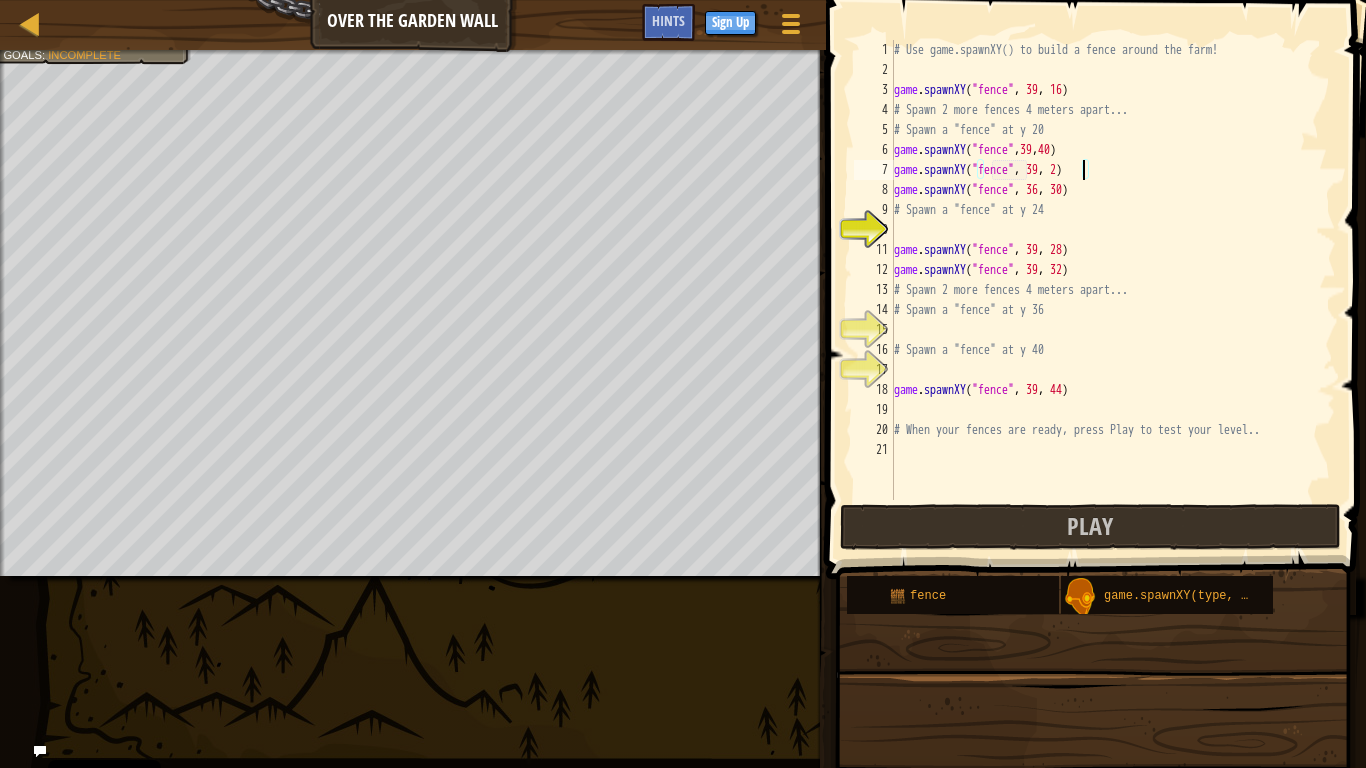type on "game.spawnXY("fence", 39, 24)" 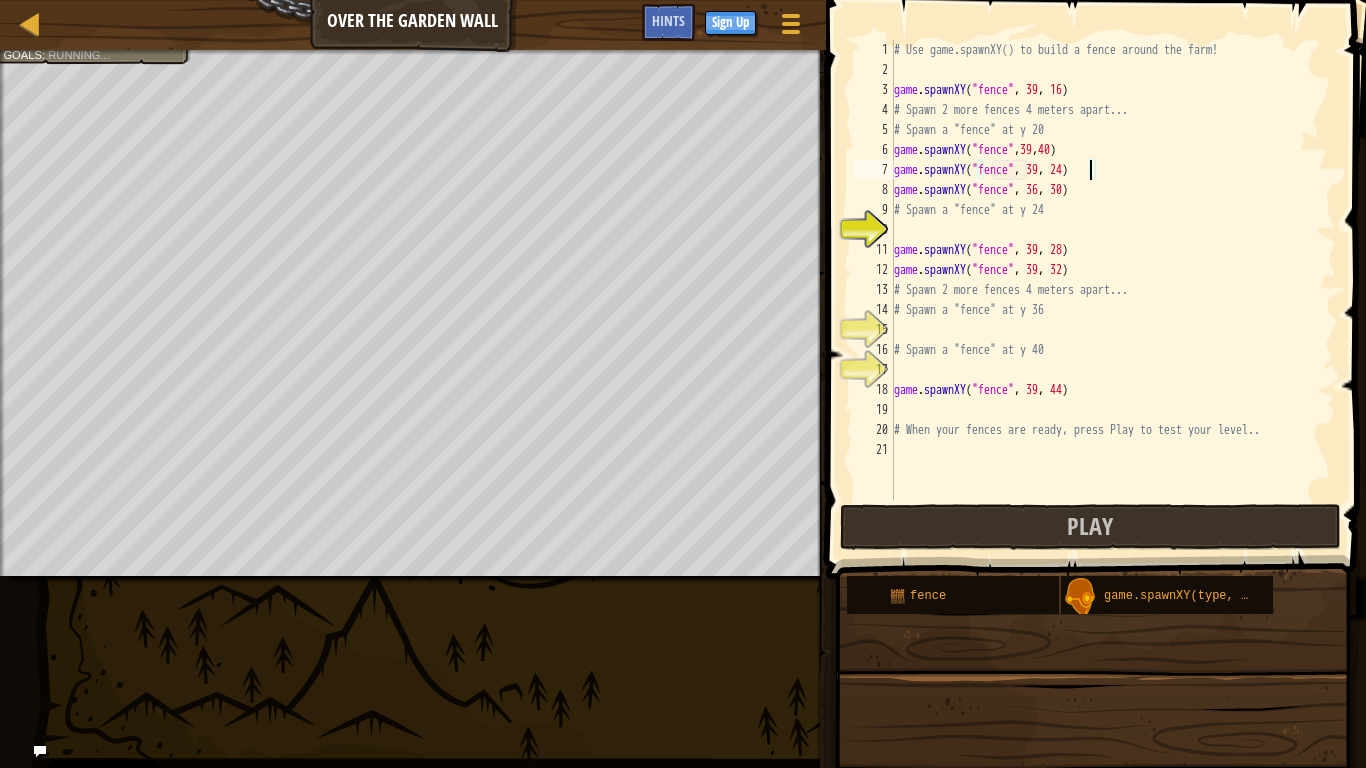 click on "# Use game.spawnXY() to build a fence around the farm! game . spawnXY ( "fence" ,   39 ,   16 ) # Spawn 2 more fences 4 meters apart... # Spawn a "fence" at y 20 game . spawnXY ( "fence" , 39 , 40 ) game . spawnXY ( "fence" ,   39 ,   24 ) game . spawnXY ( "fence" ,   36 ,   30 ) # Spawn a "fence" at y 24 game . spawnXY ( "fence" ,   39 ,   28 ) game . spawnXY ( "fence" ,   39 ,   32 ) # Spawn 2 more fences 4 meters apart... # Spawn a "fence" at y 36 # Spawn a "fence" at y 40 game . spawnXY ( "fence" ,   39 ,   44 ) # When your fences are ready, press Play to test your level.." at bounding box center [1113, 290] 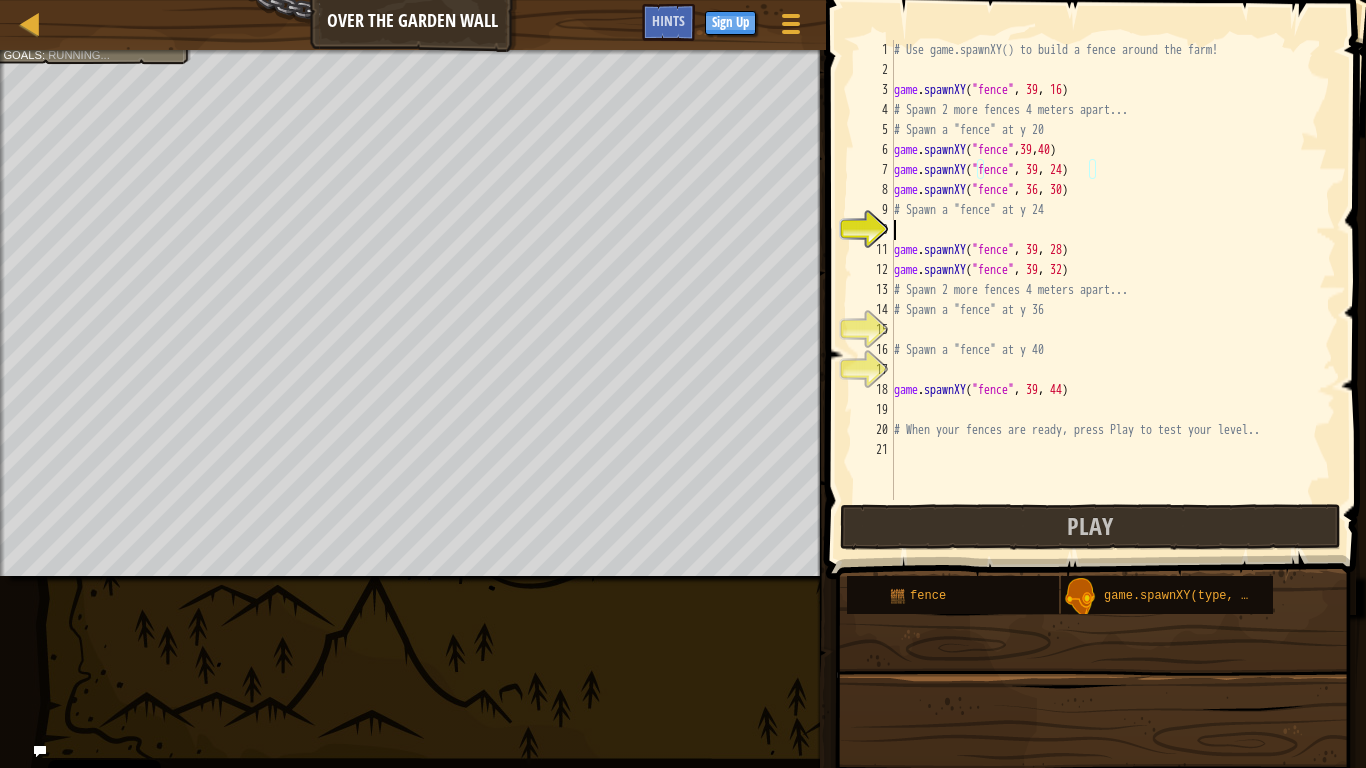 scroll, scrollTop: 9, scrollLeft: 0, axis: vertical 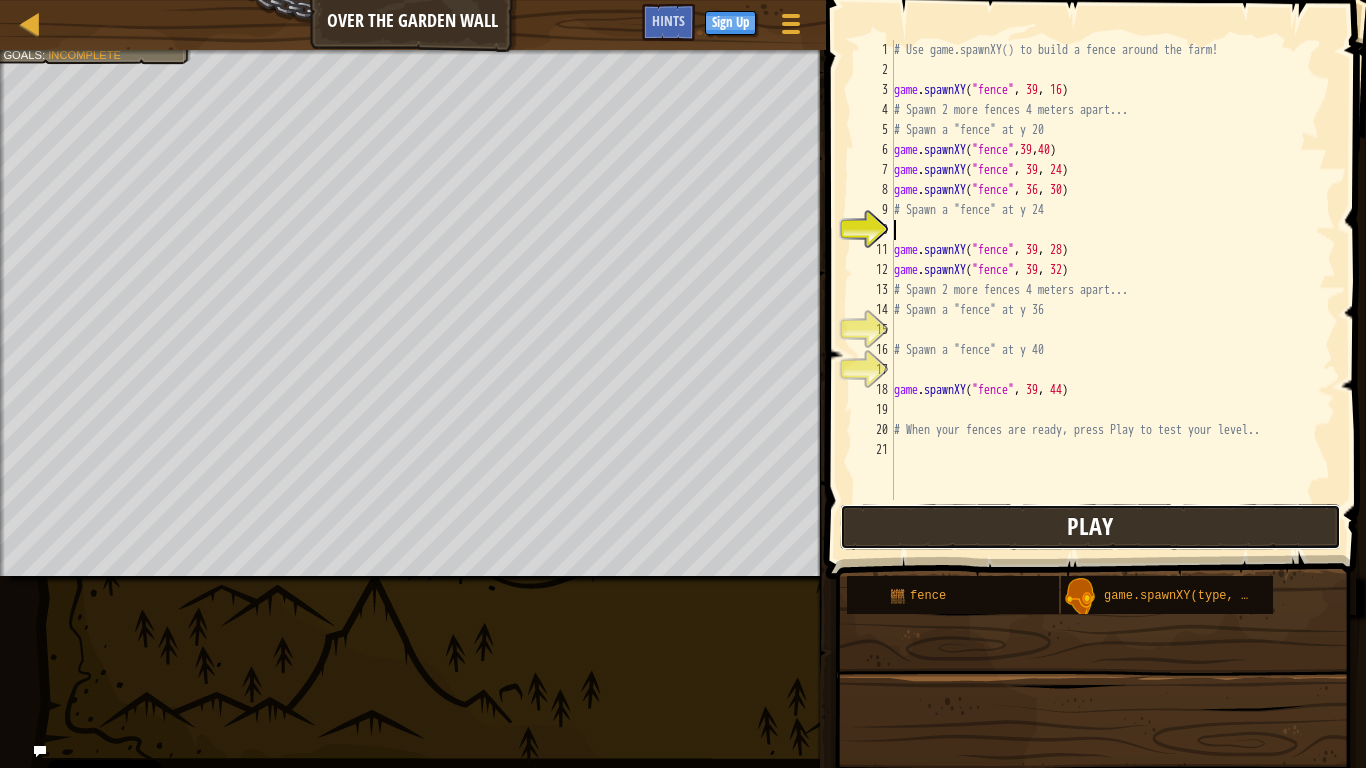 click on "Play" at bounding box center [1090, 527] 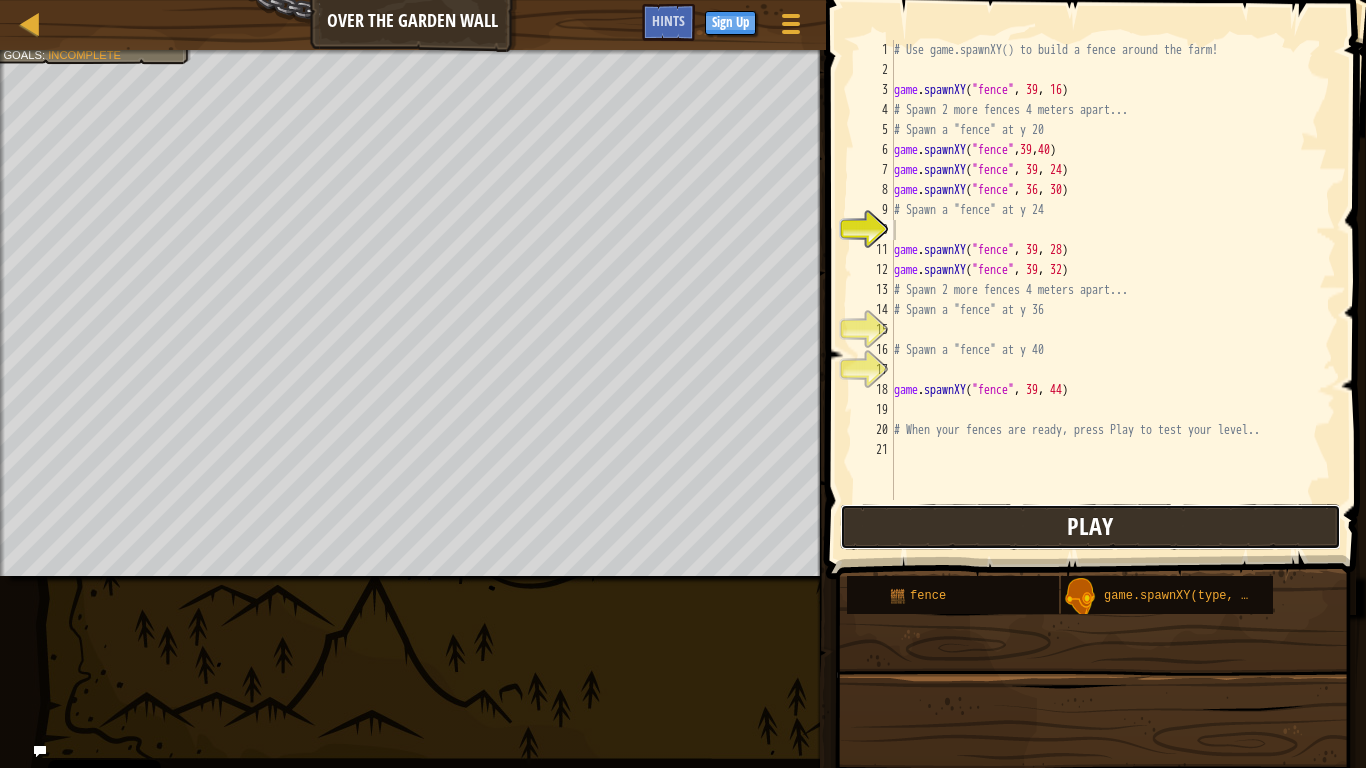 click on "Play" at bounding box center (1090, 527) 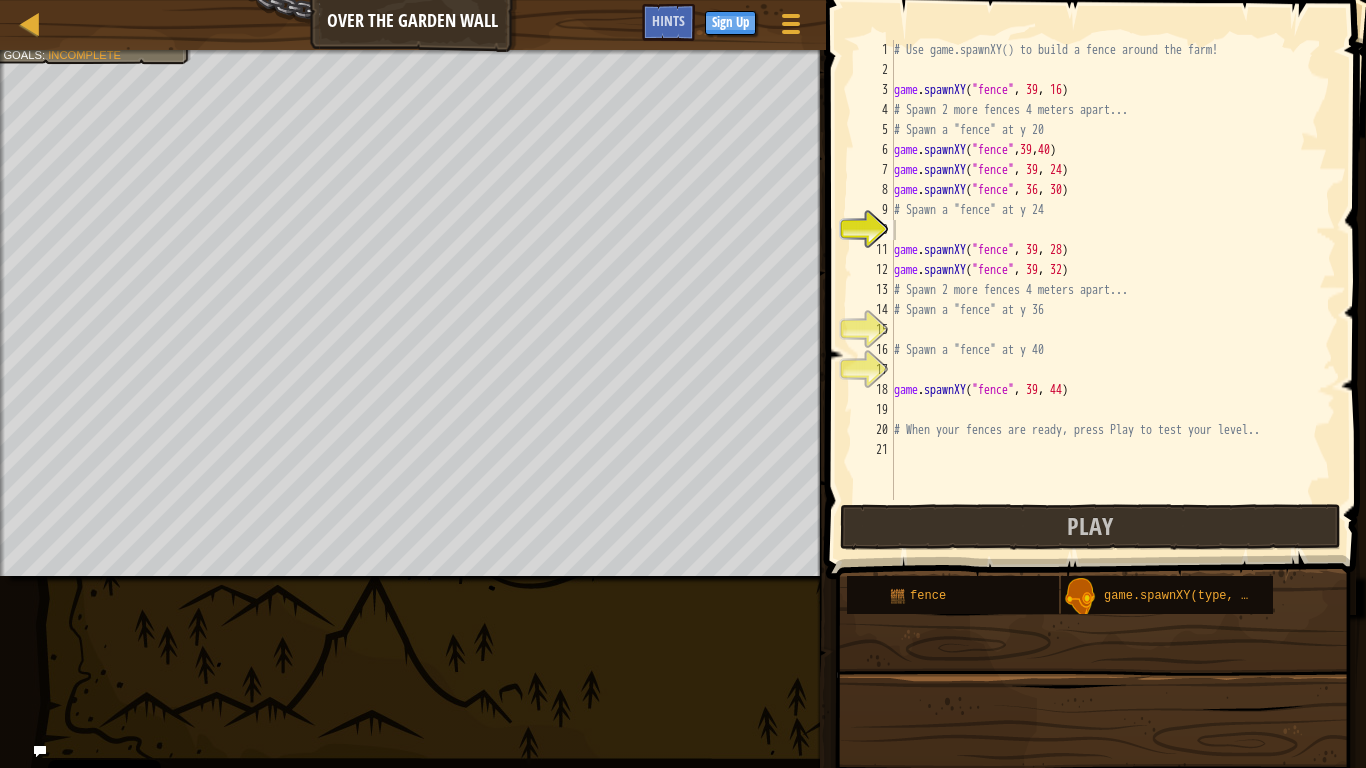 click at bounding box center [1093, 851] 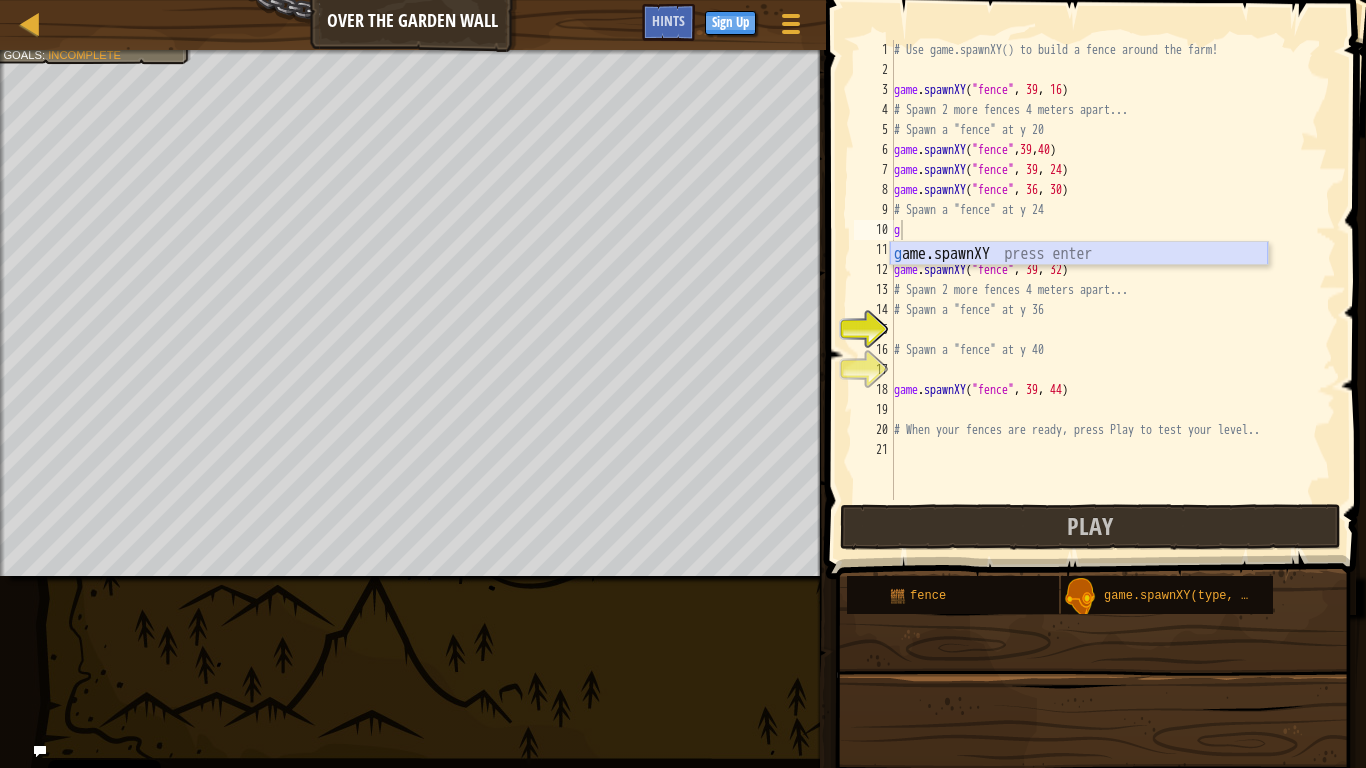 click on "g ame.spawnXY press enter" at bounding box center (1079, 278) 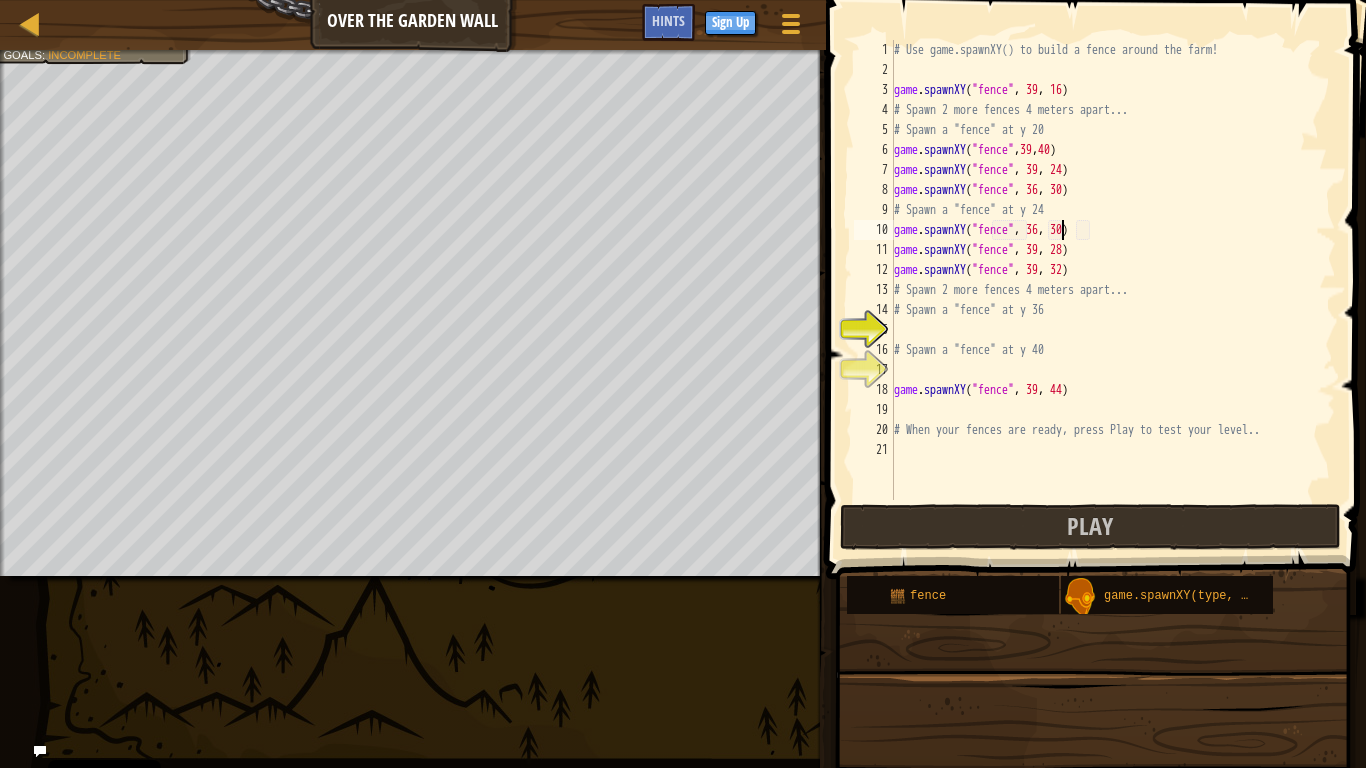click on "# Use game.spawnXY() to build a fence around the farm! game . spawnXY ( "fence" ,   39 ,   16 ) # Spawn 2 more fences 4 meters apart... # Spawn a "fence" at y 20 game . spawnXY ( "fence" , 39 , 40 ) game . spawnXY ( "fence" ,   39 ,   24 ) game . spawnXY ( "fence" ,   36 ,   30 ) # Spawn a "fence" at y 24 game . spawnXY ( "fence" ,   36 ,   30 ) game . spawnXY ( "fence" ,   39 ,   28 ) game . spawnXY ( "fence" ,   39 ,   32 ) # Spawn 2 more fences 4 meters apart... # Spawn a "fence" at y 36 # Spawn a "fence" at y 40 game . spawnXY ( "fence" ,   39 ,   44 ) # When your fences are ready, press Play to test your level.." at bounding box center (1113, 290) 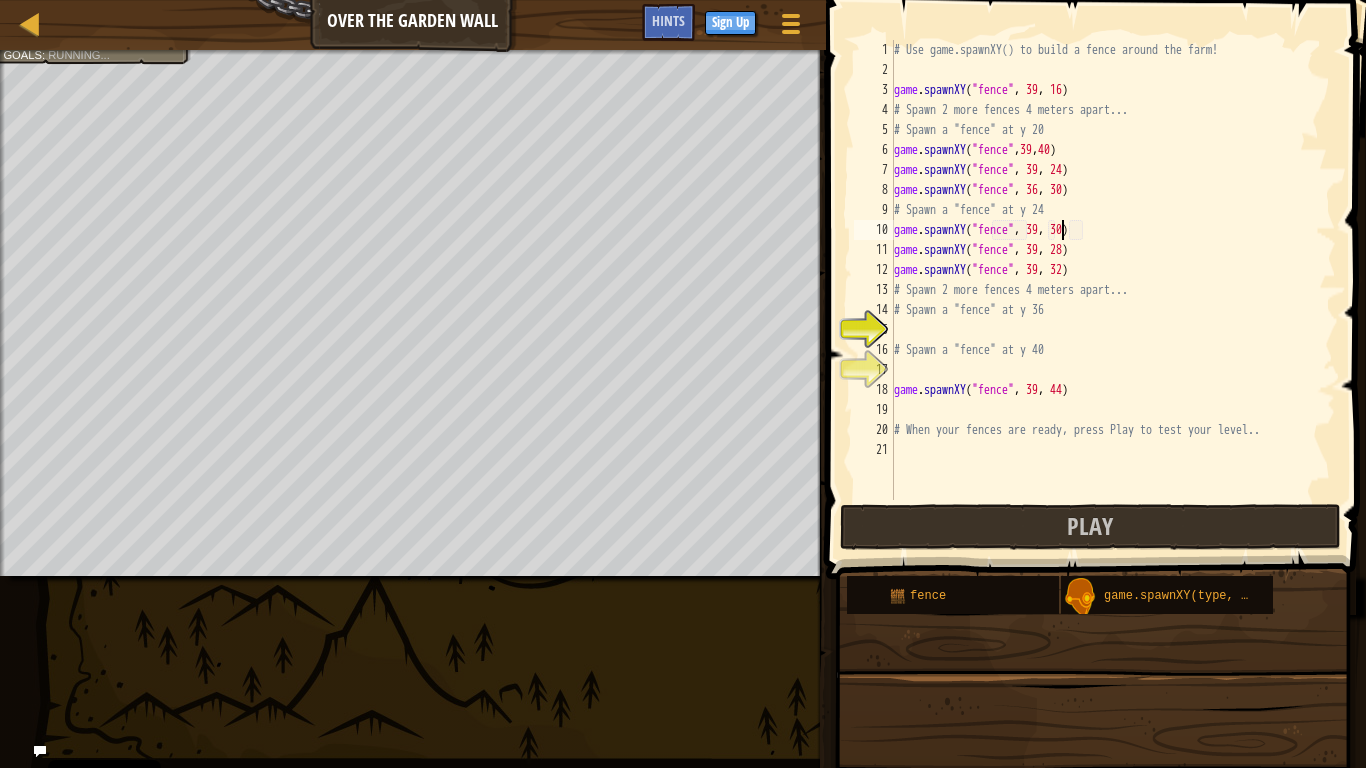 scroll, scrollTop: 9, scrollLeft: 24, axis: both 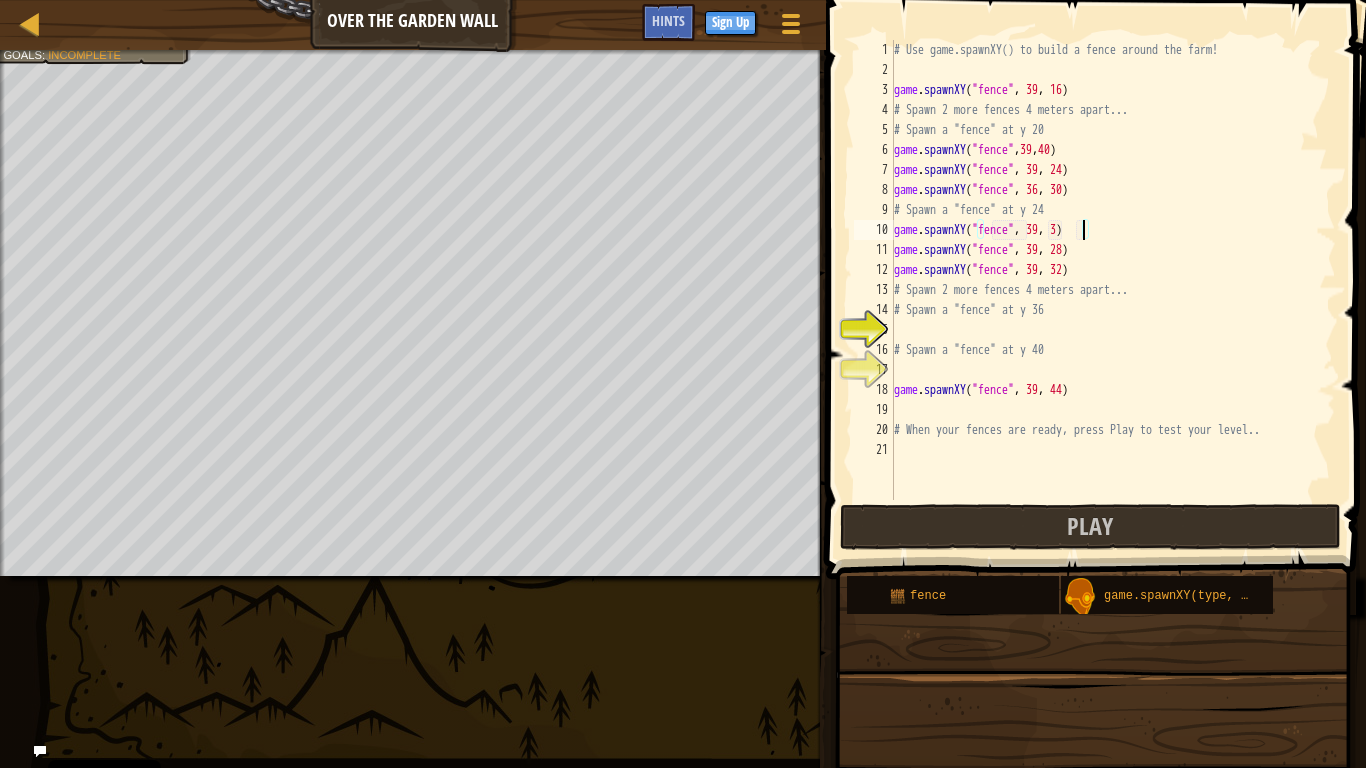 type on "game.spawnXY("fence", 39, 38)" 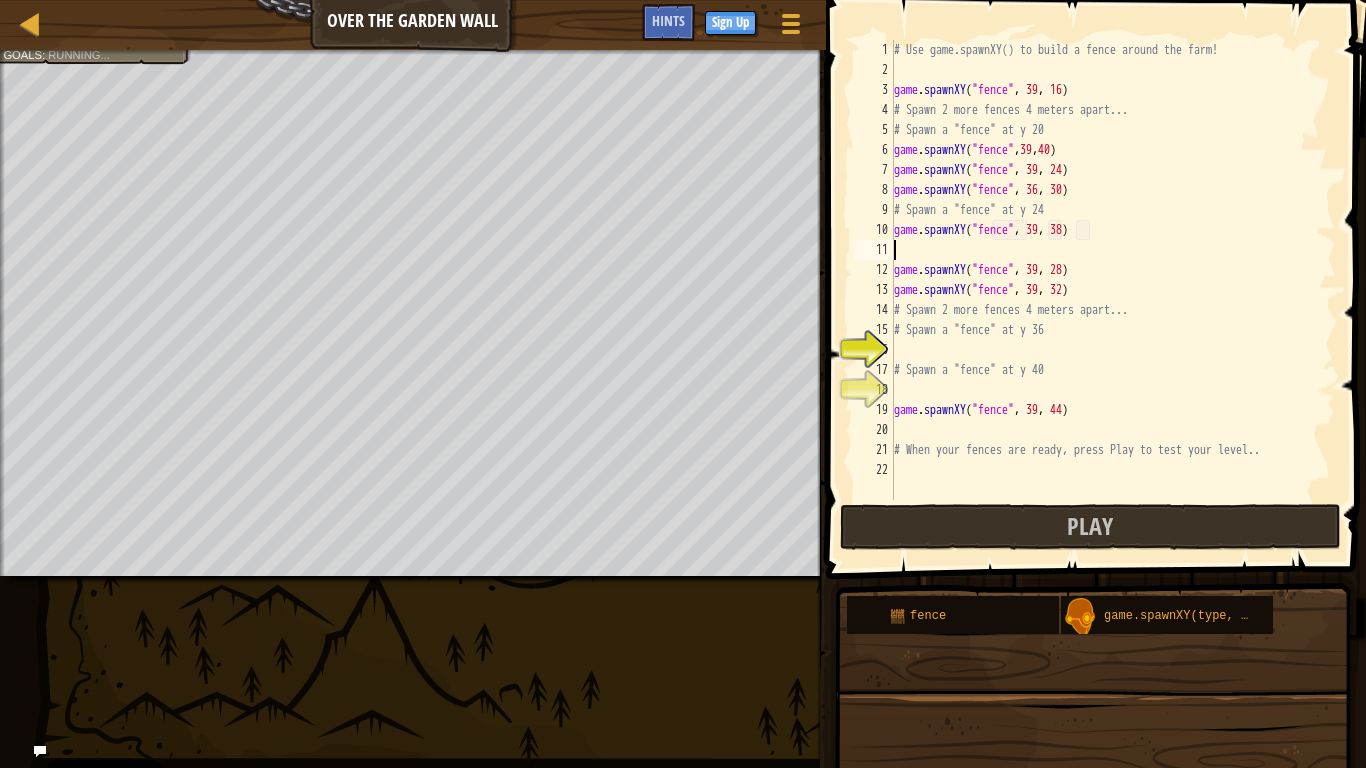 scroll, scrollTop: 9, scrollLeft: 0, axis: vertical 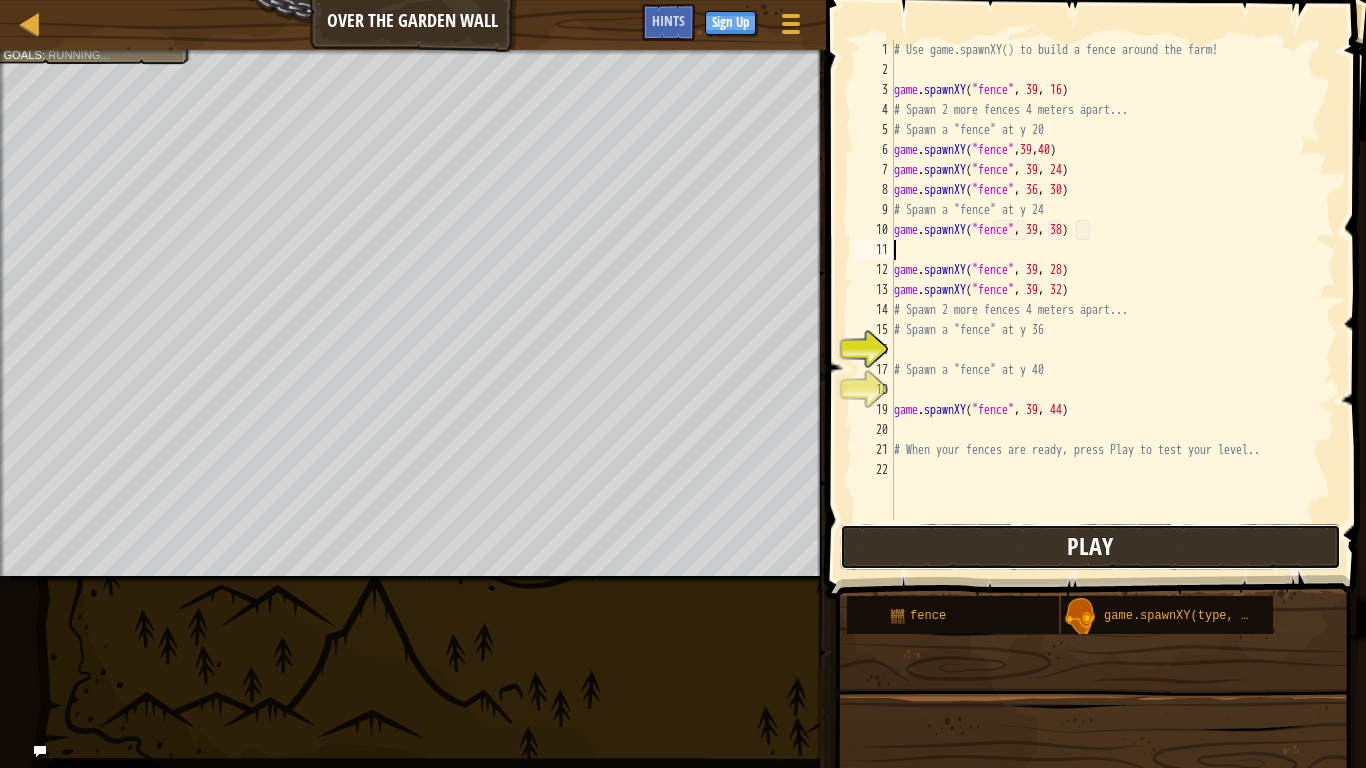 click on "Play" at bounding box center [1090, 547] 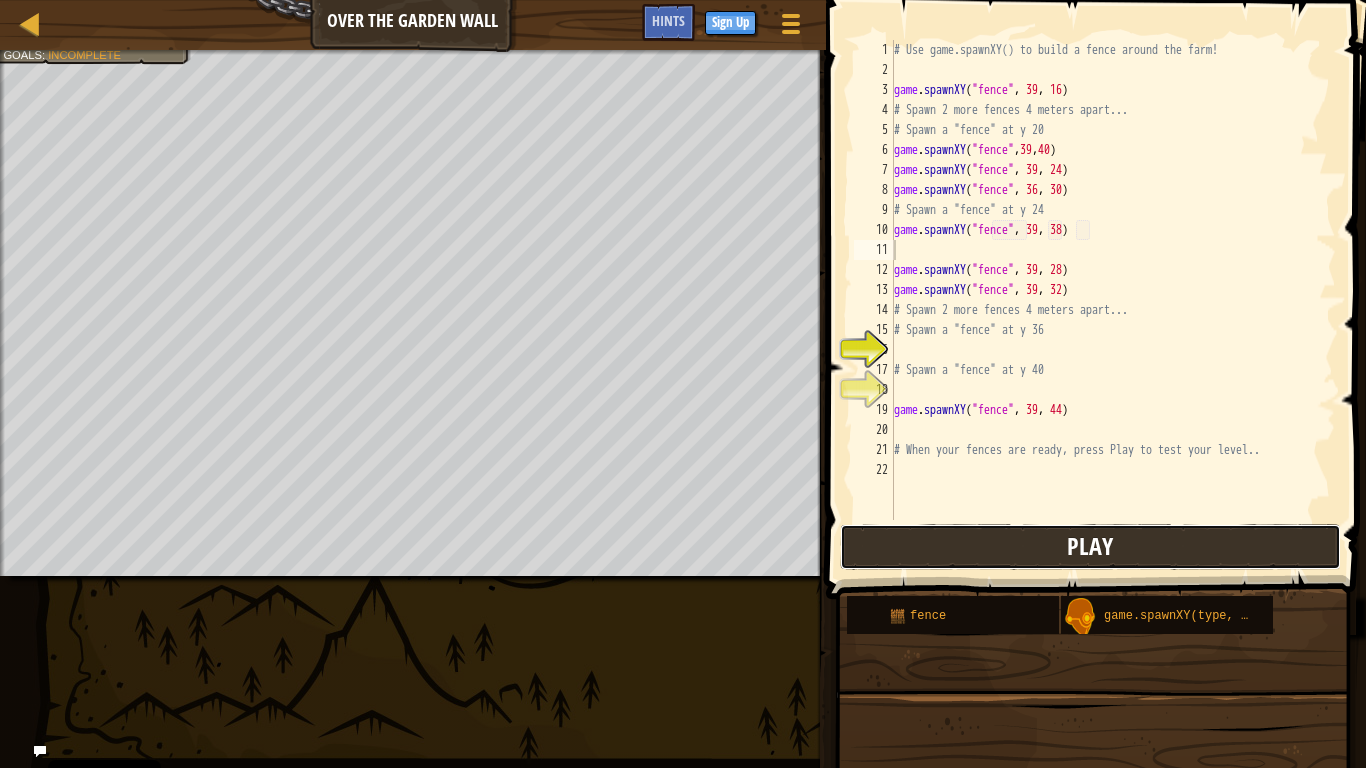 click on "Play" at bounding box center [1090, 547] 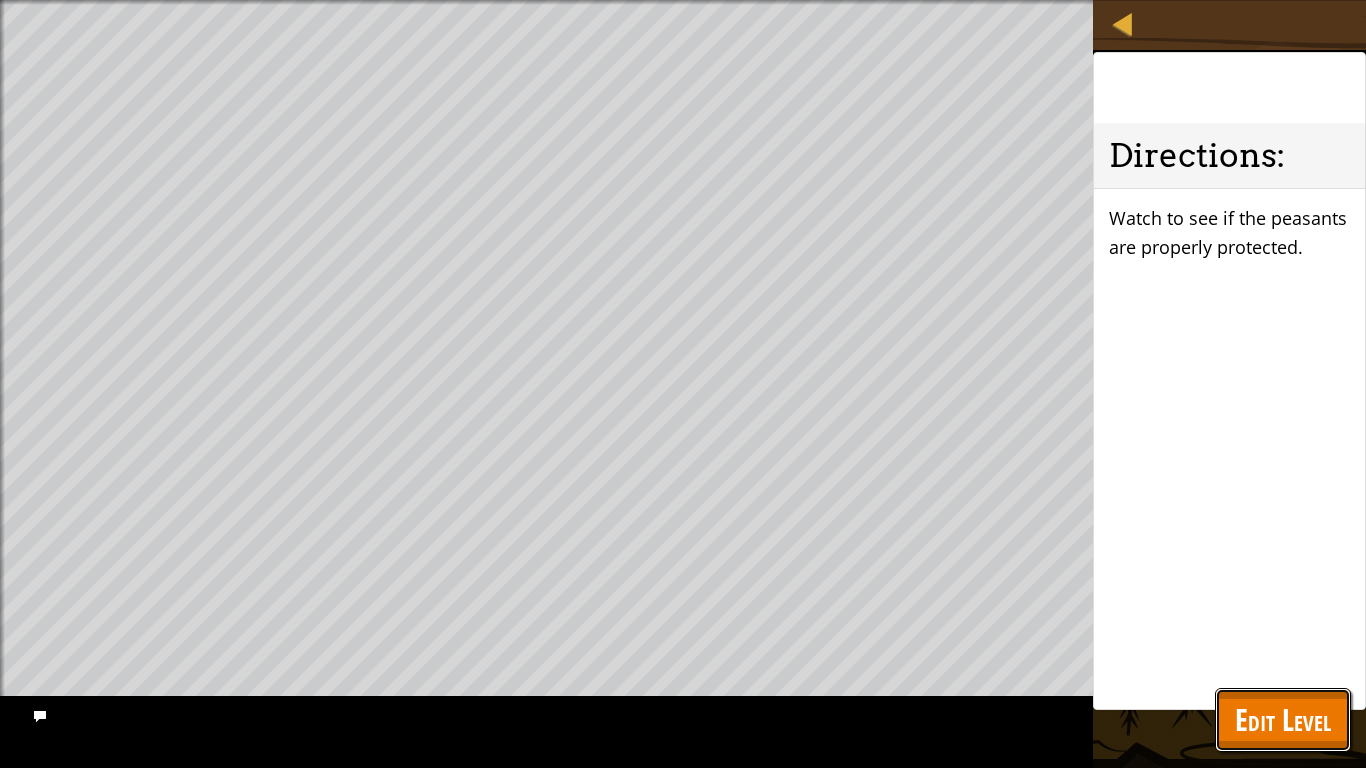 click on "Edit Level" at bounding box center (1283, 719) 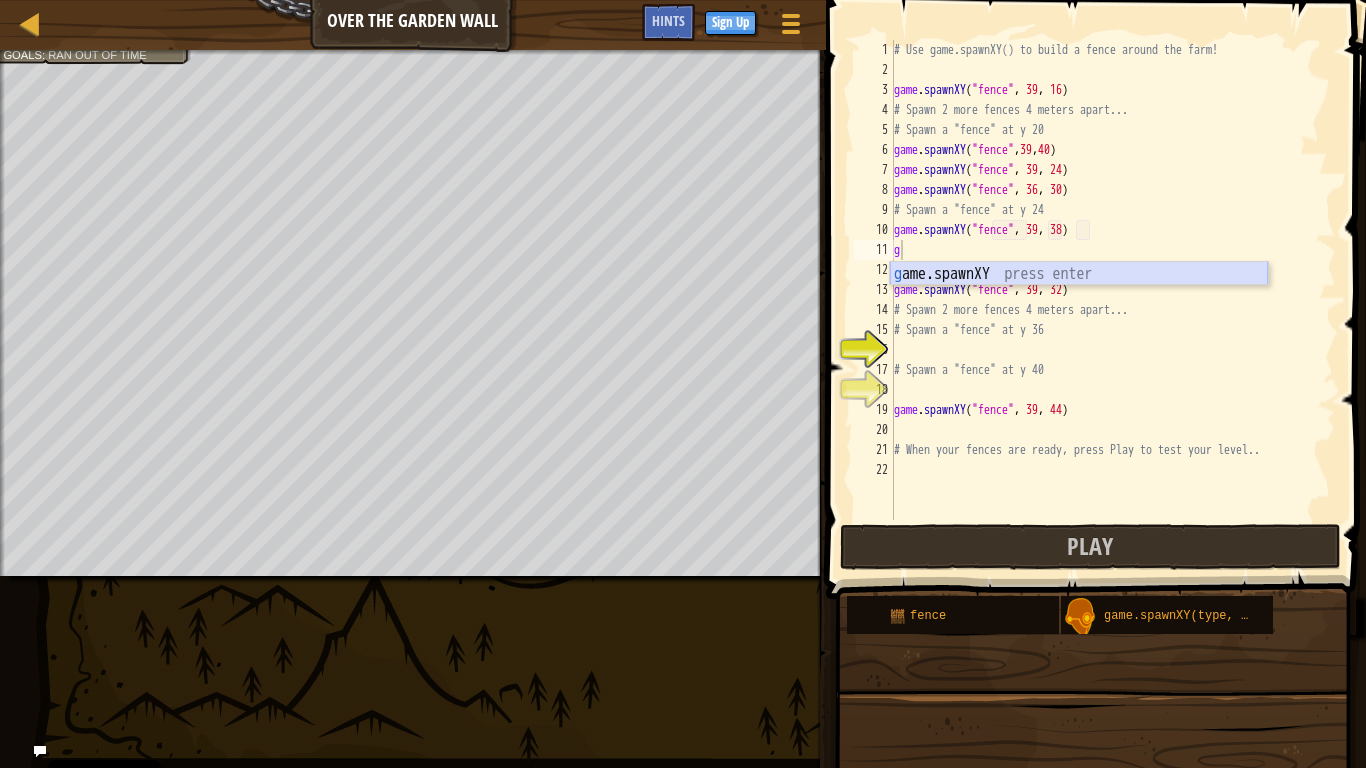 click on "g ame.spawnXY press enter" at bounding box center (1079, 298) 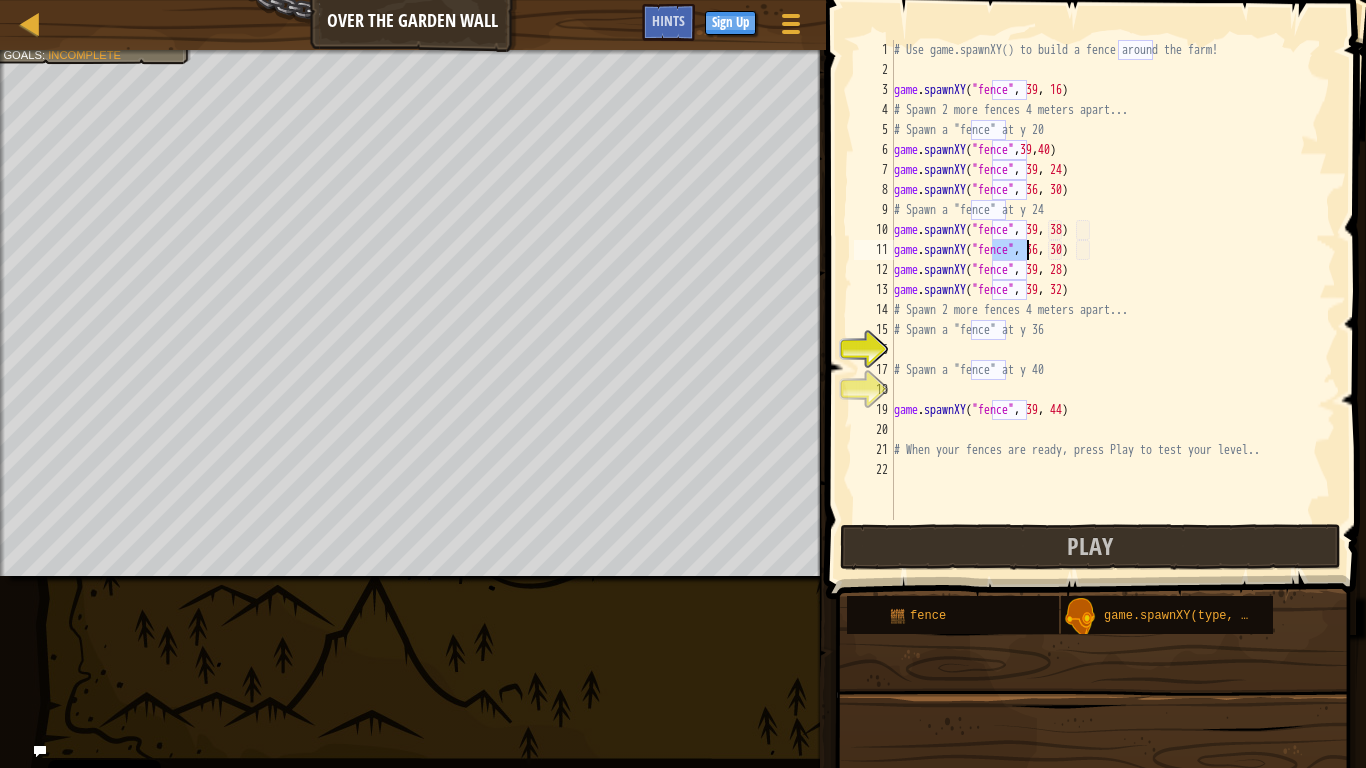 click on "# Use game.spawnXY() to build a fence around the farm! game . spawnXY ( "fence" ,   39 ,   16 ) # Spawn 2 more fences 4 meters apart... # Spawn a "fence" at y 20 game . spawnXY ( "fence" , 39 , 40 ) game . spawnXY ( "fence" ,   39 ,   24 ) game . spawnXY ( "fence" ,   36 ,   30 ) # Spawn a "fence" at y 24 game . spawnXY ( "fence" ,   39 ,   38 ) game . spawnXY ( "fence" ,   36 ,   30 ) game . spawnXY ( "fence" ,   39 ,   28 ) game . spawnXY ( "fence" ,   39 ,   32 ) # Spawn 2 more fences 4 meters apart... # Spawn a "fence" at y 36 # Spawn a "fence" at y 40 game . spawnXY ( "fence" ,   39 ,   44 ) # When your fences are ready, press Play to test your level.." at bounding box center [1113, 300] 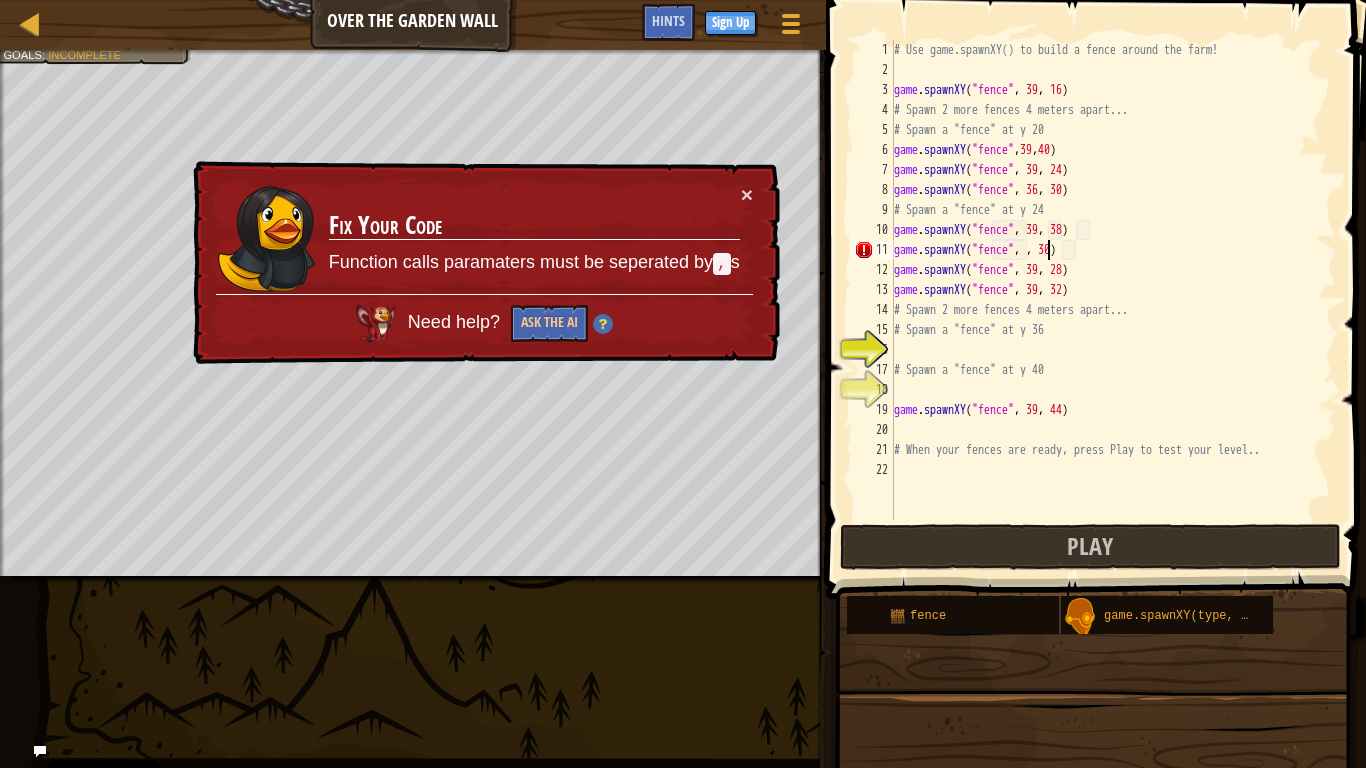 scroll, scrollTop: 9, scrollLeft: 24, axis: both 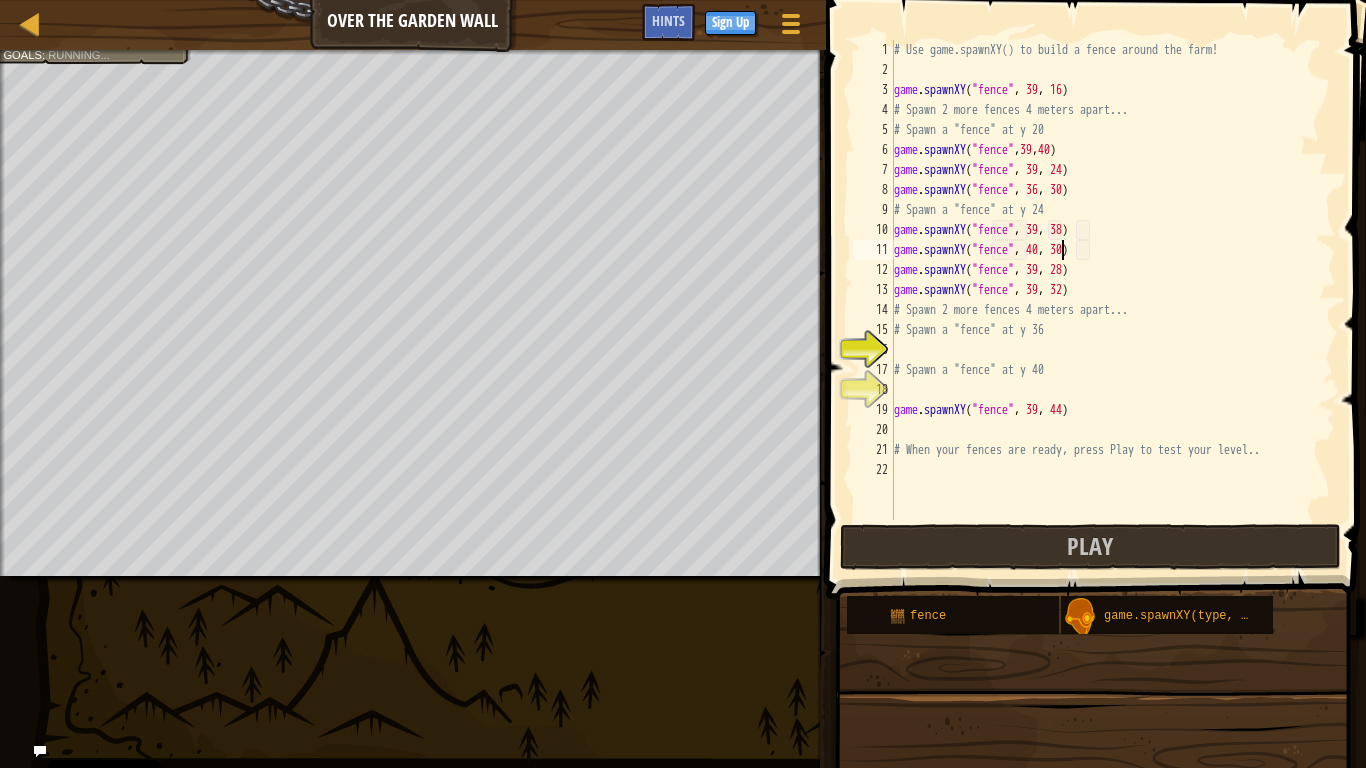 click on "# Use game.spawnXY() to build a fence around the farm! game . spawnXY ( "fence" ,   39 ,   16 ) # Spawn 2 more fences 4 meters apart... # Spawn a "fence" at y 20 game . spawnXY ( "fence" , 39 , 40 ) game . spawnXY ( "fence" ,   39 ,   24 ) game . spawnXY ( "fence" ,   36 ,   30 ) # Spawn a "fence" at y 24 game . spawnXY ( "fence" ,   39 ,   38 ) game . spawnXY ( "fence" ,   40 ,   30 ) game . spawnXY ( "fence" ,   39 ,   28 ) game . spawnXY ( "fence" ,   39 ,   32 ) # Spawn 2 more fences 4 meters apart... # Spawn a "fence" at y 36 # Spawn a "fence" at y 40 game . spawnXY ( "fence" ,   39 ,   44 ) # When your fences are ready, press Play to test your level.." at bounding box center [1113, 300] 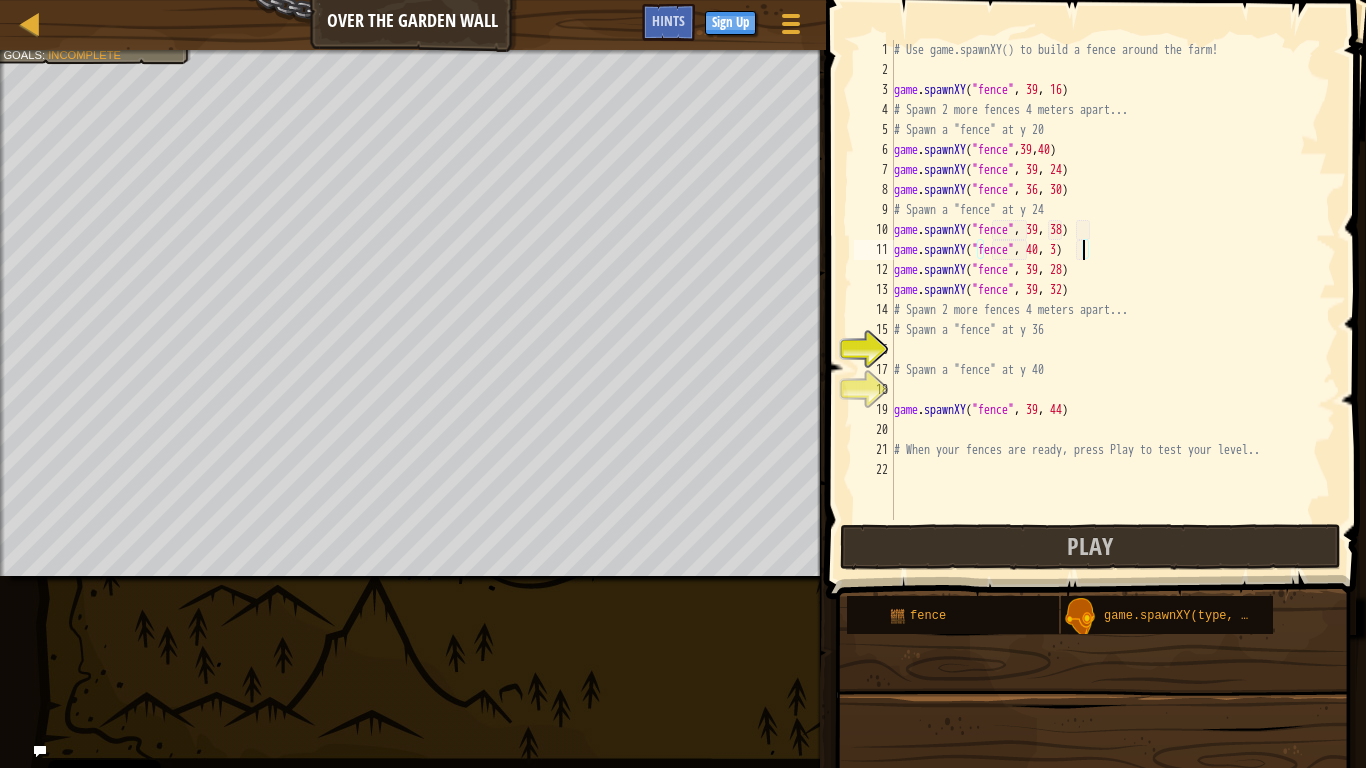 type on "game.spawnXY("fence", 40, 37)" 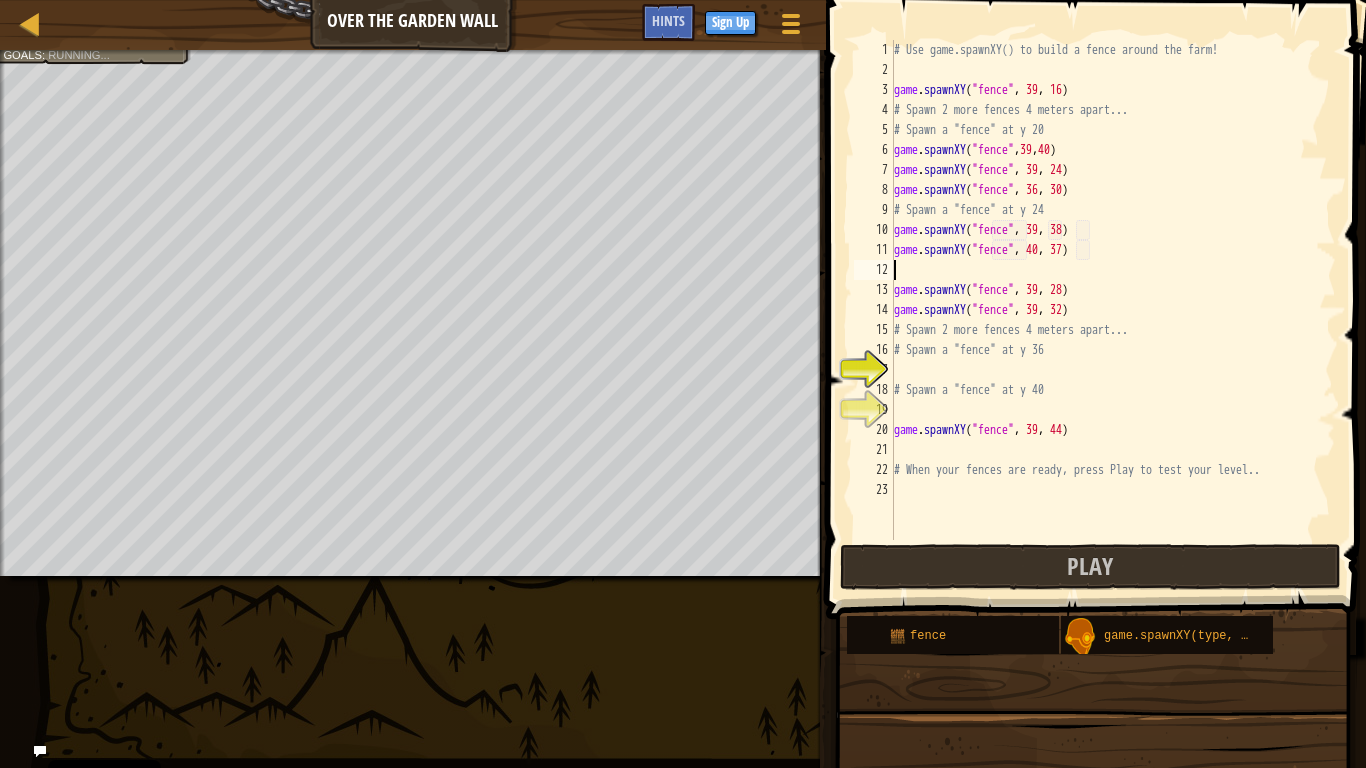 scroll, scrollTop: 9, scrollLeft: 0, axis: vertical 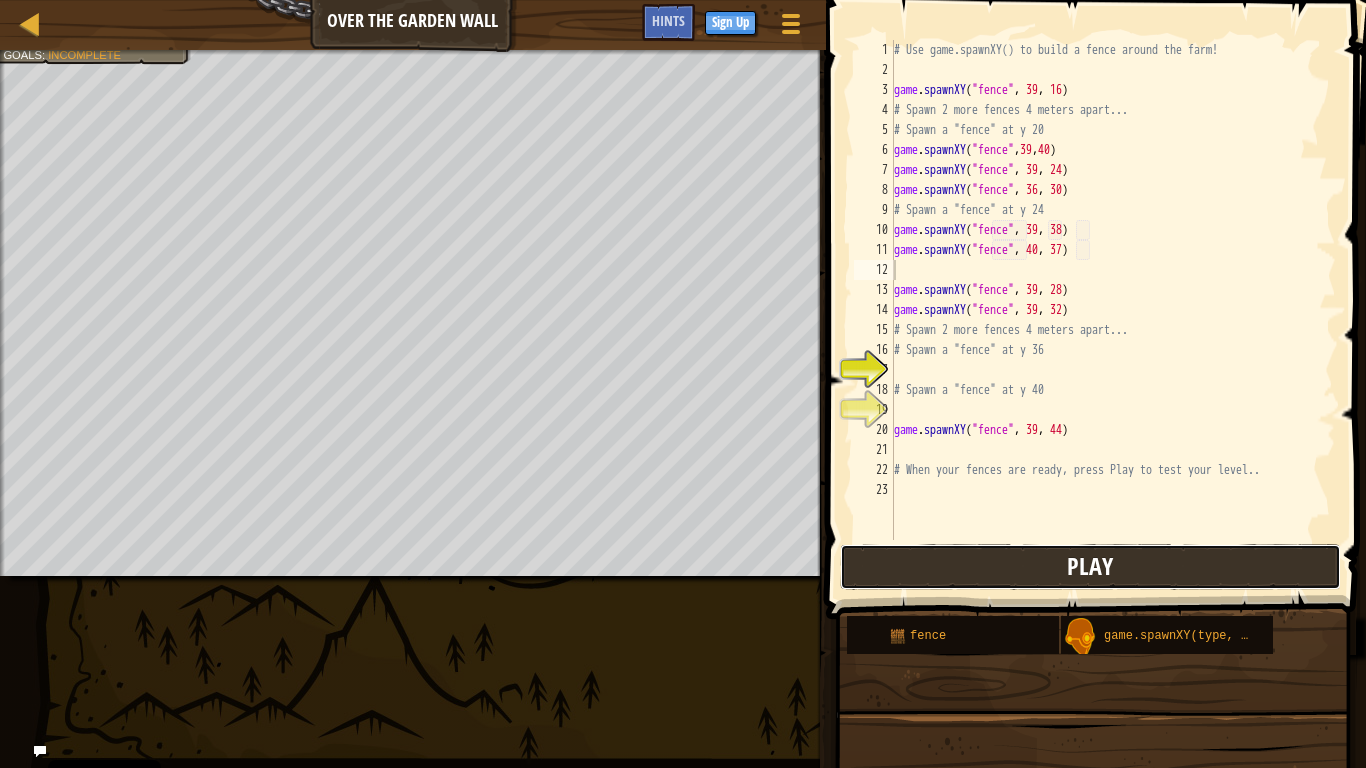 click on "Play" at bounding box center (1090, 567) 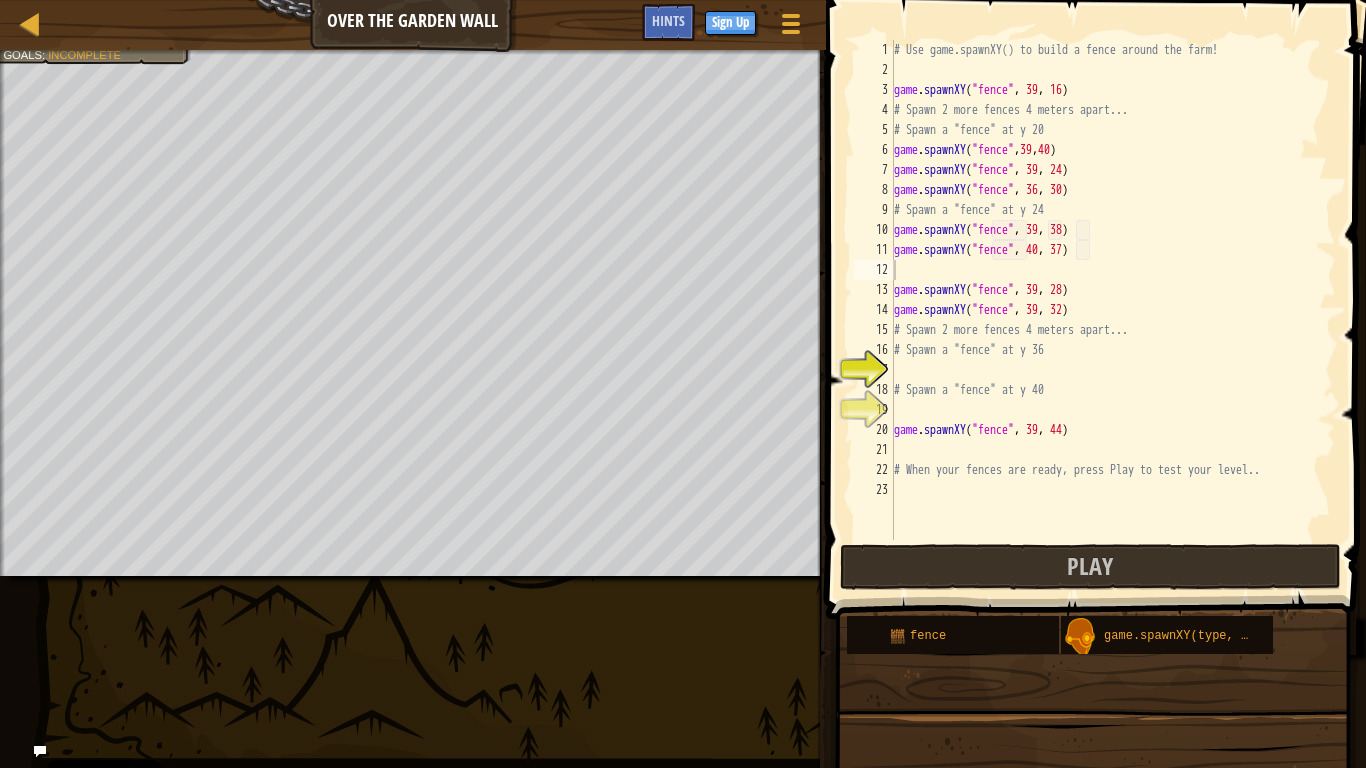 click on "# Use game.spawnXY() to build a fence around the farm! game . spawnXY ( "fence" ,   39 ,   16 ) # Spawn 2 more fences 4 meters apart... # Spawn a "fence" at y 20 game . spawnXY ( "fence" , 39 , 40 ) game . spawnXY ( "fence" ,   39 ,   24 ) game . spawnXY ( "fence" ,   36 ,   30 ) # Spawn a "fence" at y 24 game . spawnXY ( "fence" ,   39 ,   38 ) game . spawnXY ( "fence" ,   40 ,   37 ) game . spawnXY ( "fence" ,   39 ,   28 ) game . spawnXY ( "fence" ,   39 ,   32 ) # Spawn 2 more fences 4 meters apart... # Spawn a "fence" at y 36 # Spawn a "fence" at y 40 game . spawnXY ( "fence" ,   39 ,   44 ) # When your fences are ready, press Play to test your level.." at bounding box center (1113, 310) 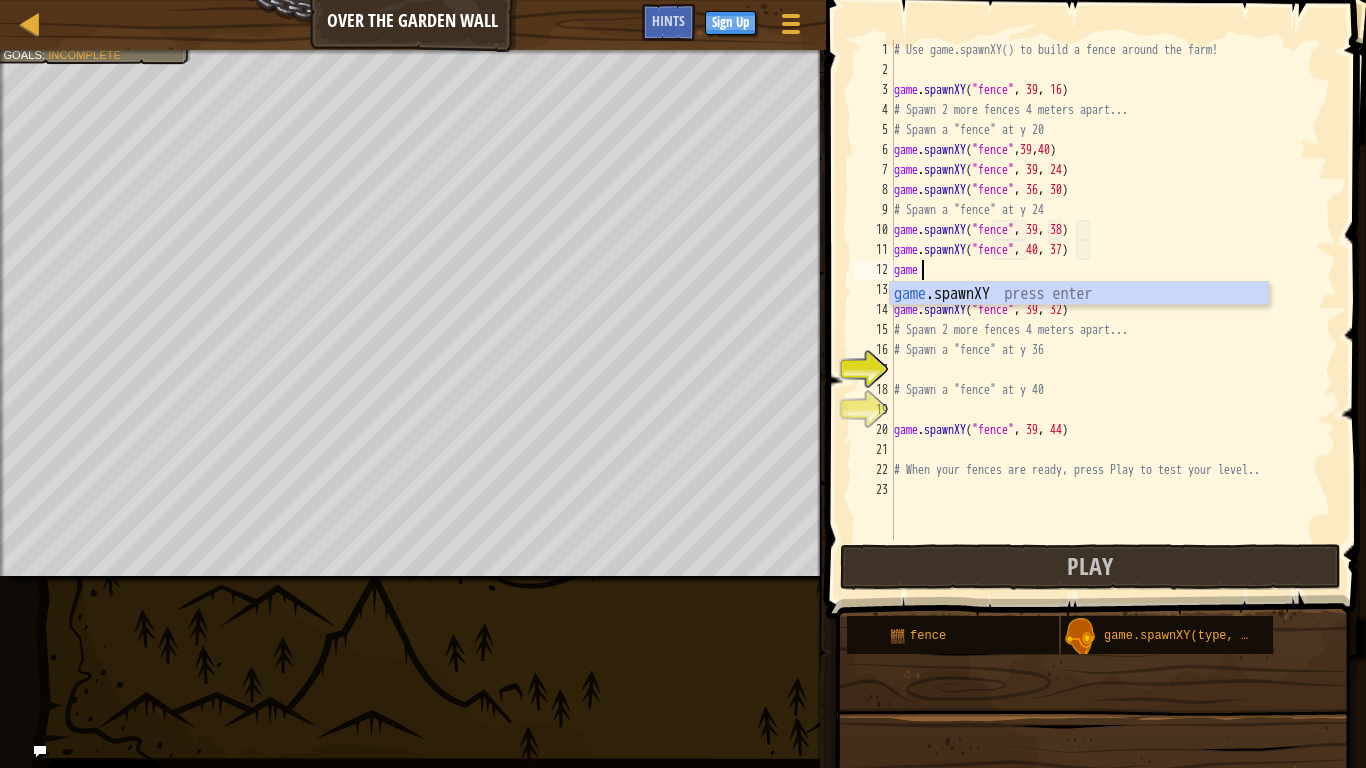 scroll, scrollTop: 9, scrollLeft: 3, axis: both 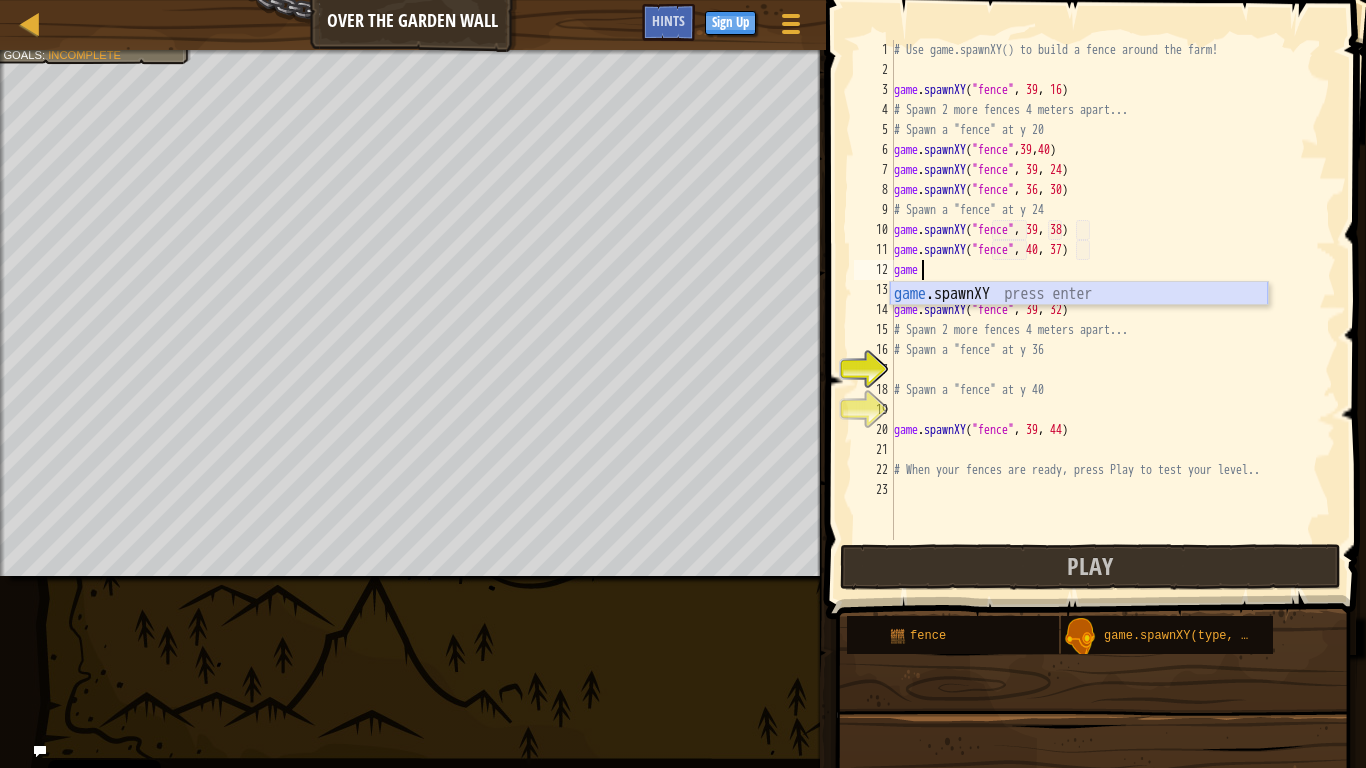 click on "game .spawnXY press enter" at bounding box center (1079, 318) 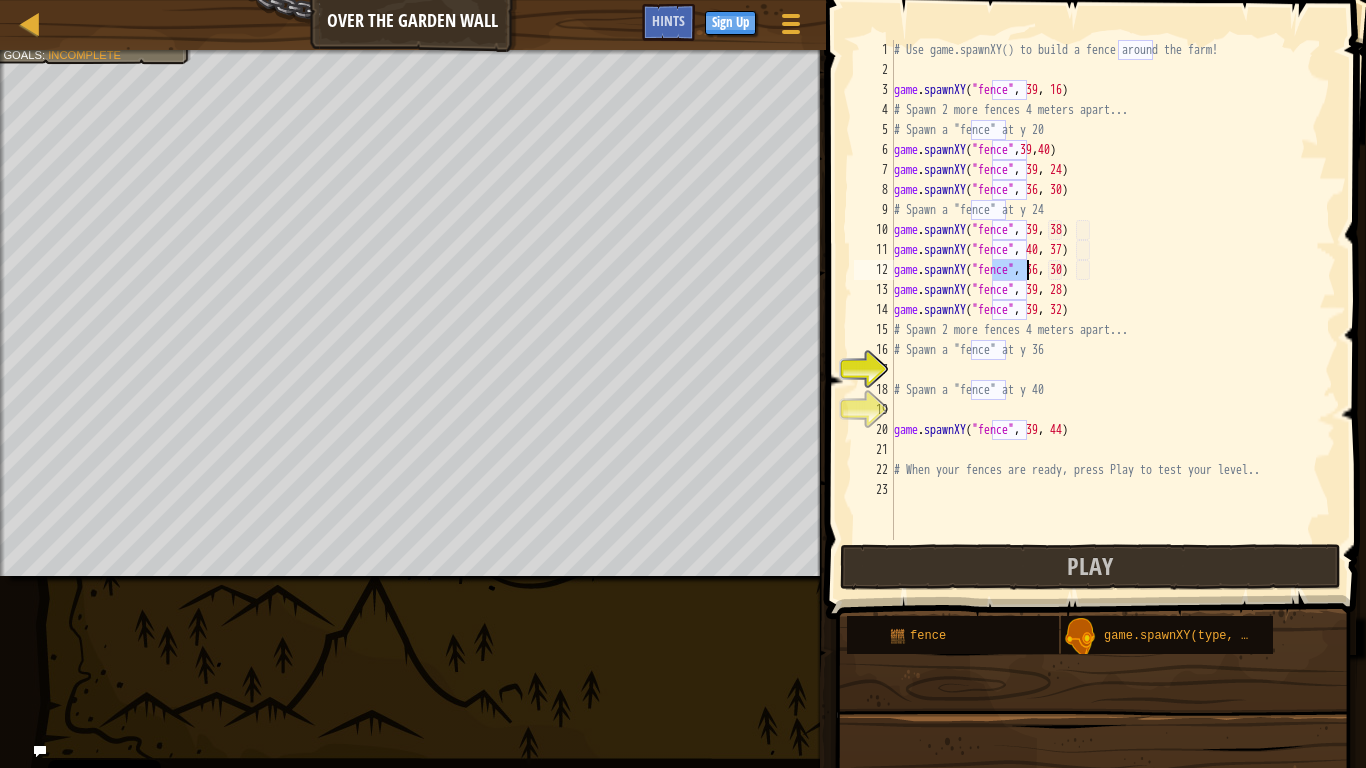 click on "# Use game.spawnXY() to build a fence around the farm! game . spawnXY ( "fence" ,   39 ,   16 ) # Spawn 2 more fences 4 meters apart... # Spawn a "fence" at y 20 game . spawnXY ( "fence" , 39 , 40 ) game . spawnXY ( "fence" ,   39 ,   24 ) game . spawnXY ( "fence" ,   36 ,   30 ) # Spawn a "fence" at y 24 game . spawnXY ( "fence" ,   39 ,   38 ) game . spawnXY ( "fence" ,   40 ,   37 ) game . spawnXY ( "fence" ,   36 ,   30 ) game . spawnXY ( "fence" ,   39 ,   28 ) game . spawnXY ( "fence" ,   39 ,   32 ) # Spawn 2 more fences 4 meters apart... # Spawn a "fence" at y 36 # Spawn a "fence" at y 40 game . spawnXY ( "fence" ,   39 ,   44 ) # When your fences are ready, press Play to test your level.." at bounding box center (1113, 310) 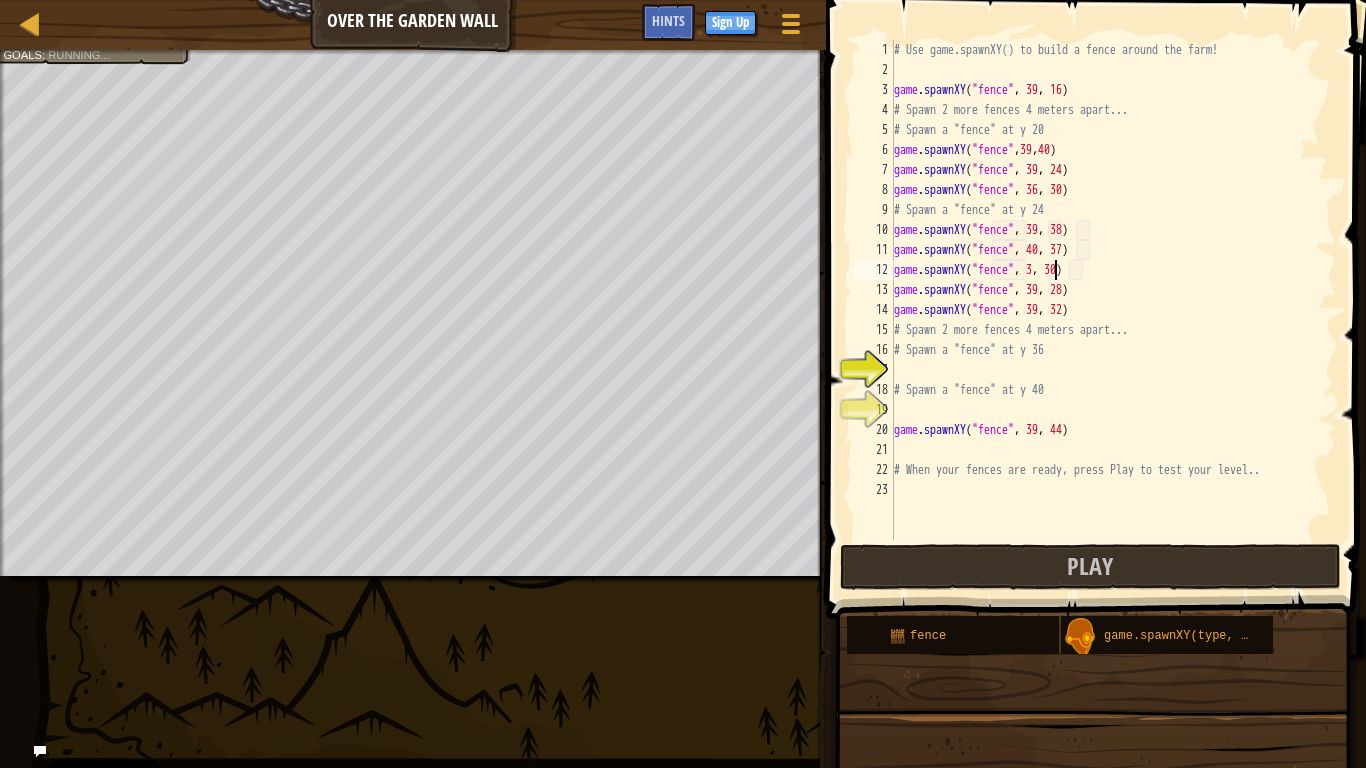 scroll, scrollTop: 9, scrollLeft: 24, axis: both 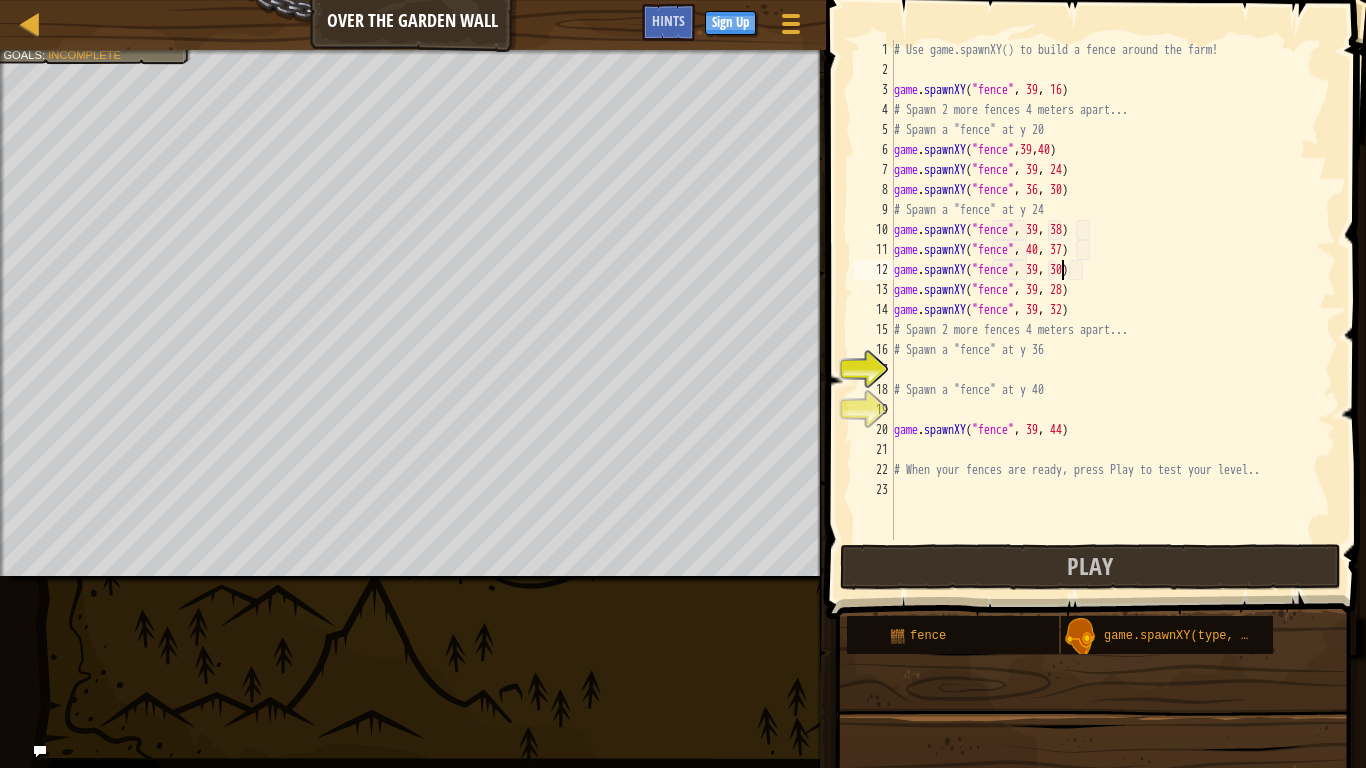 click on "# Use game.spawnXY() to build a fence around the farm! game . spawnXY ( "fence" ,   39 ,   16 ) # Spawn 2 more fences 4 meters apart... # Spawn a "fence" at y 20 game . spawnXY ( "fence" , 39 , 40 ) game . spawnXY ( "fence" ,   39 ,   24 ) game . spawnXY ( "fence" ,   36 ,   30 ) # Spawn a "fence" at y 24 game . spawnXY ( "fence" ,   39 ,   38 ) game . spawnXY ( "fence" ,   40 ,   37 ) game . spawnXY ( "fence" ,   39 ,   30 ) game . spawnXY ( "fence" ,   39 ,   28 ) game . spawnXY ( "fence" ,   39 ,   32 ) # Spawn 2 more fences 4 meters apart... # Spawn a "fence" at y 36 # Spawn a "fence" at y 40 game . spawnXY ( "fence" ,   39 ,   44 ) # When your fences are ready, press Play to test your level.." at bounding box center (1113, 310) 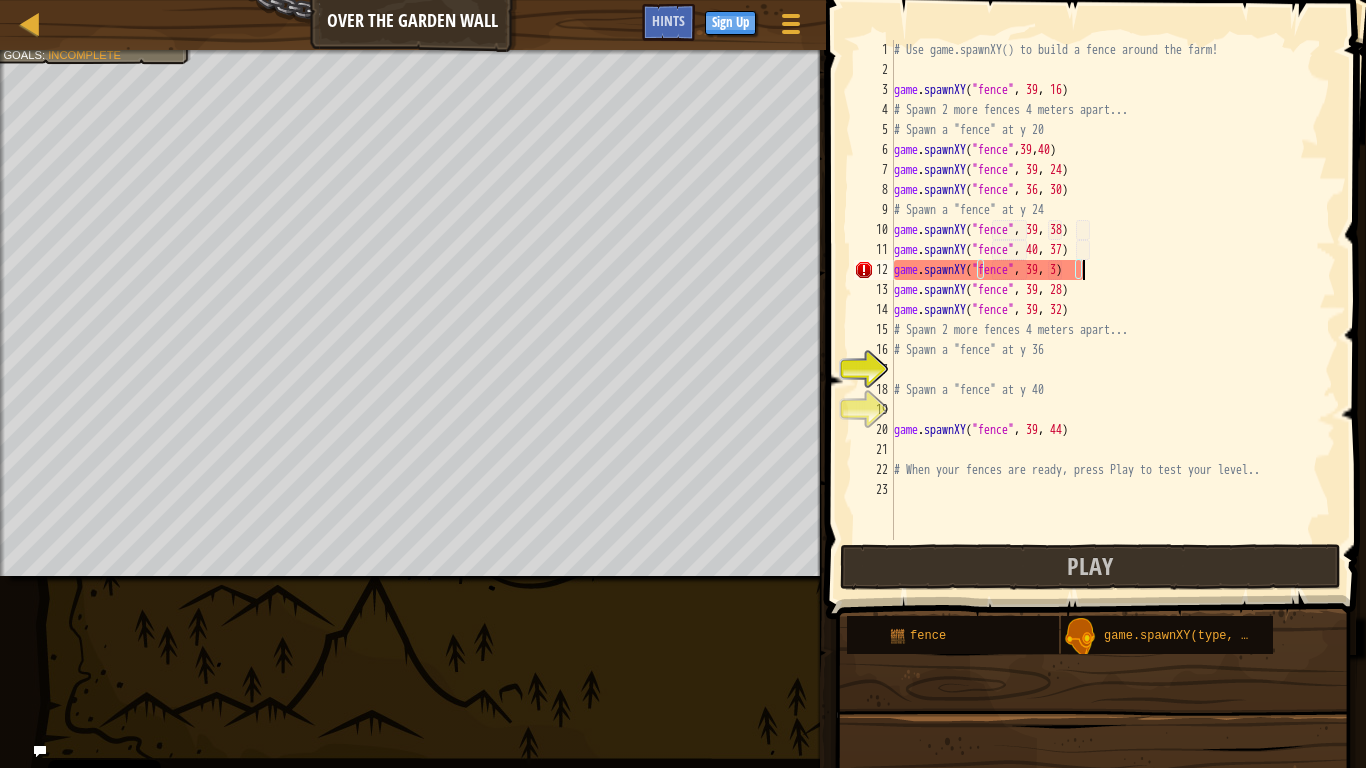 type on "game.spawnXY("fence", 39, 37)" 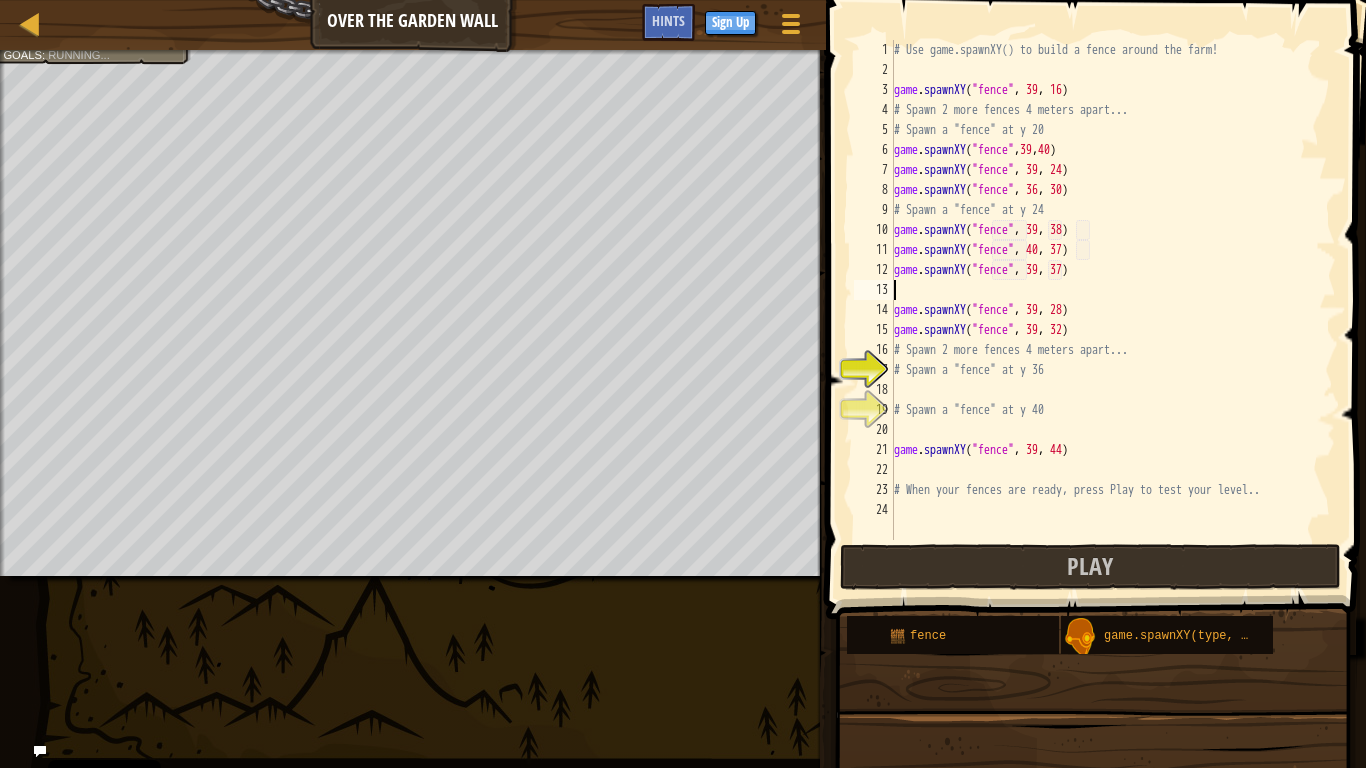 scroll, scrollTop: 9, scrollLeft: 0, axis: vertical 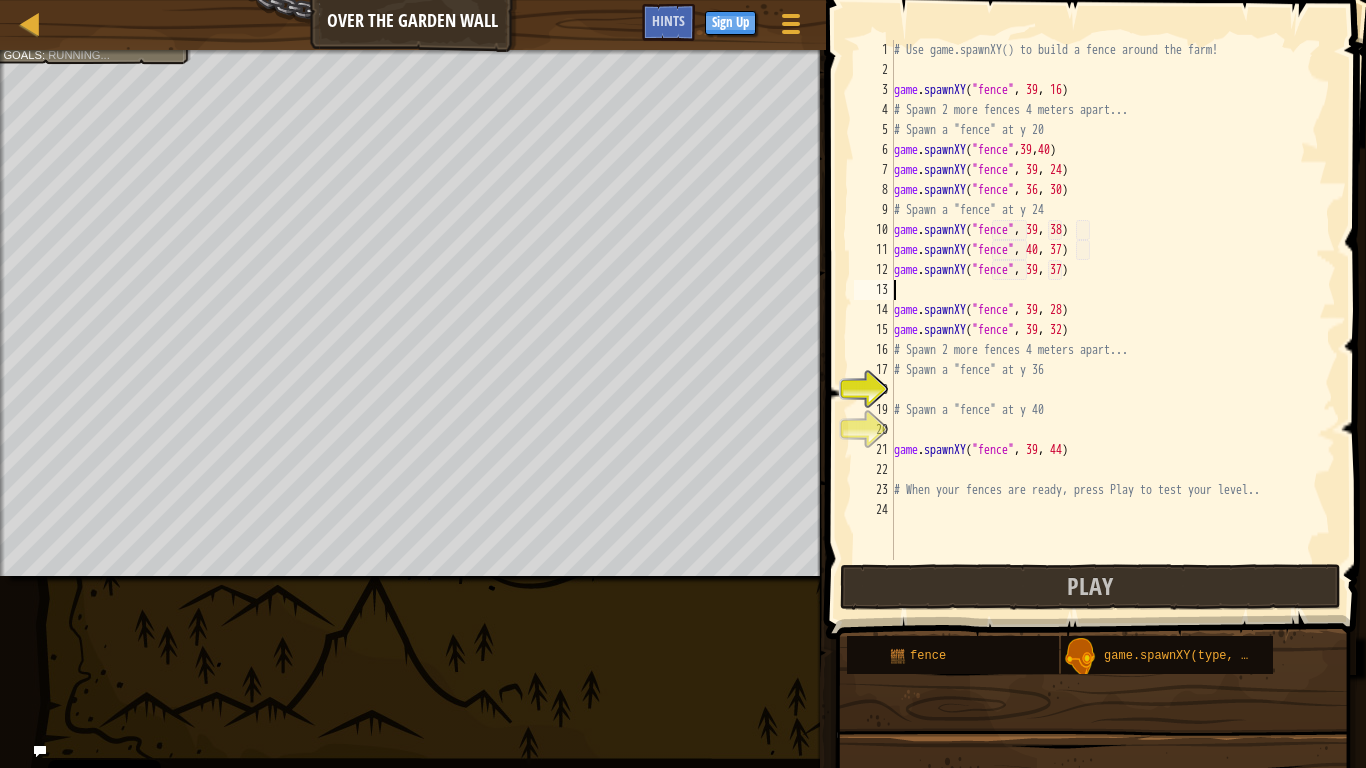 type on "game.spawnXY("fence", 39, 37)" 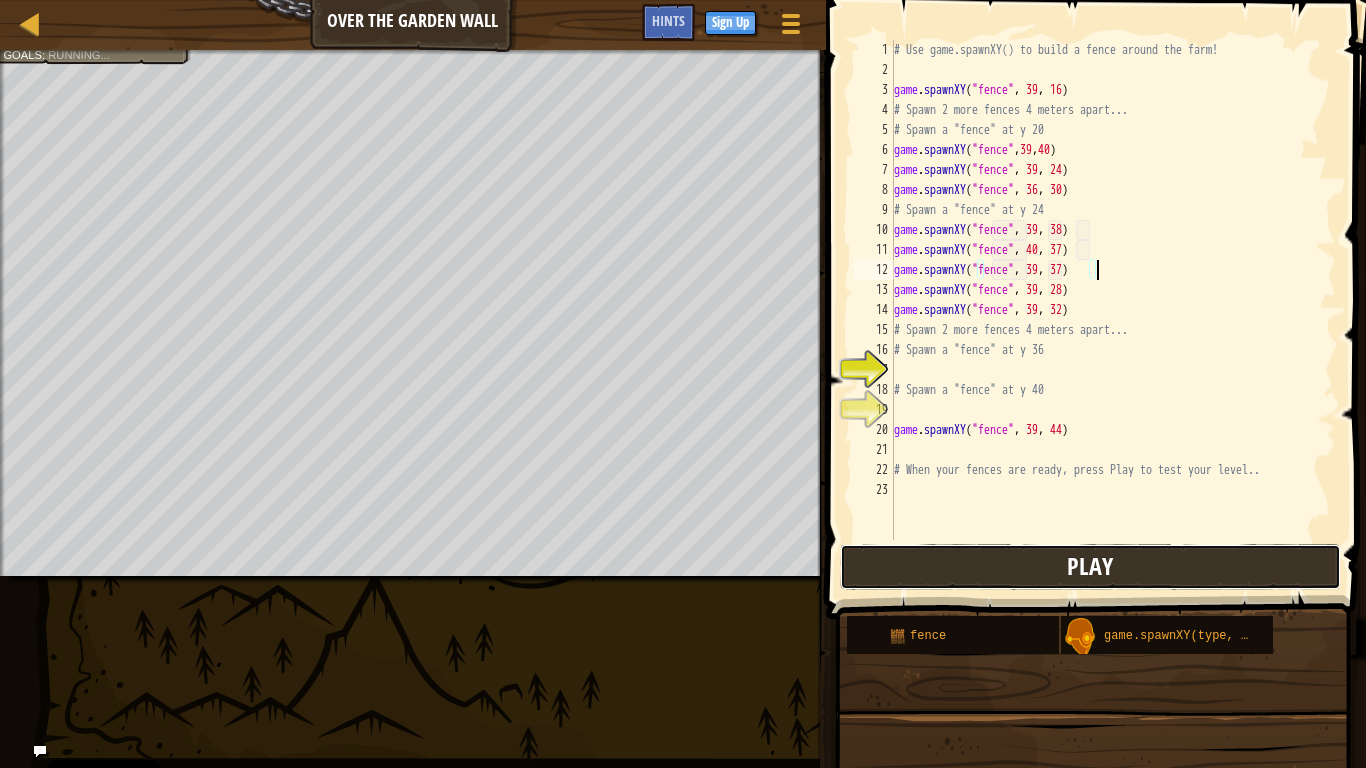 click on "Play" at bounding box center [1090, 566] 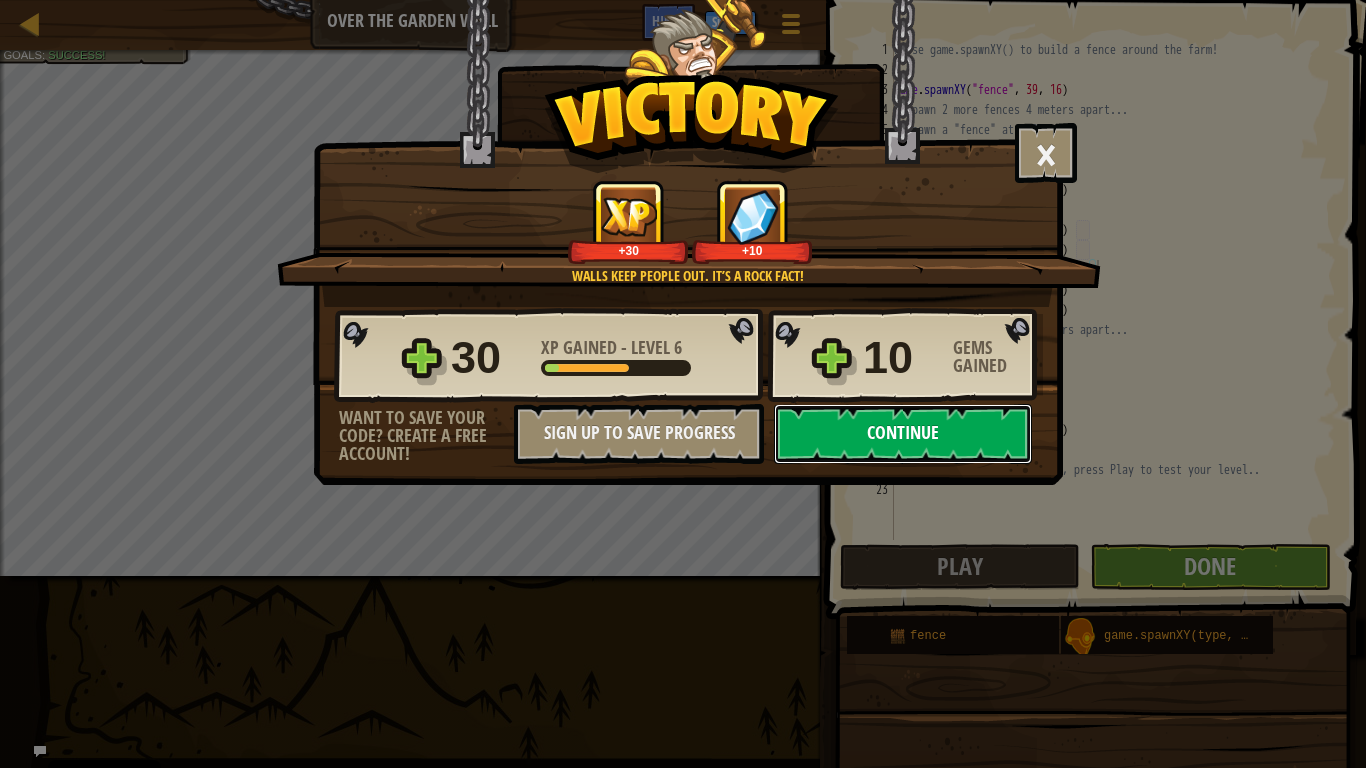click on "Continue" at bounding box center (903, 434) 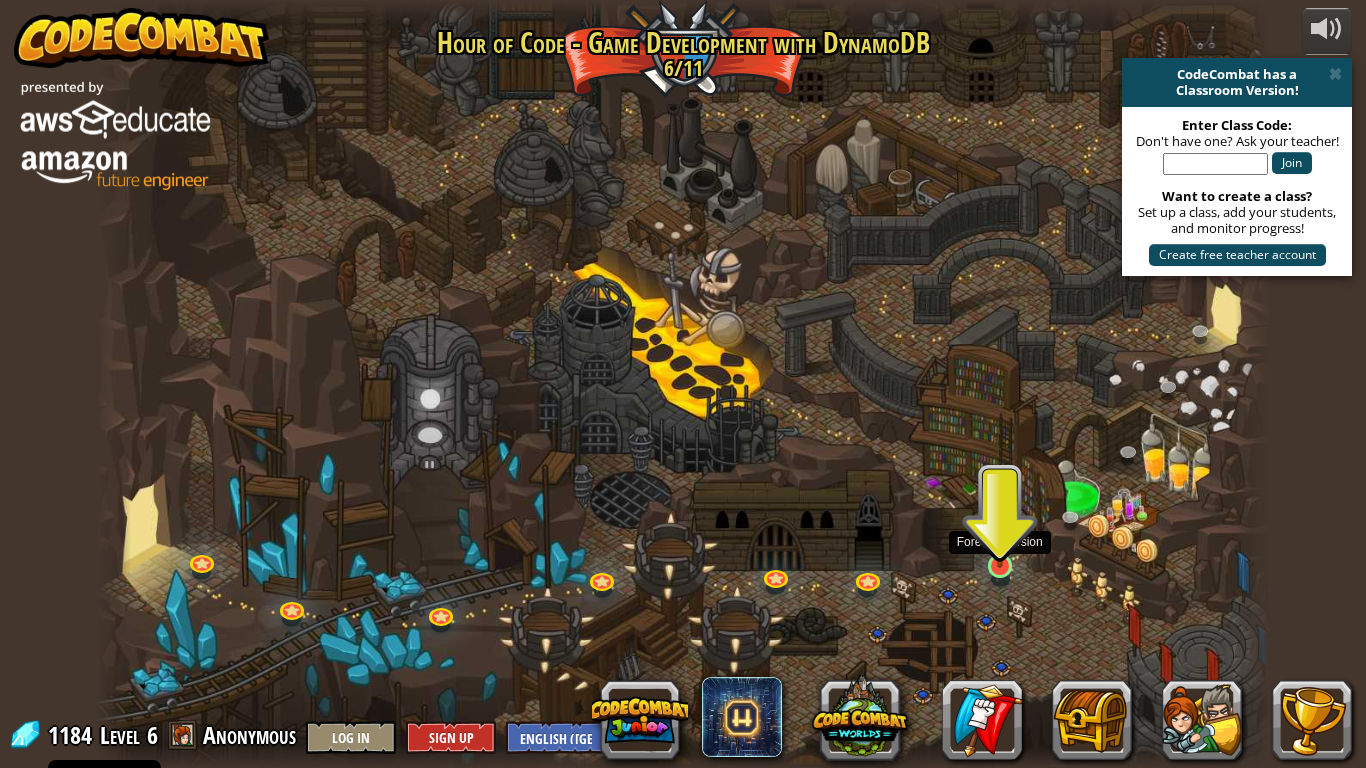 click at bounding box center [1000, 534] 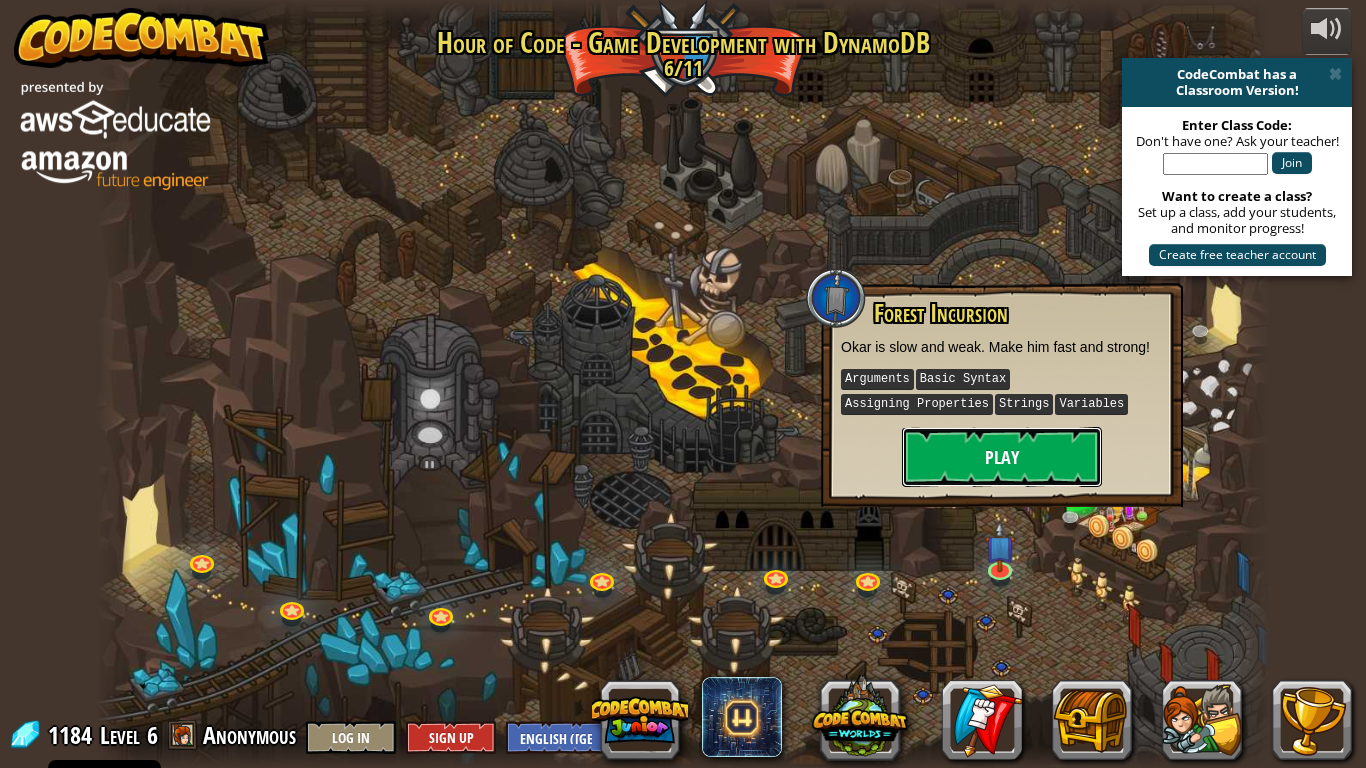 click on "Play" at bounding box center [1002, 457] 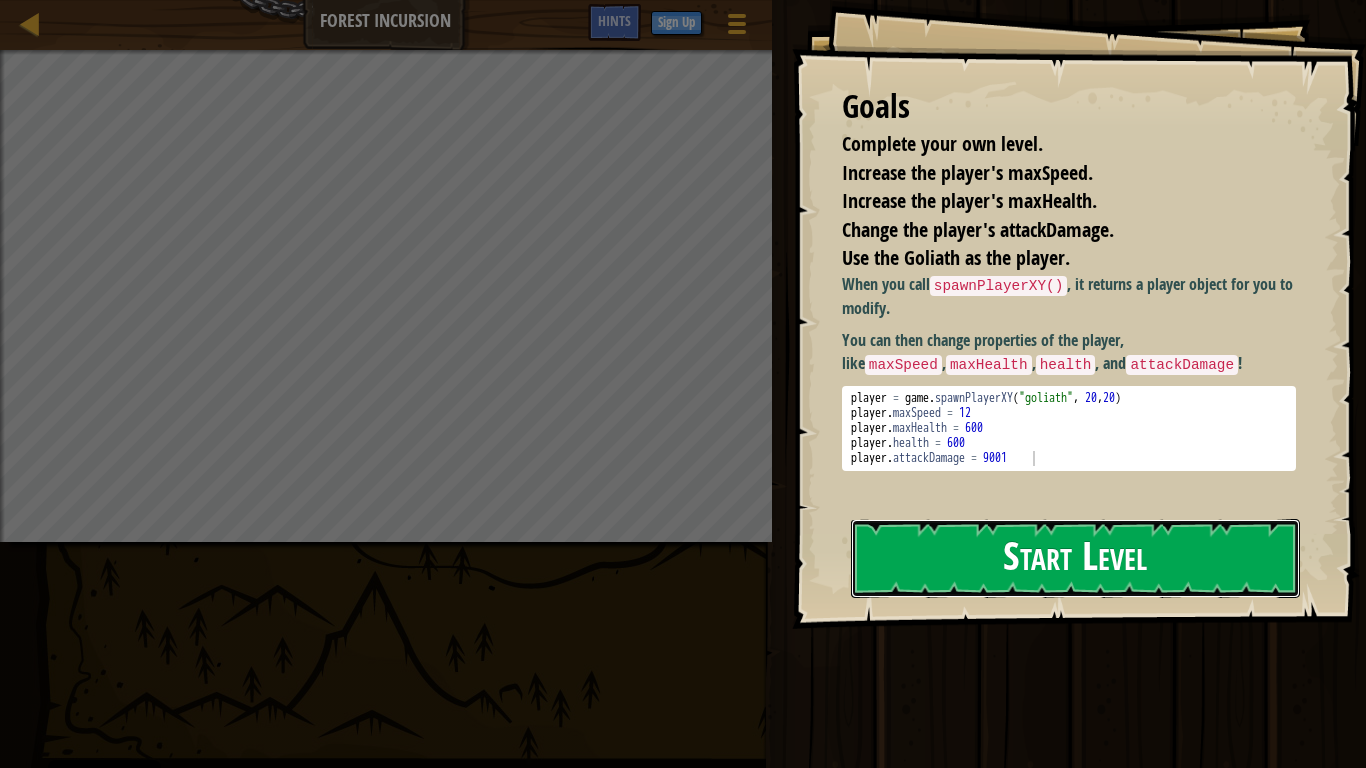 click on "Start Level" at bounding box center (1075, 558) 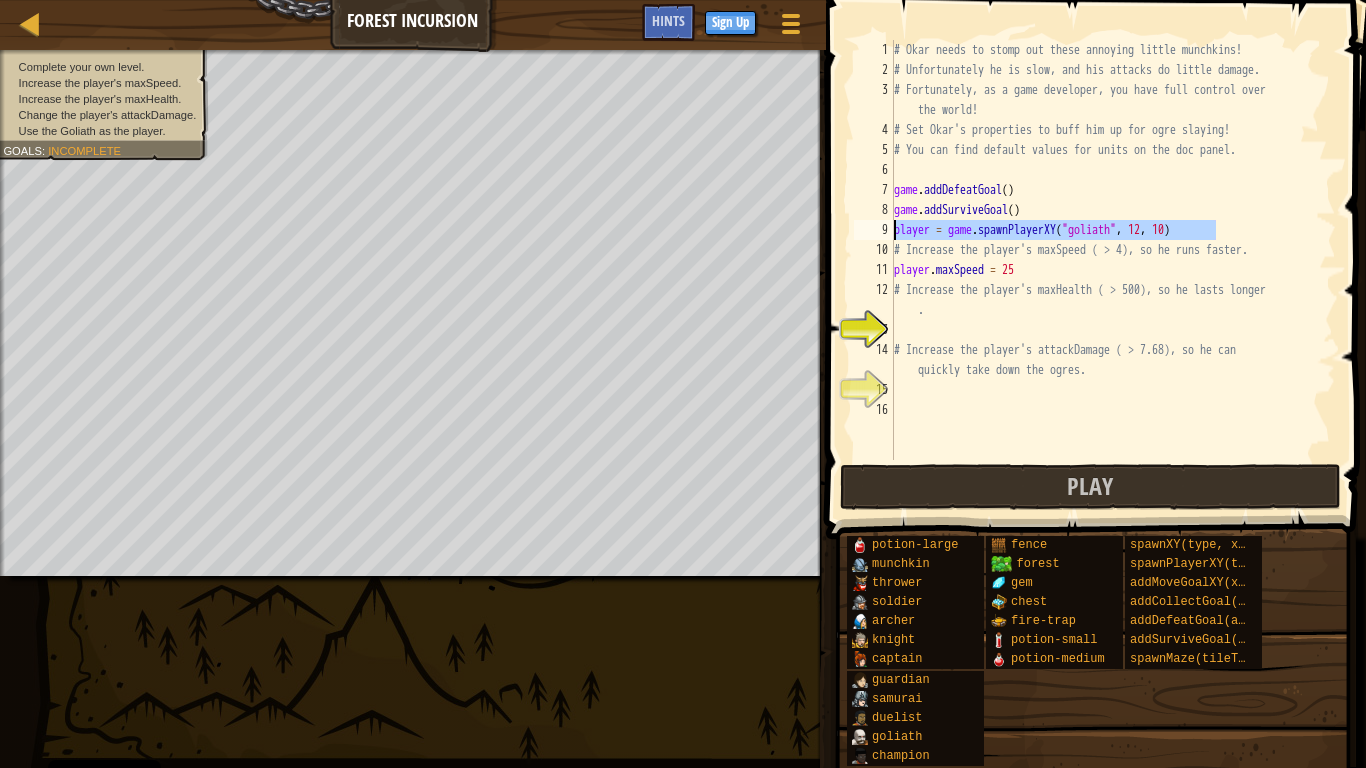 drag, startPoint x: 1219, startPoint y: 226, endPoint x: 887, endPoint y: 232, distance: 332.0542 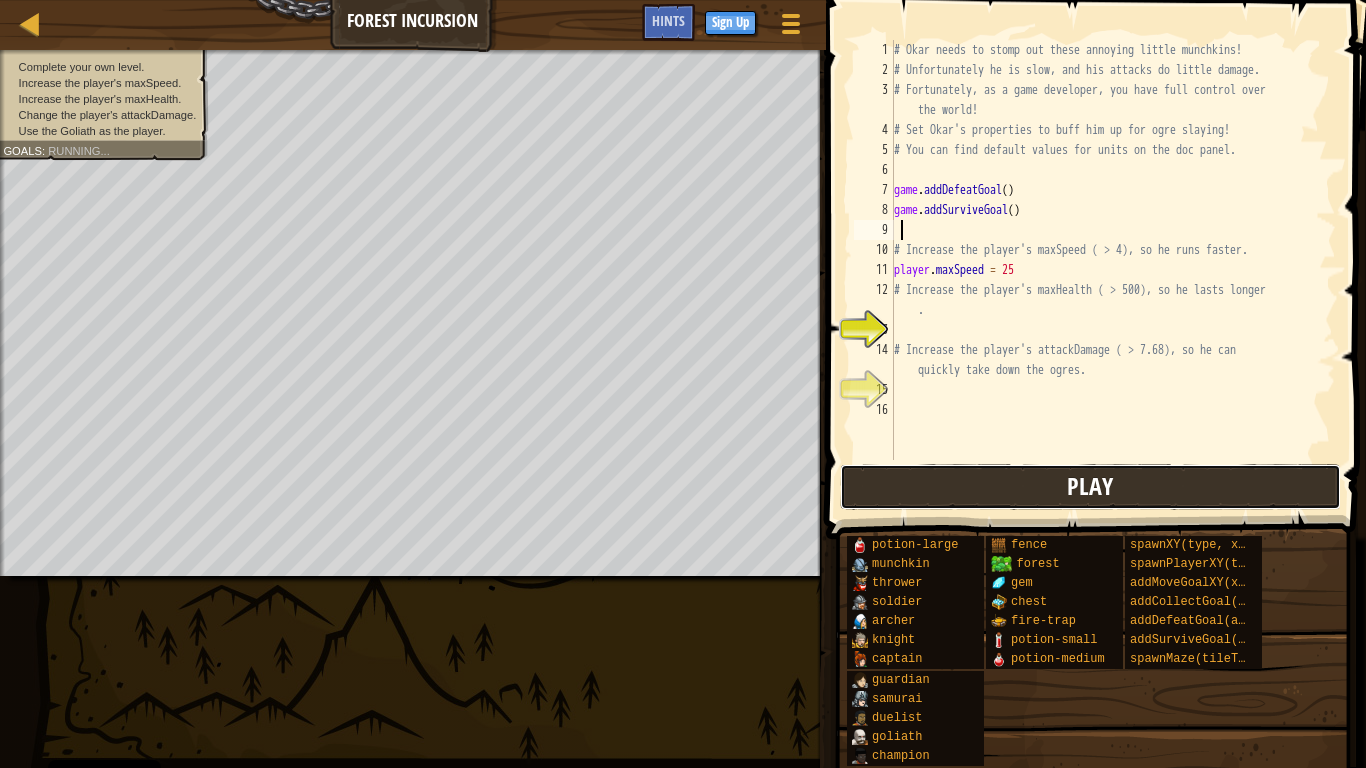 click on "Play" at bounding box center [1090, 486] 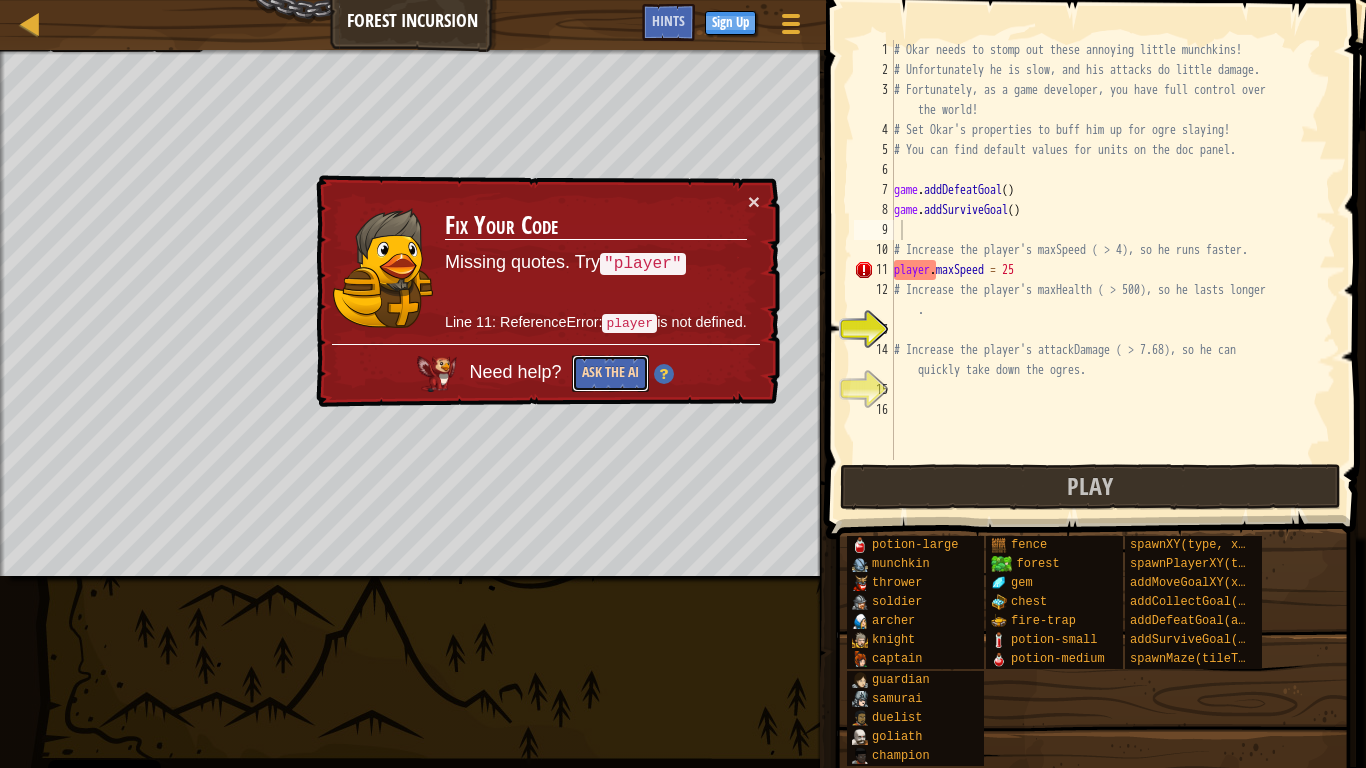 click on "Ask the AI" at bounding box center [610, 373] 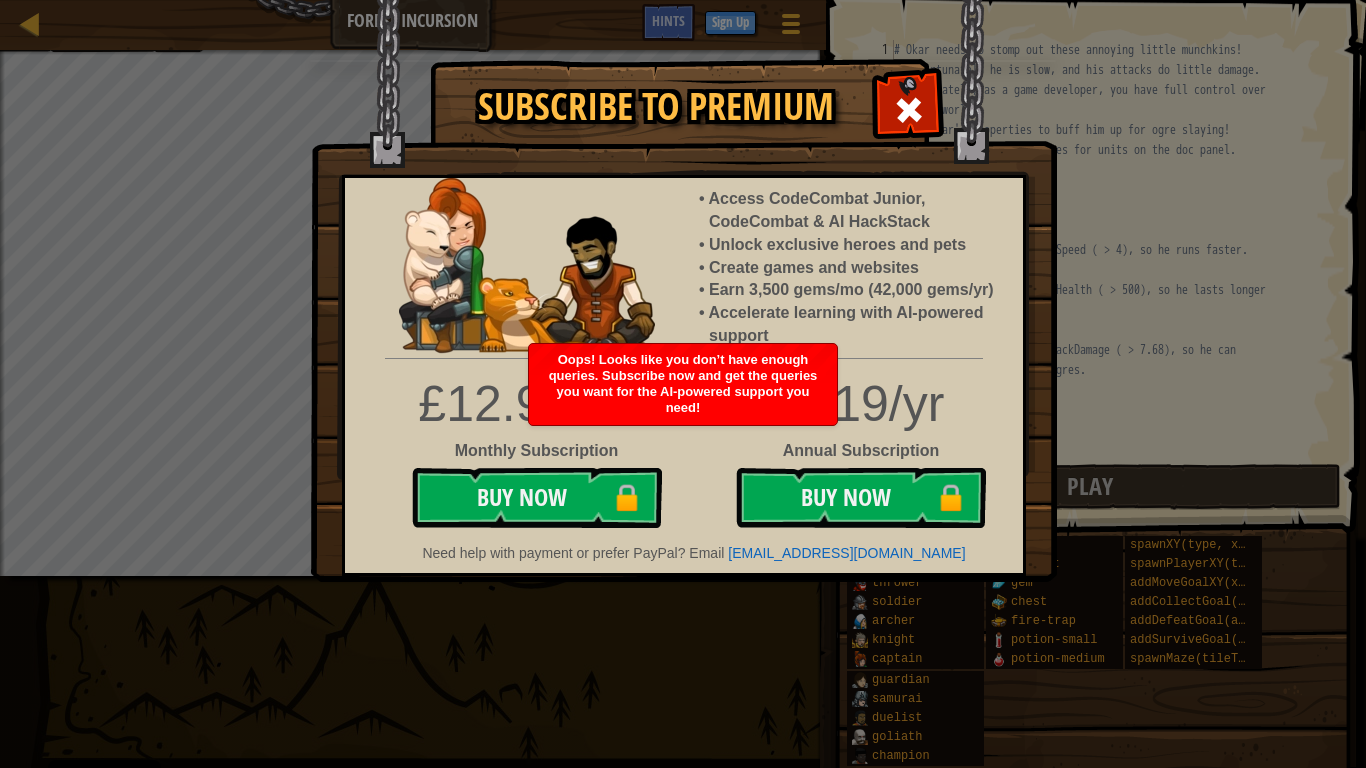 scroll, scrollTop: 9, scrollLeft: 0, axis: vertical 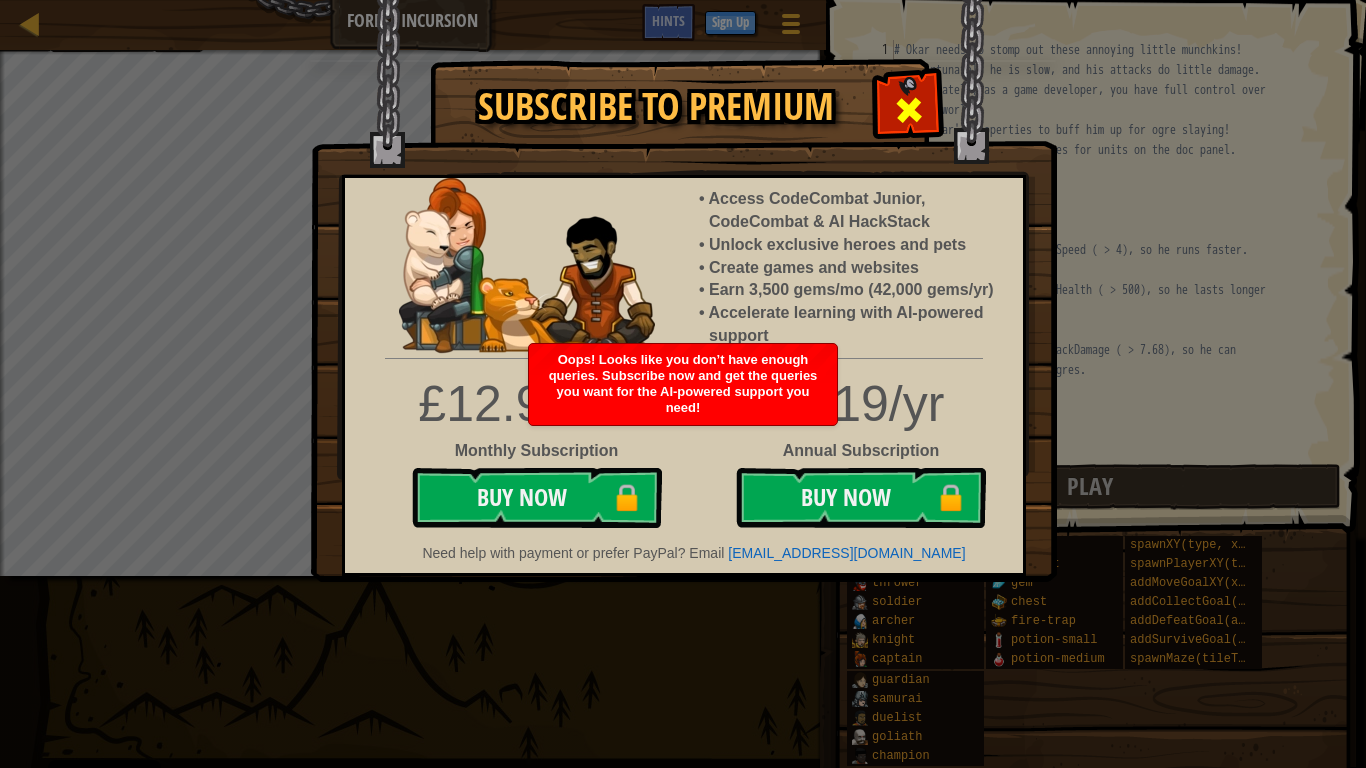 click at bounding box center [908, 107] 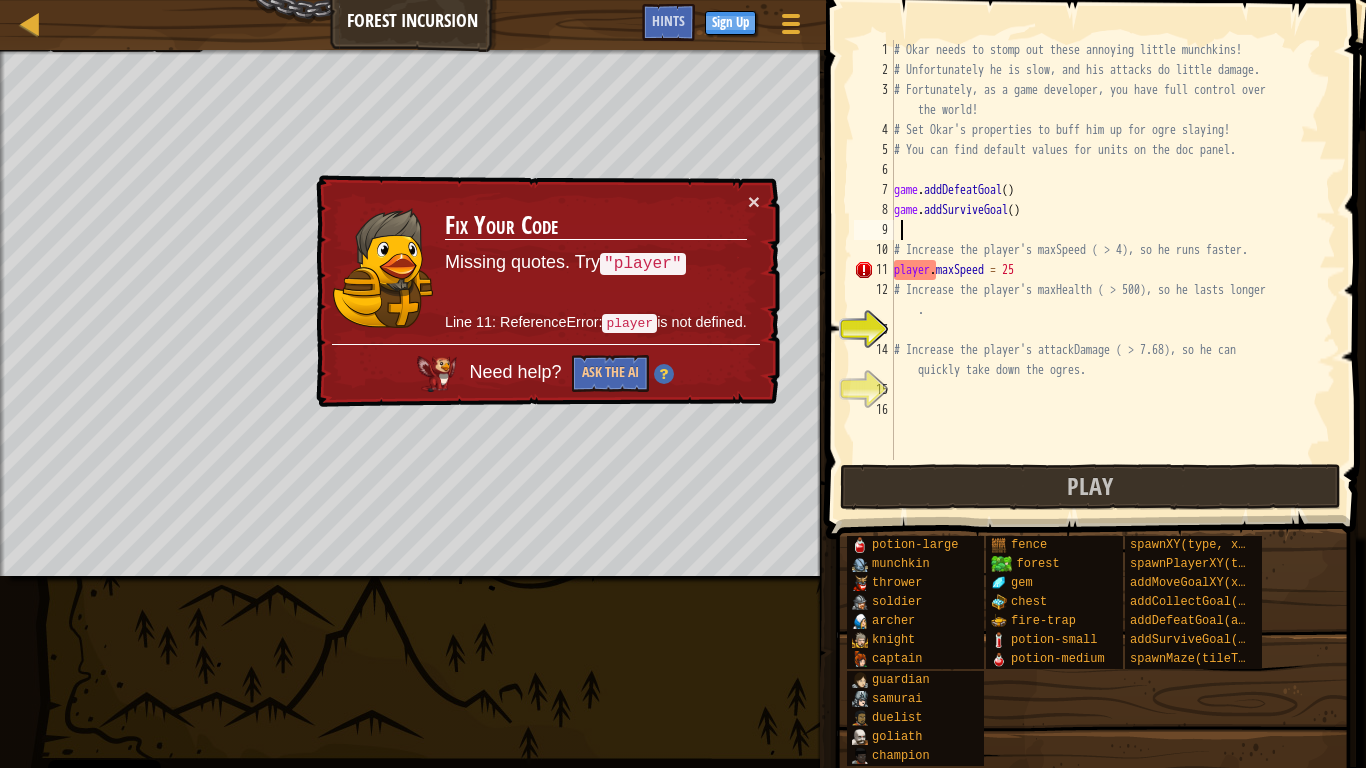 click on "# Okar needs to stomp out these annoying little munchkins! # Unfortunately he is slow, and his attacks do little damage. # Fortunately, as a game developer, you have full control over       the world! # Set Okar's properties to buff him up for ogre slaying! # You can find default values for units on the doc panel. game . addDefeatGoal ( ) game . addSurviveGoal ( )   # Increase the player's maxSpeed ( > 4), so he runs faster. player . maxSpeed   =   25 # Increase the player's maxHealth ( > 500), so he lasts longer      . # Increase the player's attackDamage ( > 7.68), so he can       quickly take down the ogres." at bounding box center (1113, 270) 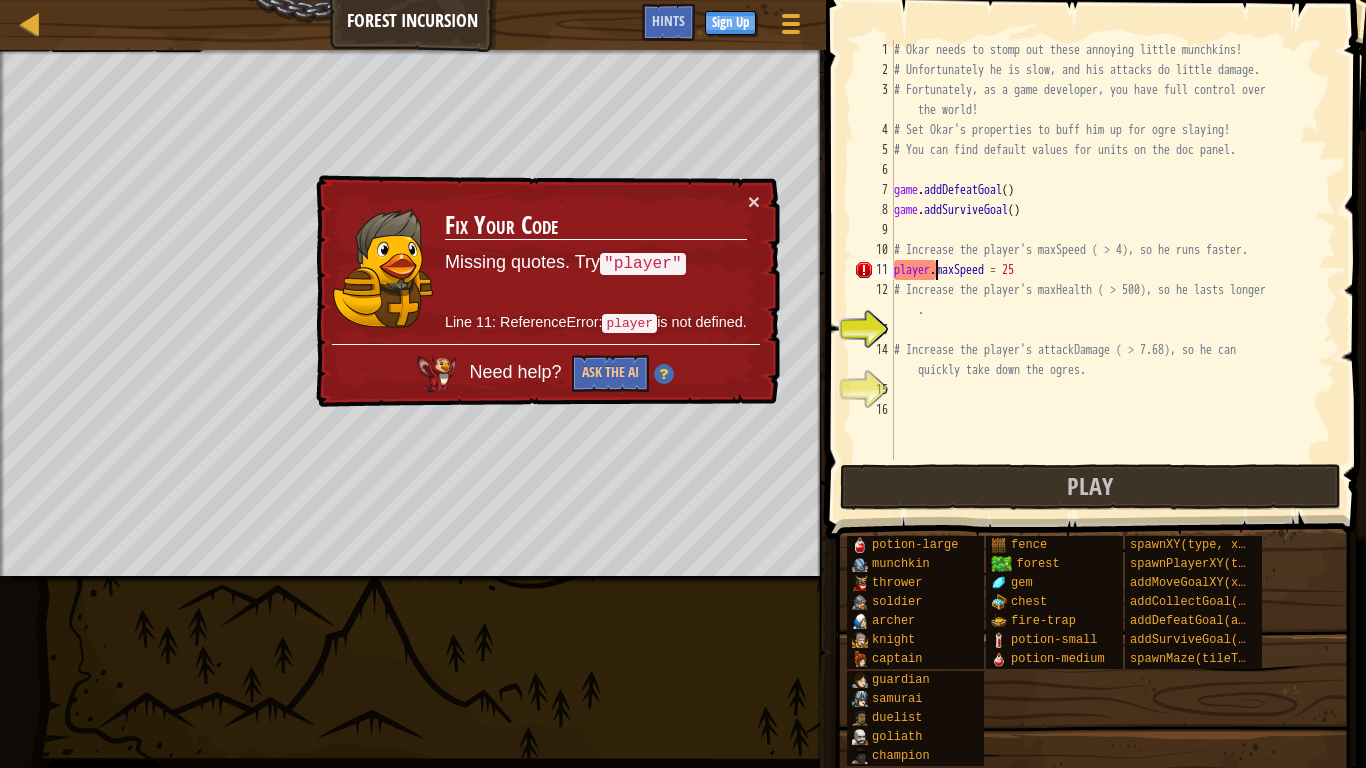 scroll, scrollTop: 9, scrollLeft: 7, axis: both 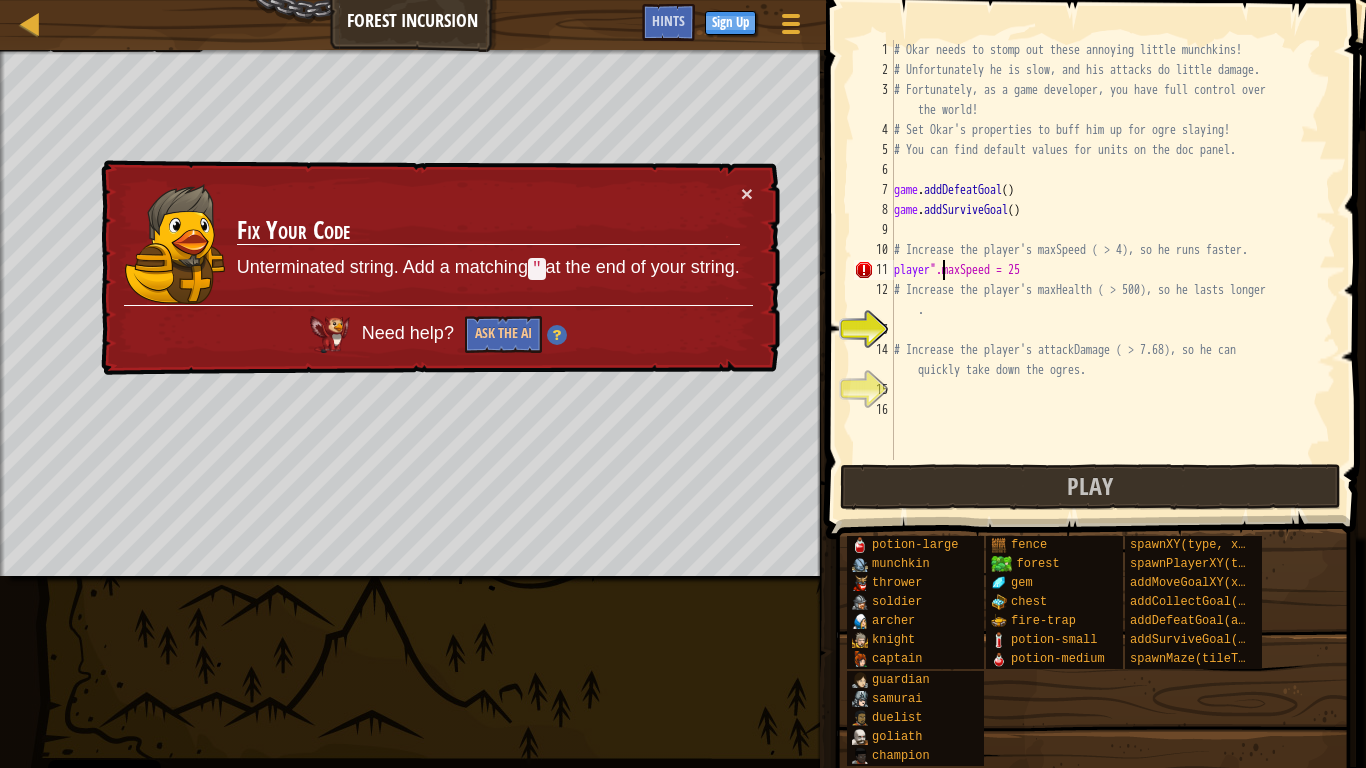 click on "# Okar needs to stomp out these annoying little munchkins! # Unfortunately he is slow, and his attacks do little damage. # Fortunately, as a game developer, you have full control over       the world! # Set Okar's properties to buff him up for ogre slaying! # You can find default values for units on the doc panel. game . addDefeatGoal ( ) game . addSurviveGoal ( )   # Increase the player's maxSpeed ( > 4), so he runs faster. player ".maxSpeed = 25 # Increase the player's maxHealth ( > 500), so he lasts longer      . # Increase the player's attackDamage ( > 7.68), so he can       quickly take down the ogres." at bounding box center [1113, 270] 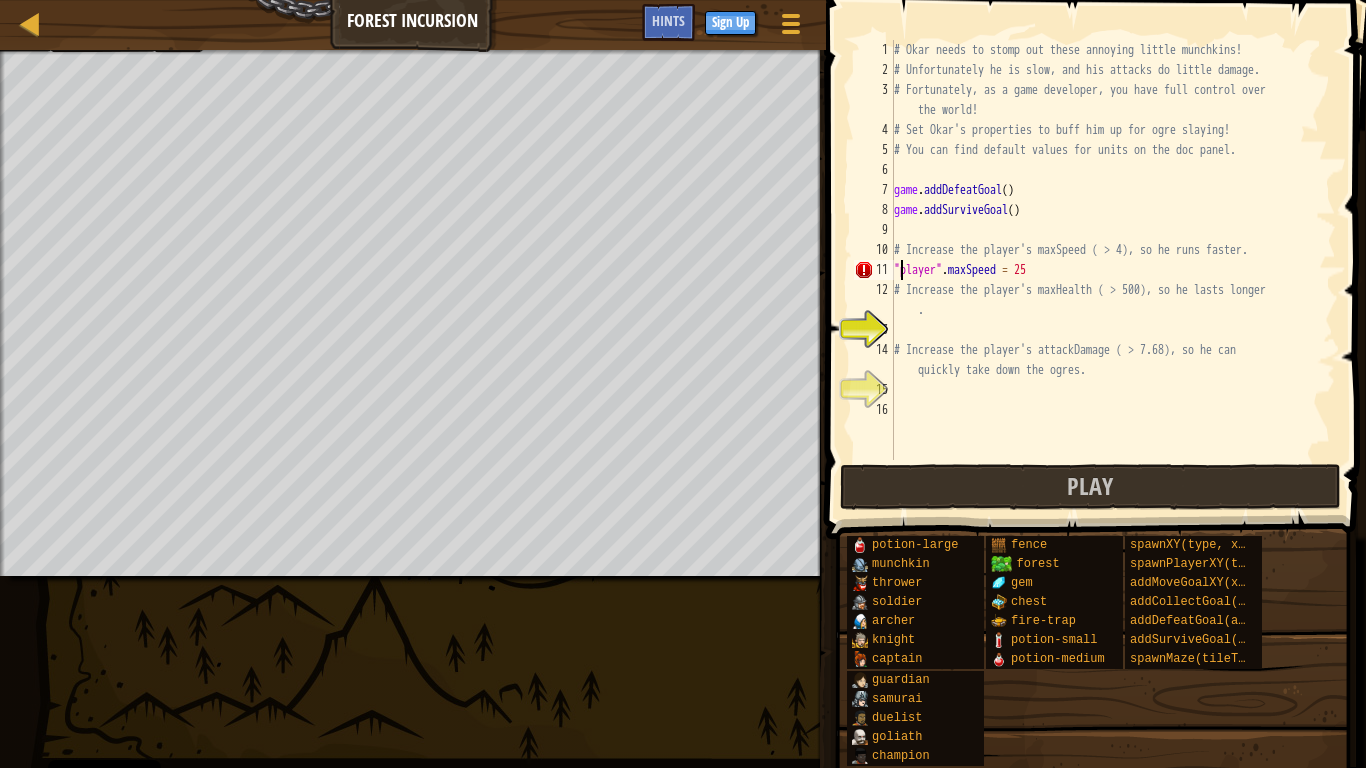 scroll, scrollTop: 9, scrollLeft: 1, axis: both 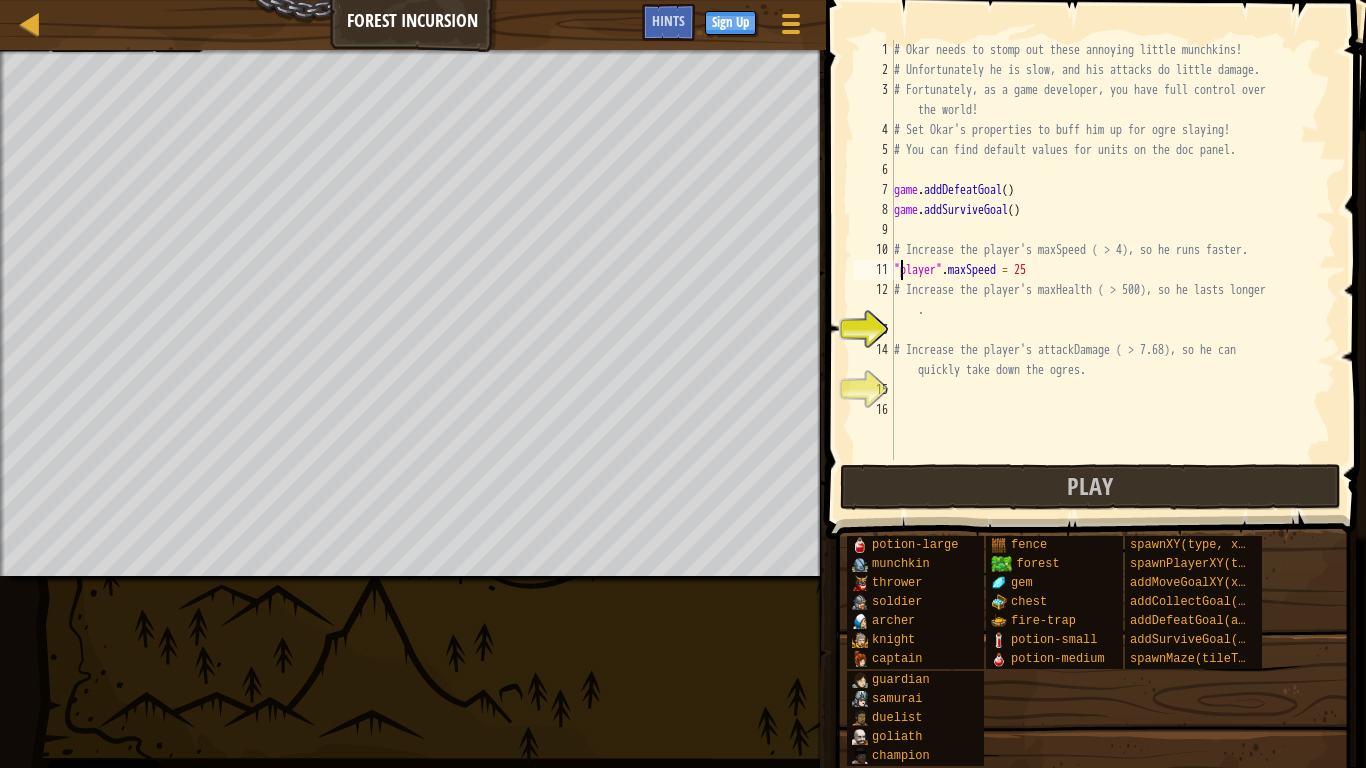type on ""player".maxSpeed = 25" 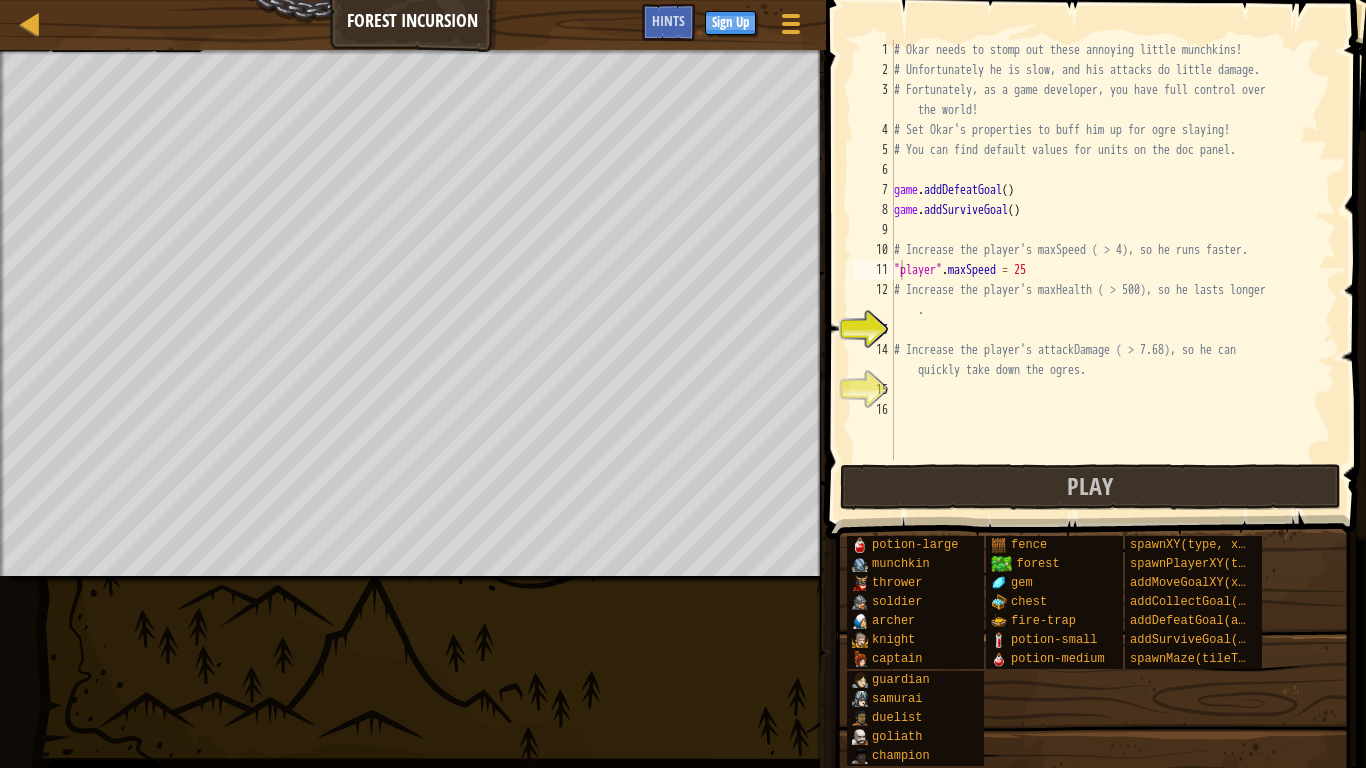 click at bounding box center (1098, 241) 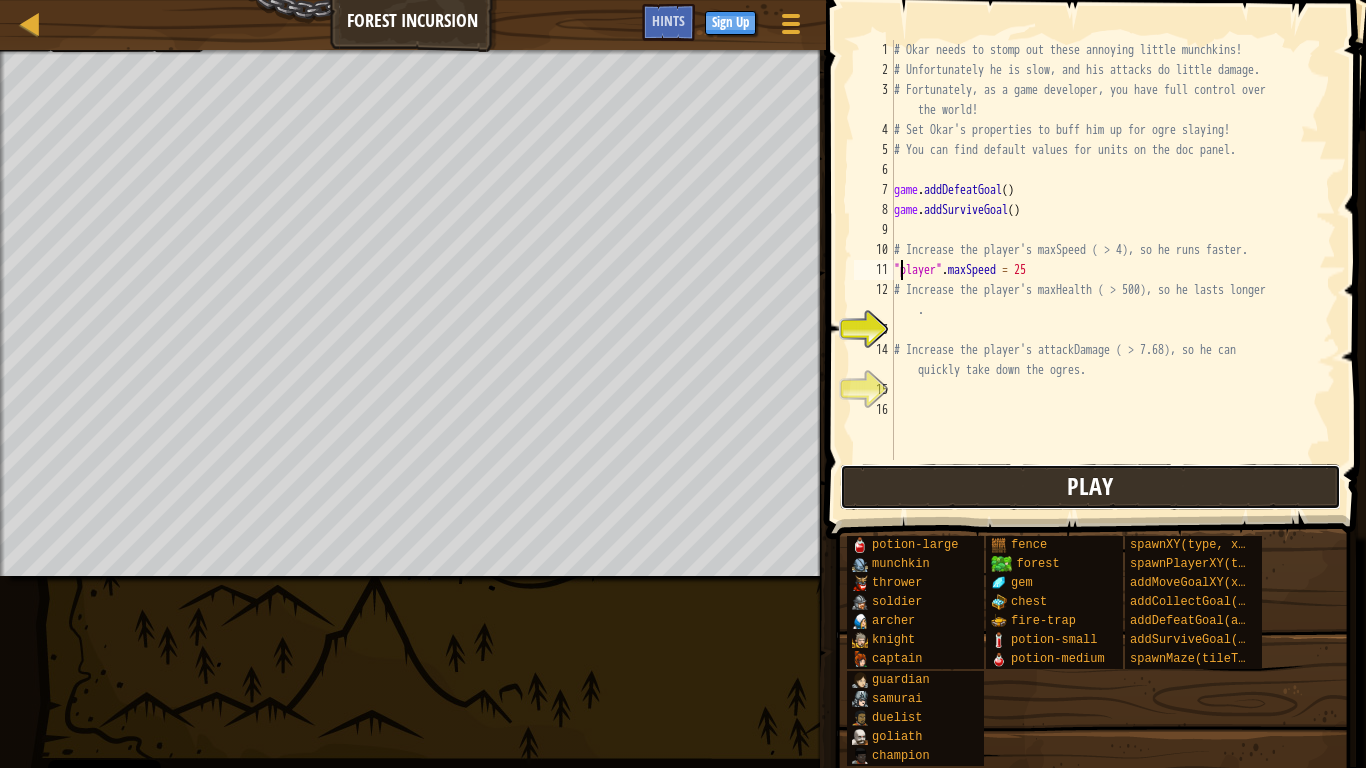 click on "Play" at bounding box center [1090, 487] 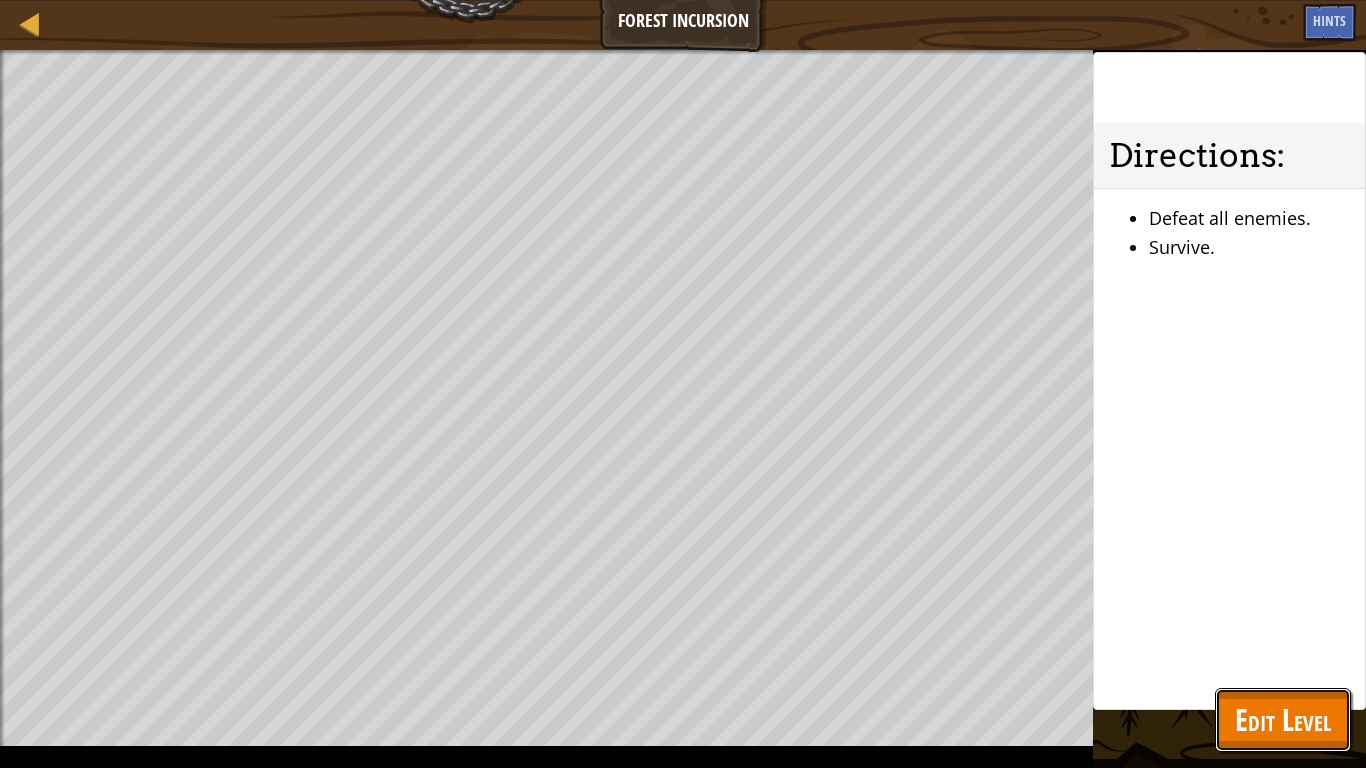 click on "Edit Level" at bounding box center (1283, 719) 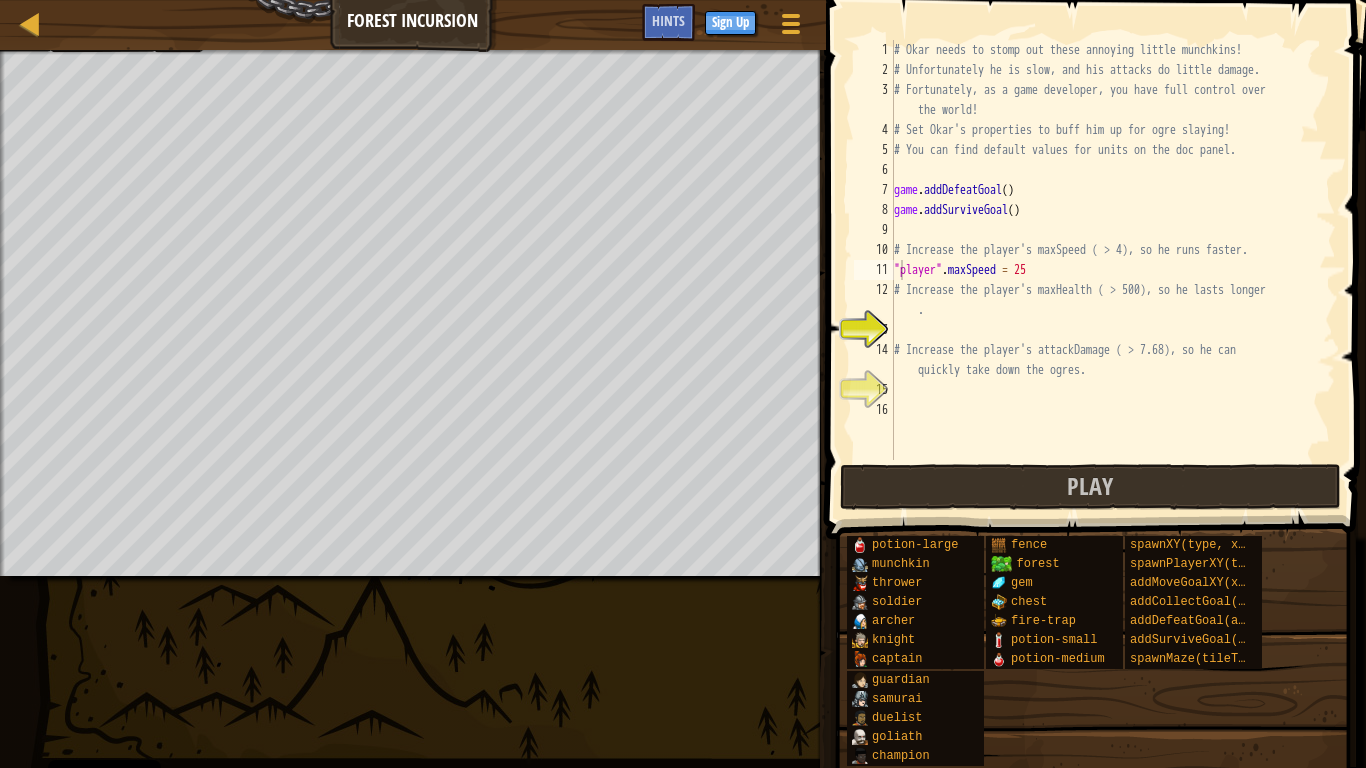 click on "# Okar needs to stomp out these annoying little munchkins! # Unfortunately he is slow, and his attacks do little damage. # Fortunately, as a game developer, you have full control over       the world! # Set Okar's properties to buff him up for ogre slaying! # You can find default values for units on the doc panel. game . addDefeatGoal ( ) game . addSurviveGoal ( )   # Increase the player's maxSpeed ( > 4), so he runs faster. "player" . maxSpeed   =   25 # Increase the player's maxHealth ( > 500), so he lasts longer      . # Increase the player's attackDamage ( > 7.68), so he can       quickly take down the ogres." at bounding box center (1113, 270) 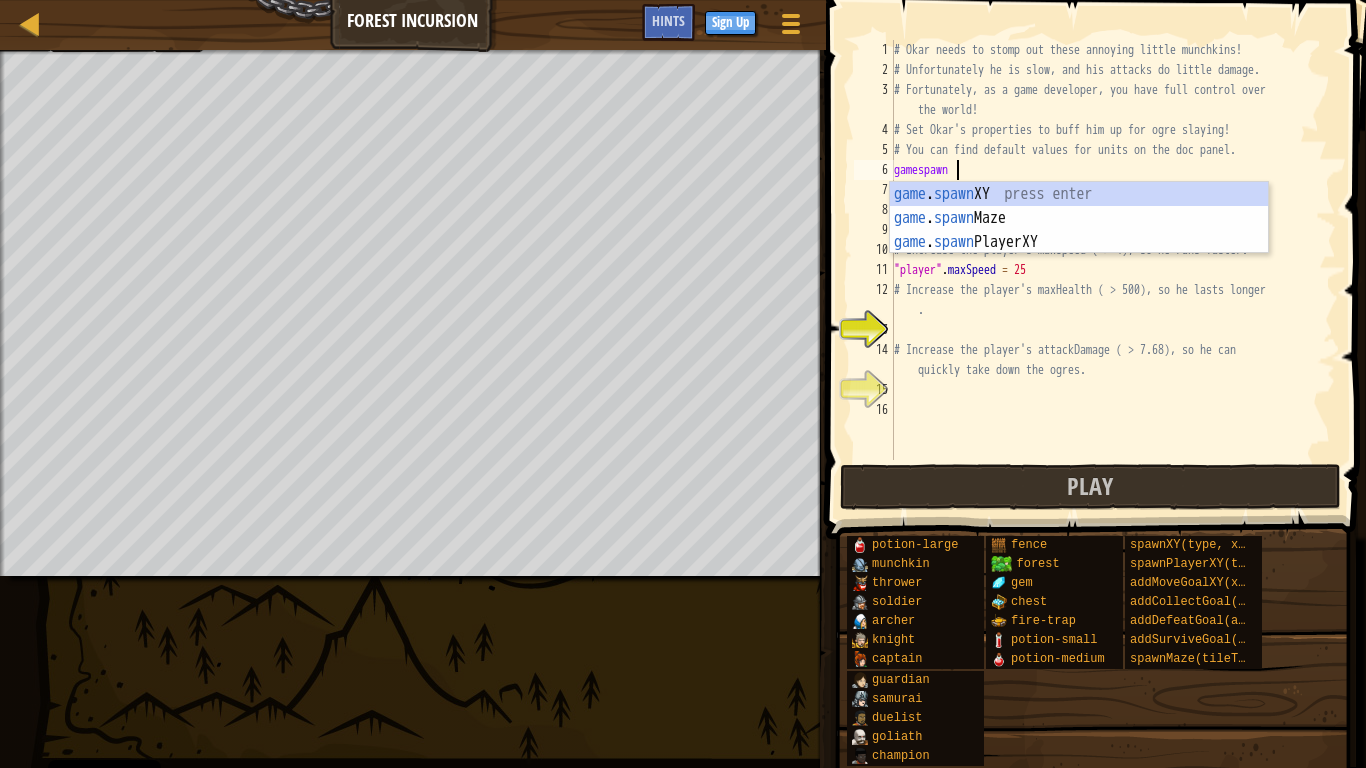 scroll, scrollTop: 9, scrollLeft: 8, axis: both 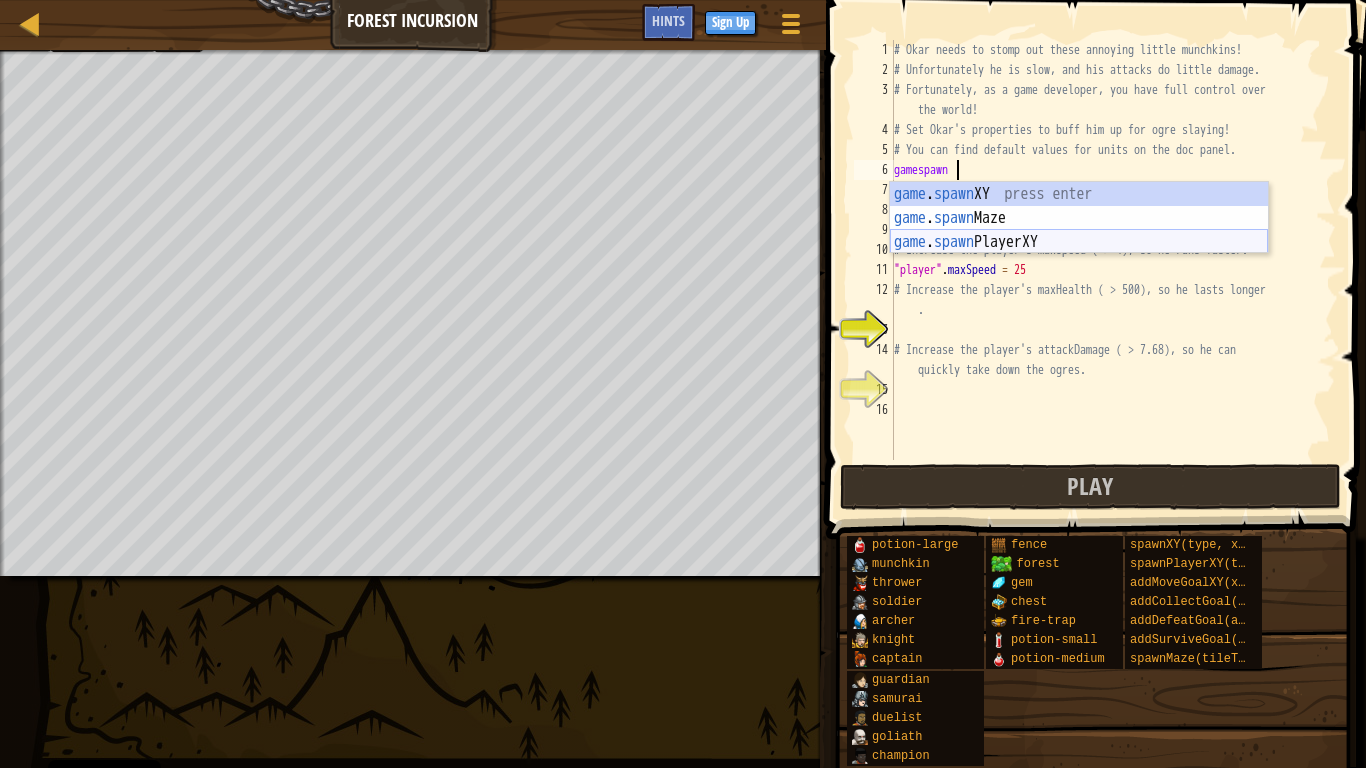 click on "game . spawn XY press enter game . spawn Maze press enter game . spawn PlayerXY press enter" at bounding box center [1079, 242] 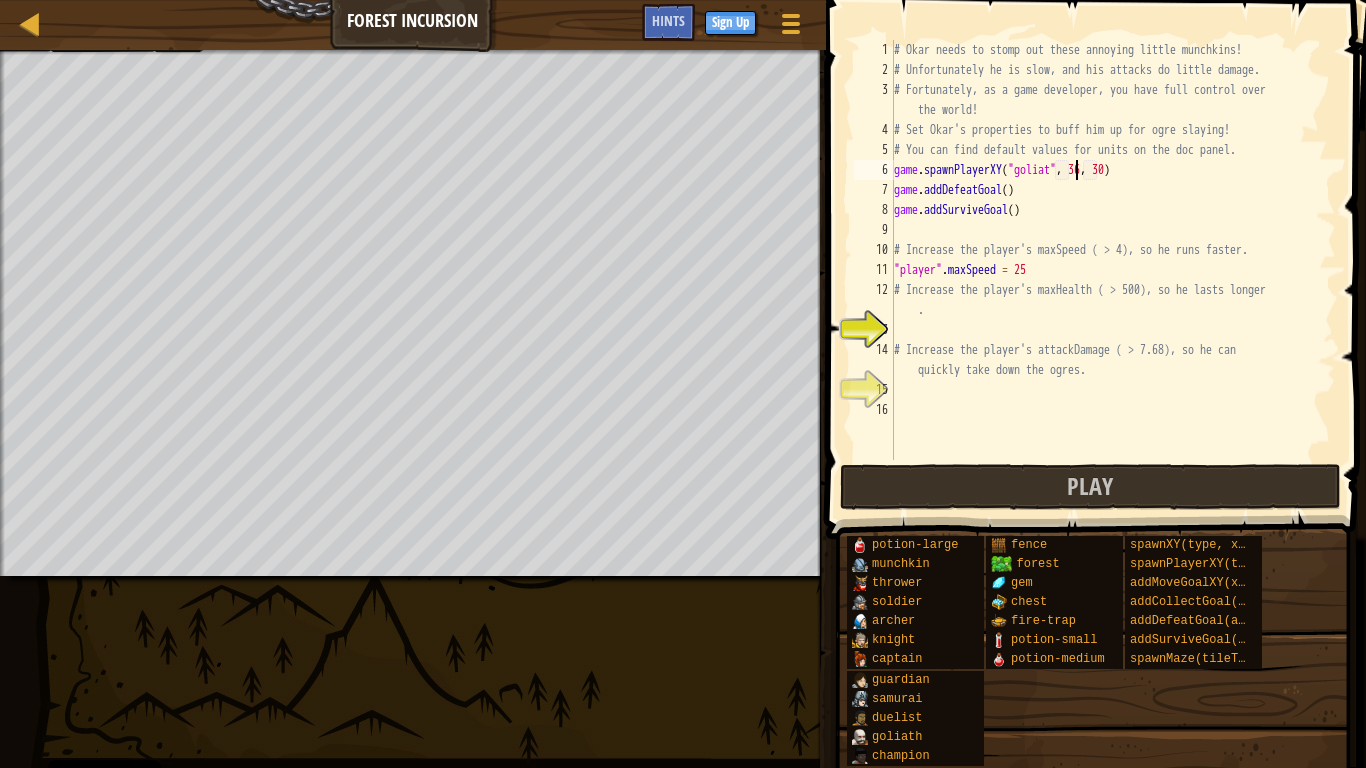 type on "game.spawnPlayerXY("goliath", 36, 30)" 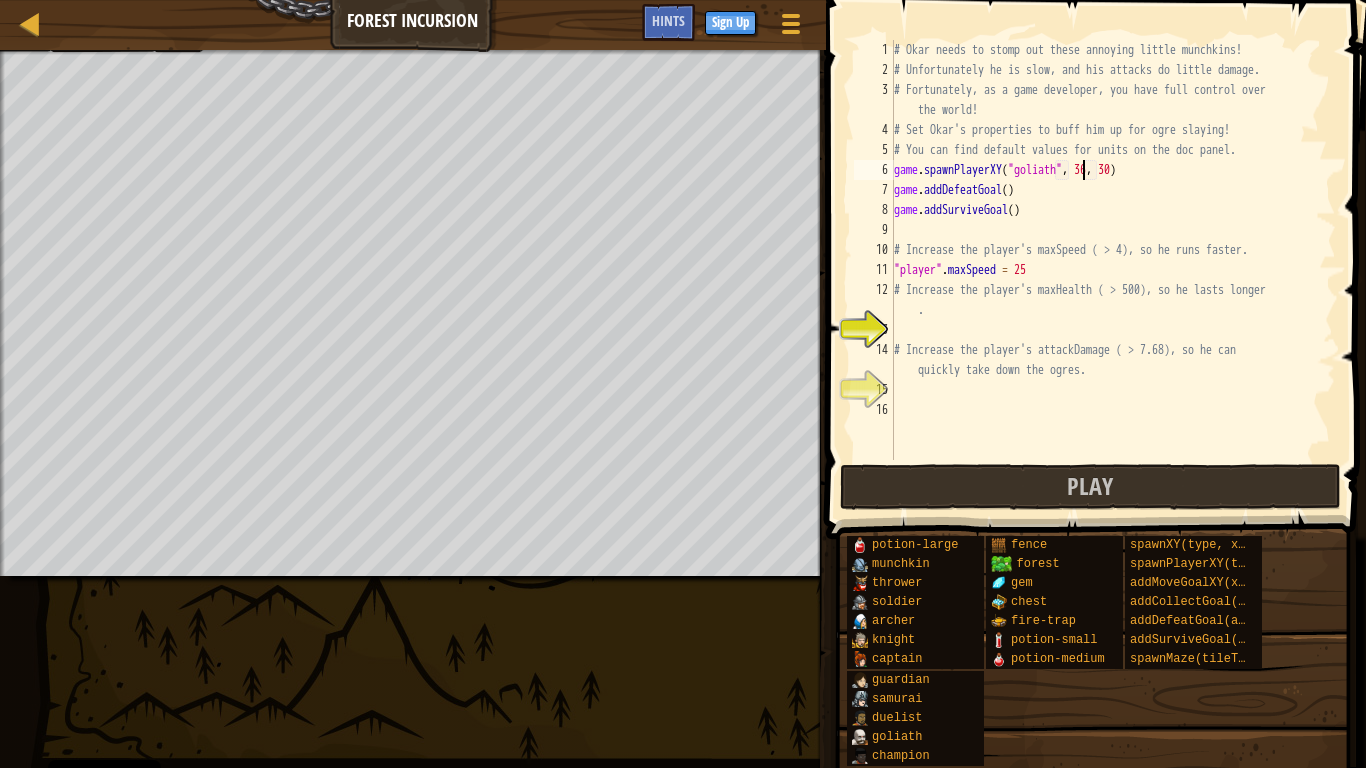 scroll, scrollTop: 9, scrollLeft: 27, axis: both 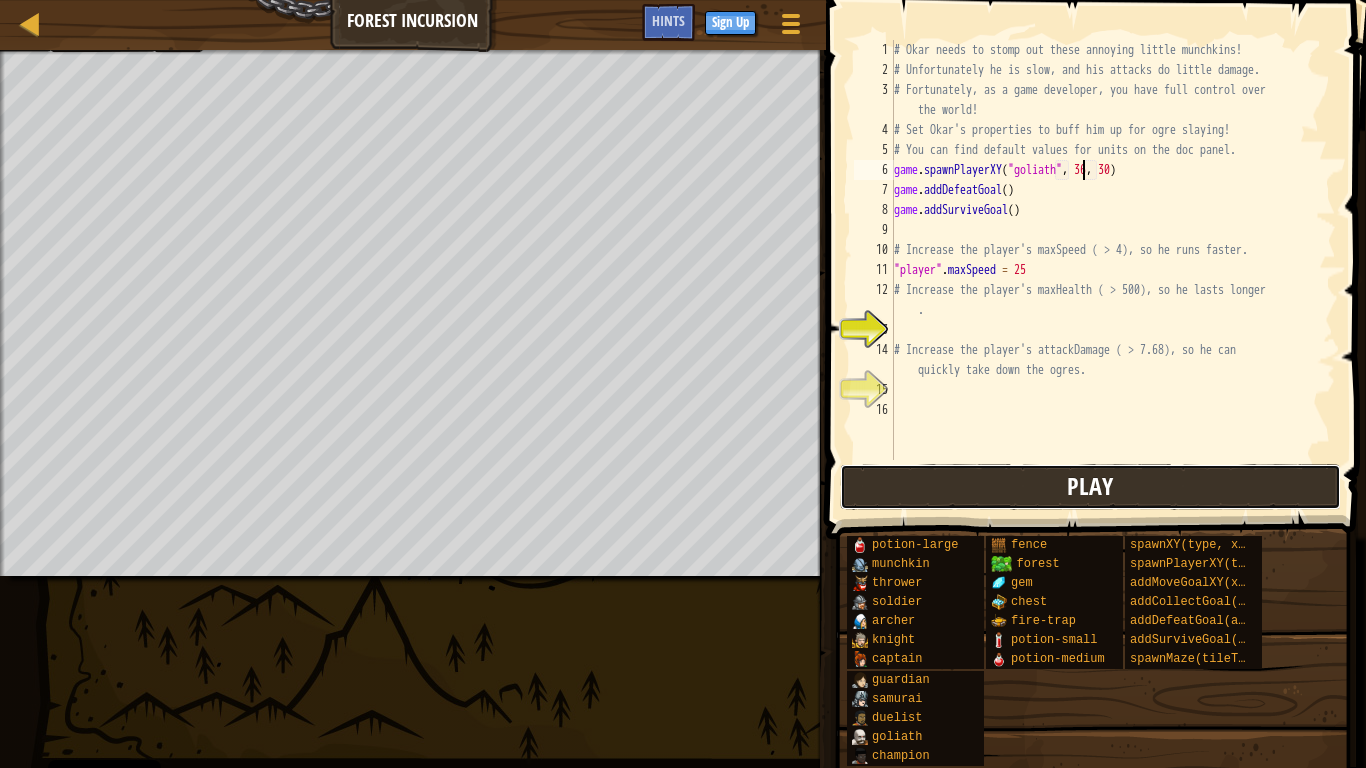 click on "Play" at bounding box center [1090, 487] 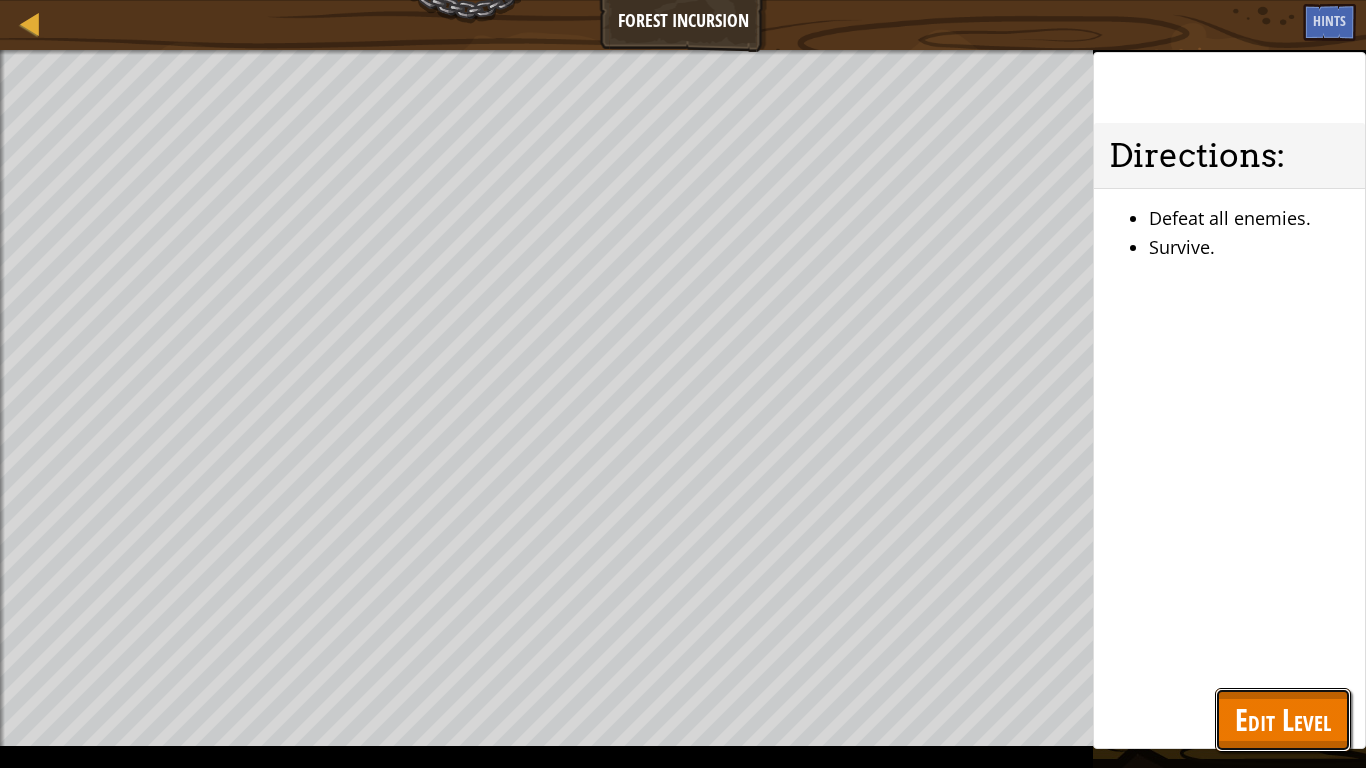 click on "Edit Level" at bounding box center (1283, 719) 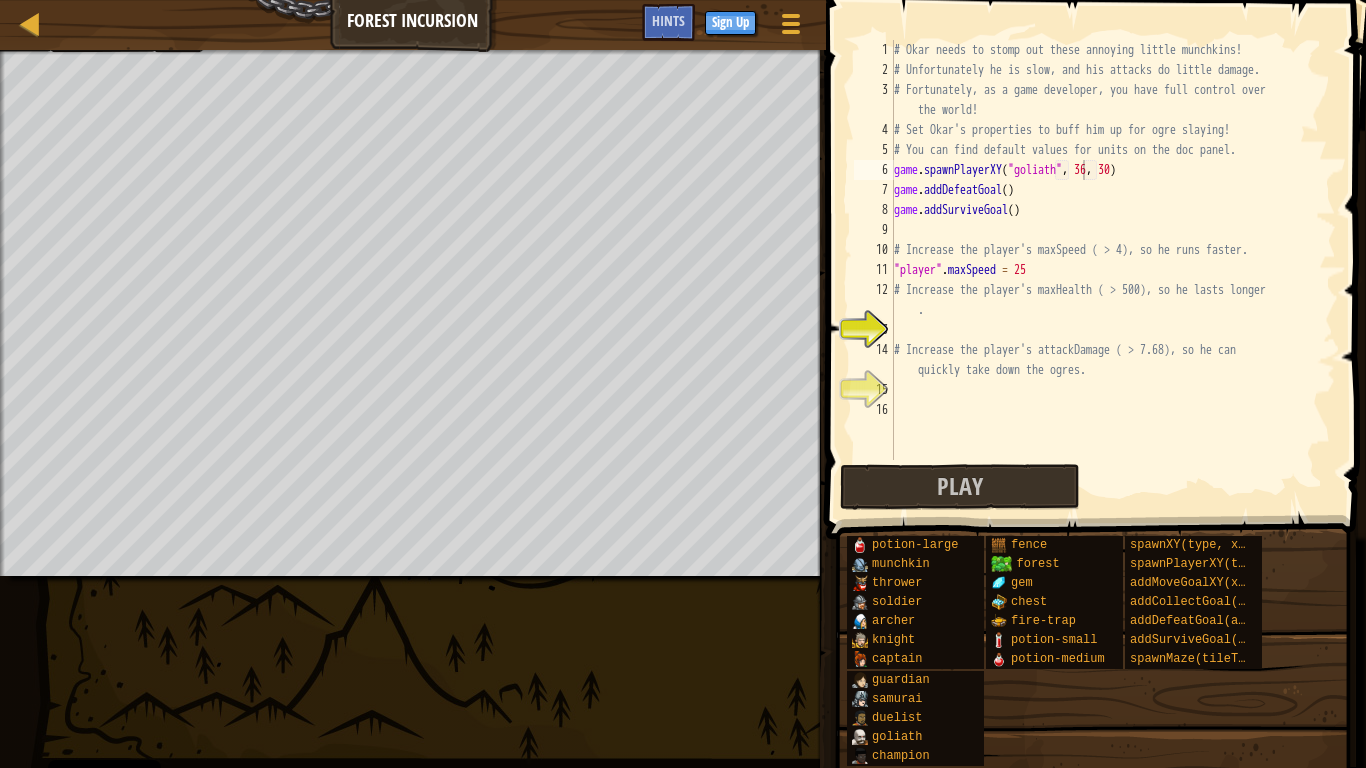 click on "# Okar needs to stomp out these annoying little munchkins! # Unfortunately he is slow, and his attacks do little damage. # Fortunately, as a game developer, you have full control over       the world! # Set Okar's properties to buff him up for ogre slaying! # You can find default values for units on the doc panel. game . spawnPlayerXY ( "goliath" ,   36 ,   30 ) game . addDefeatGoal ( ) game . addSurviveGoal ( )   # Increase the player's maxSpeed ( > 4), so he runs faster. "player" . maxSpeed   =   25 # Increase the player's maxHealth ( > 500), so he lasts longer      . # Increase the player's attackDamage ( > 7.68), so he can       quickly take down the ogres." at bounding box center [1113, 270] 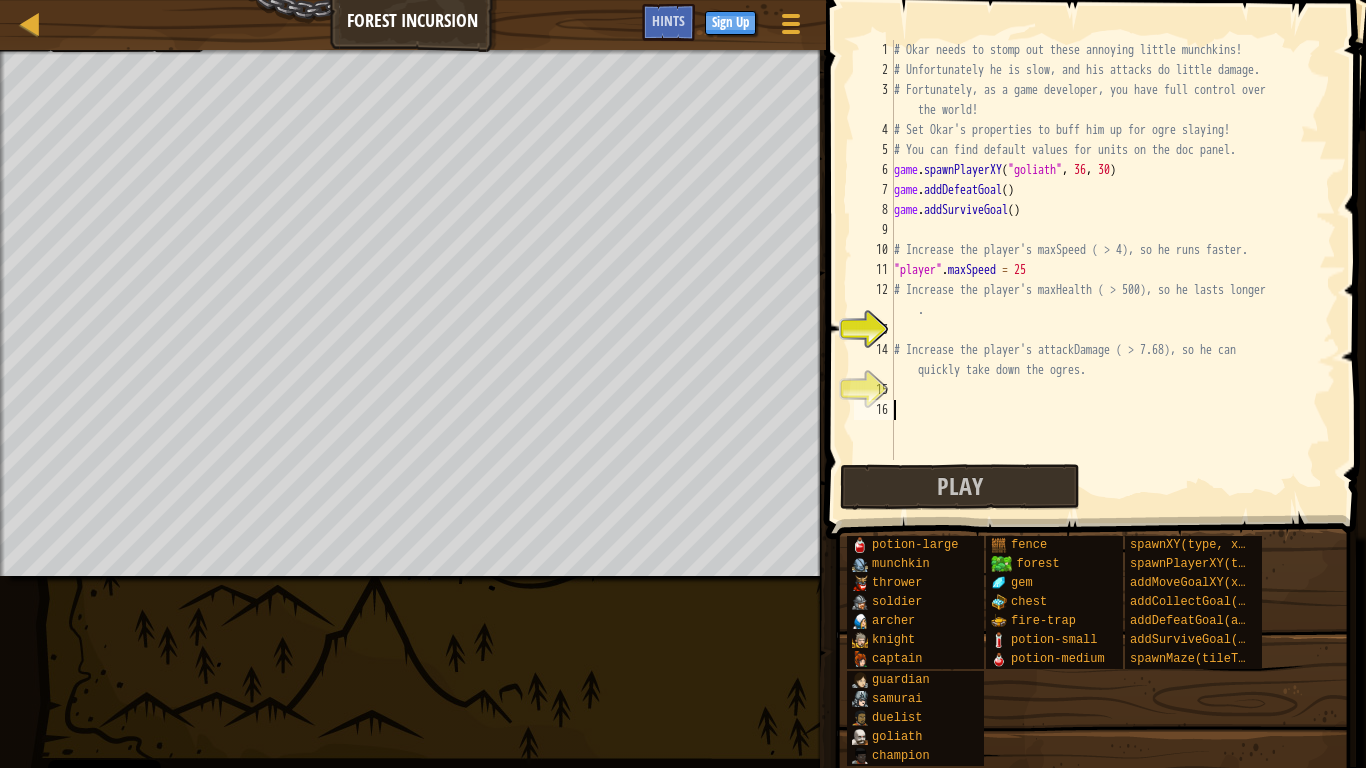 scroll, scrollTop: 9, scrollLeft: 0, axis: vertical 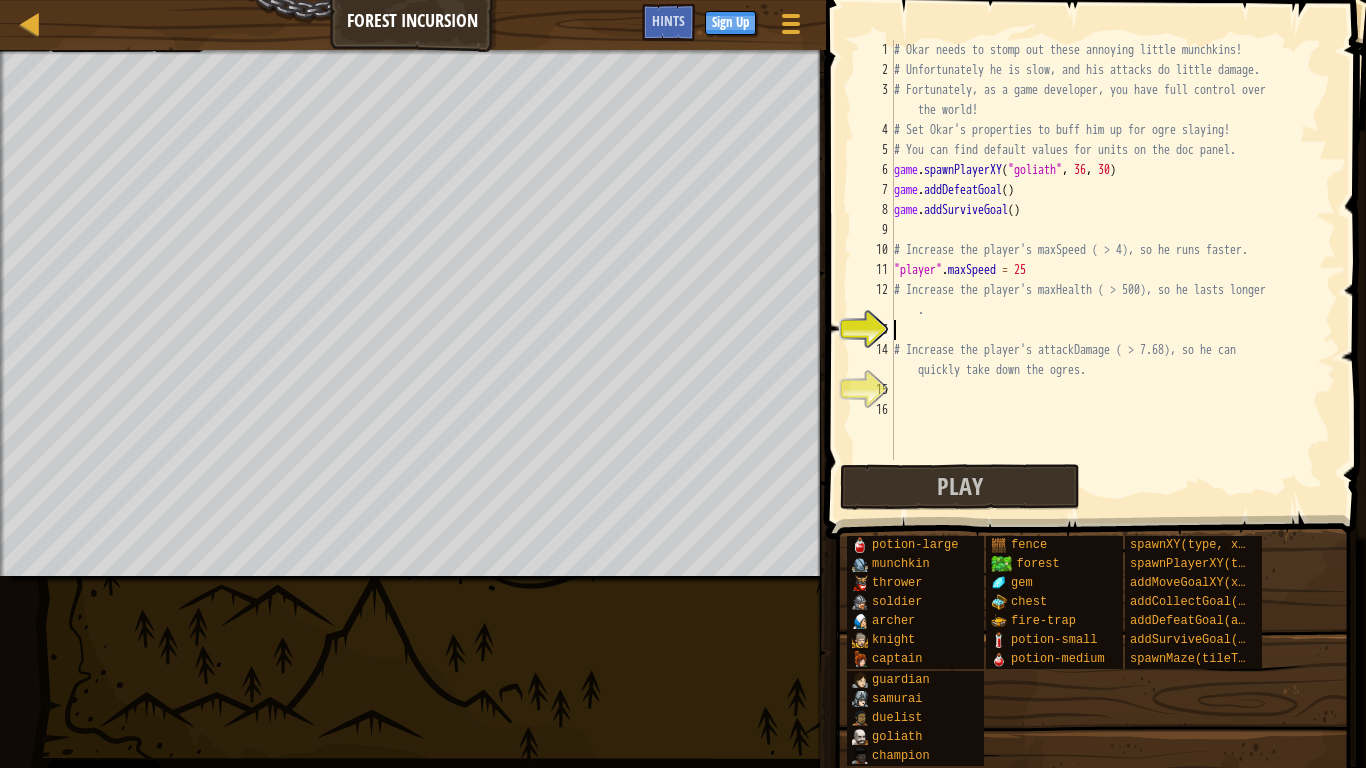click on "# Okar needs to stomp out these annoying little munchkins! # Unfortunately he is slow, and his attacks do little damage. # Fortunately, as a game developer, you have full control over       the world! # Set Okar's properties to buff him up for ogre slaying! # You can find default values for units on the doc panel. game . spawnPlayerXY ( "goliath" ,   36 ,   30 ) game . addDefeatGoal ( ) game . addSurviveGoal ( )   # Increase the player's maxSpeed ( > 4), so he runs faster. "player" . maxSpeed   =   25 # Increase the player's maxHealth ( > 500), so he lasts longer      . # Increase the player's attackDamage ( > 7.68), so he can       quickly take down the ogres." at bounding box center [1113, 270] 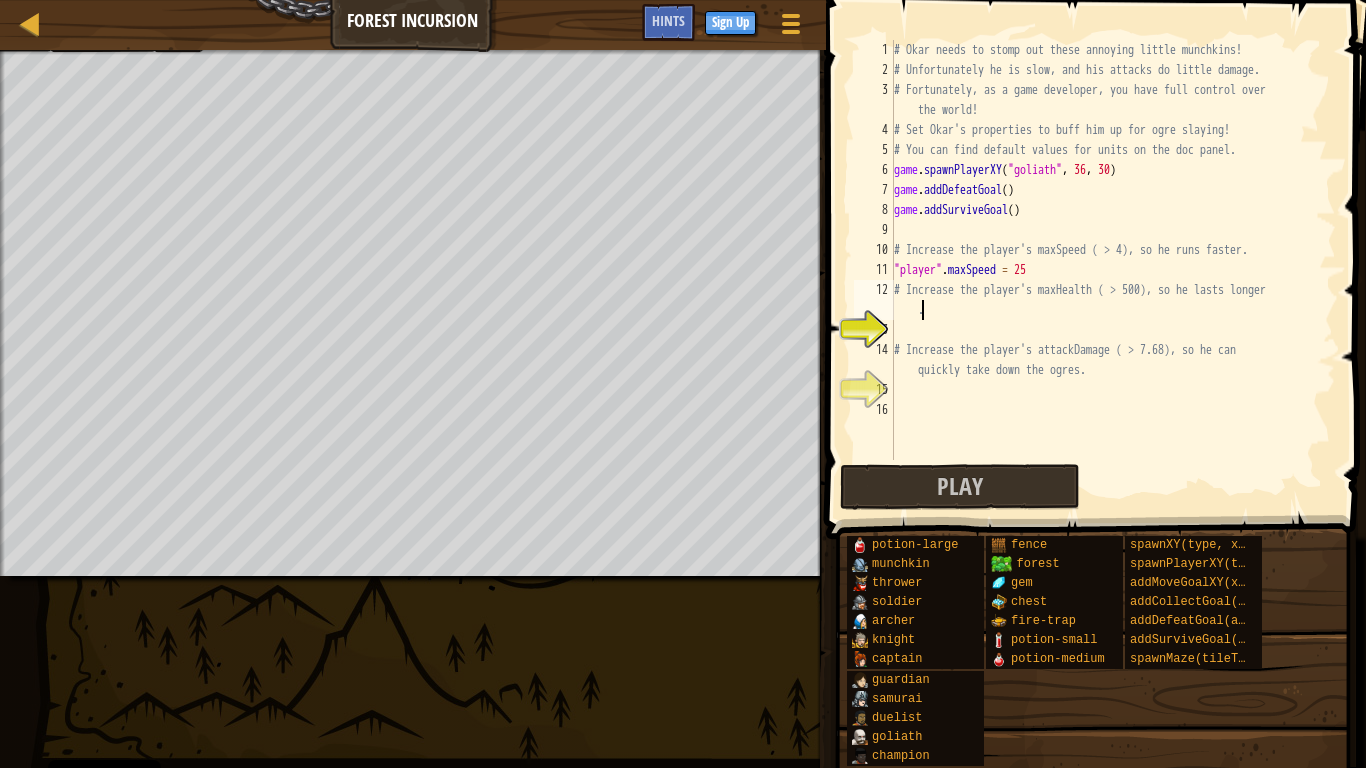 click on "# Okar needs to stomp out these annoying little munchkins! # Unfortunately he is slow, and his attacks do little damage. # Fortunately, as a game developer, you have full control over       the world! # Set Okar's properties to buff him up for ogre slaying! # You can find default values for units on the doc panel. game . spawnPlayerXY ( "goliath" ,   36 ,   30 ) game . addDefeatGoal ( ) game . addSurviveGoal ( )   # Increase the player's maxSpeed ( > 4), so he runs faster. "player" . maxSpeed   =   25 # Increase the player's maxHealth ( > 500), so he lasts longer      . # Increase the player's attackDamage ( > 7.68), so he can       quickly take down the ogres." at bounding box center (1113, 270) 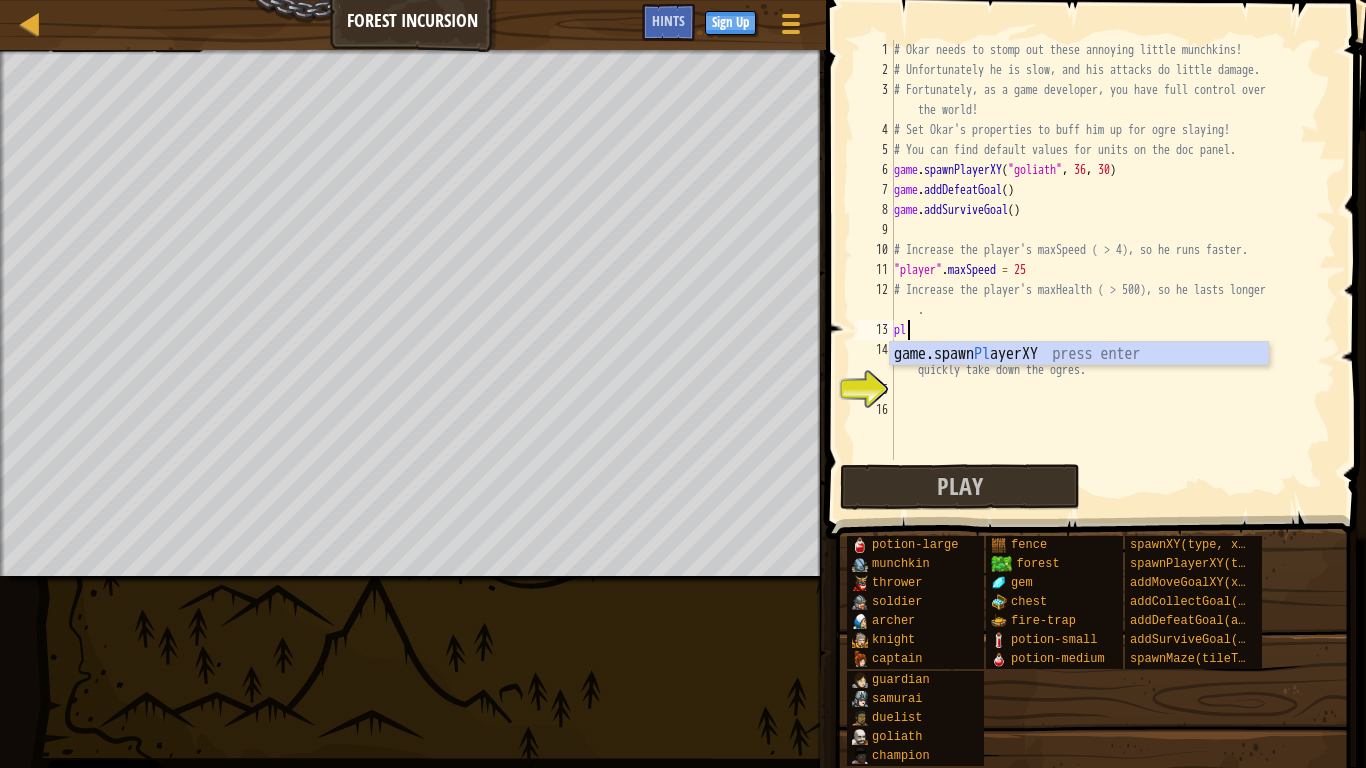 scroll, scrollTop: 9, scrollLeft: 1, axis: both 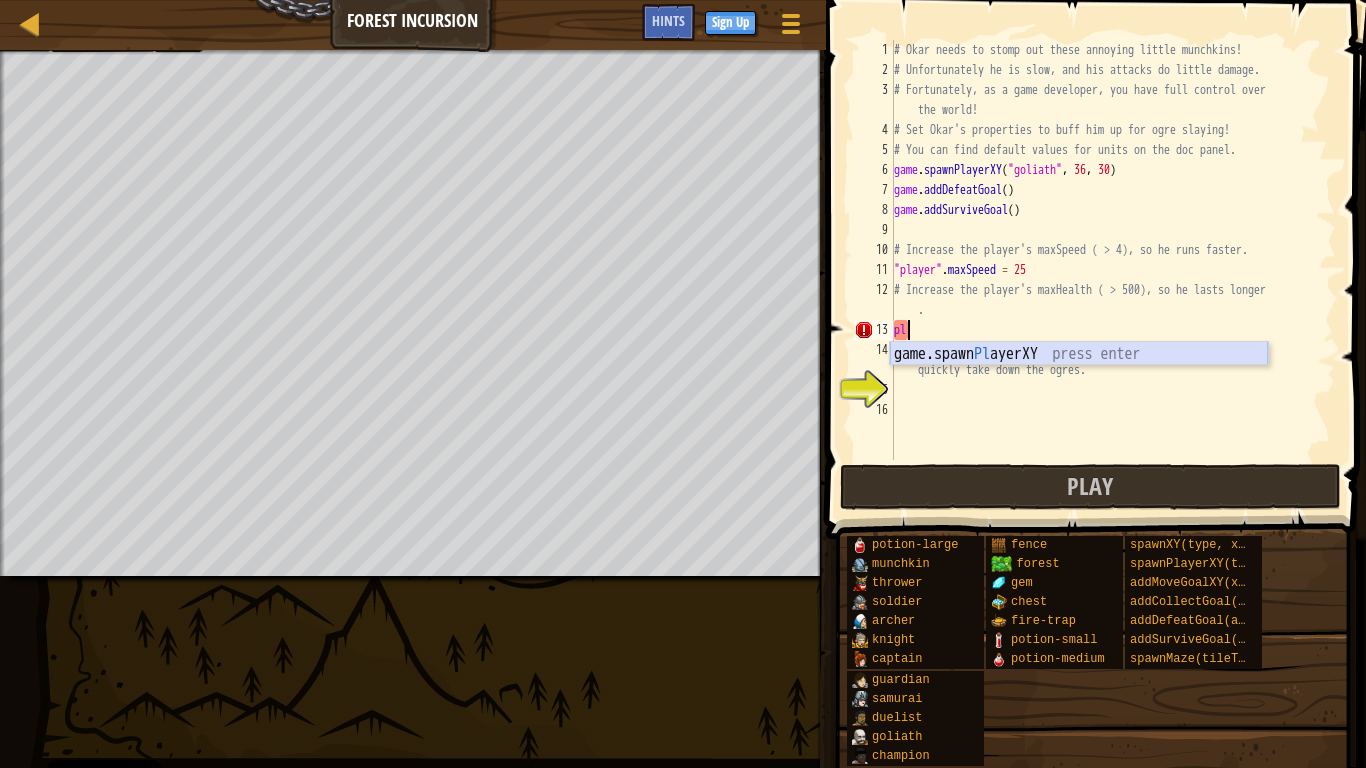 type on "p" 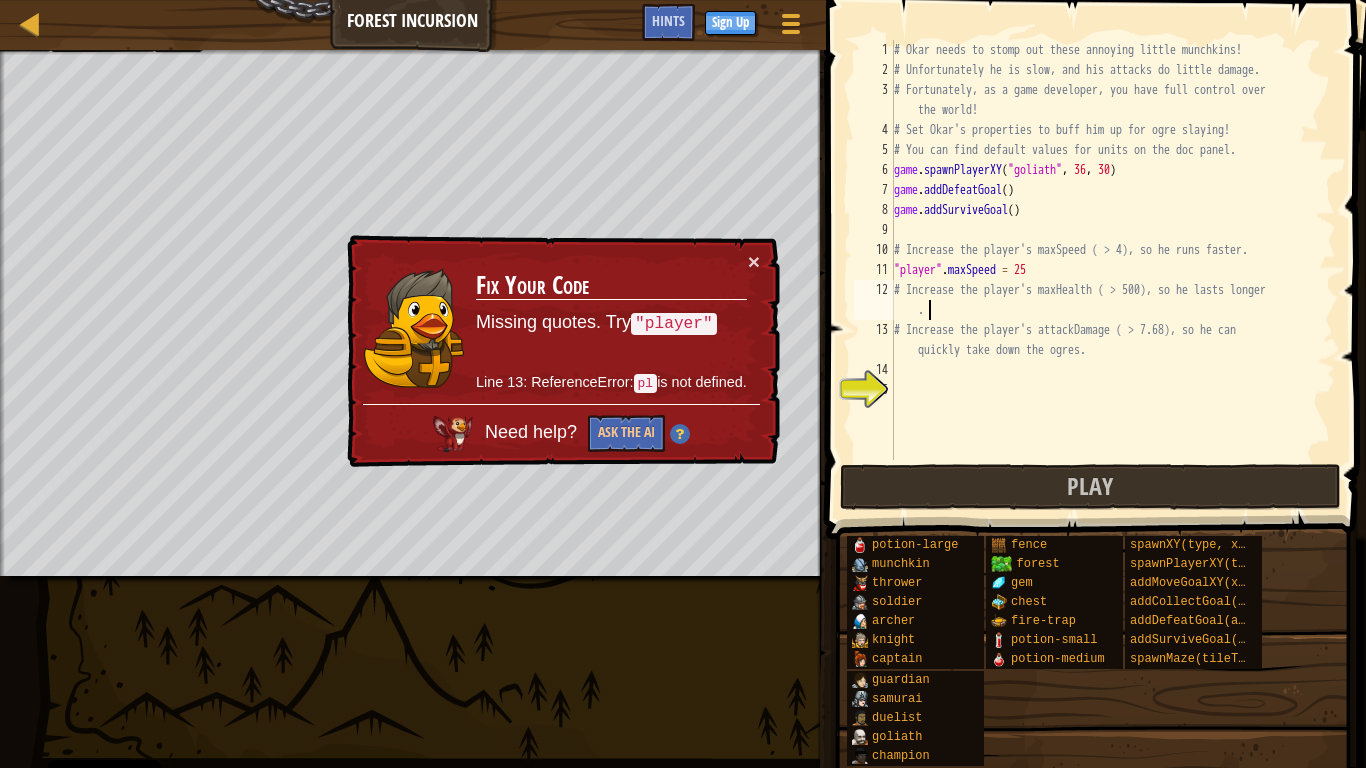 scroll, scrollTop: 9, scrollLeft: 0, axis: vertical 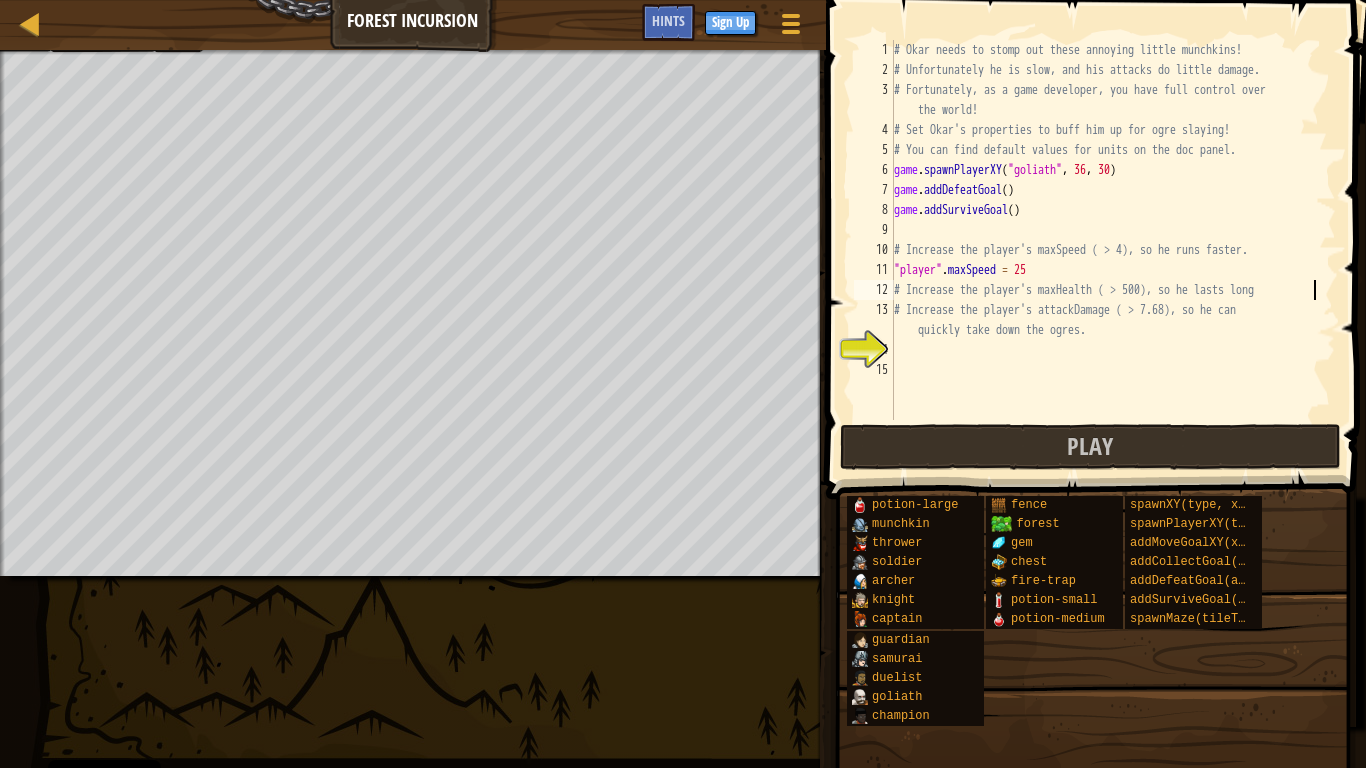 click on "# Okar needs to stomp out these annoying little munchkins! # Unfortunately he is slow, and his attacks do little damage. # Fortunately, as a game developer, you have full control over       the world! # Set Okar's properties to buff him up for ogre slaying! # You can find default values for units on the doc panel. game . spawnPlayerXY ( "goliath" ,   36 ,   30 ) game . addDefeatGoal ( ) game . addSurviveGoal ( )   # Increase the player's maxSpeed ( > 4), so he runs faster. "player" . maxSpeed   =   25 # Increase the player's maxHealth ( > 500), so he lasts long # Increase the player's attackDamage ( > 7.68), so he can       quickly take down the ogres." at bounding box center [1113, 250] 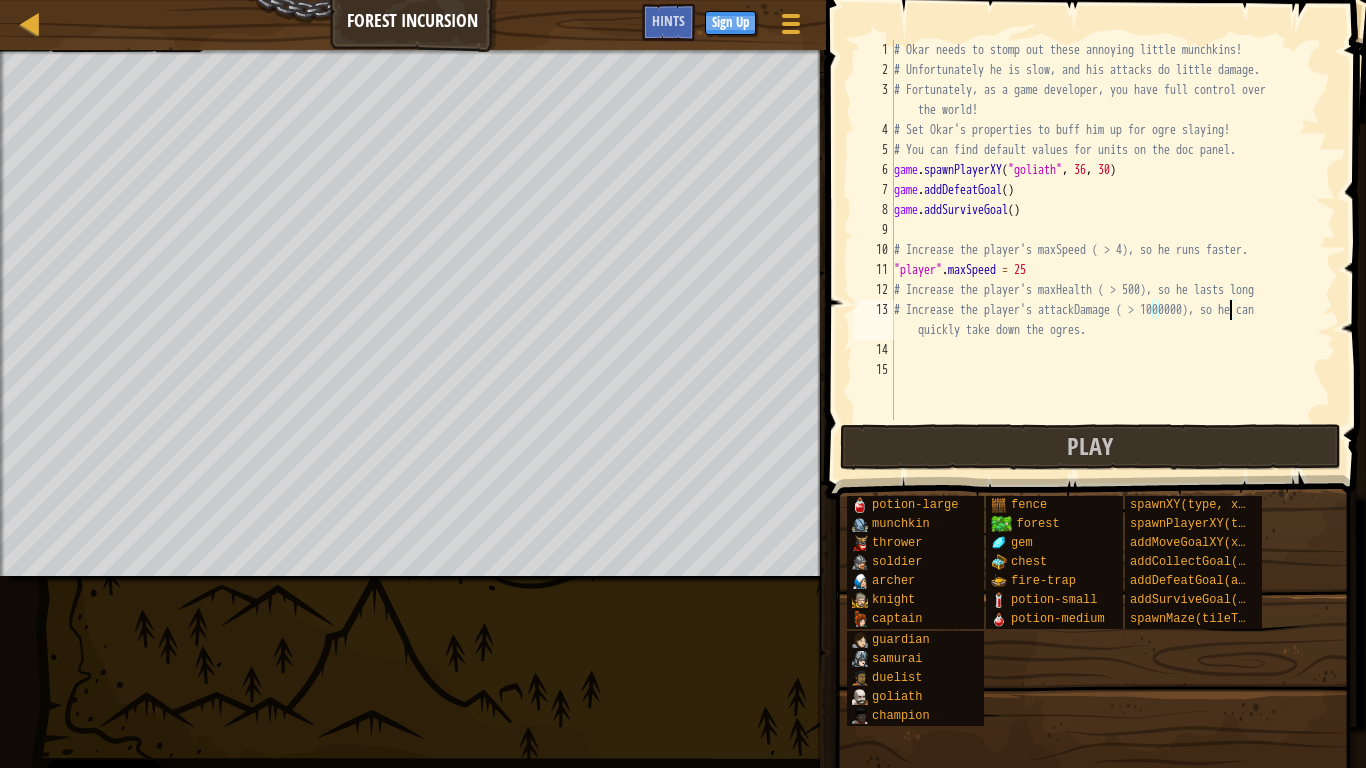 scroll, scrollTop: 9, scrollLeft: 49, axis: both 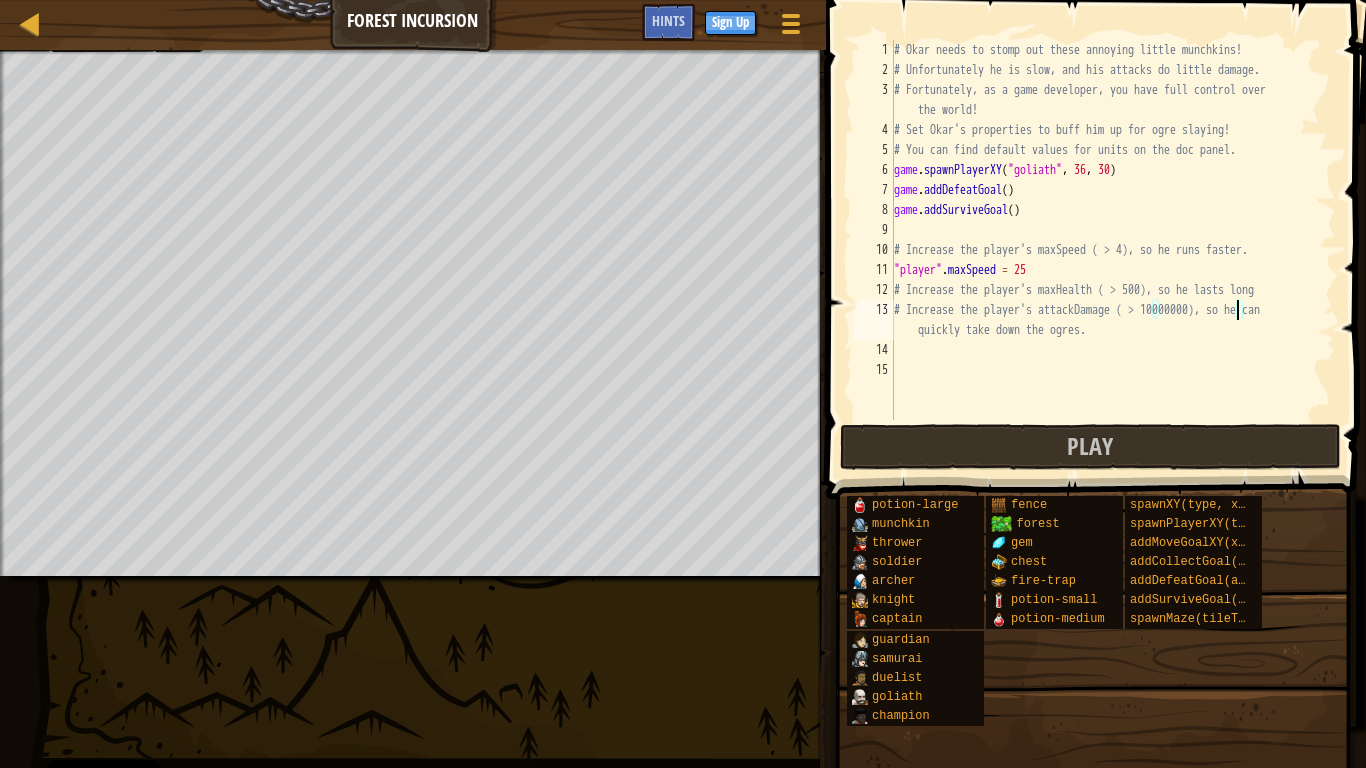click on "# Okar needs to stomp out these annoying little munchkins! # Unfortunately he is slow, and his attacks do little damage. # Fortunately, as a game developer, you have full control over       the world! # Set Okar's properties to buff him up for ogre slaying! # You can find default values for units on the doc panel. game . spawnPlayerXY ( "goliath" ,   36 ,   30 ) game . addDefeatGoal ( ) game . addSurviveGoal ( )   # Increase the player's maxSpeed ( > 4), so he runs faster. "player" . maxSpeed   =   25 # Increase the player's maxHealth ( > 500), so he lasts long # Increase the player's attackDamage ( > 10000000), so he can       quickly take down the ogres." at bounding box center [1113, 250] 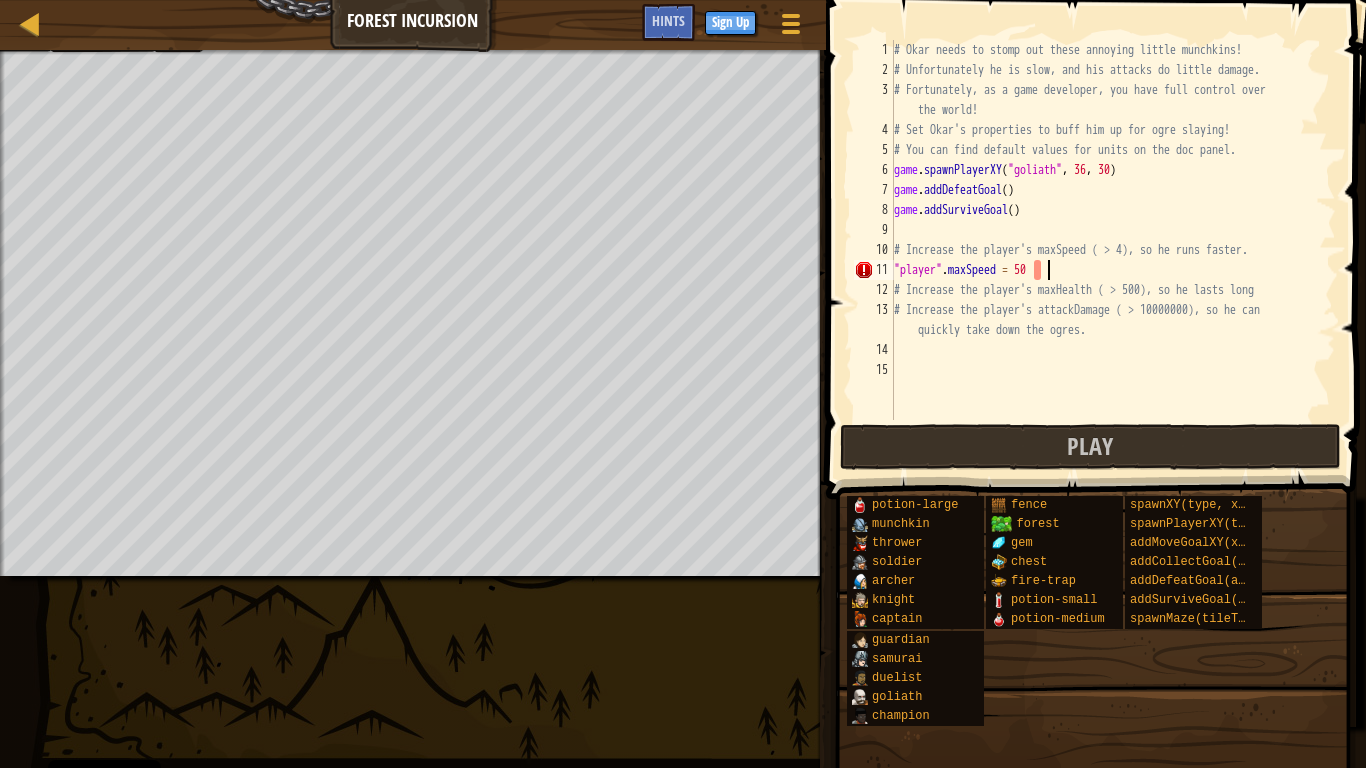 scroll, scrollTop: 9, scrollLeft: 21, axis: both 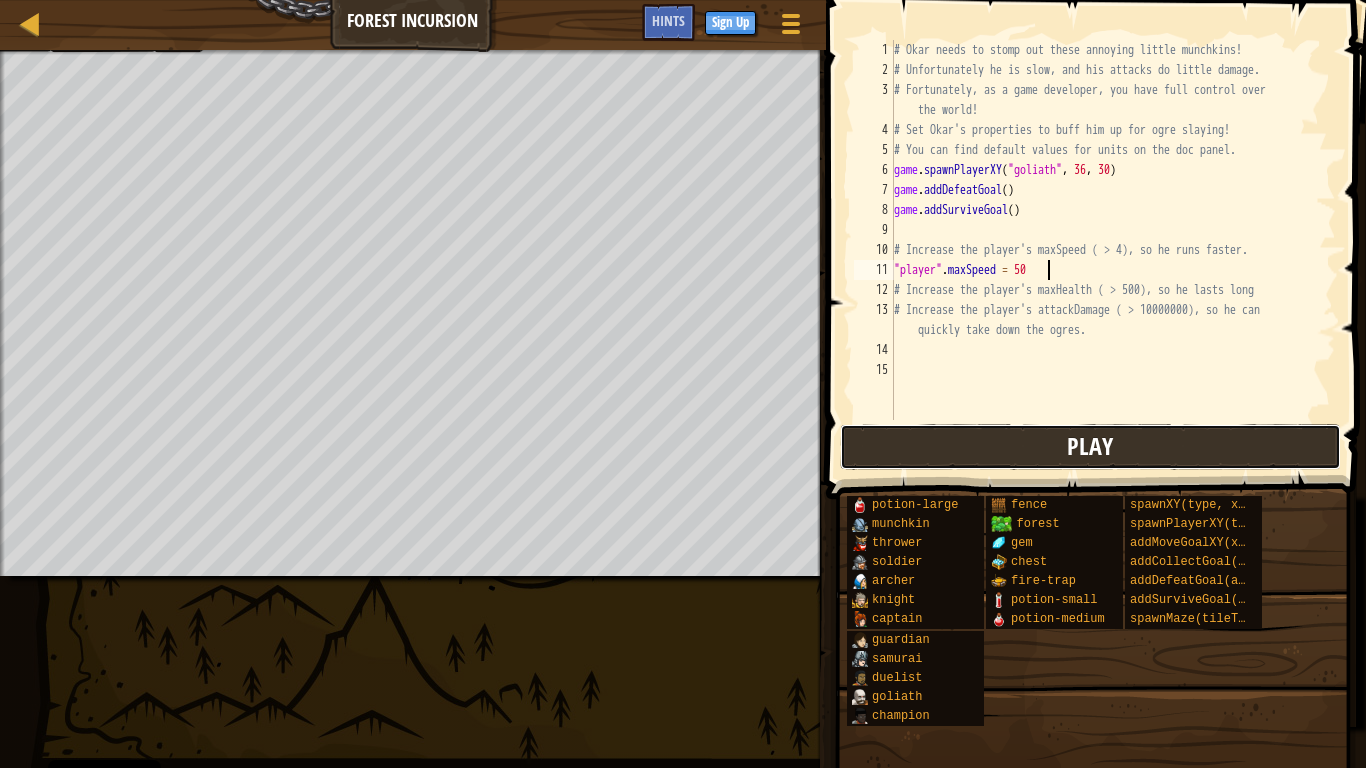 click on "Play" at bounding box center (1090, 447) 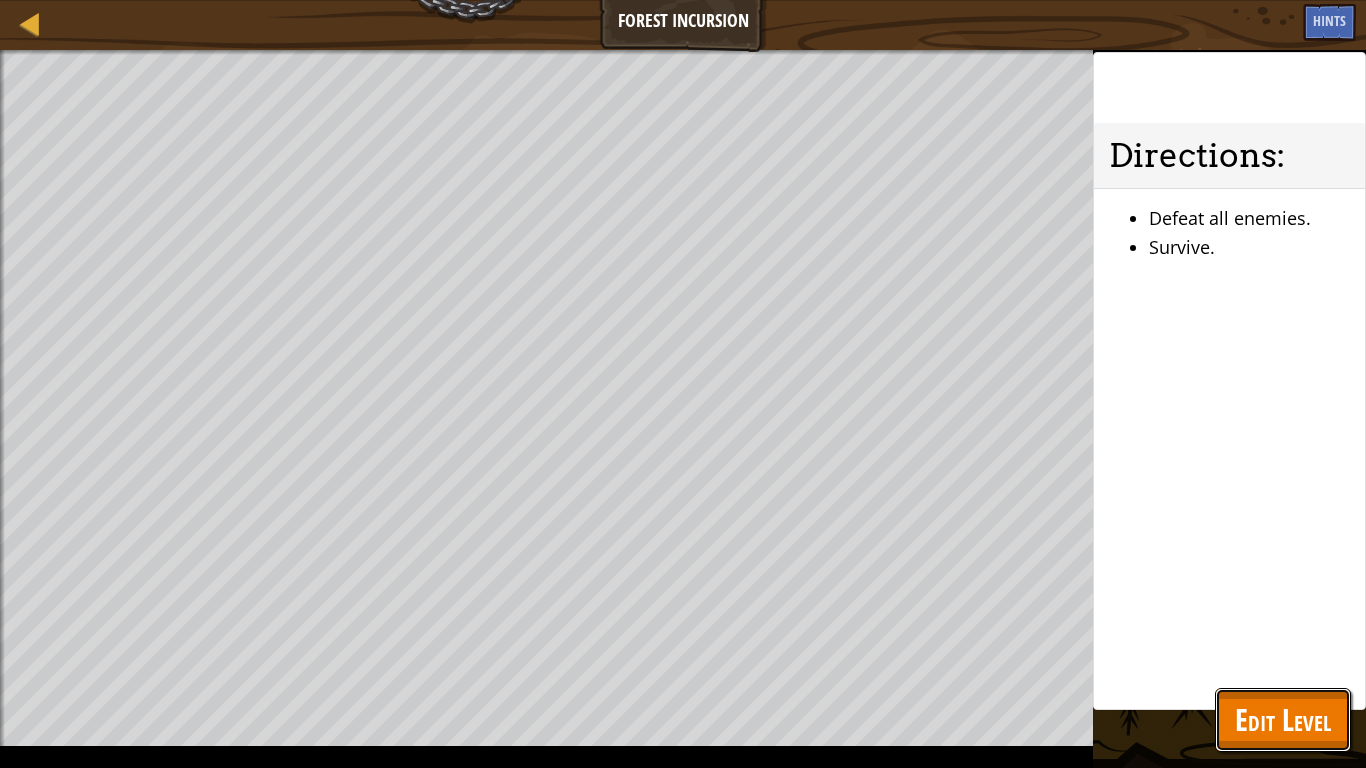click on "Edit Level" at bounding box center [1283, 719] 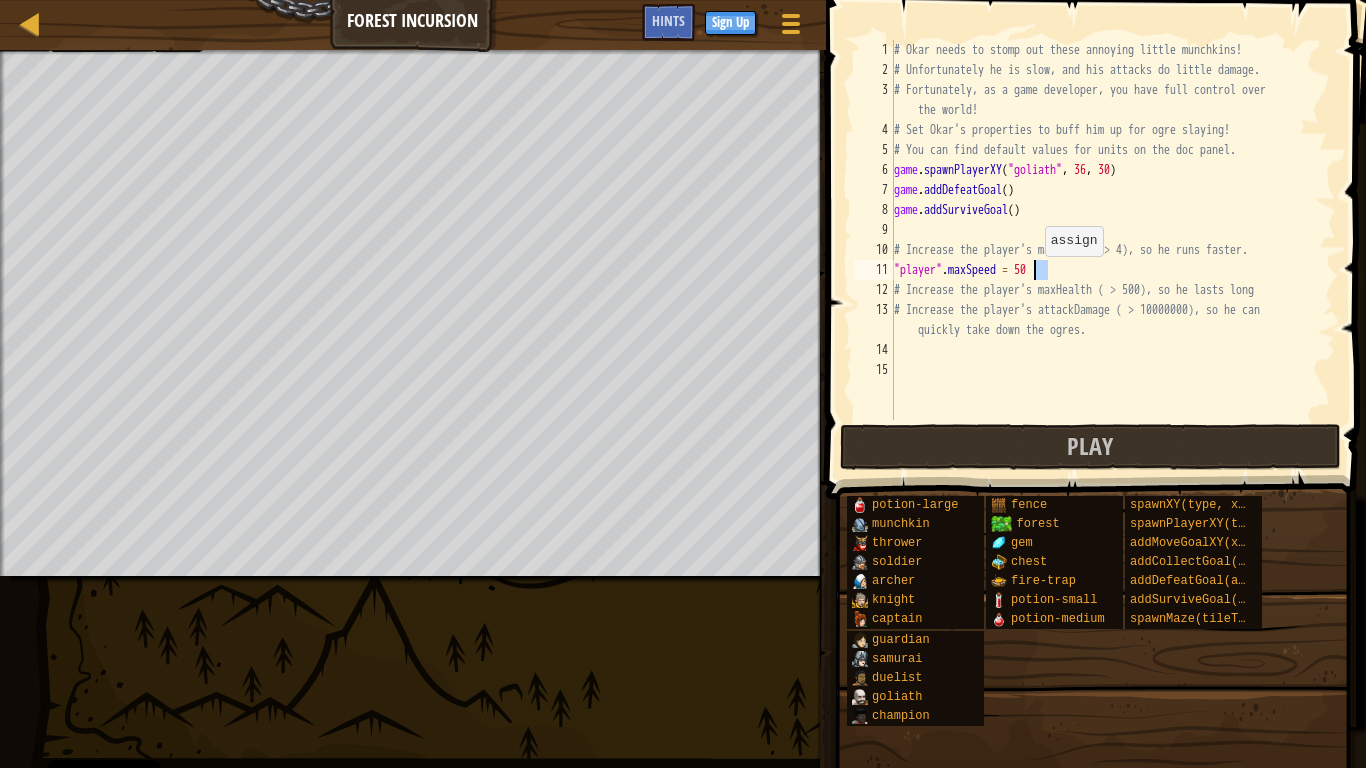 drag, startPoint x: 1085, startPoint y: 274, endPoint x: 1034, endPoint y: 276, distance: 51.0392 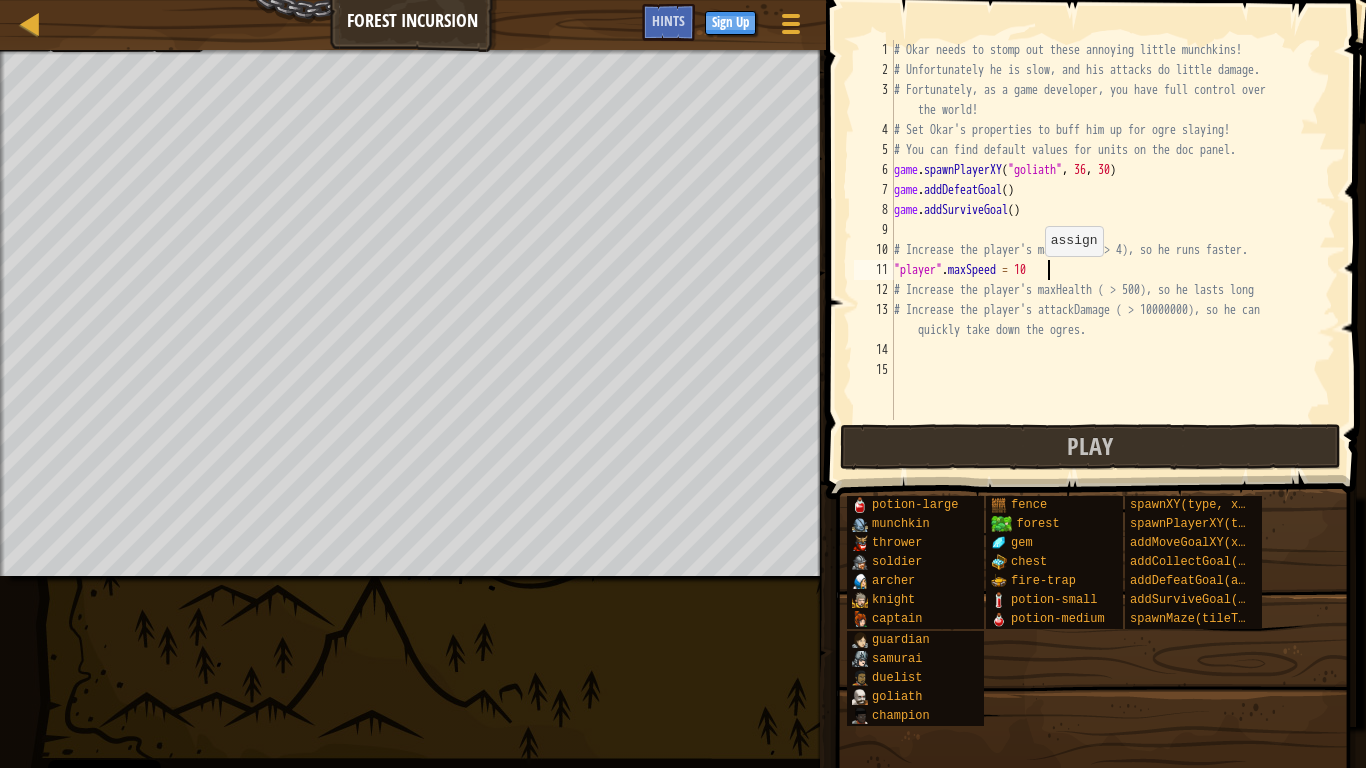 type on ""player".maxSpeed = 100" 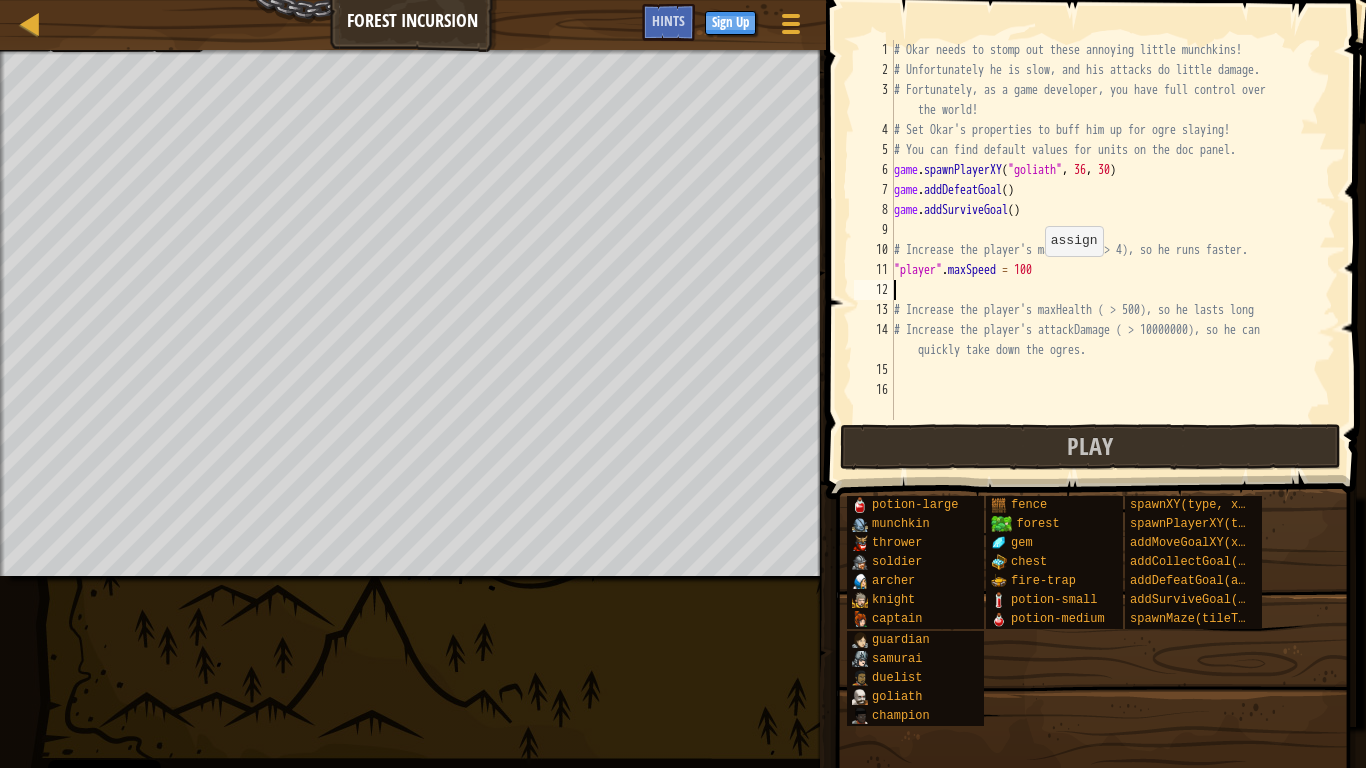 scroll, scrollTop: 9, scrollLeft: 0, axis: vertical 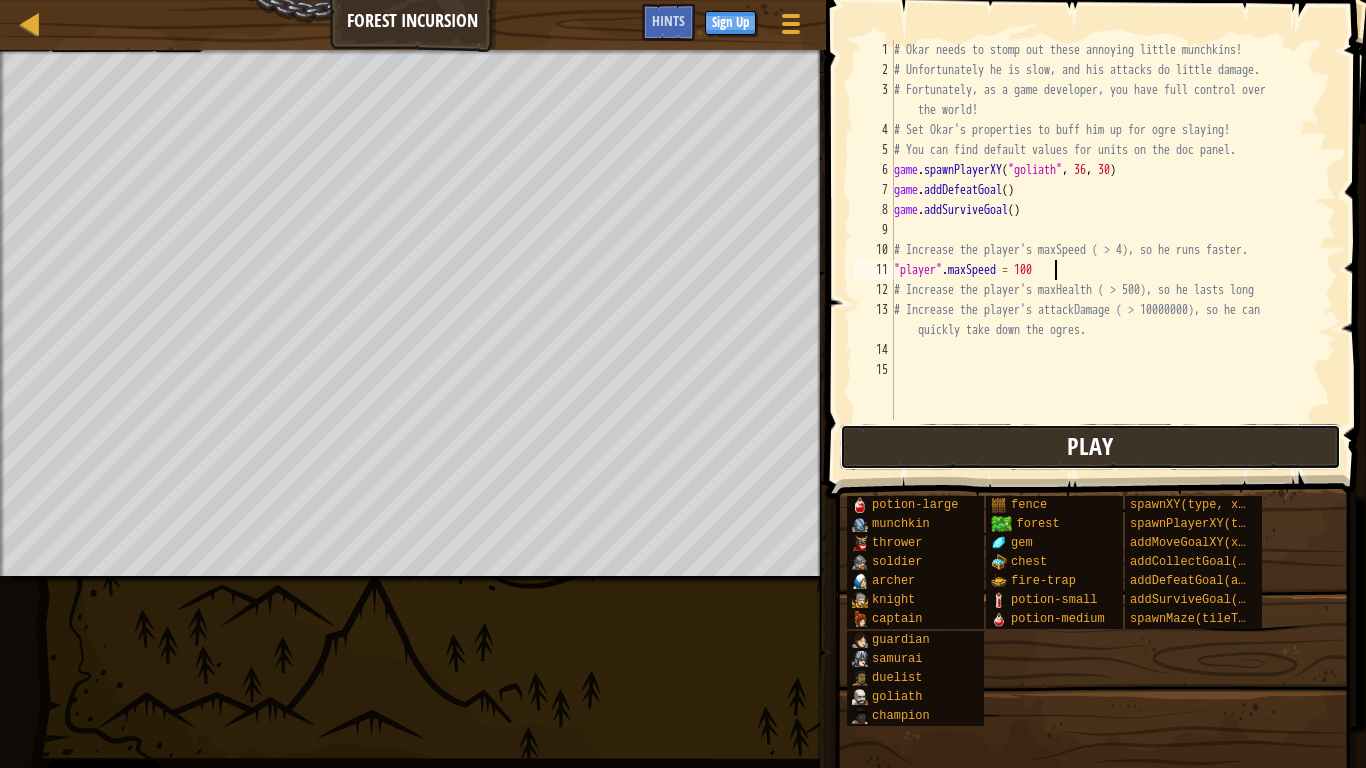 click on "Play" at bounding box center (1090, 447) 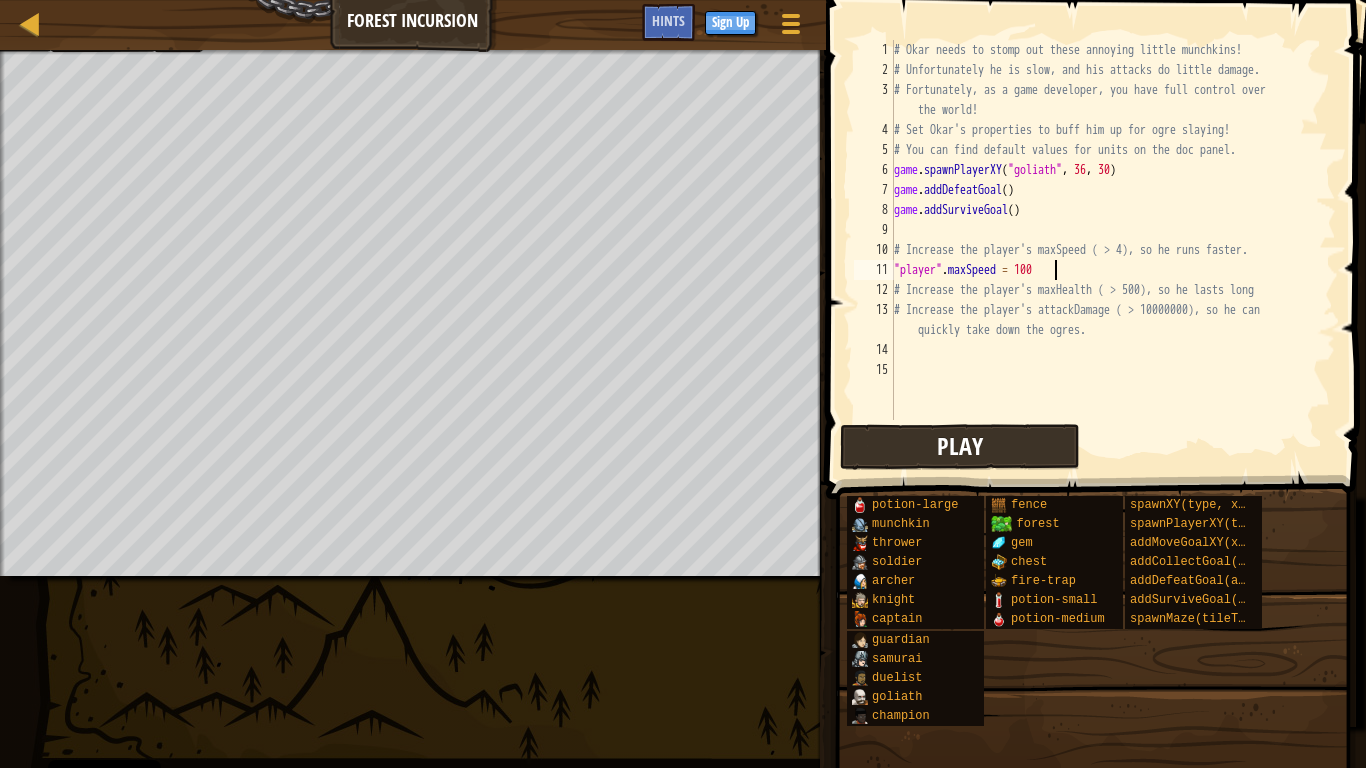 type on ""player".maxSpeed = 1000" 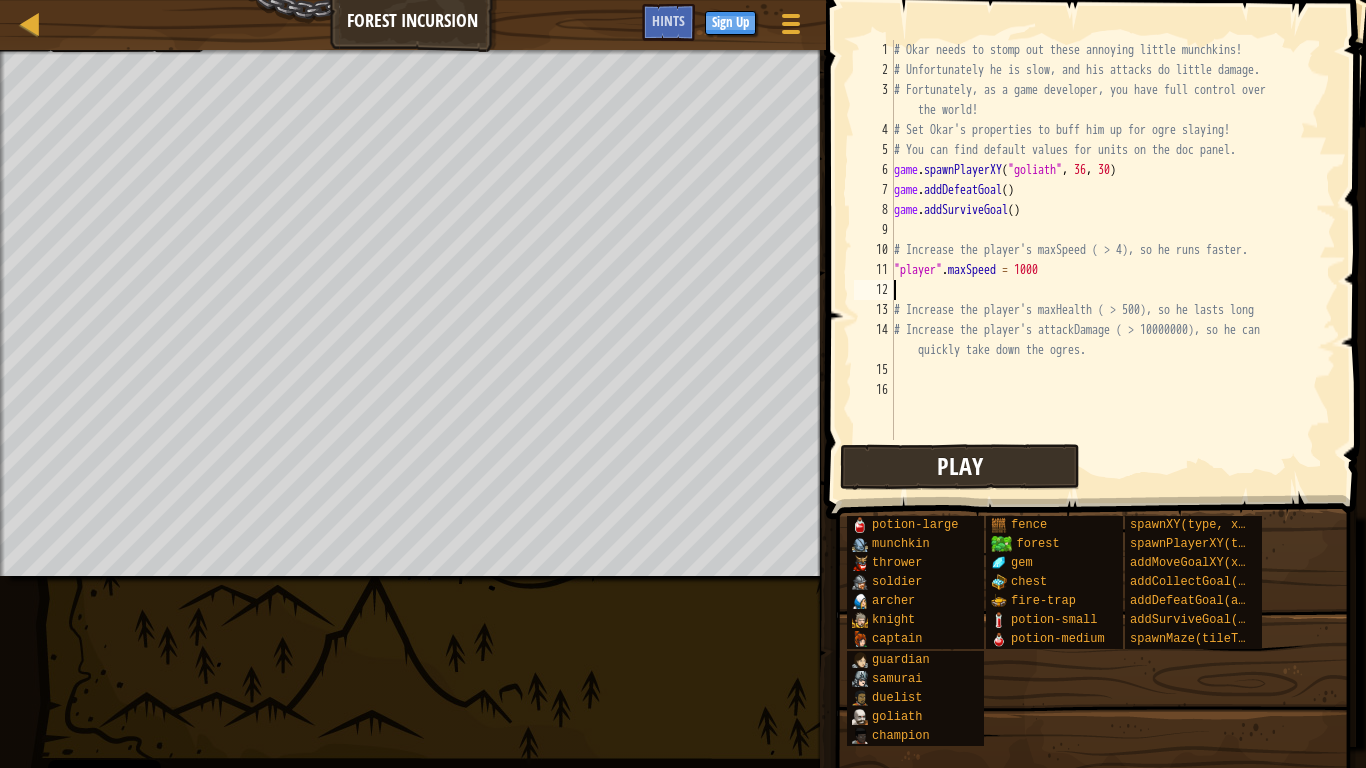 scroll, scrollTop: 9, scrollLeft: 0, axis: vertical 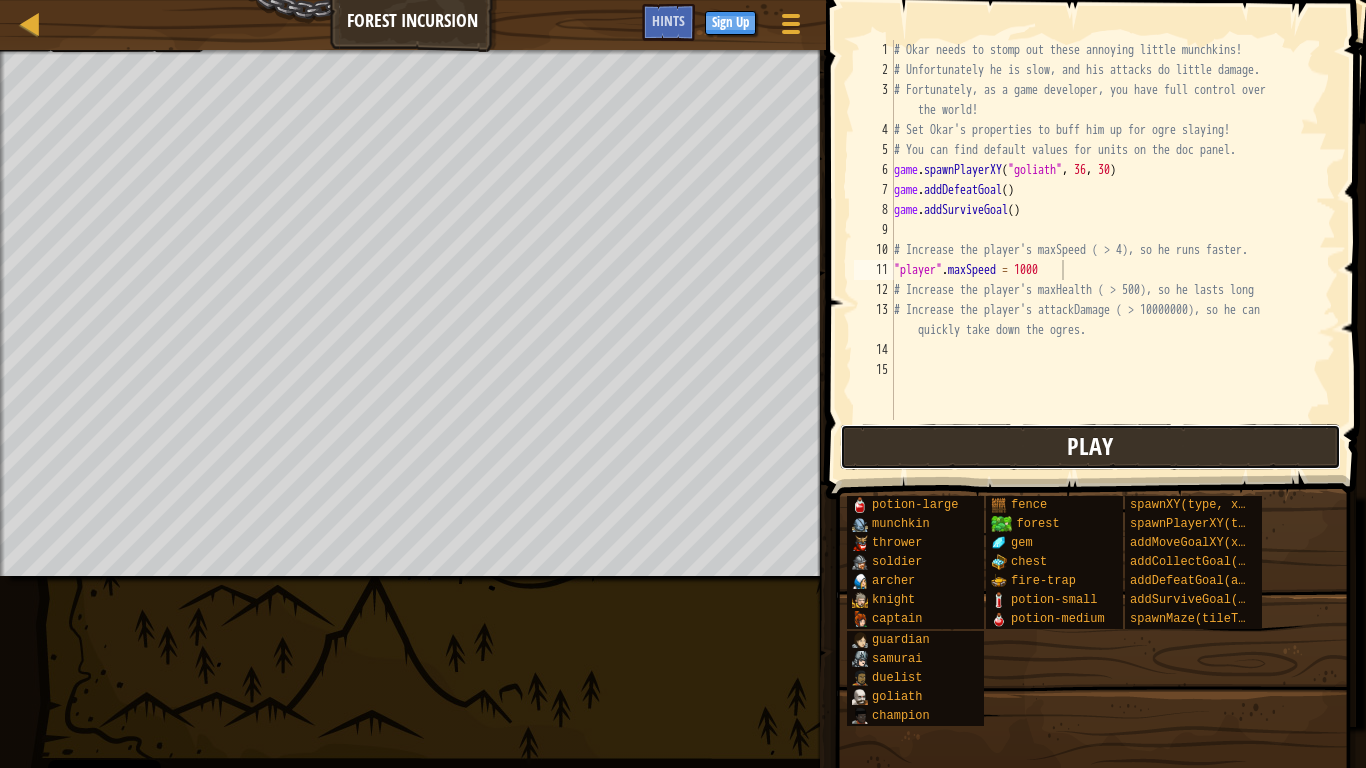 click on "Play" at bounding box center (1090, 447) 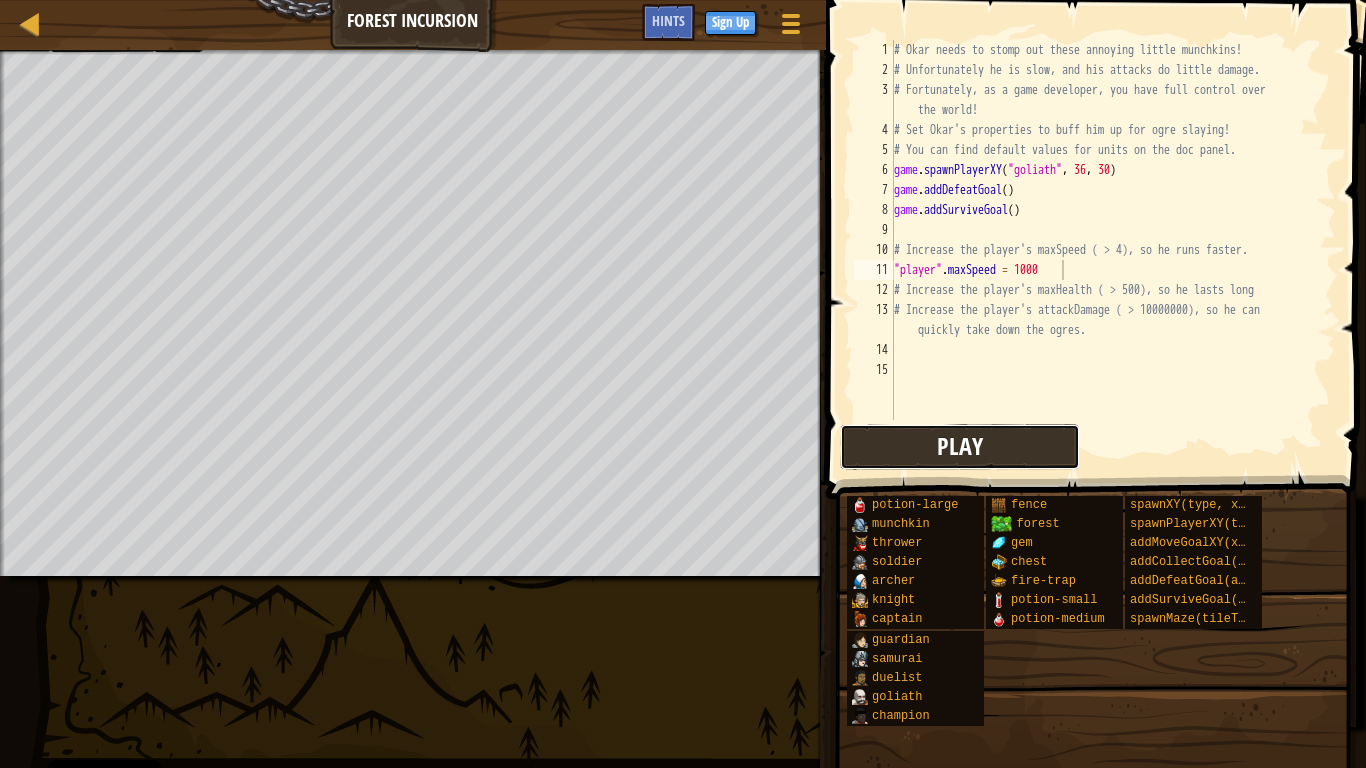 click on "Play" at bounding box center [960, 446] 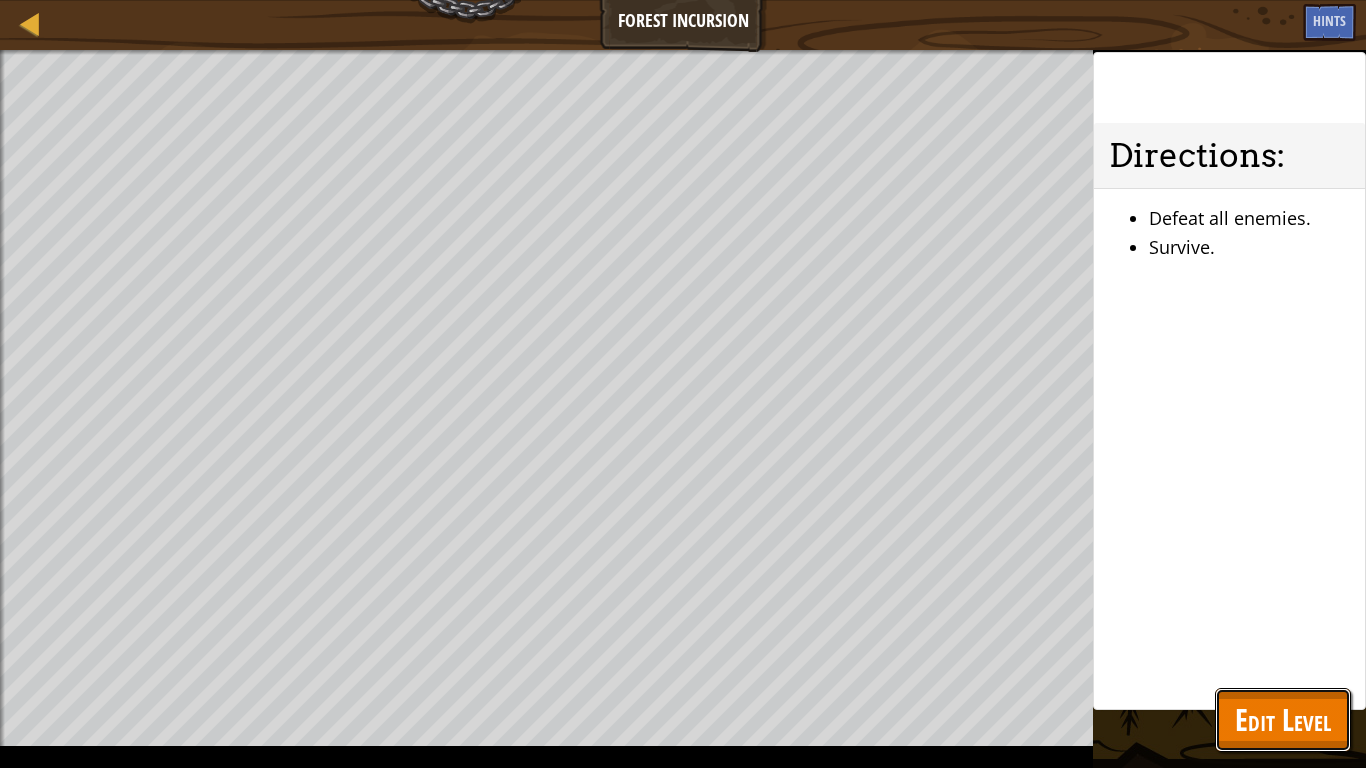 click on "Edit Level" at bounding box center (1283, 719) 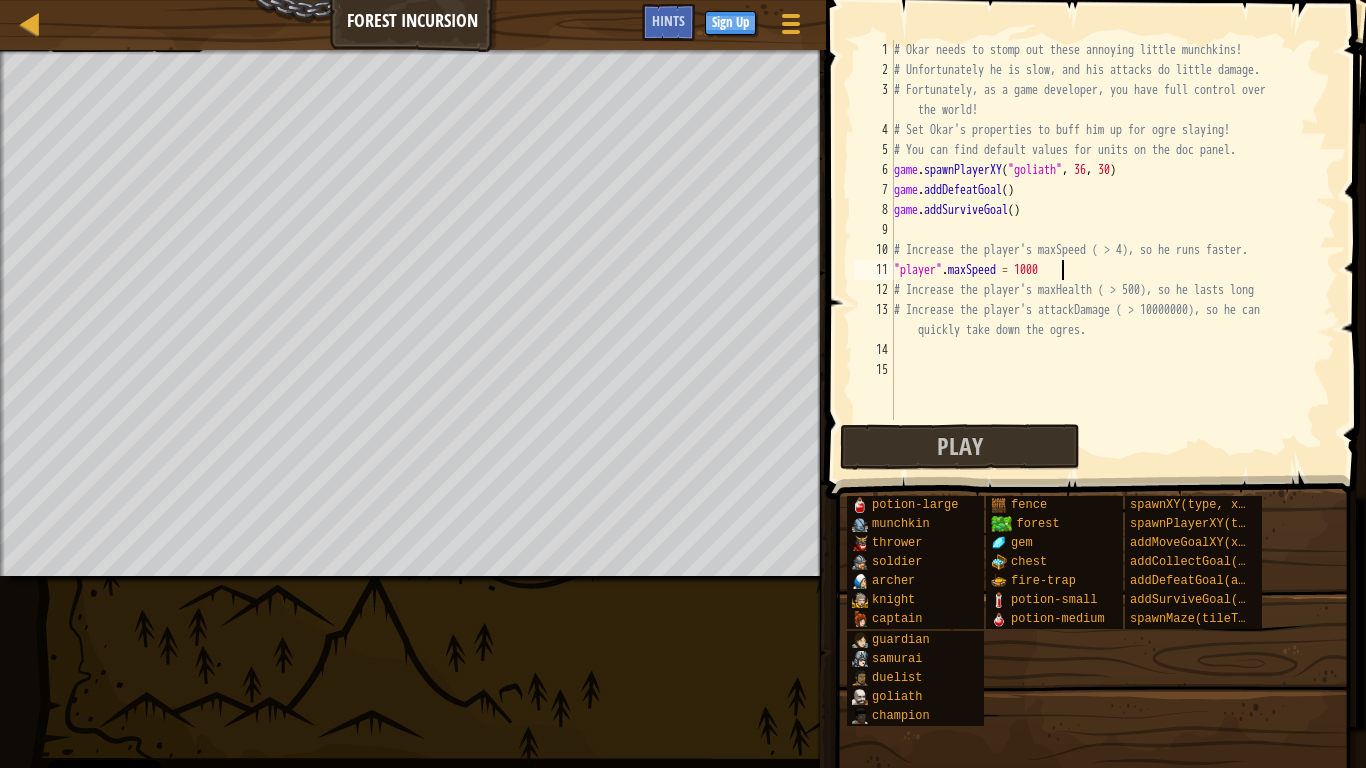 click on "# Okar needs to stomp out these annoying little munchkins! # Unfortunately he is slow, and his attacks do little damage. # Fortunately, as a game developer, you have full control over       the world! # Set Okar's properties to buff him up for ogre slaying! # You can find default values for units on the doc panel. game . spawnPlayerXY ( "goliath" ,   36 ,   30 ) game . addDefeatGoal ( ) game . addSurviveGoal ( )   # Increase the player's maxSpeed ( > 4), so he runs faster. "player" . maxSpeed   =   1000 # Increase the player's maxHealth ( > 500), so he lasts long # Increase the player's attackDamage ( > 10000000), so he can       quickly take down the ogres." at bounding box center [1113, 250] 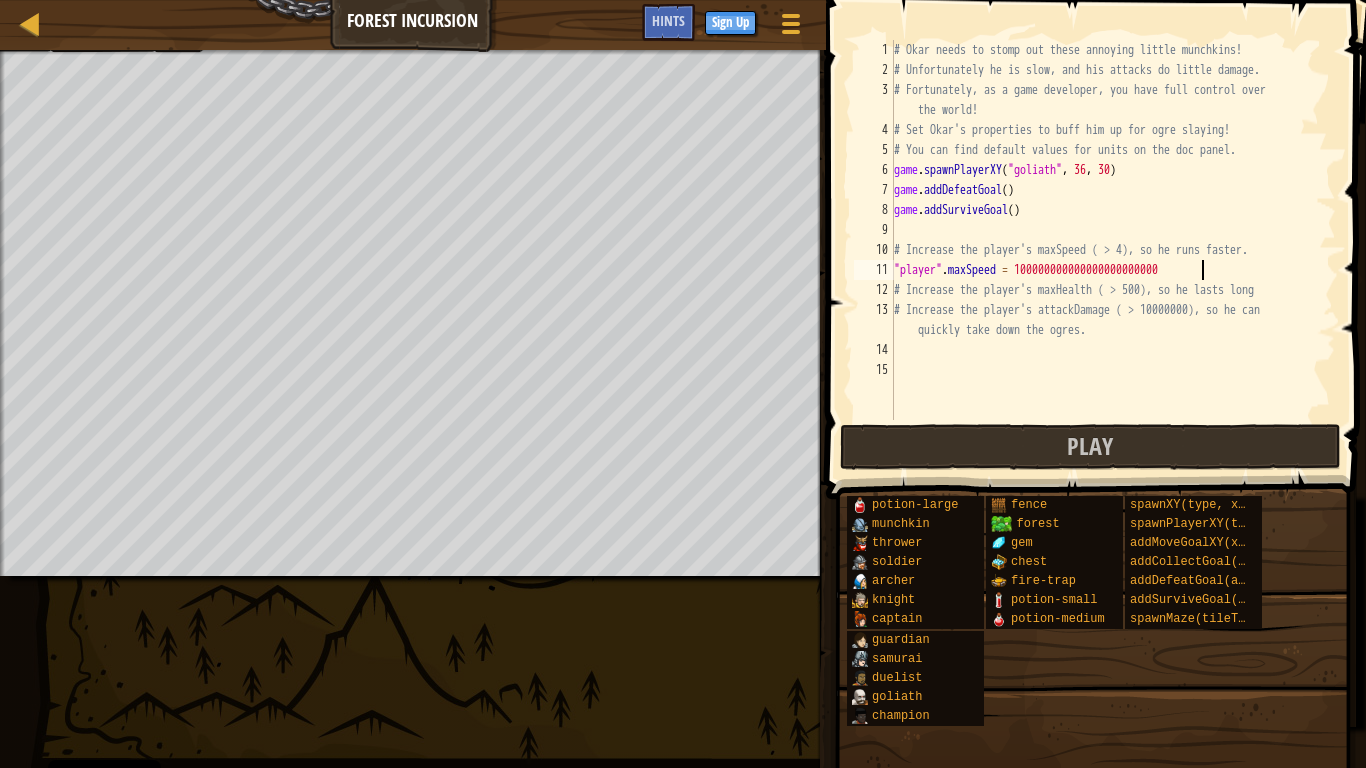 scroll, scrollTop: 9, scrollLeft: 43, axis: both 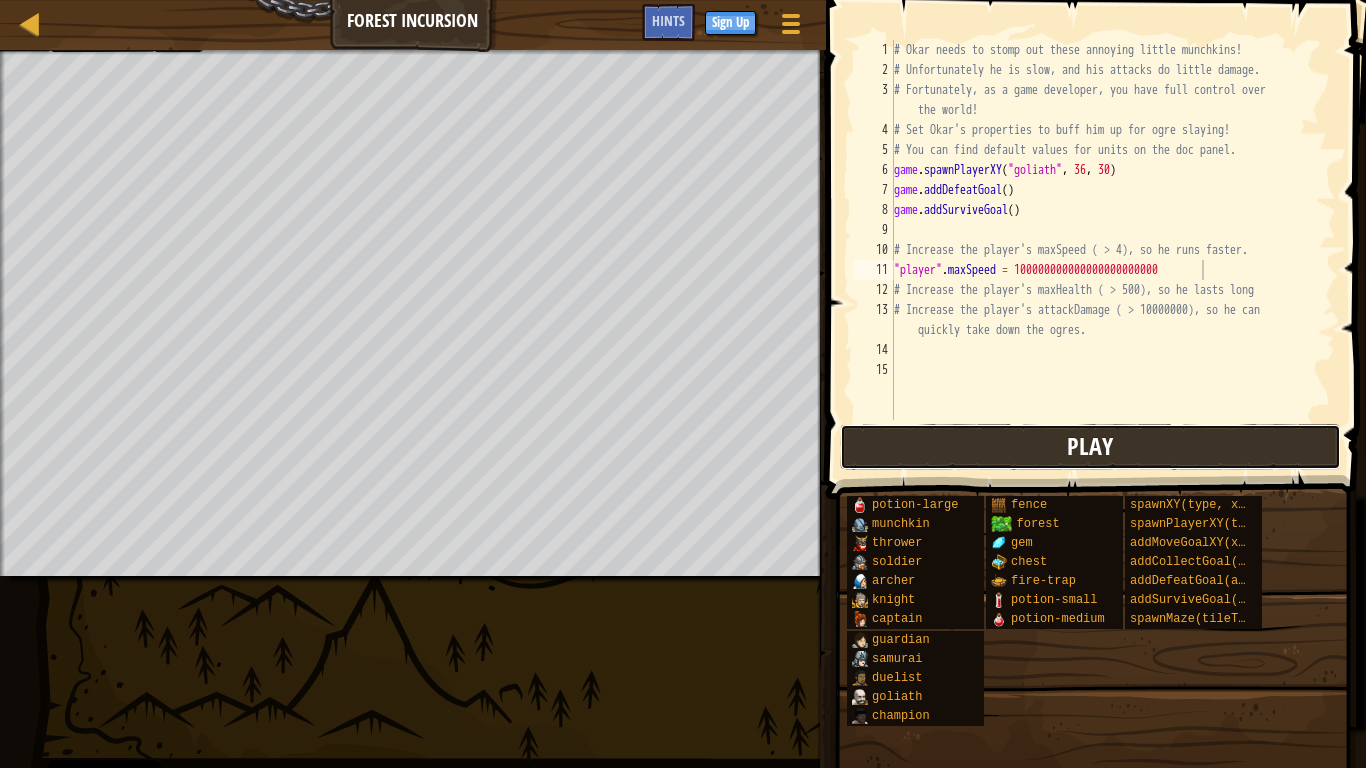 click on "Play" at bounding box center (1090, 447) 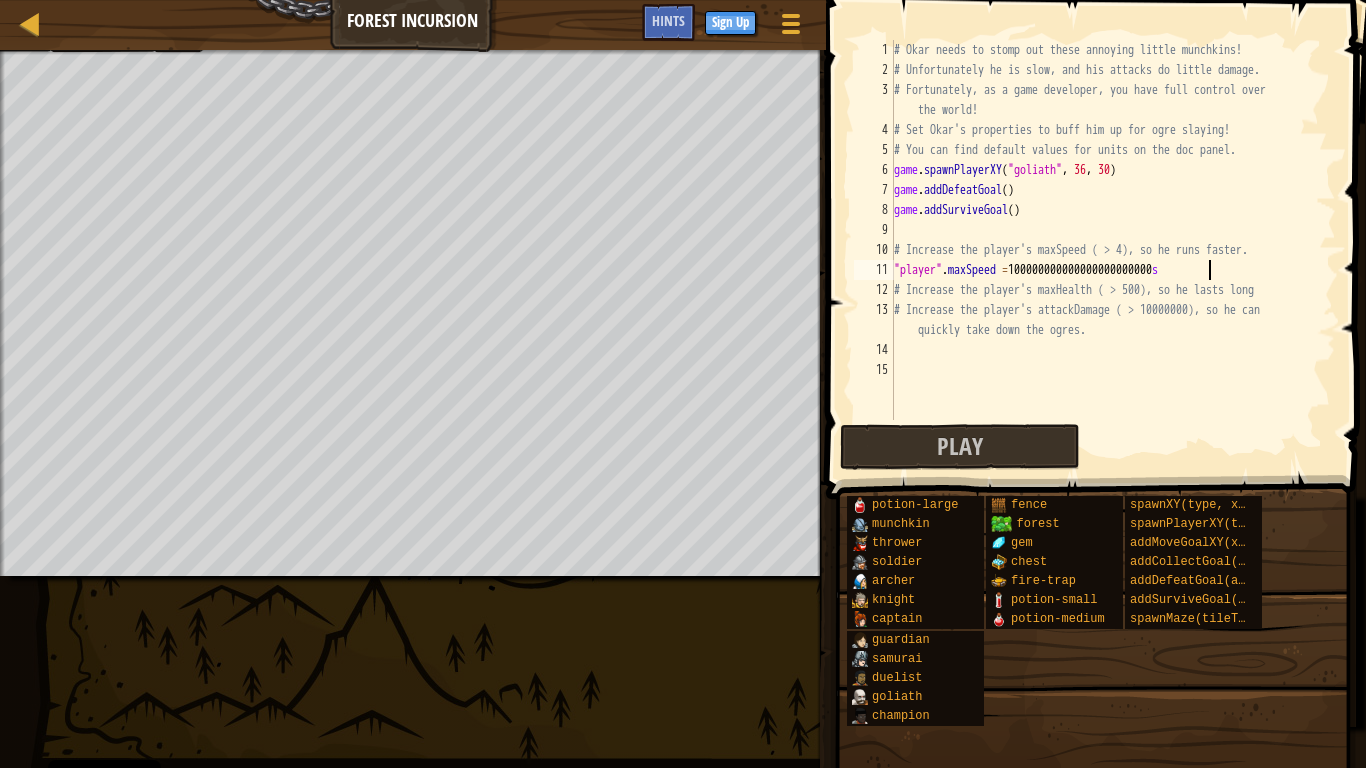 scroll, scrollTop: 9, scrollLeft: 45, axis: both 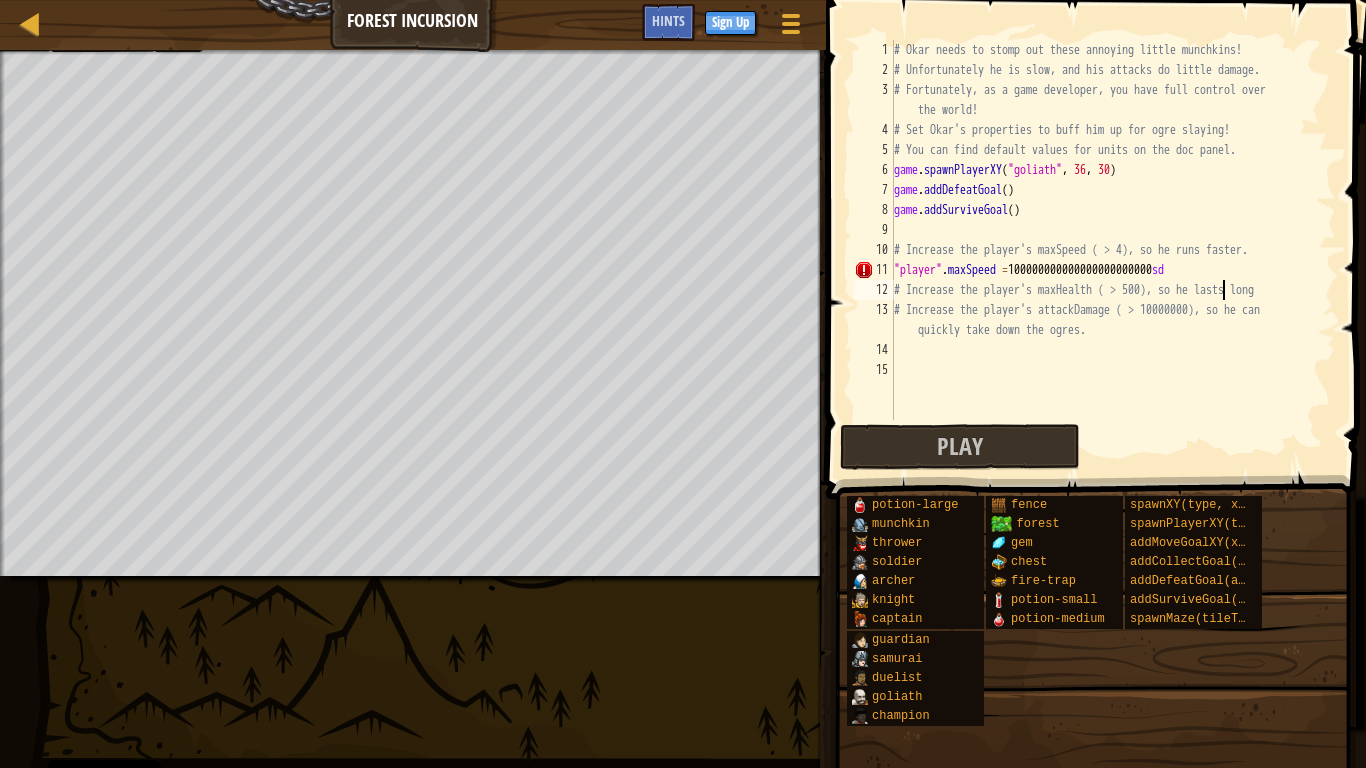 click on "# Okar needs to stomp out these annoying little munchkins! # Unfortunately he is slow, and his attacks do little damage. # Fortunately, as a game developer, you have full control over       the world! # Set Okar's properties to buff him up for ogre slaying! # You can find default values for units on the doc panel. game . spawnPlayerXY ( "goliath" ,   36 ,   30 ) game . addDefeatGoal ( ) game . addSurviveGoal ( )   # Increase the player's maxSpeed ( > 4), so he runs faster. "player" . maxSpeed   =  100000000000000000000000 sd # Increase the player's maxHealth ( > 500), so he lasts long # Increase the player's attackDamage ( > 10000000), so he can       quickly take down the ogres." at bounding box center (1113, 250) 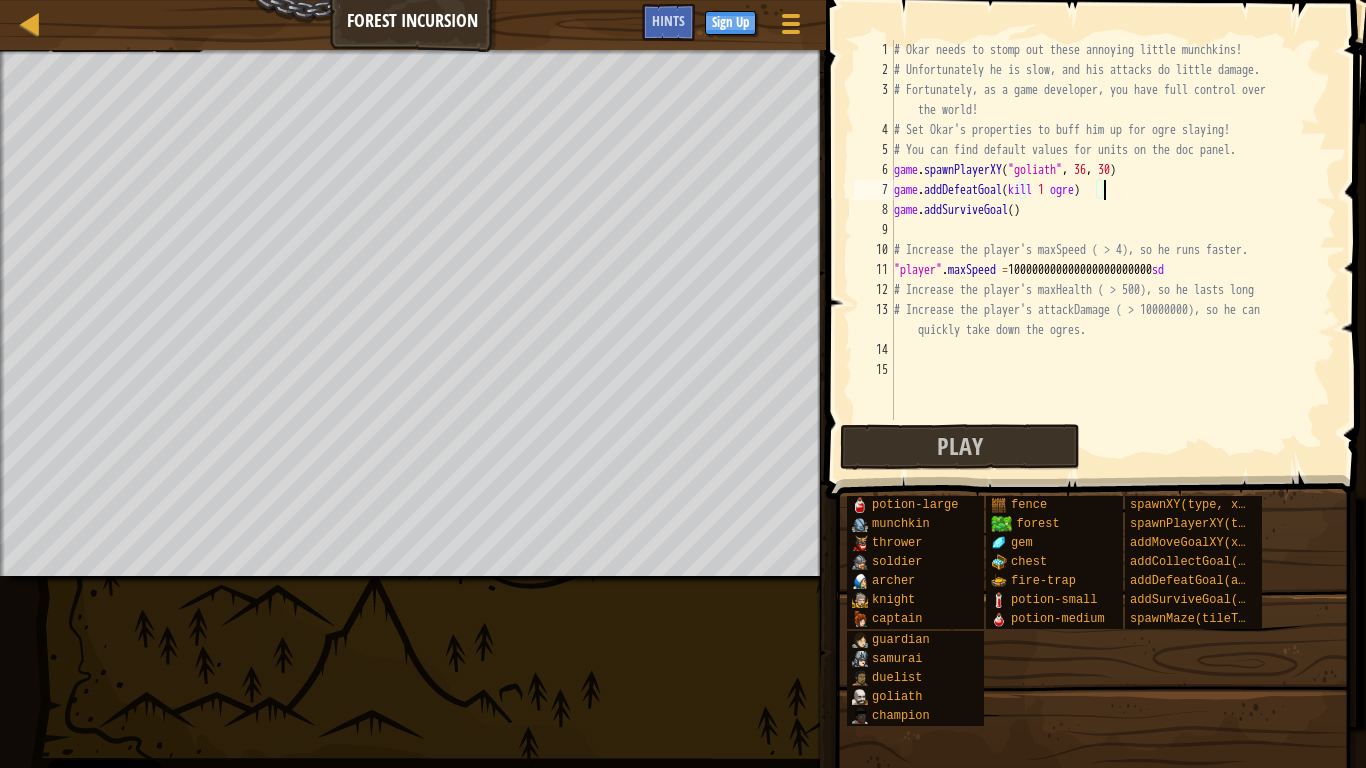 scroll, scrollTop: 9, scrollLeft: 30, axis: both 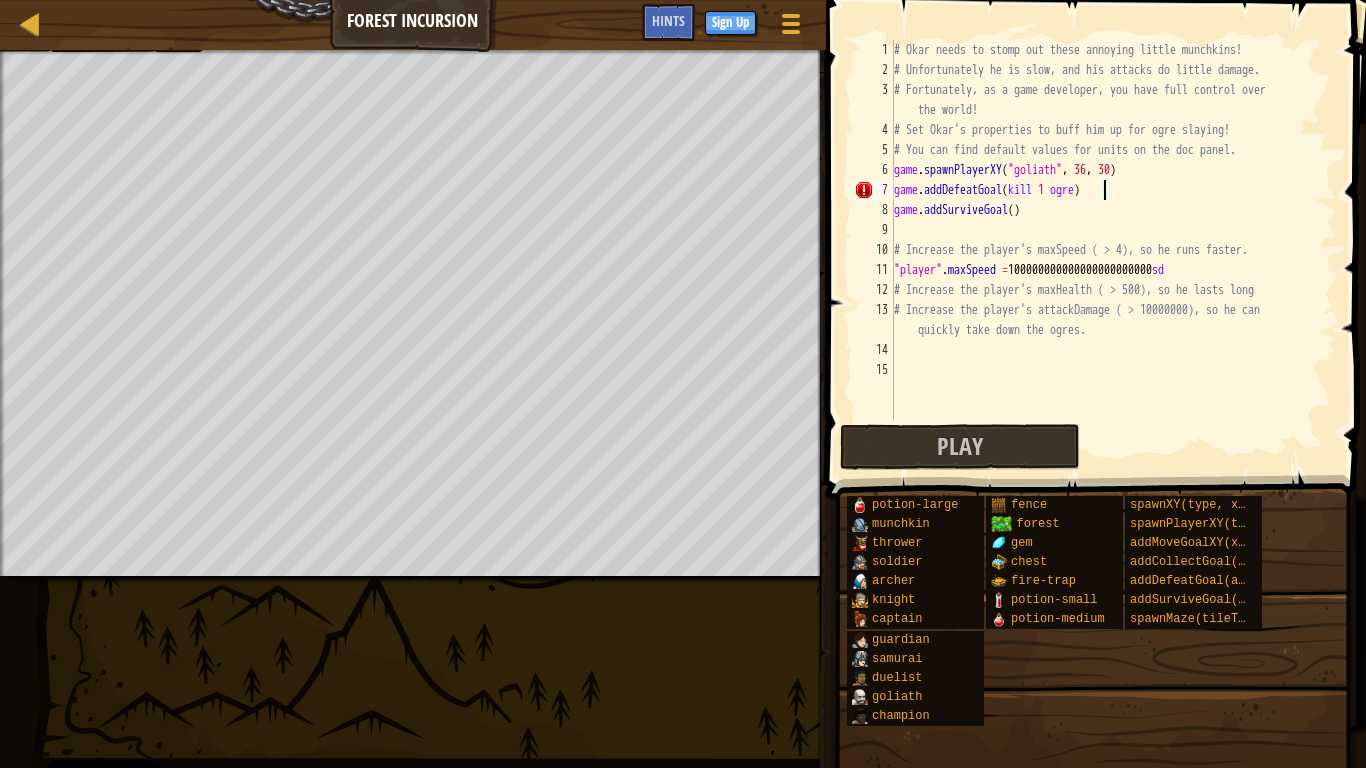 click at bounding box center (1098, 221) 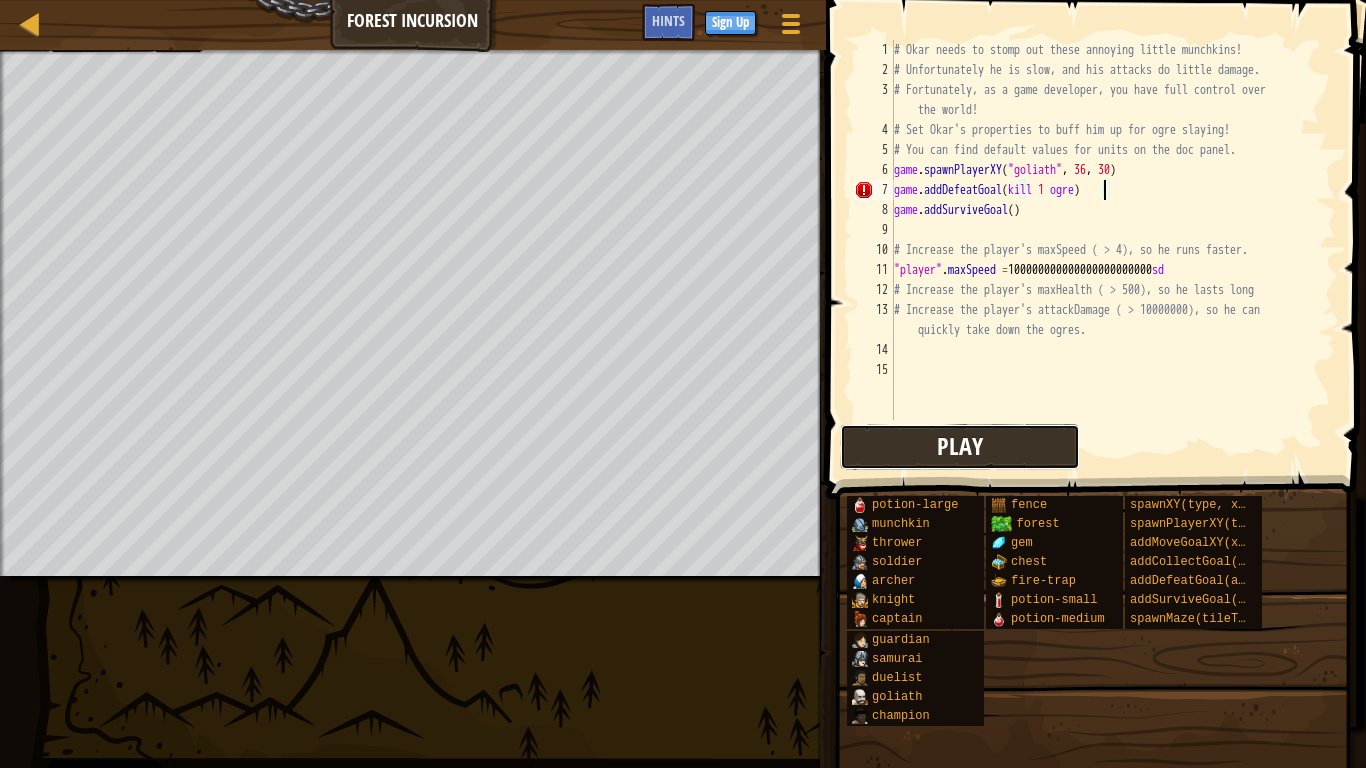 click on "Play" at bounding box center [960, 447] 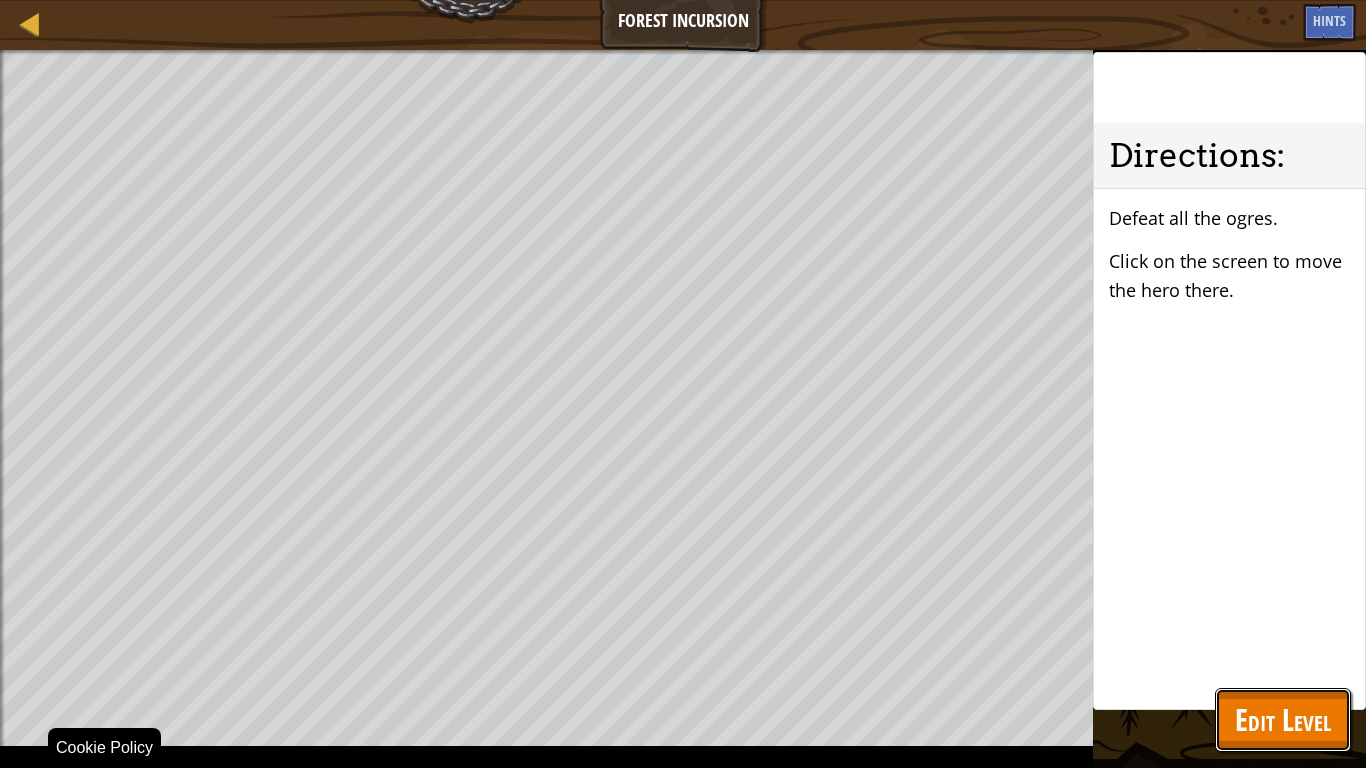 click on "Edit Level" at bounding box center [1283, 719] 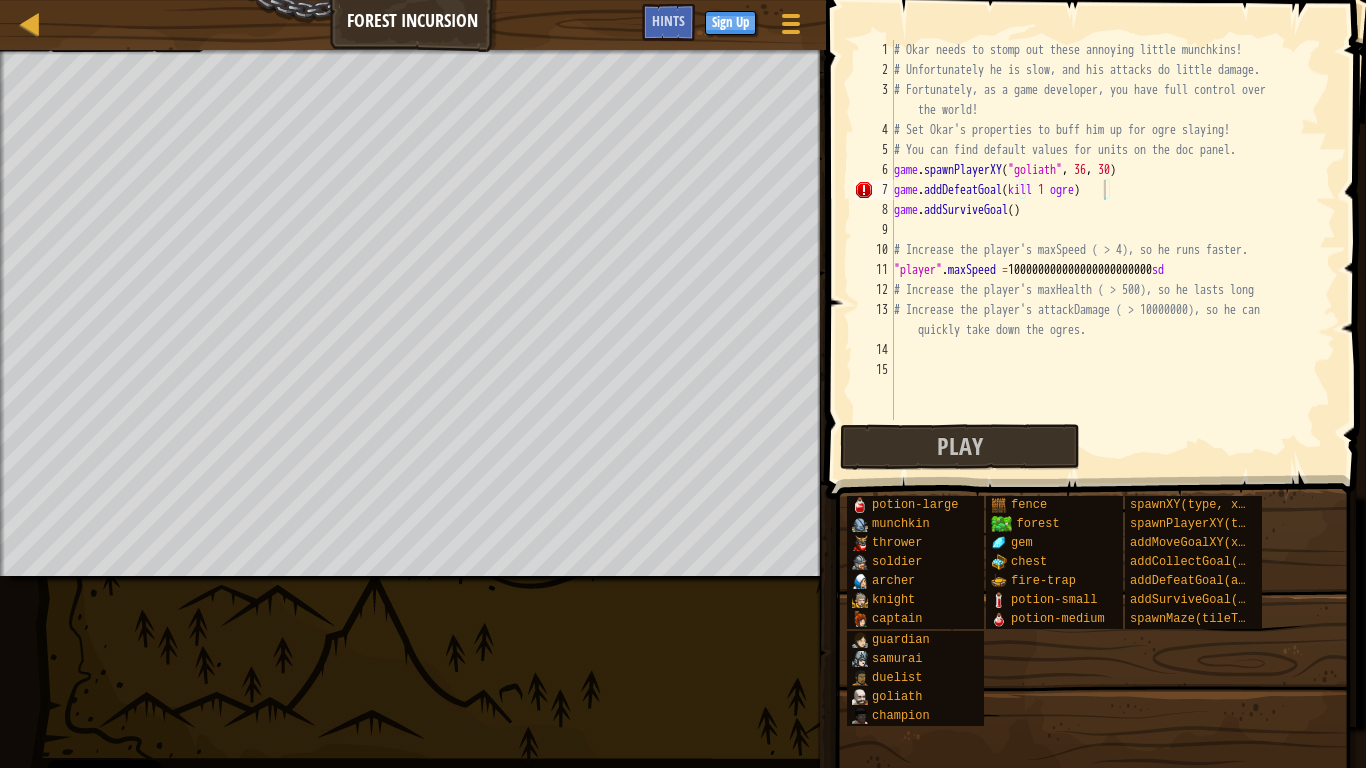 click on "# Okar needs to stomp out these annoying little munchkins! # Unfortunately he is slow, and his attacks do little damage. # Fortunately, as a game developer, you have full control over       the world! # Set Okar's properties to buff him up for ogre slaying! # You can find default values for units on the doc panel. game . spawnPlayerXY ( "goliath" ,   36 ,   30 ) game . addDefeatGoal ( kill   1   ogre ) game . addSurviveGoal ( )   # Increase the player's maxSpeed ( > 4), so he runs faster. "player" . maxSpeed   =  100000000000000000000000 sd # Increase the player's maxHealth ( > 500), so he lasts long # Increase the player's attackDamage ( > 10000000), so he can       quickly take down the ogres." at bounding box center [1113, 250] 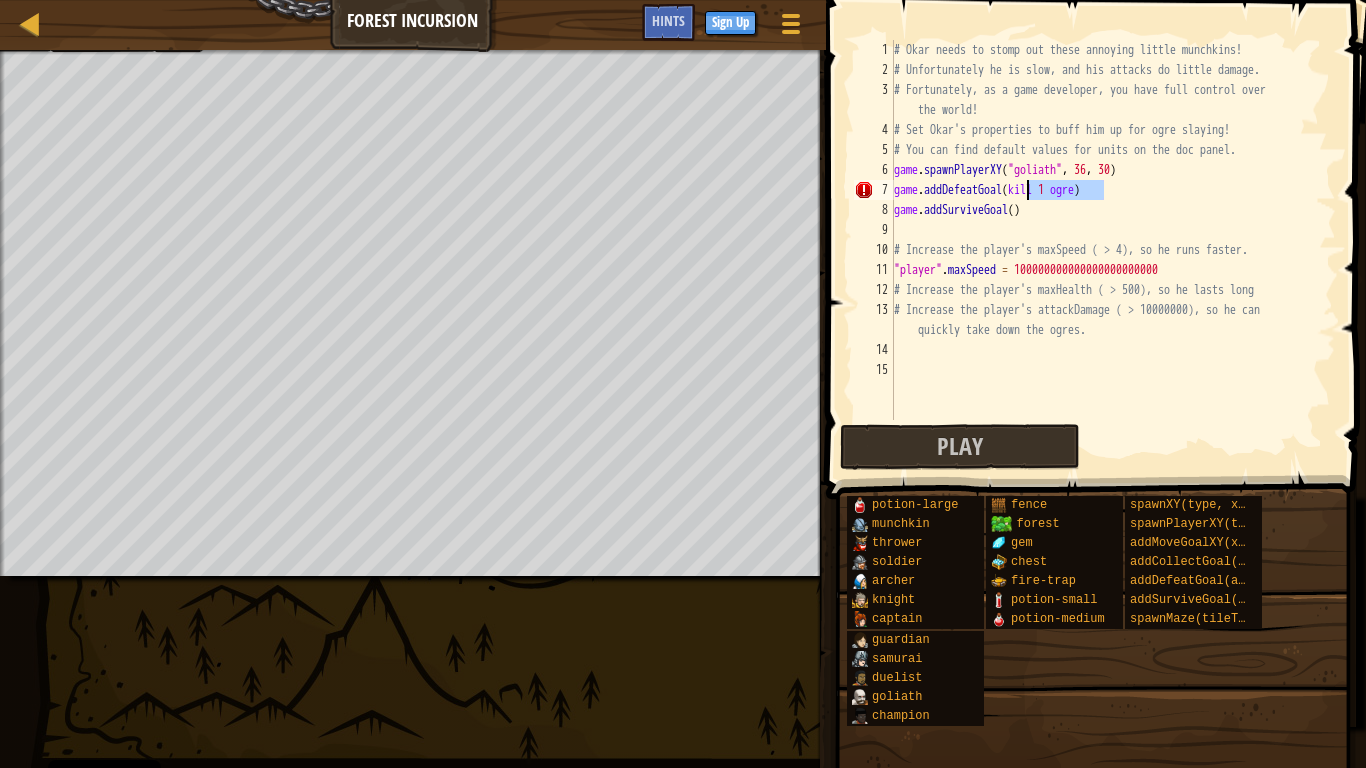 drag, startPoint x: 1105, startPoint y: 191, endPoint x: 1026, endPoint y: 199, distance: 79.40403 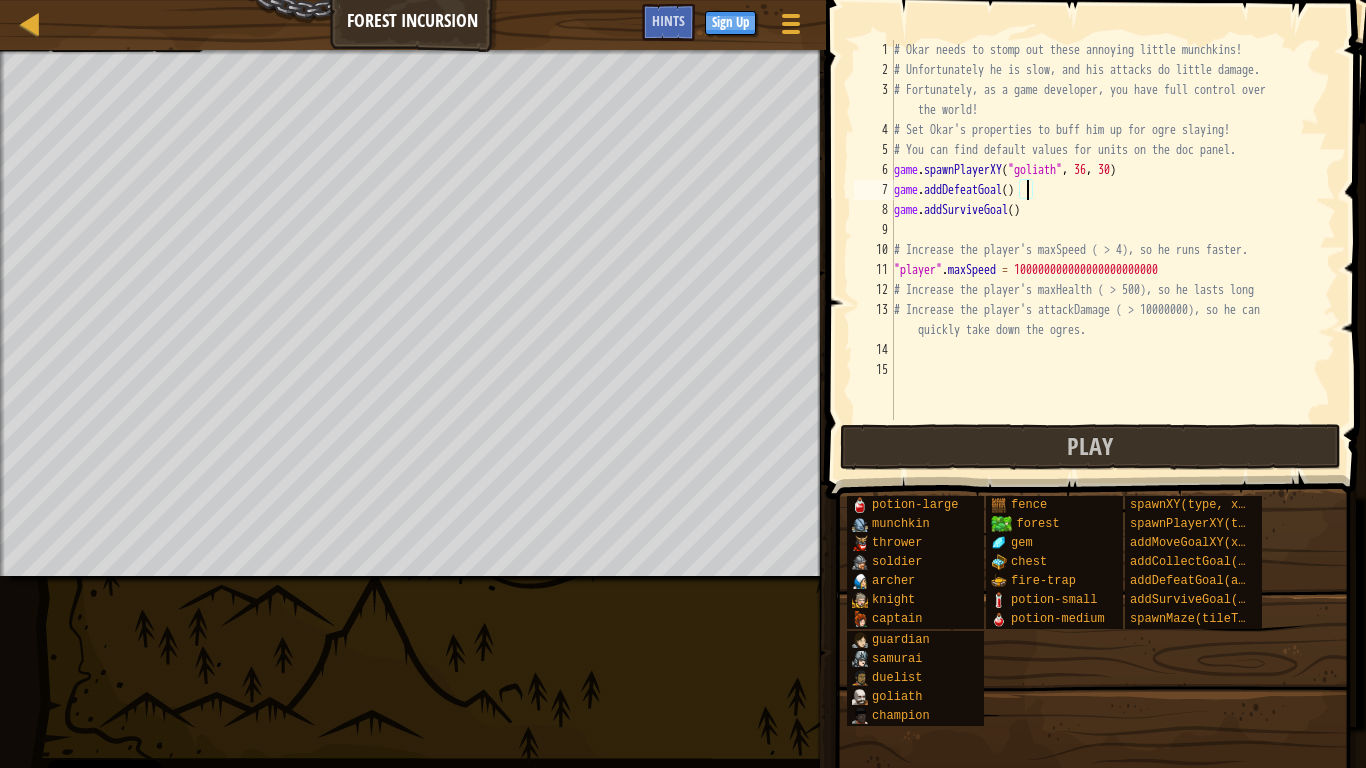 scroll, scrollTop: 9, scrollLeft: 19, axis: both 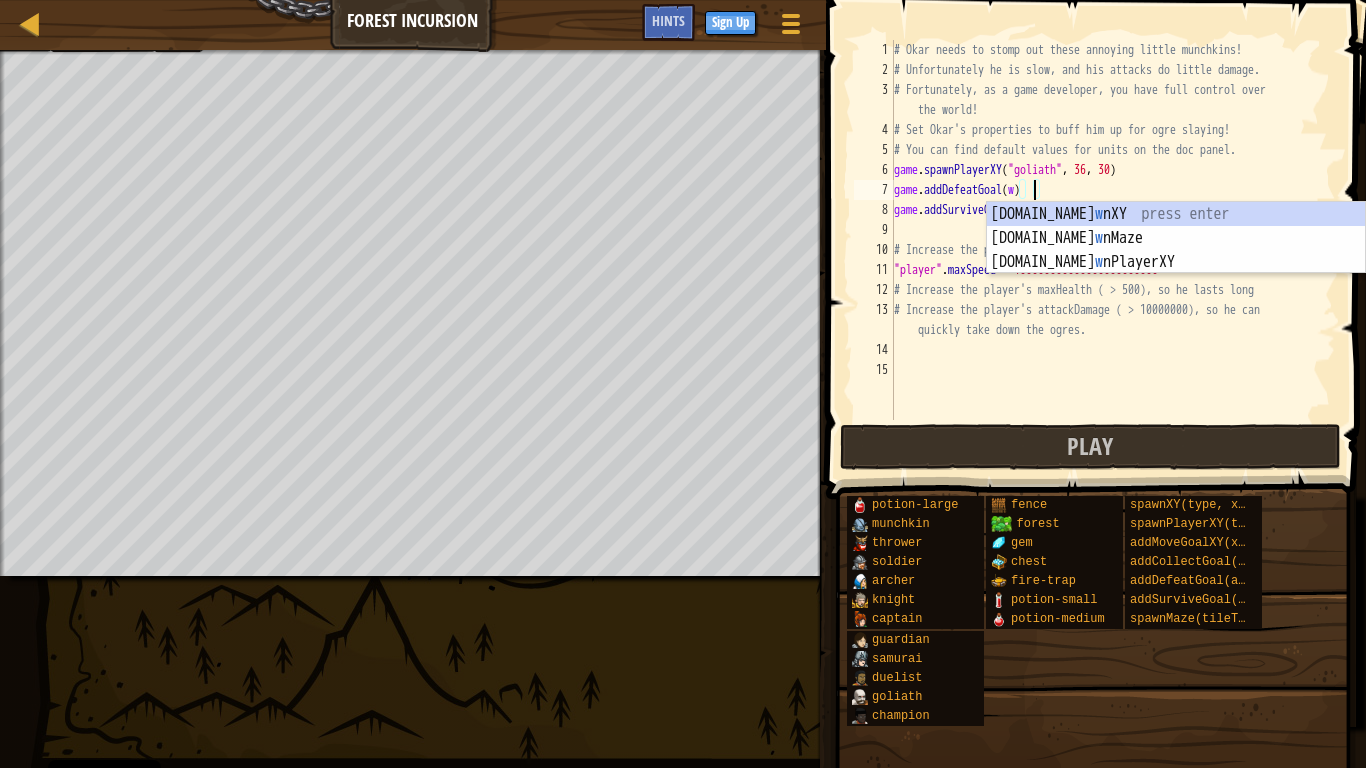 type on "game.addDefeatGoal()" 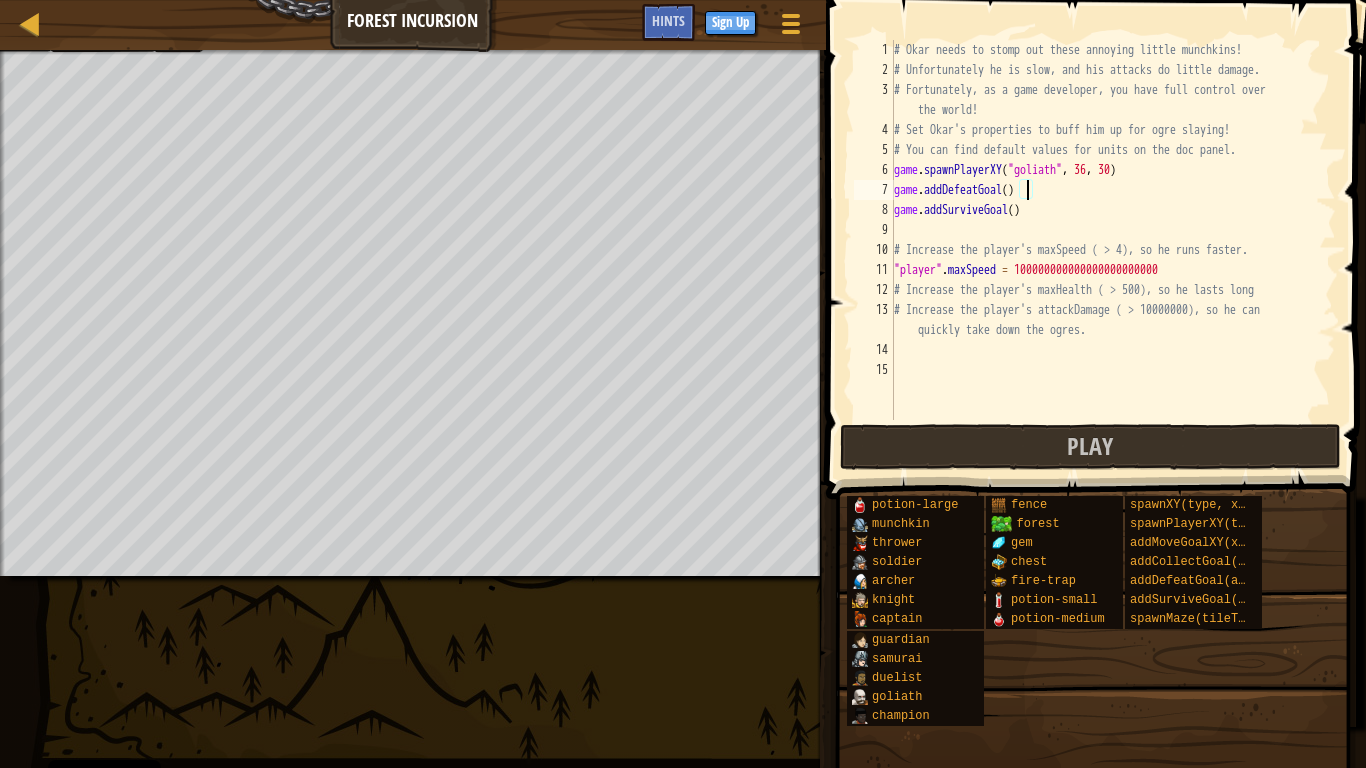 scroll, scrollTop: 9, scrollLeft: 19, axis: both 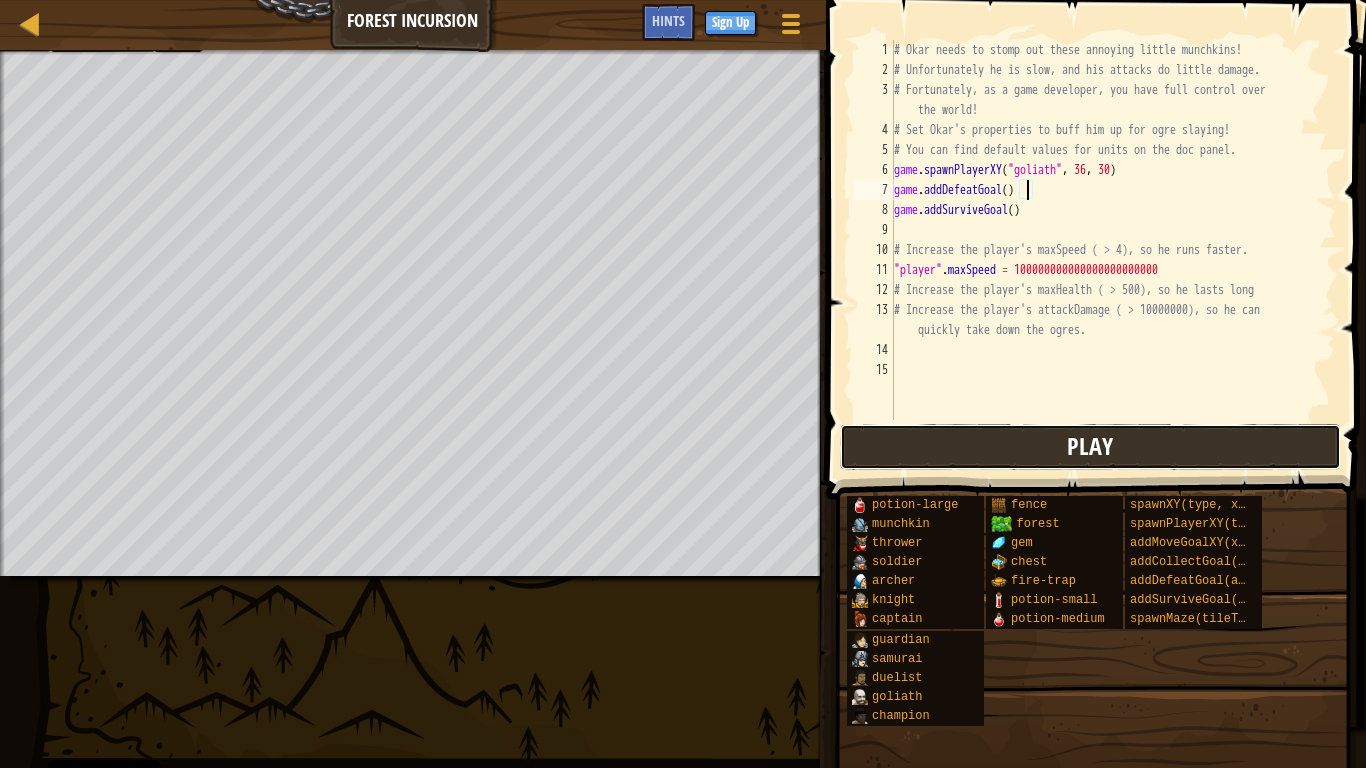 click on "Play" at bounding box center (1090, 447) 